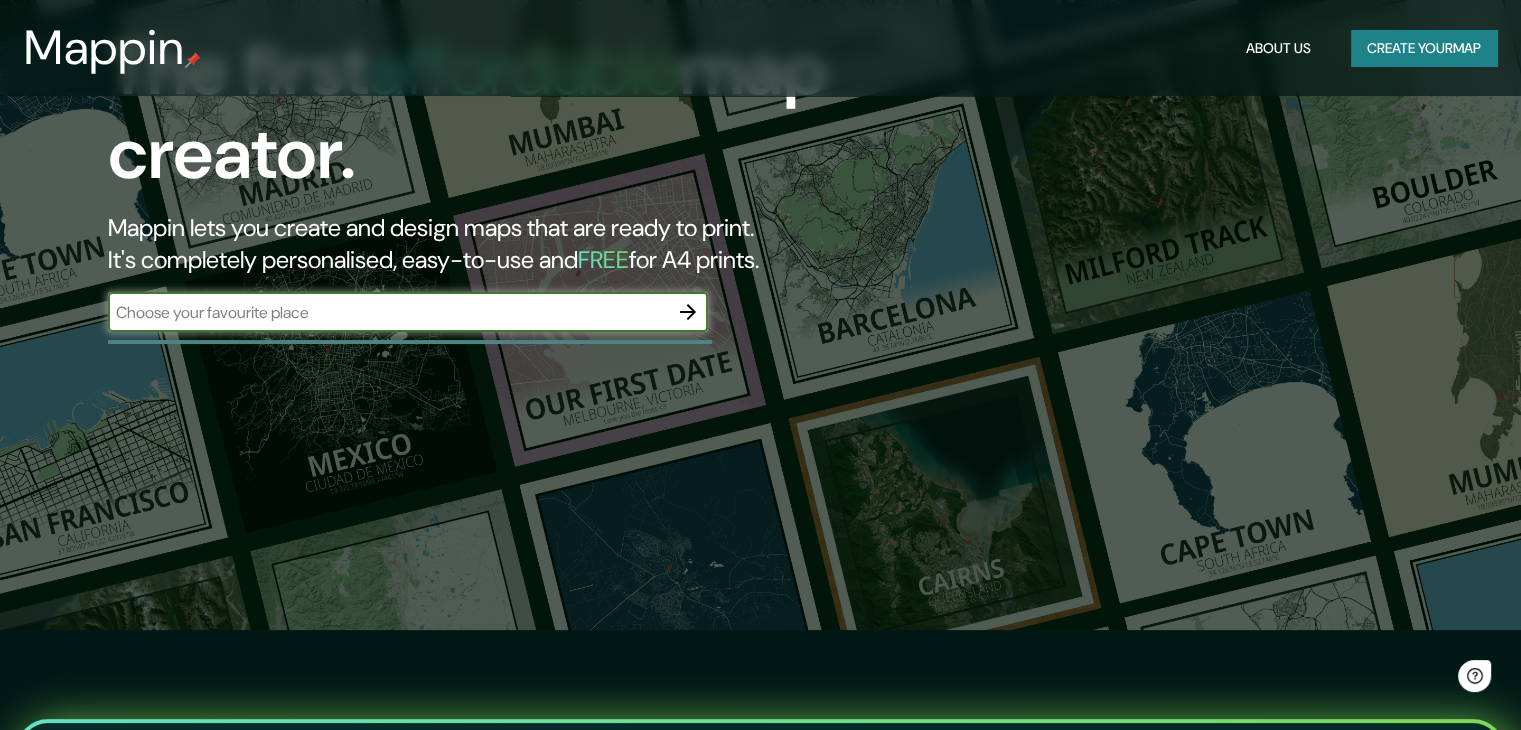 scroll, scrollTop: 0, scrollLeft: 0, axis: both 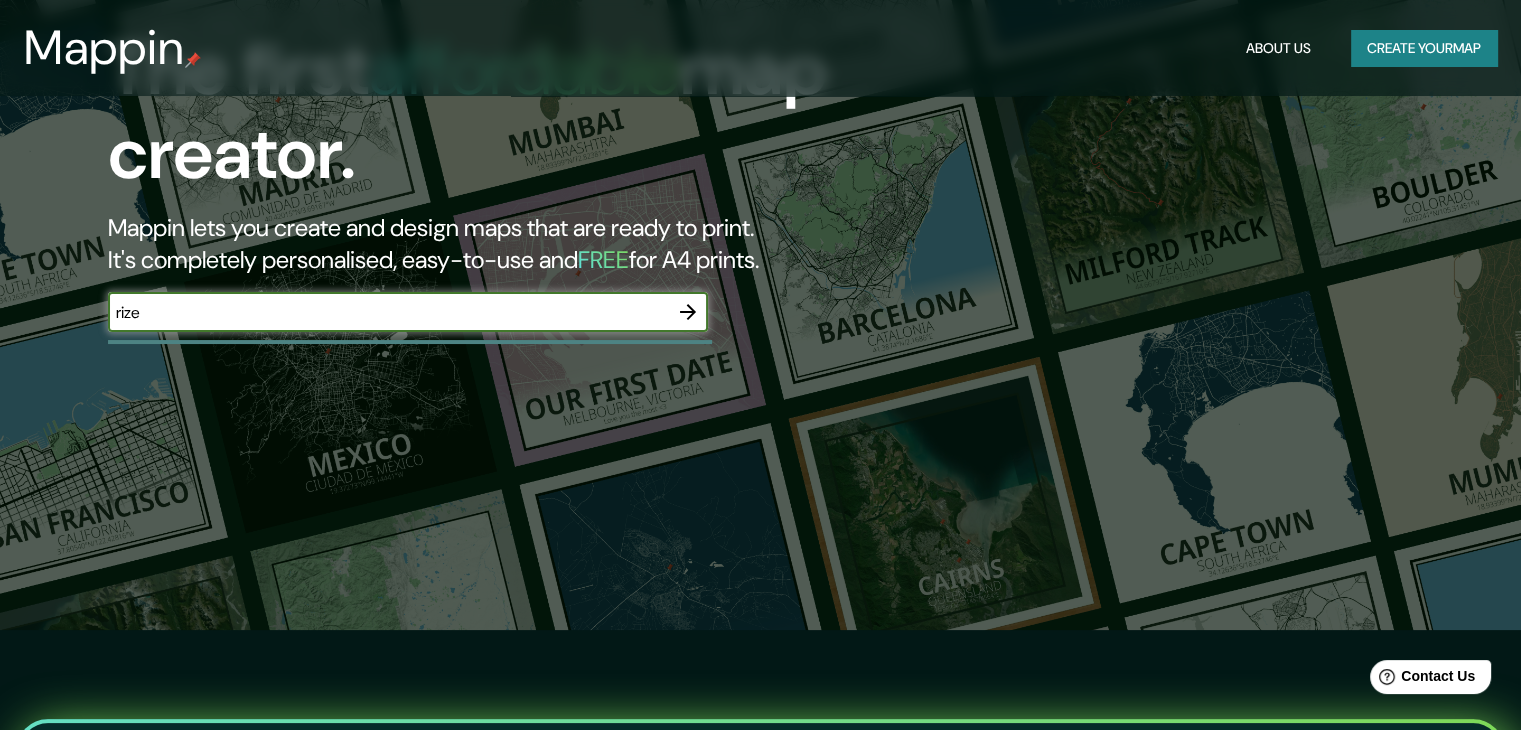 type on "rize" 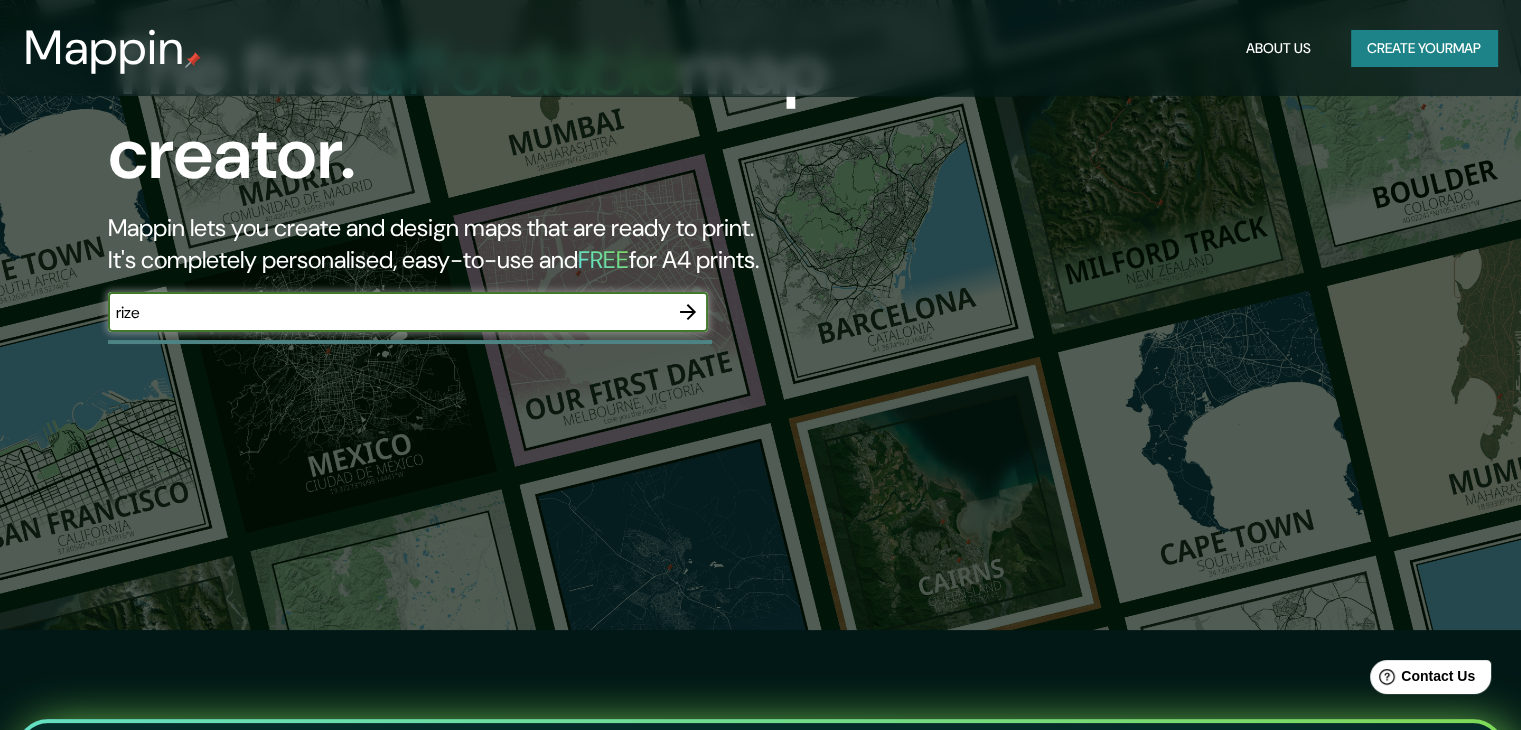 click 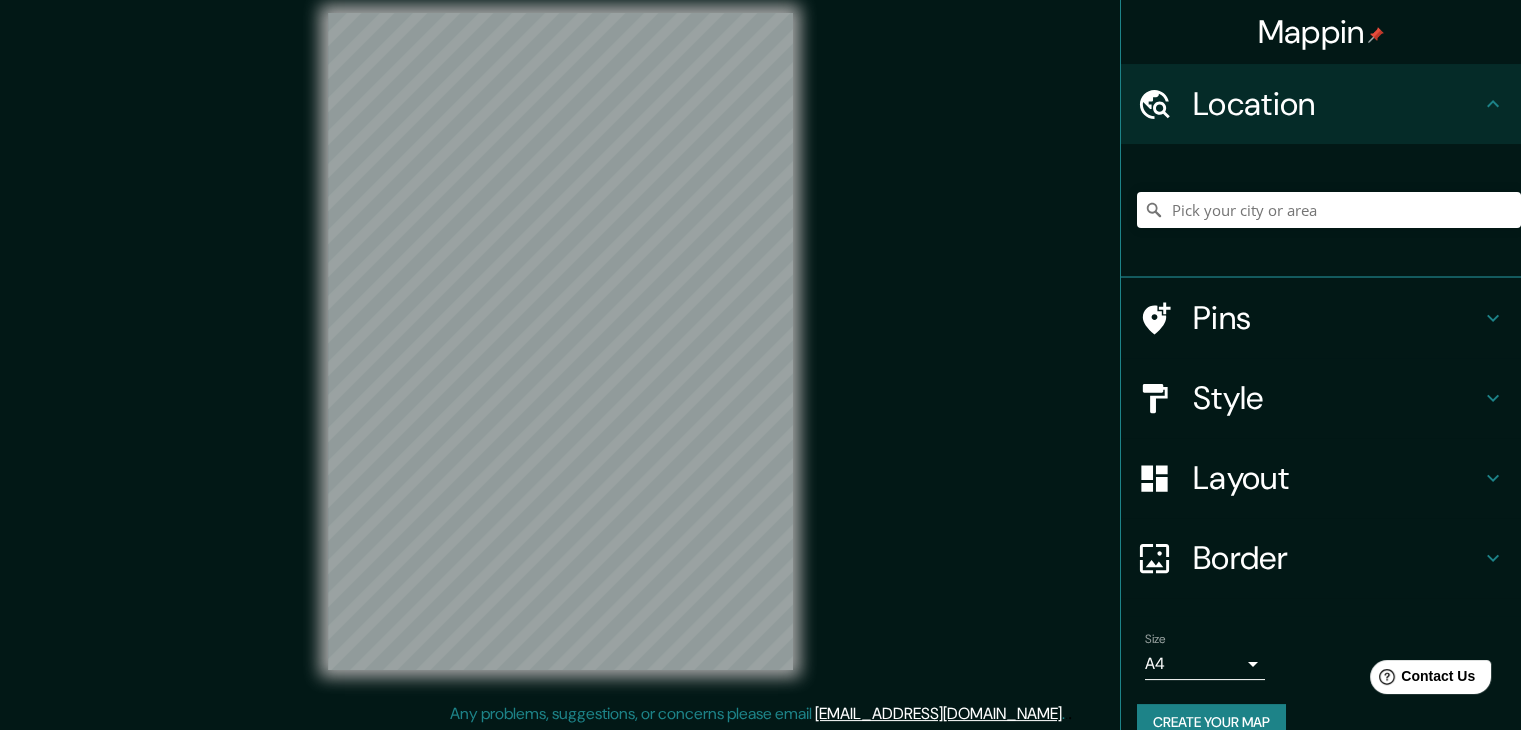 scroll, scrollTop: 0, scrollLeft: 0, axis: both 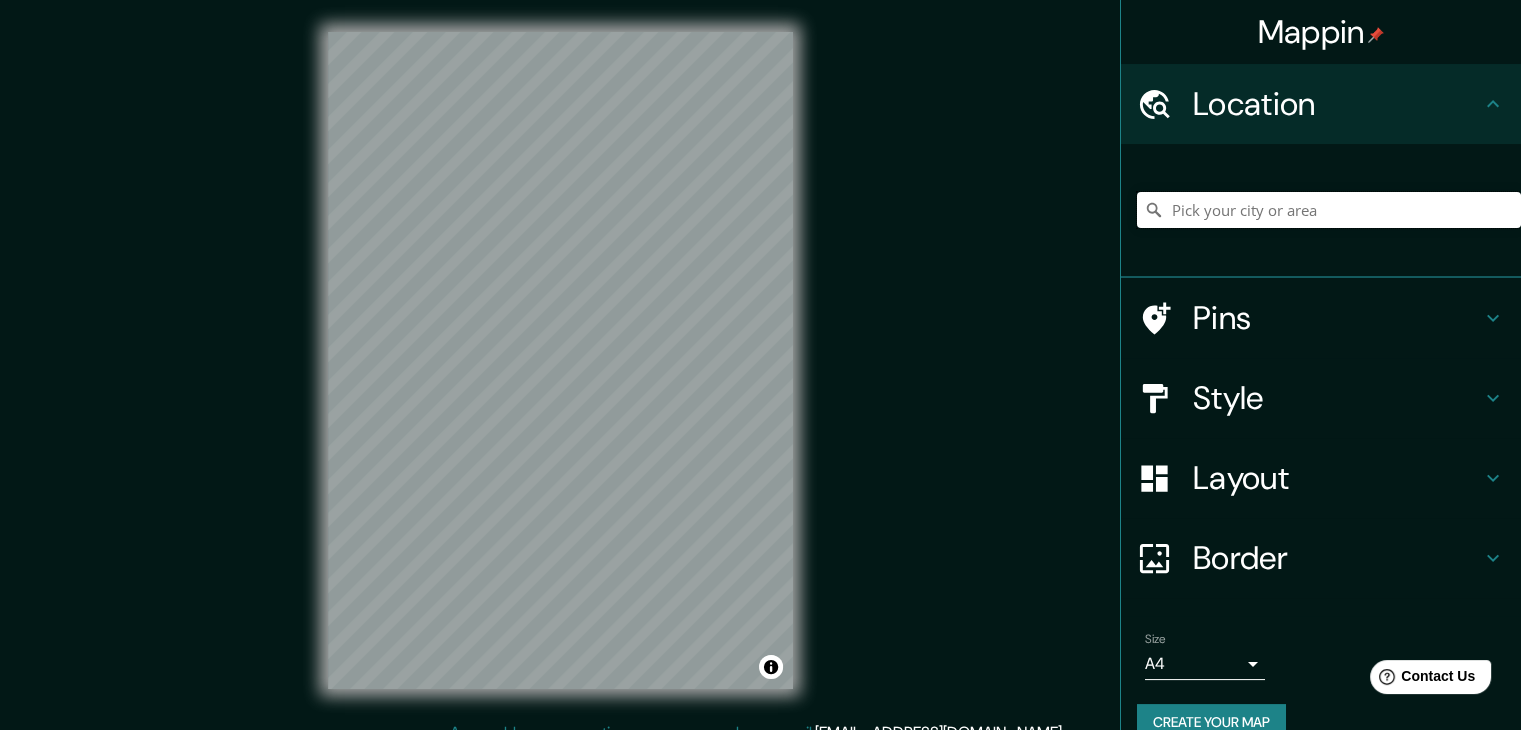 click at bounding box center (1329, 210) 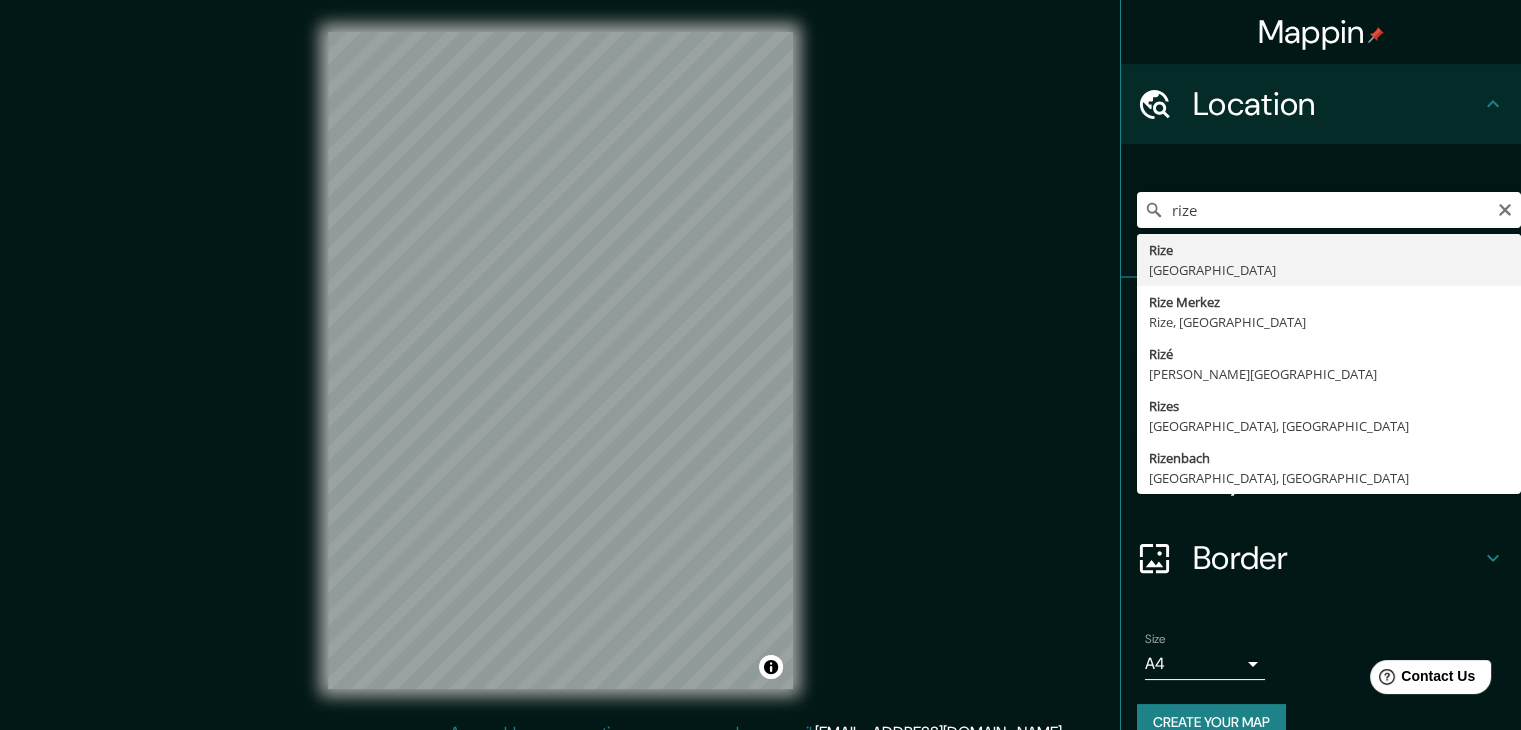 type on "Rize, Türkiye" 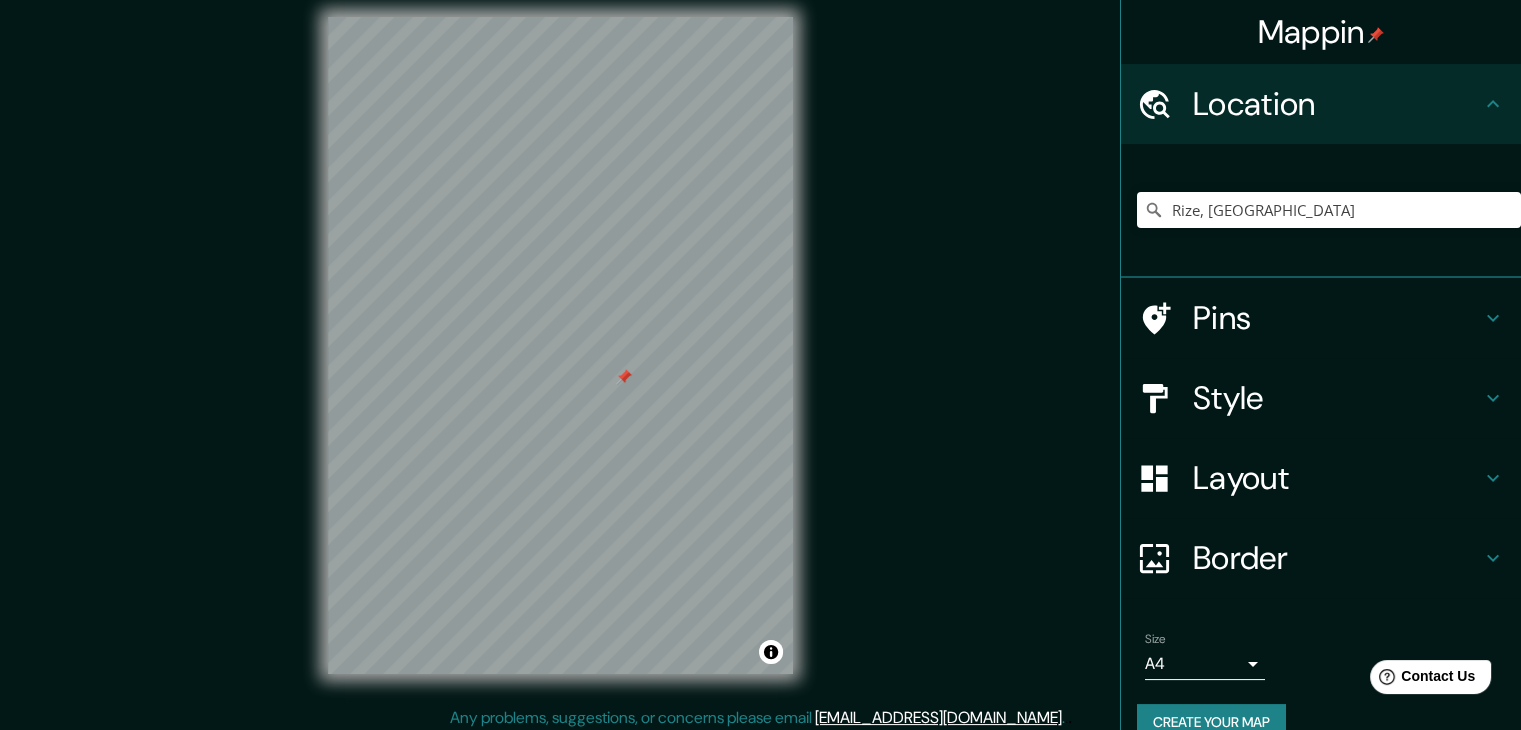 scroll, scrollTop: 23, scrollLeft: 0, axis: vertical 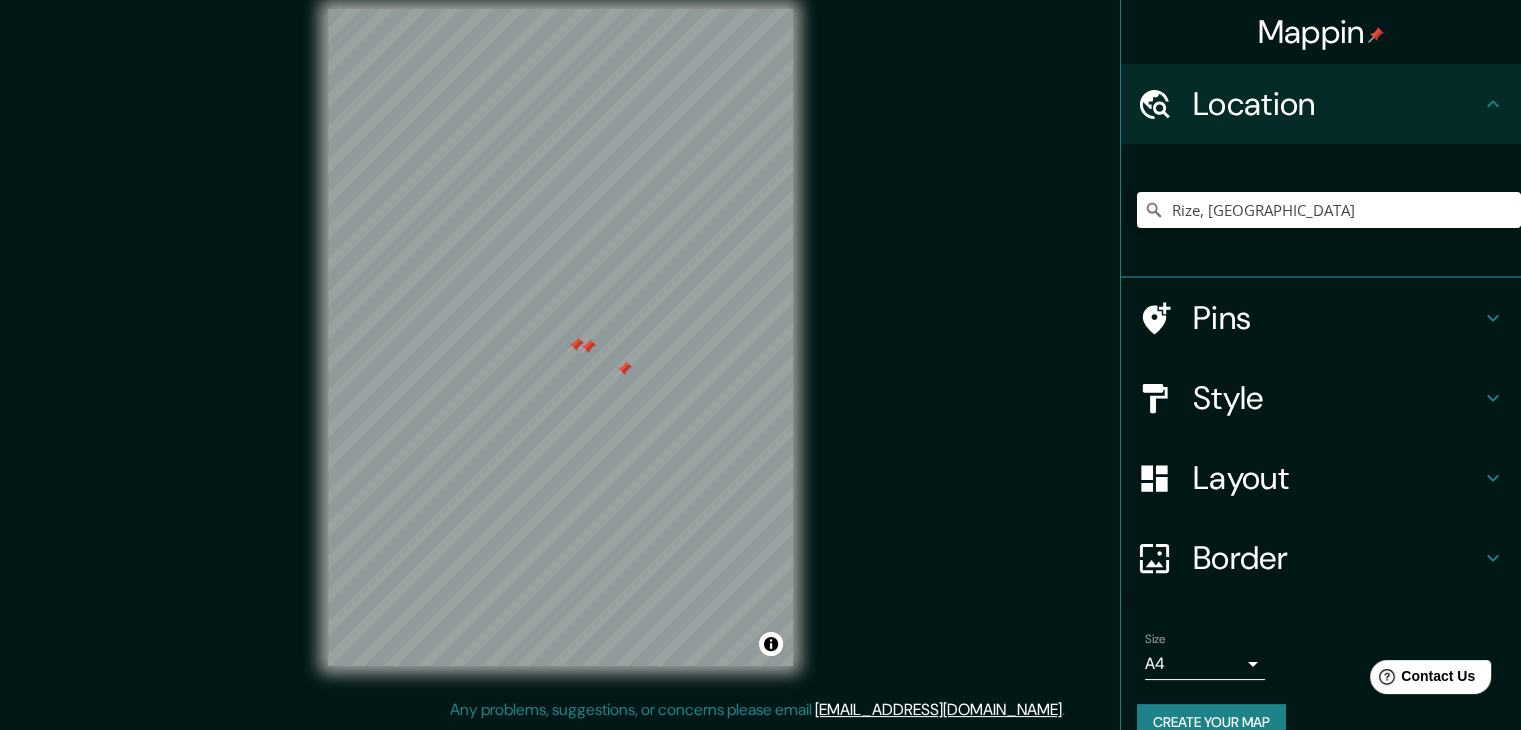click at bounding box center [576, 345] 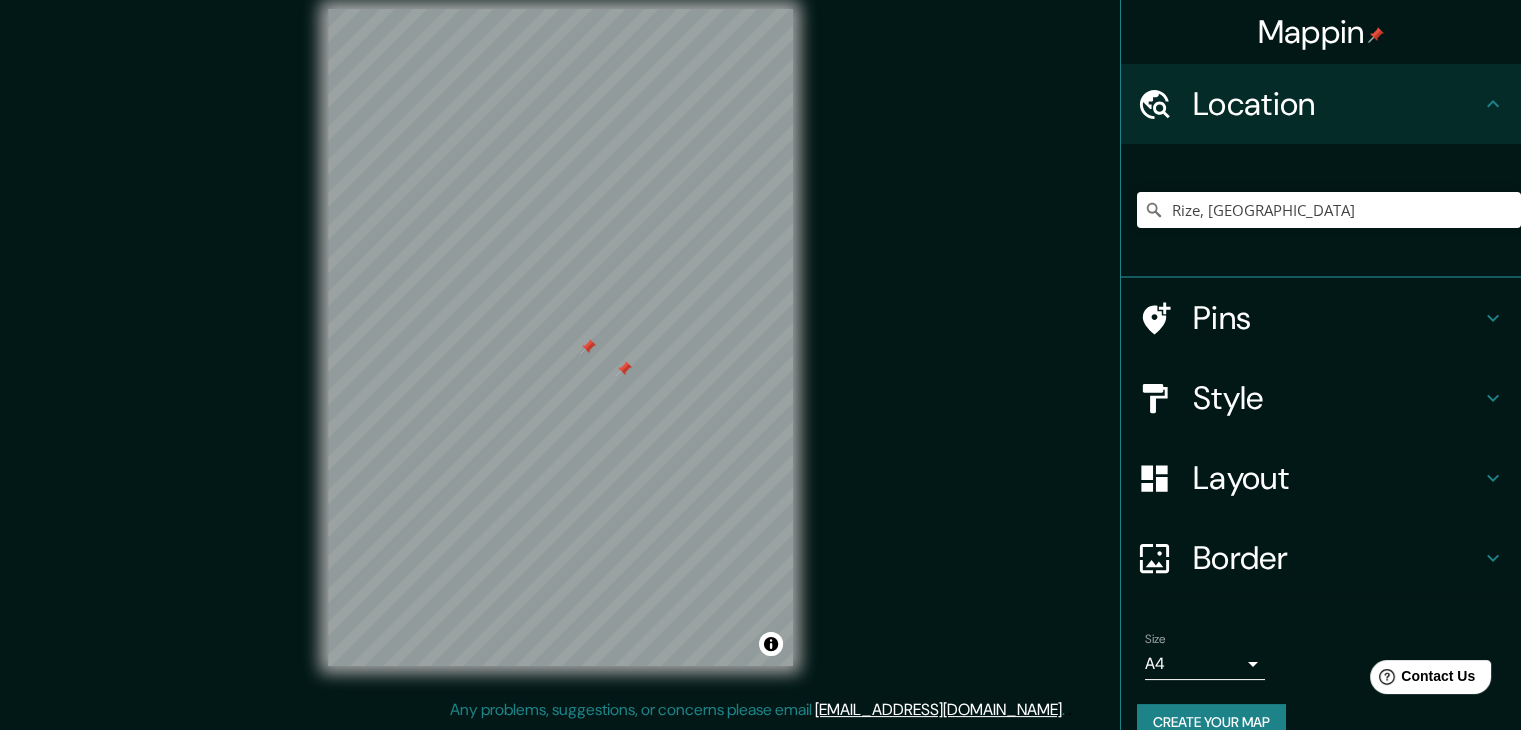 click at bounding box center [624, 369] 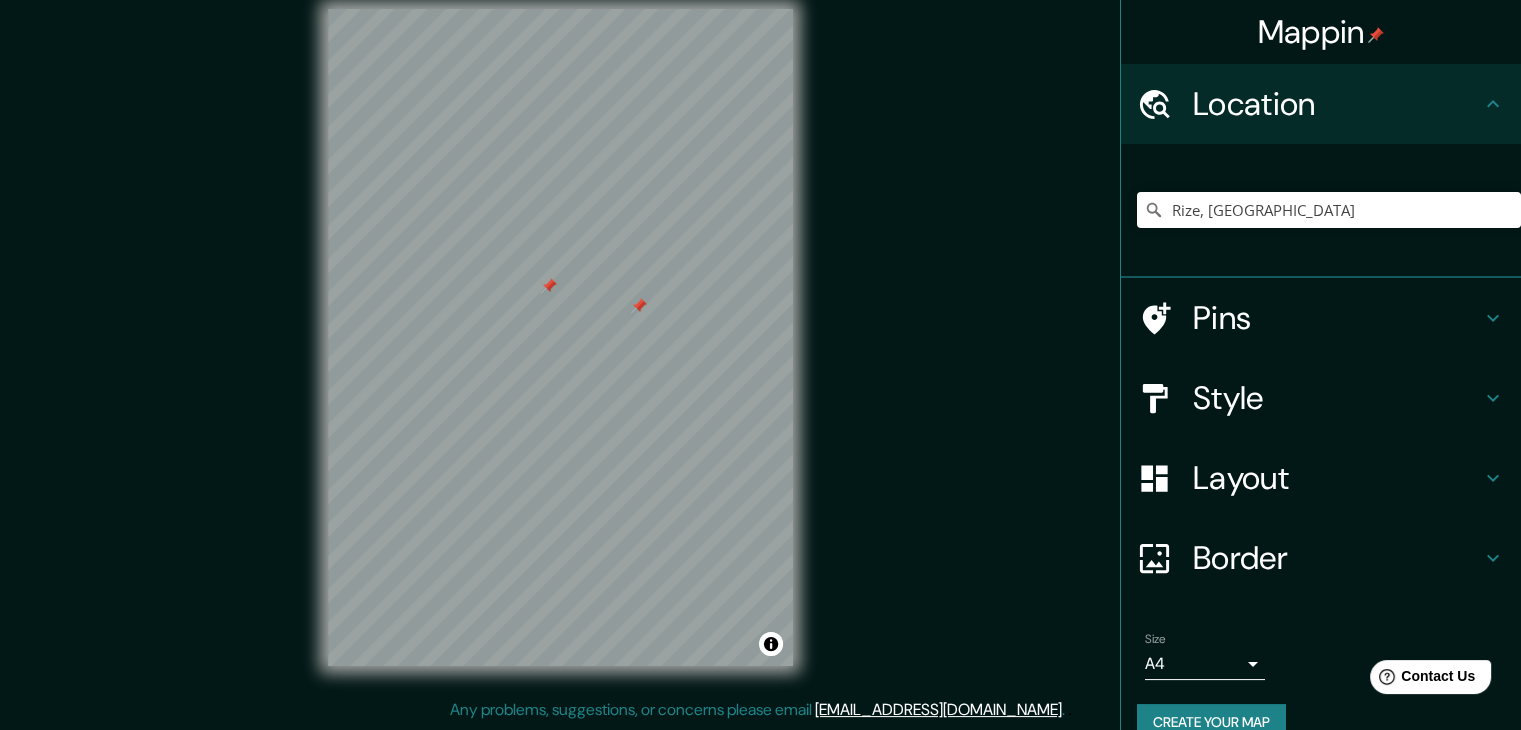 click at bounding box center [639, 306] 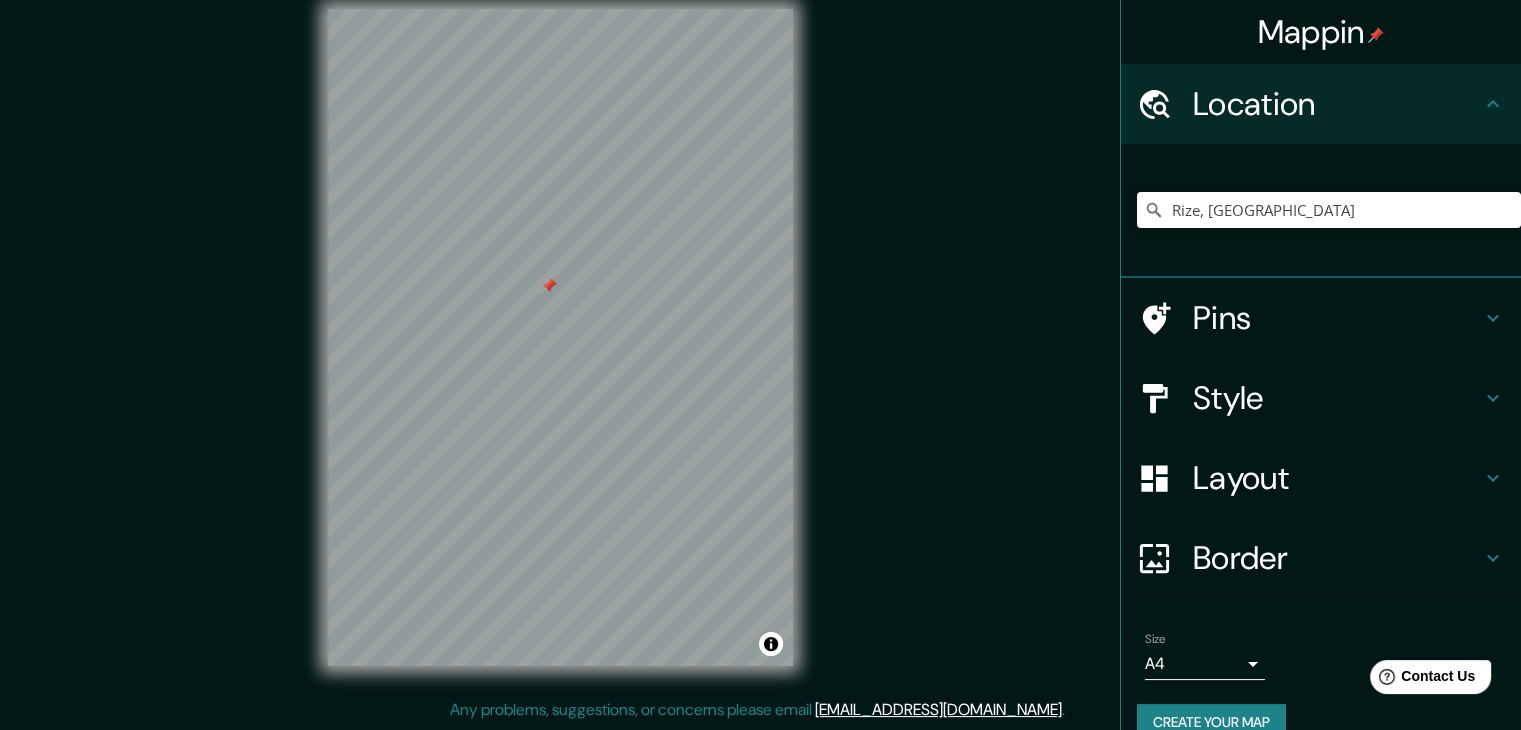 click at bounding box center (549, 286) 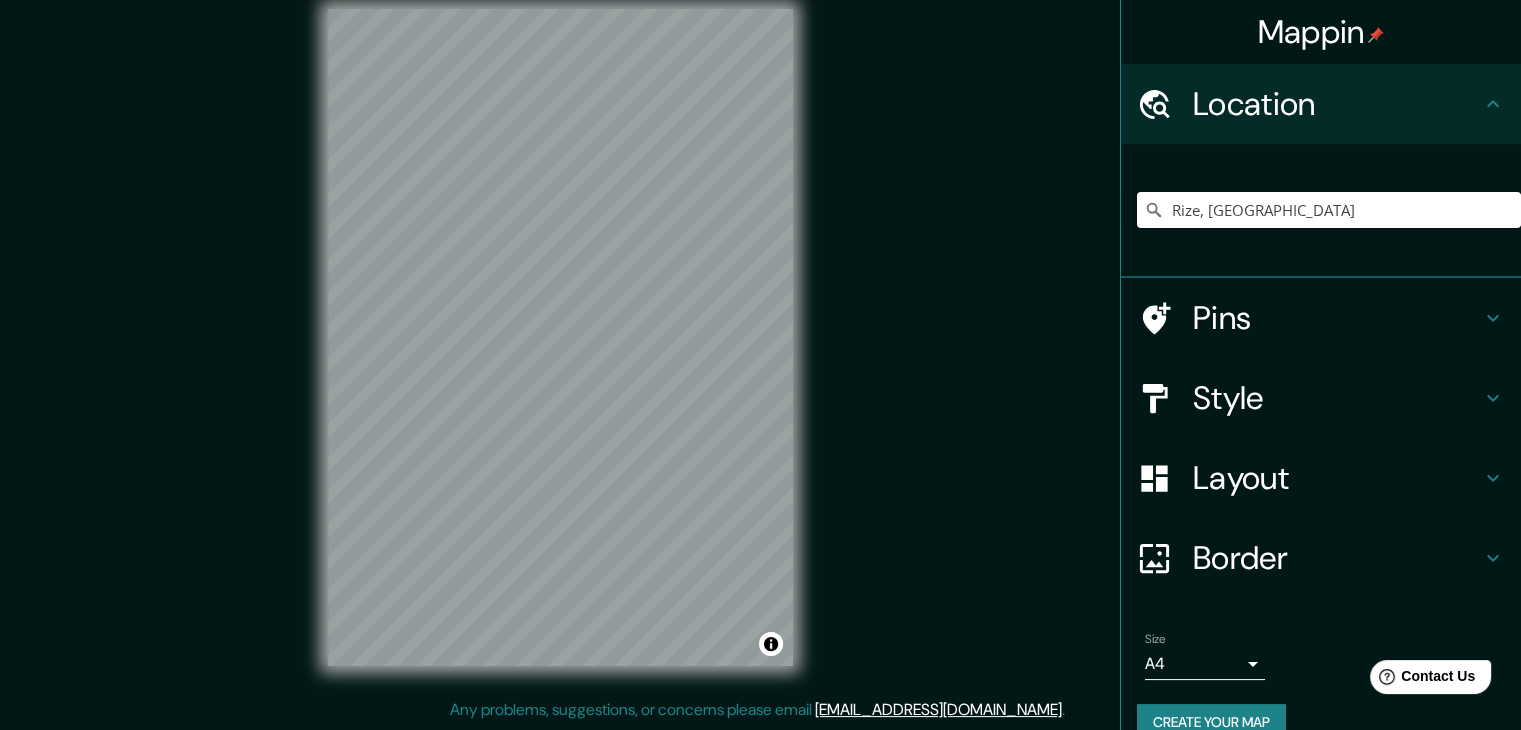 click on "Pins" at bounding box center [1337, 318] 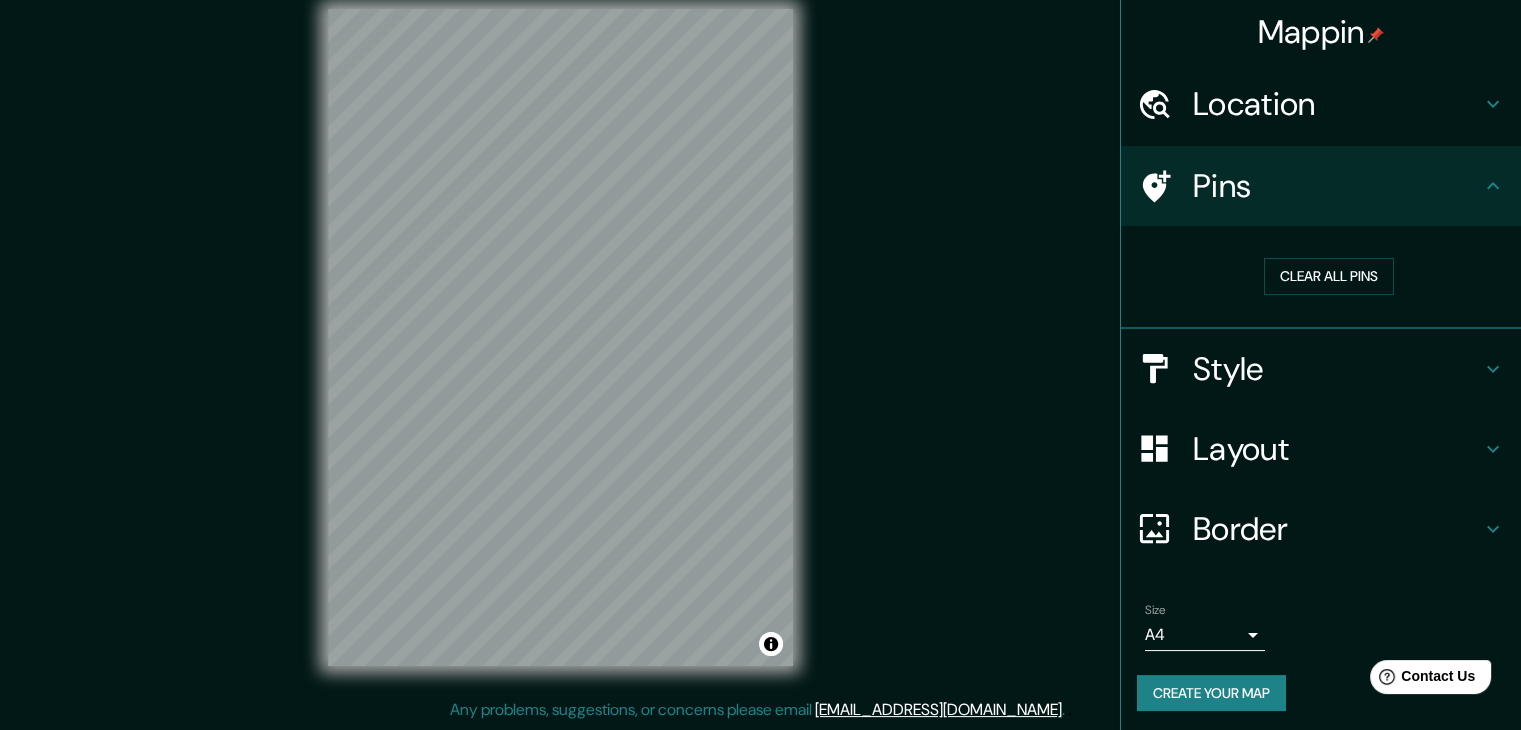 click on "Pins" at bounding box center [1337, 186] 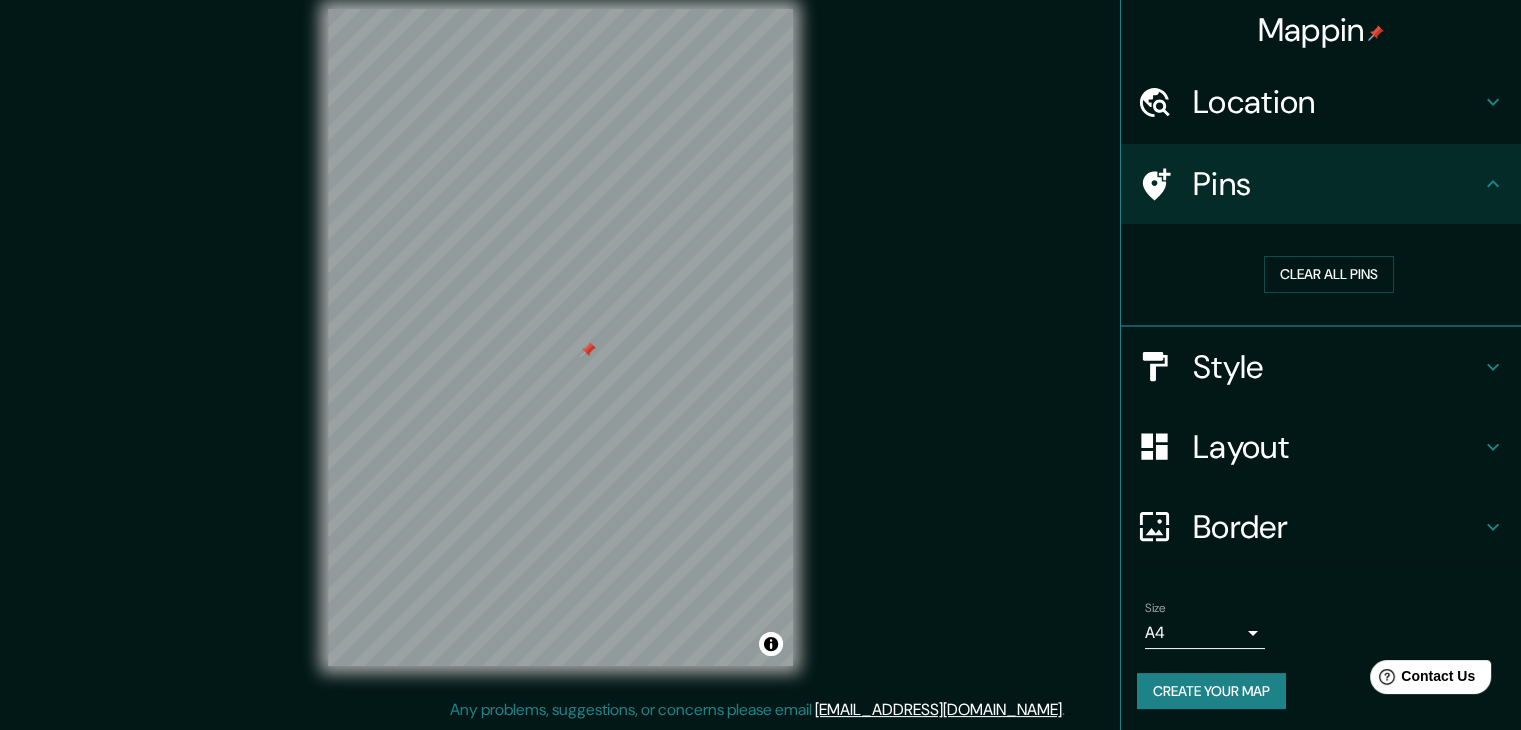scroll, scrollTop: 4, scrollLeft: 0, axis: vertical 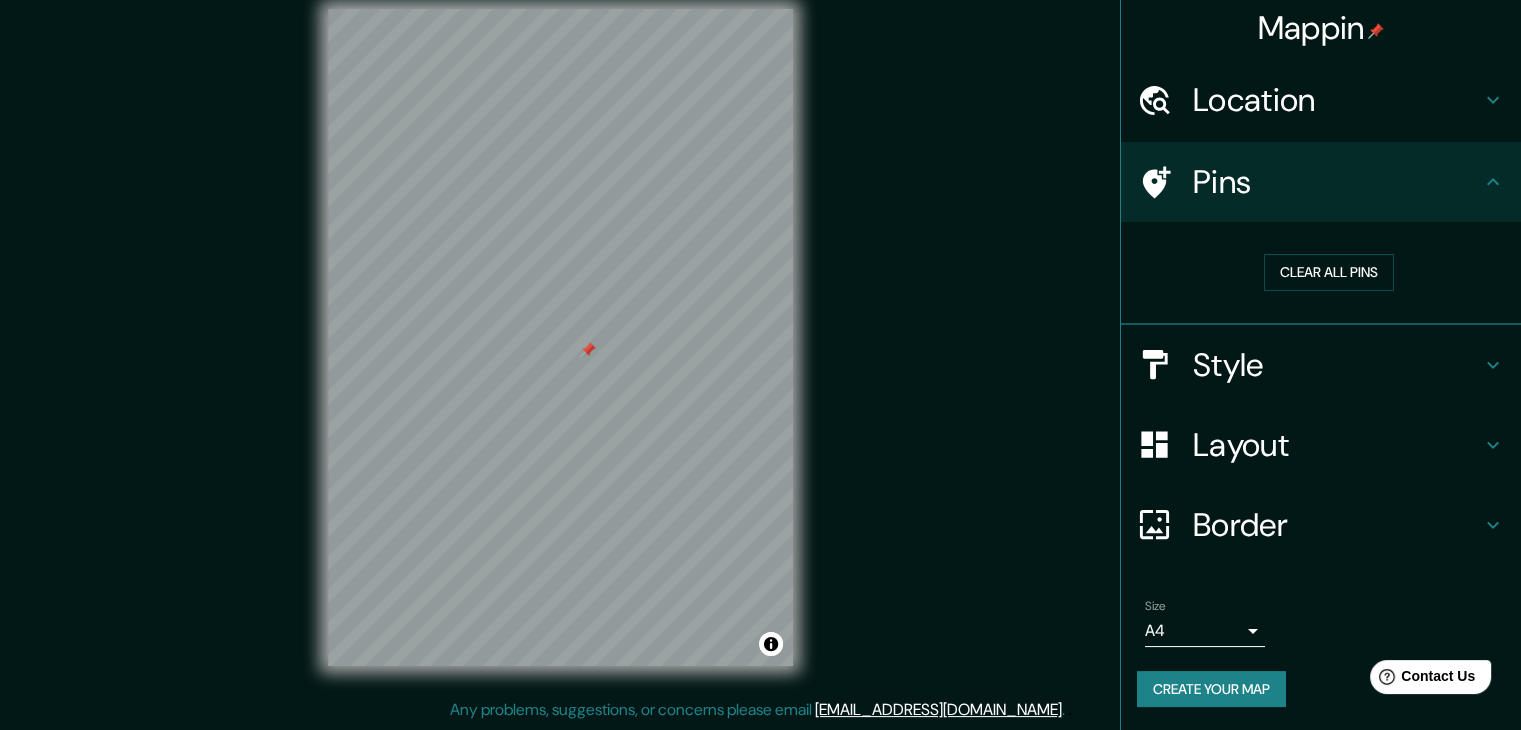 click on "Border" at bounding box center (1337, 525) 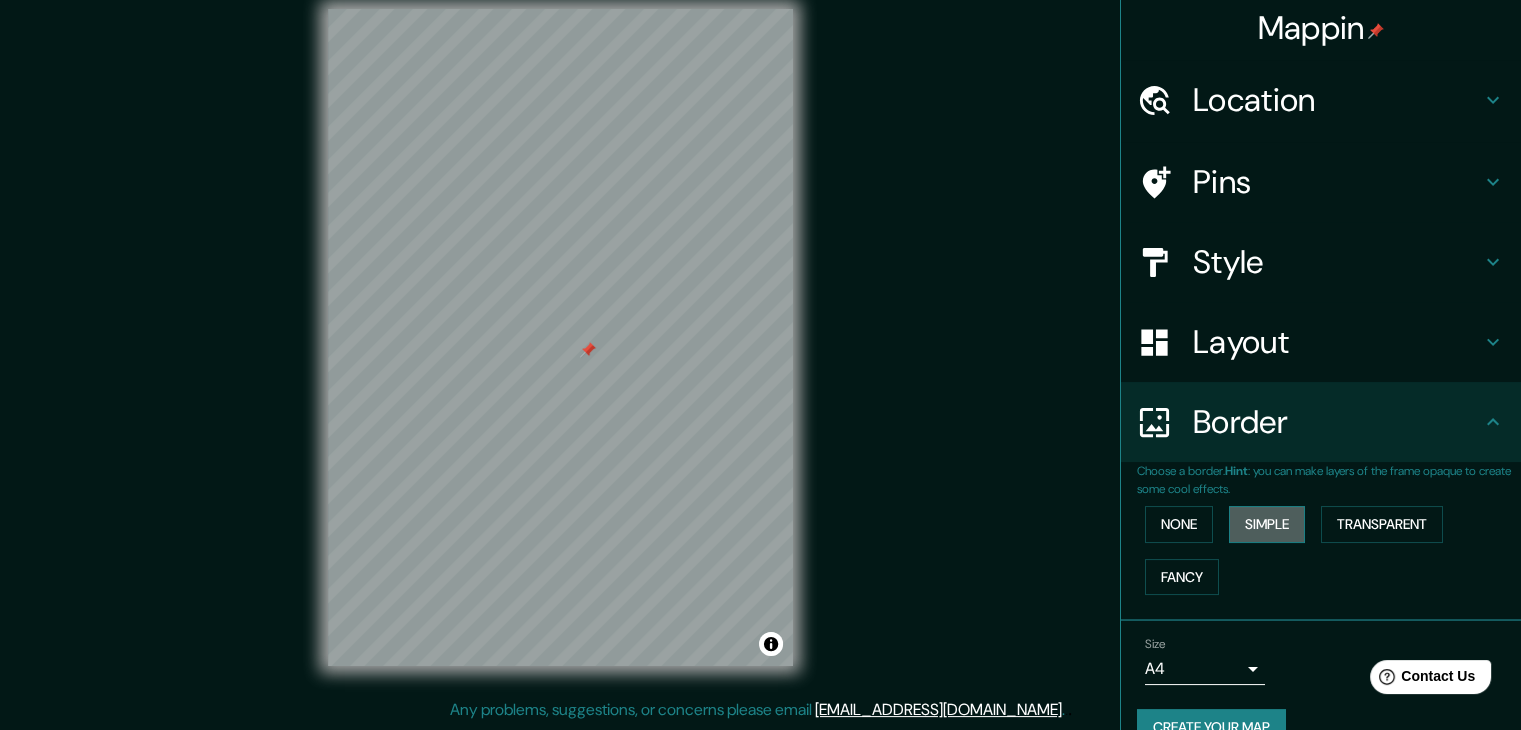 click on "Simple" at bounding box center [1267, 524] 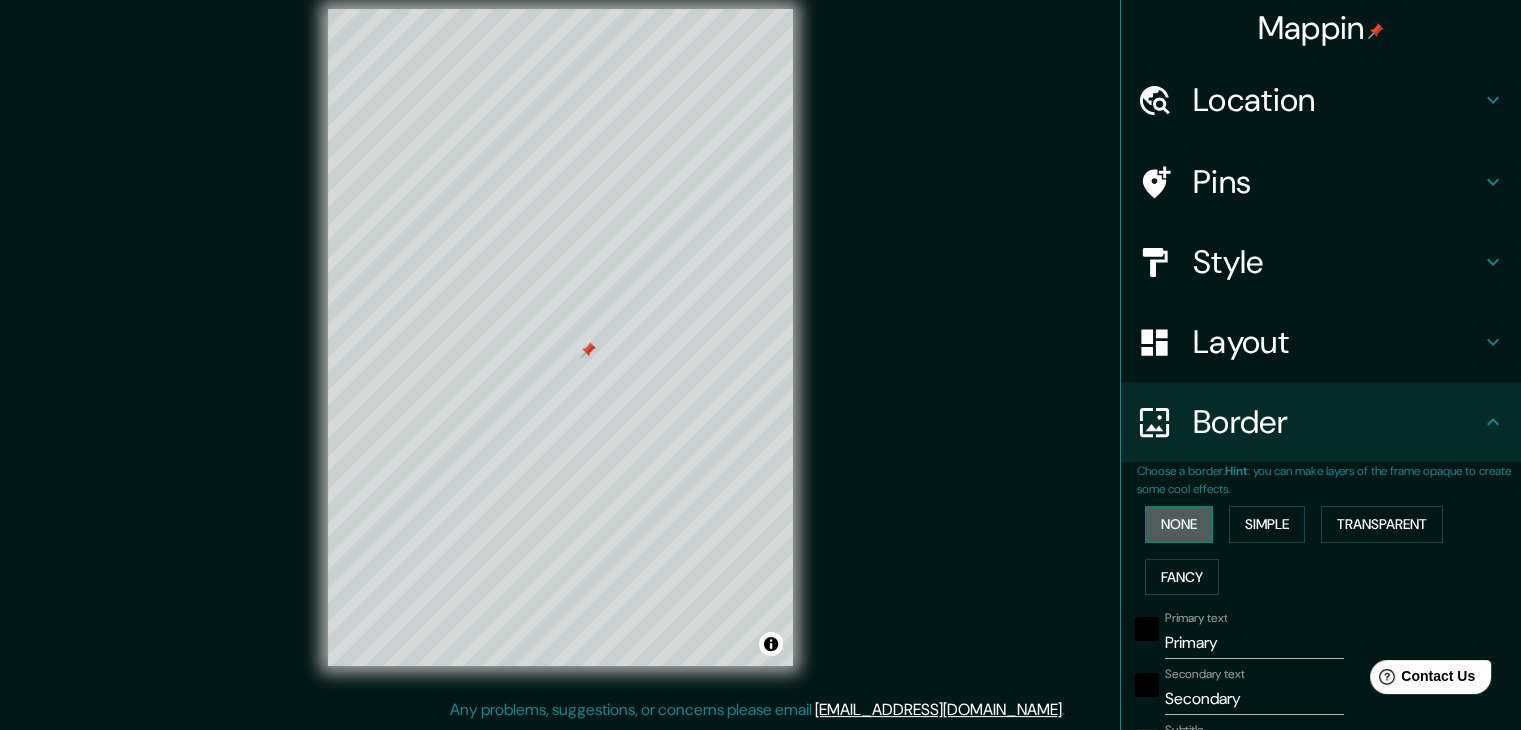 click on "None" at bounding box center [1179, 524] 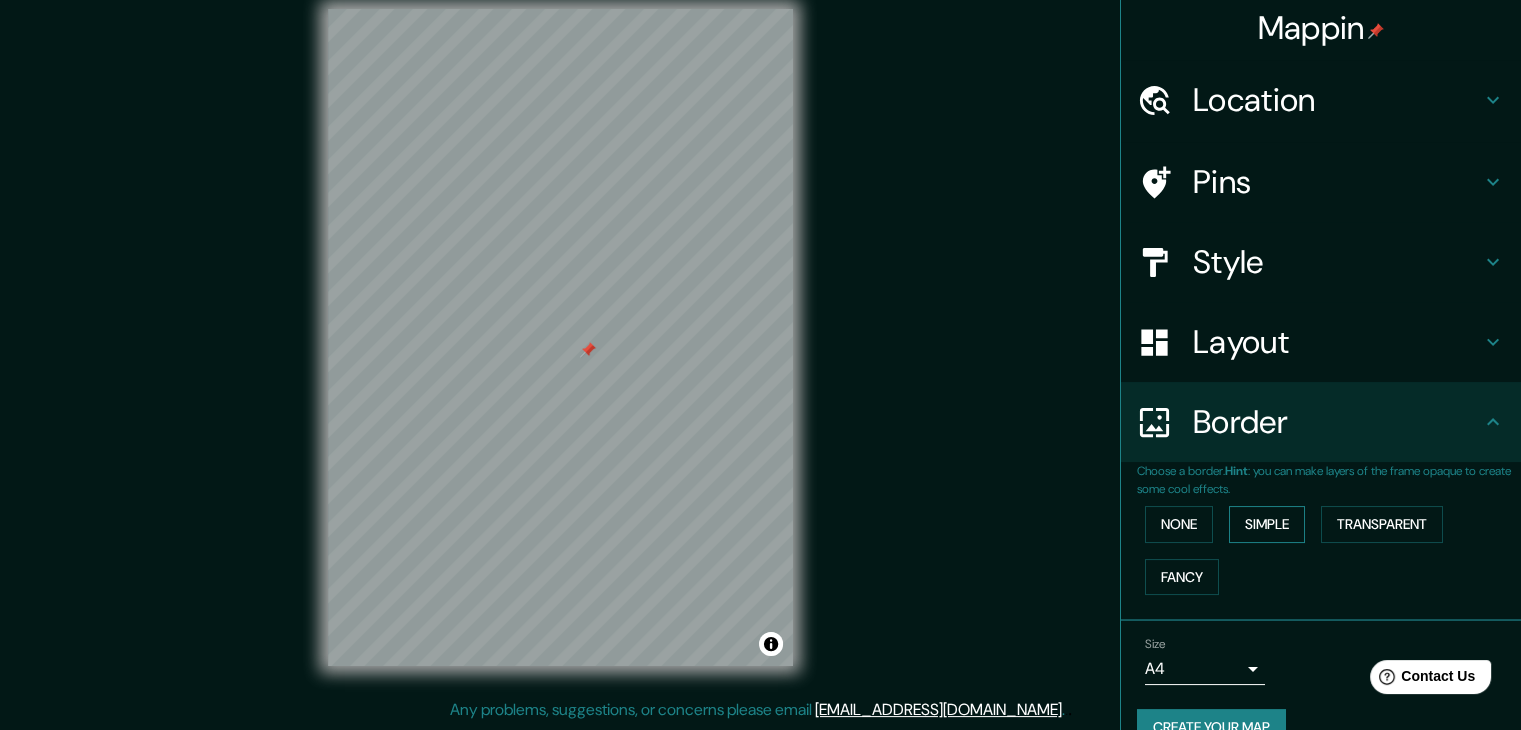 click on "Simple" at bounding box center (1267, 524) 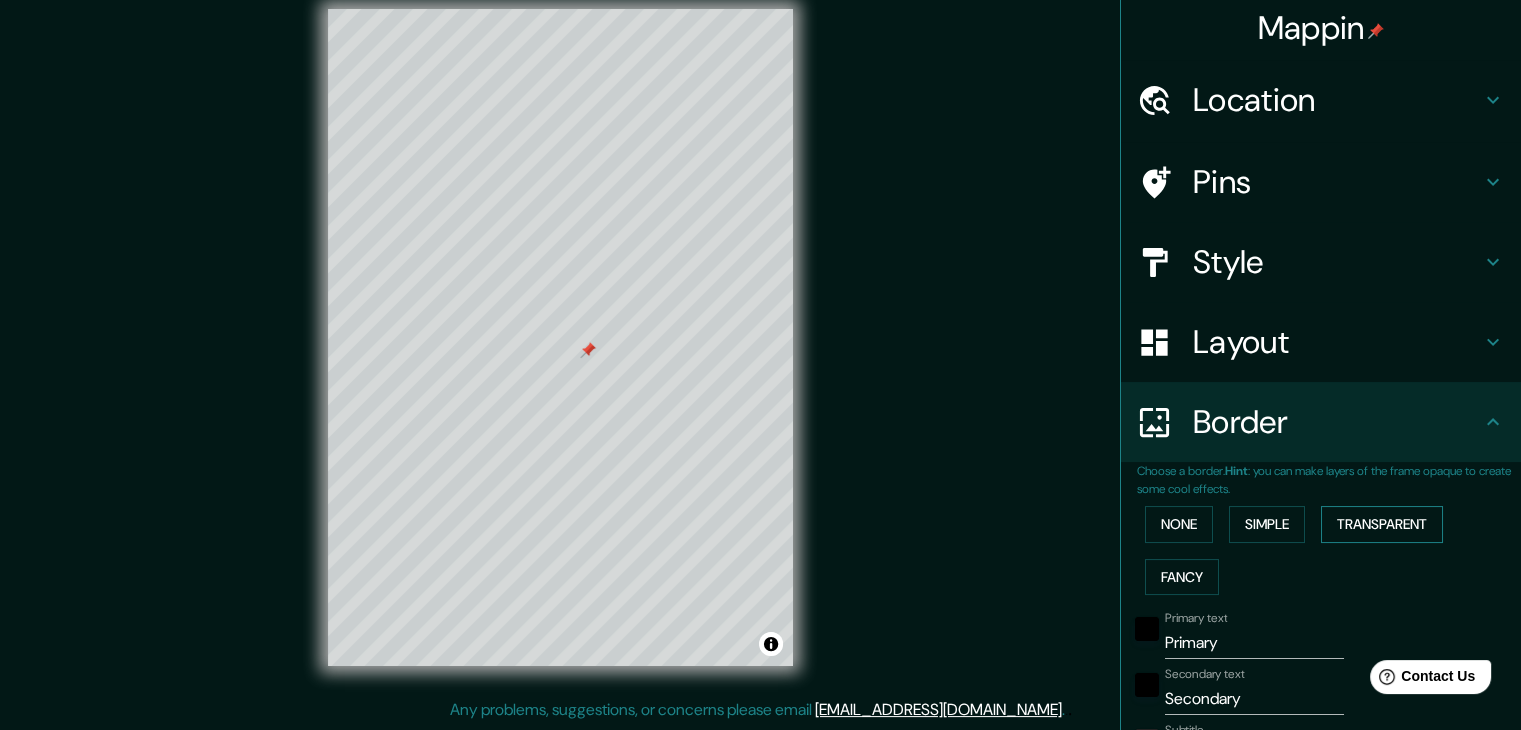 click on "Transparent" at bounding box center [1382, 524] 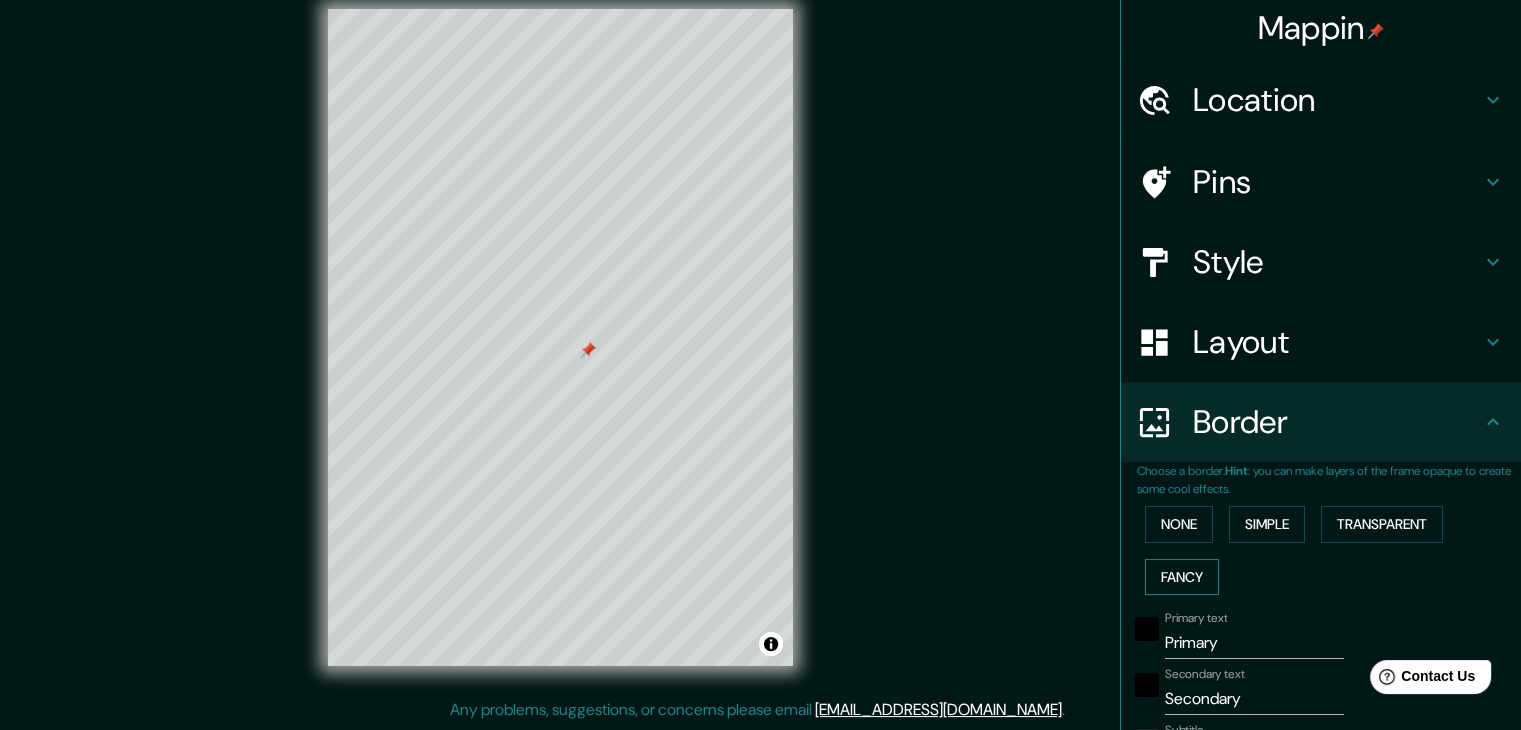 click on "Fancy" at bounding box center (1182, 577) 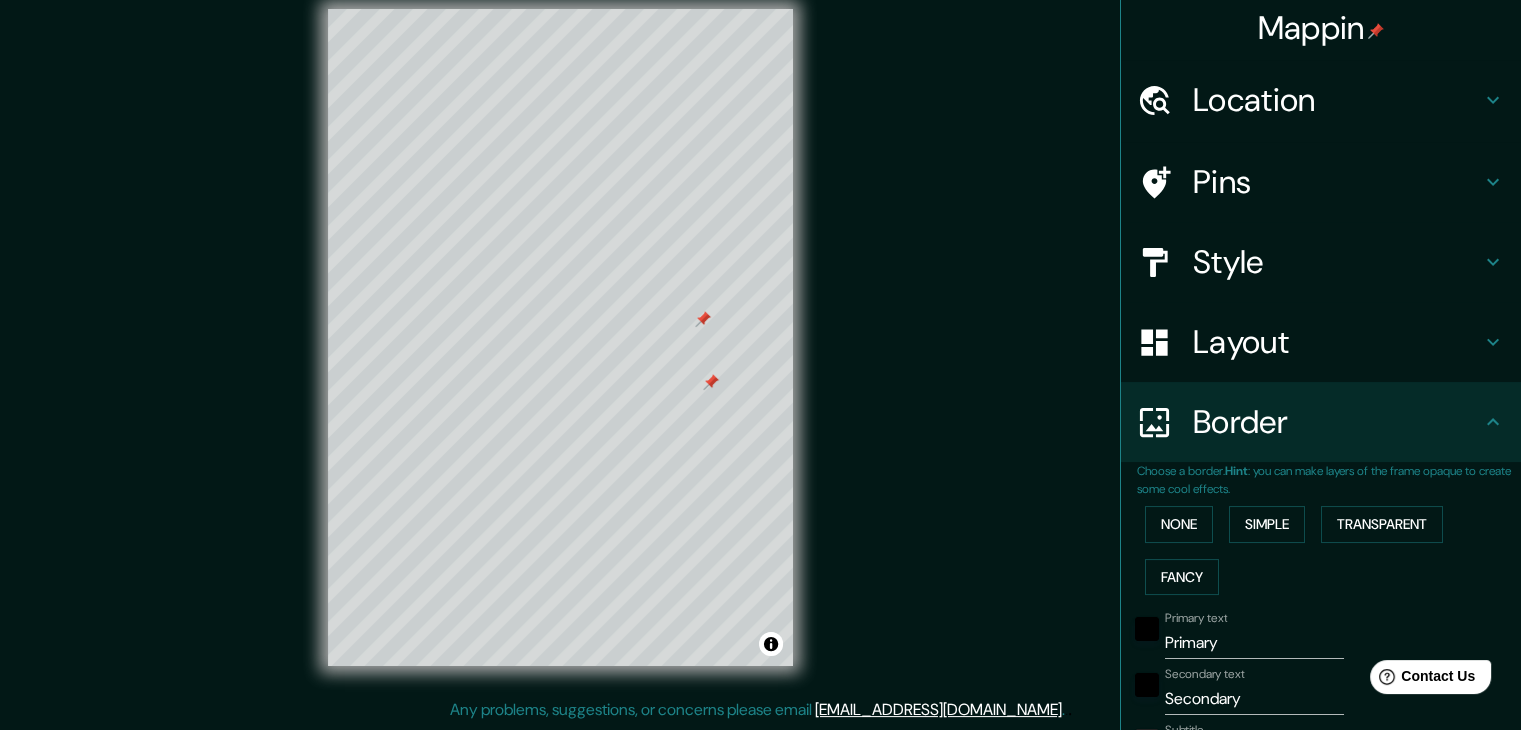 click at bounding box center [711, 382] 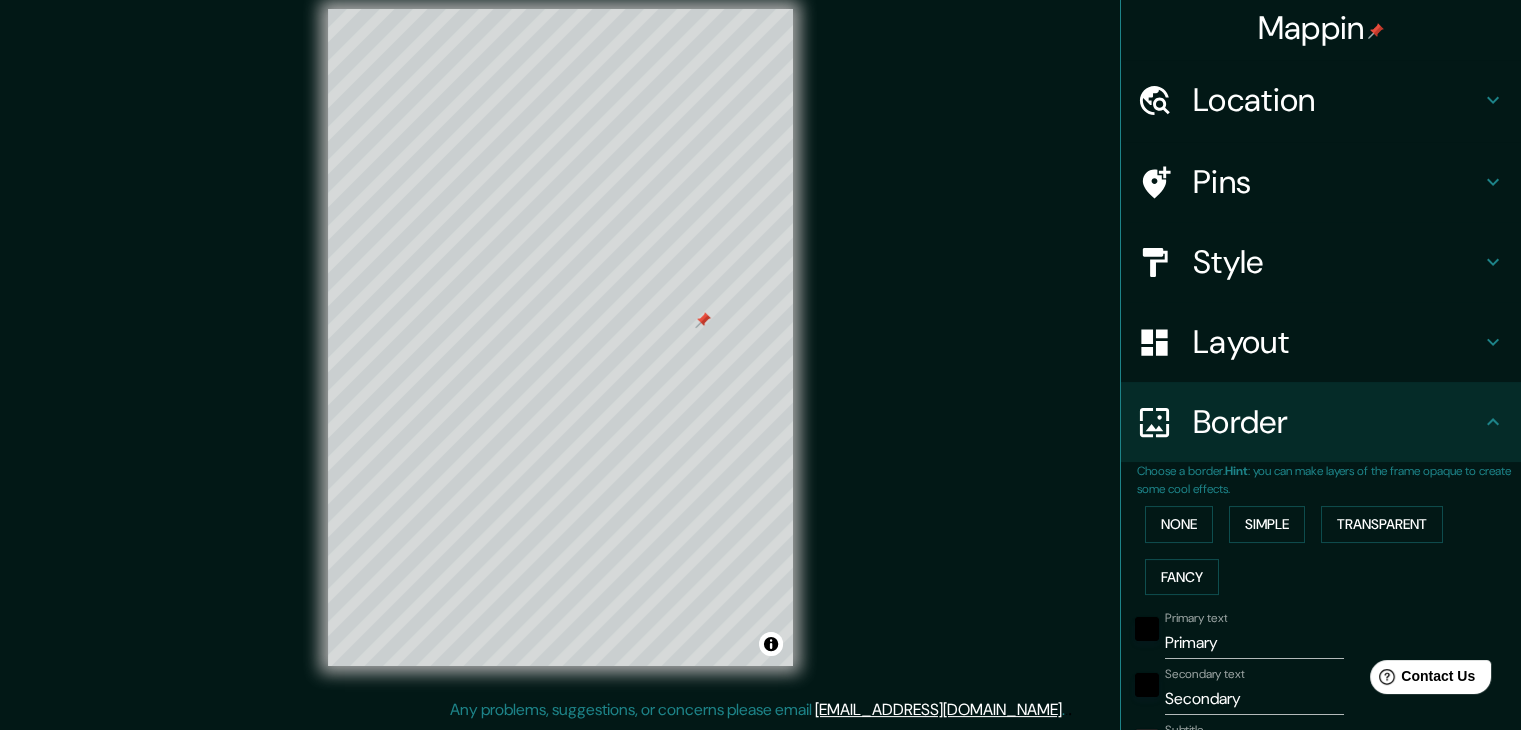 click on "Layout" at bounding box center [1337, 342] 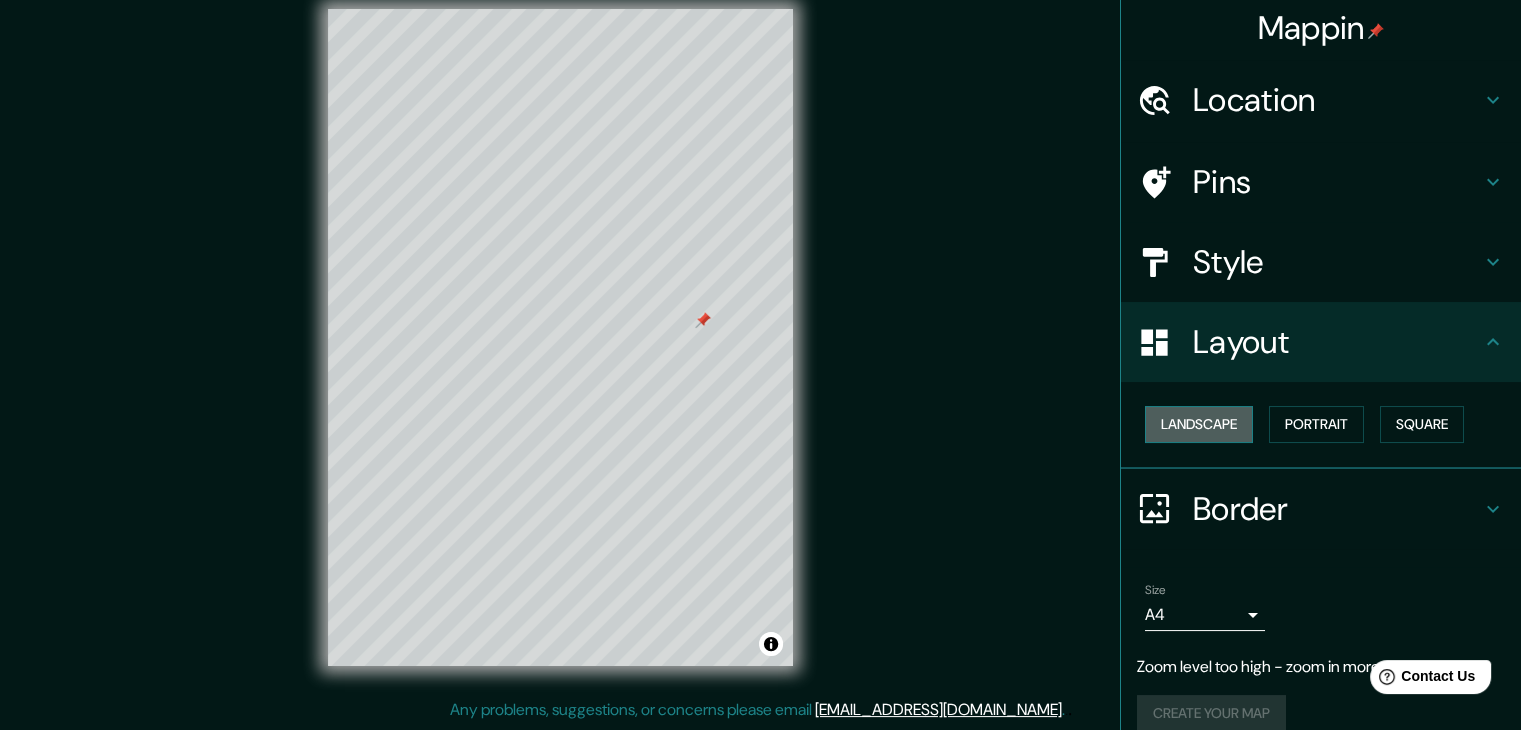 click on "Landscape" at bounding box center (1199, 424) 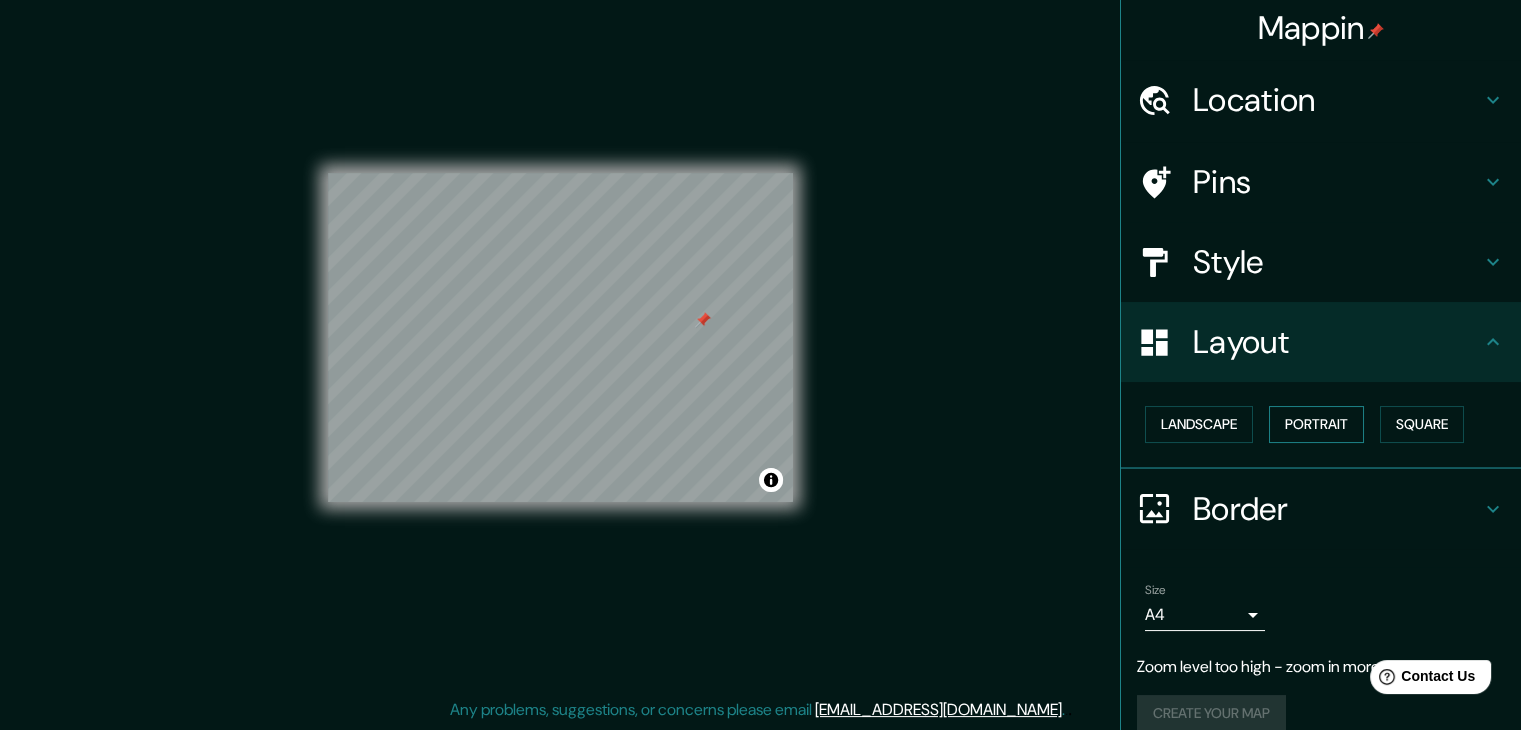 click on "Portrait" at bounding box center (1316, 424) 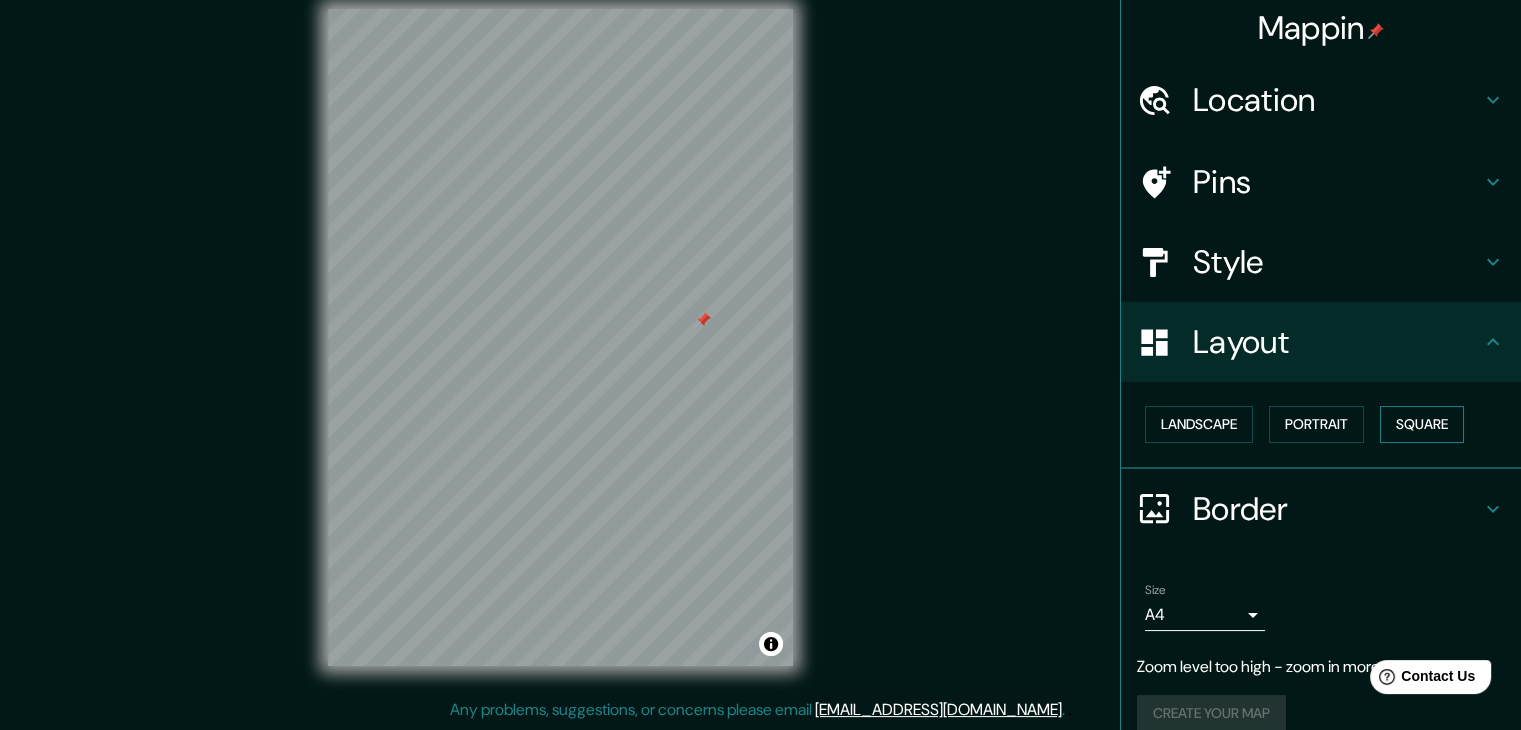 click on "Square" at bounding box center [1422, 424] 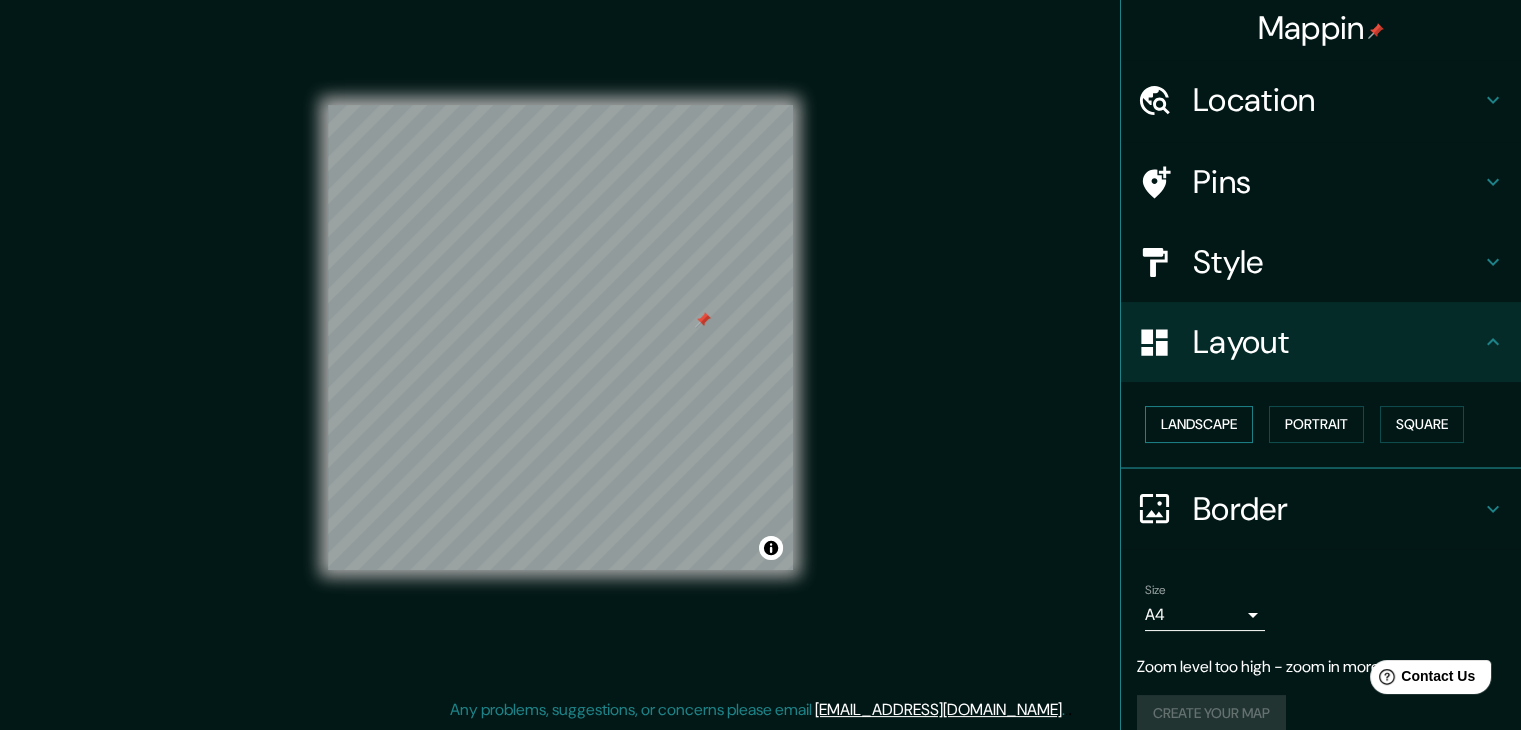 click on "Landscape" at bounding box center (1199, 424) 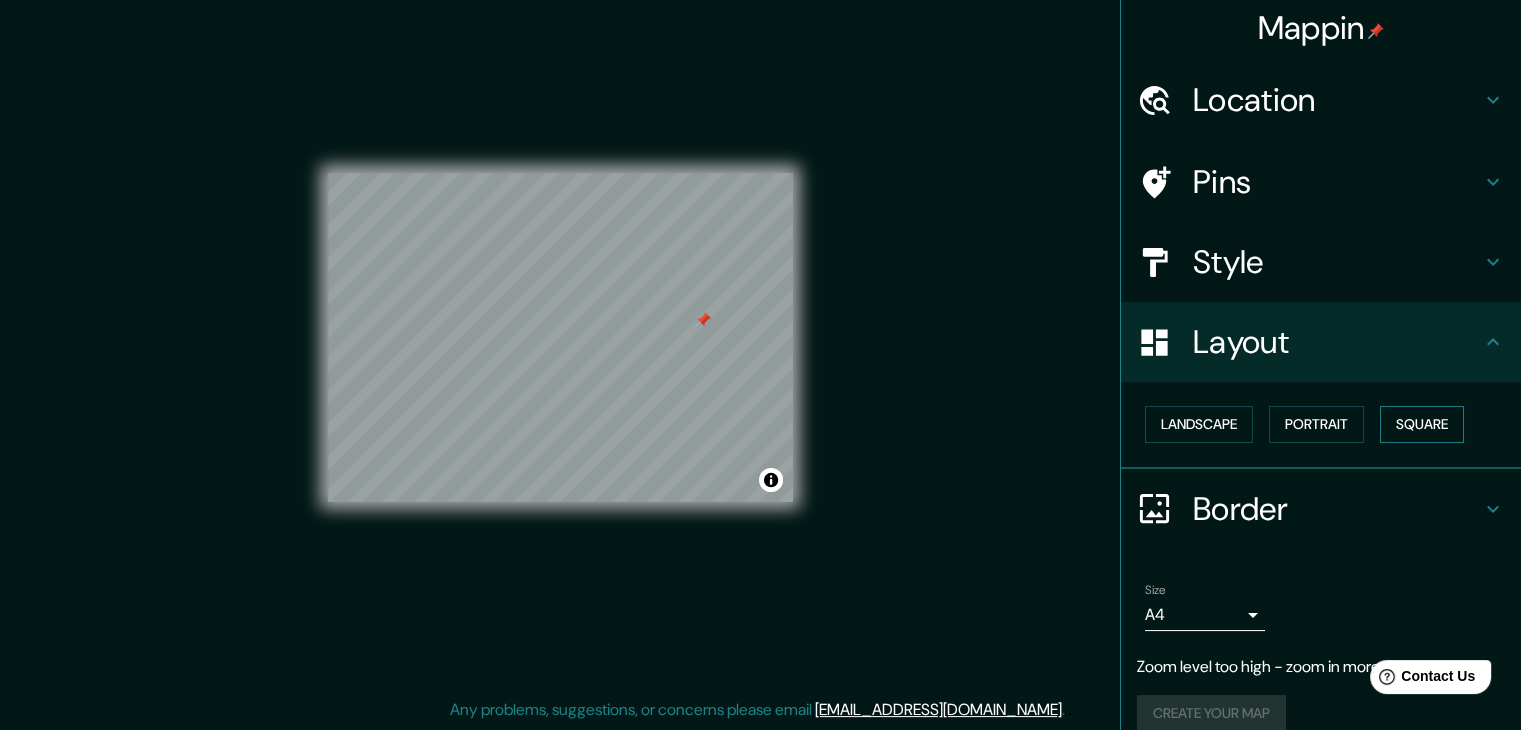 click on "Square" at bounding box center (1422, 424) 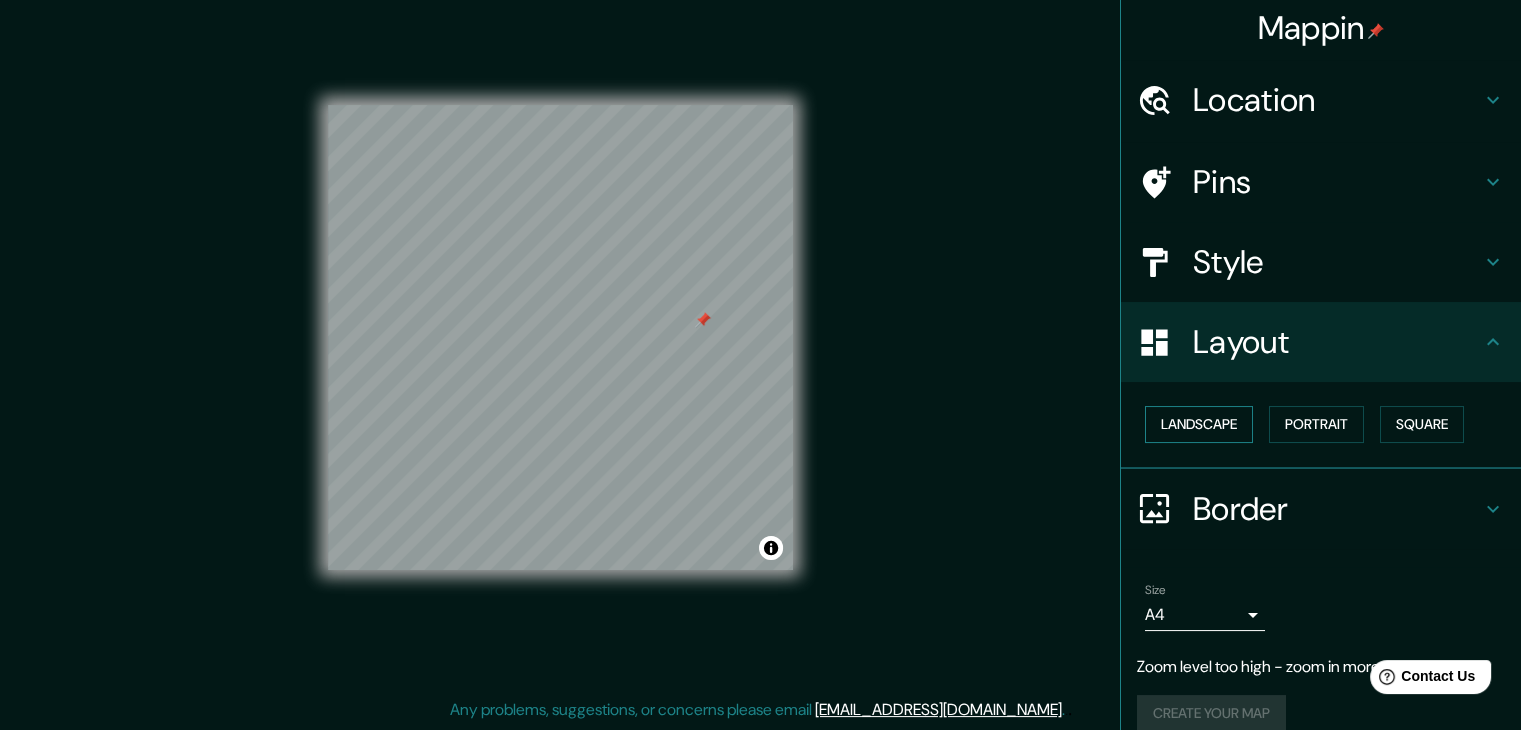 click on "Landscape" at bounding box center (1199, 424) 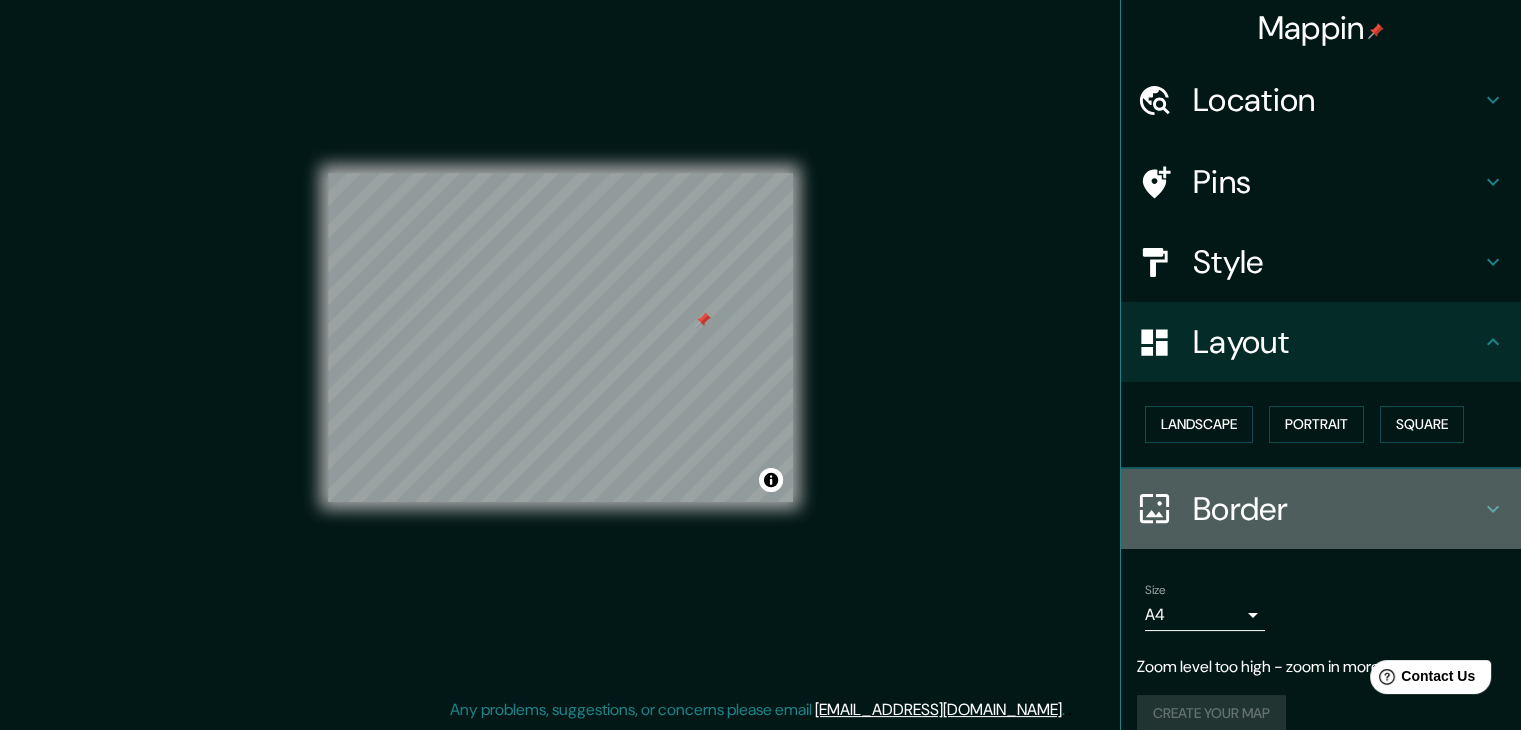 click on "Border" at bounding box center [1337, 509] 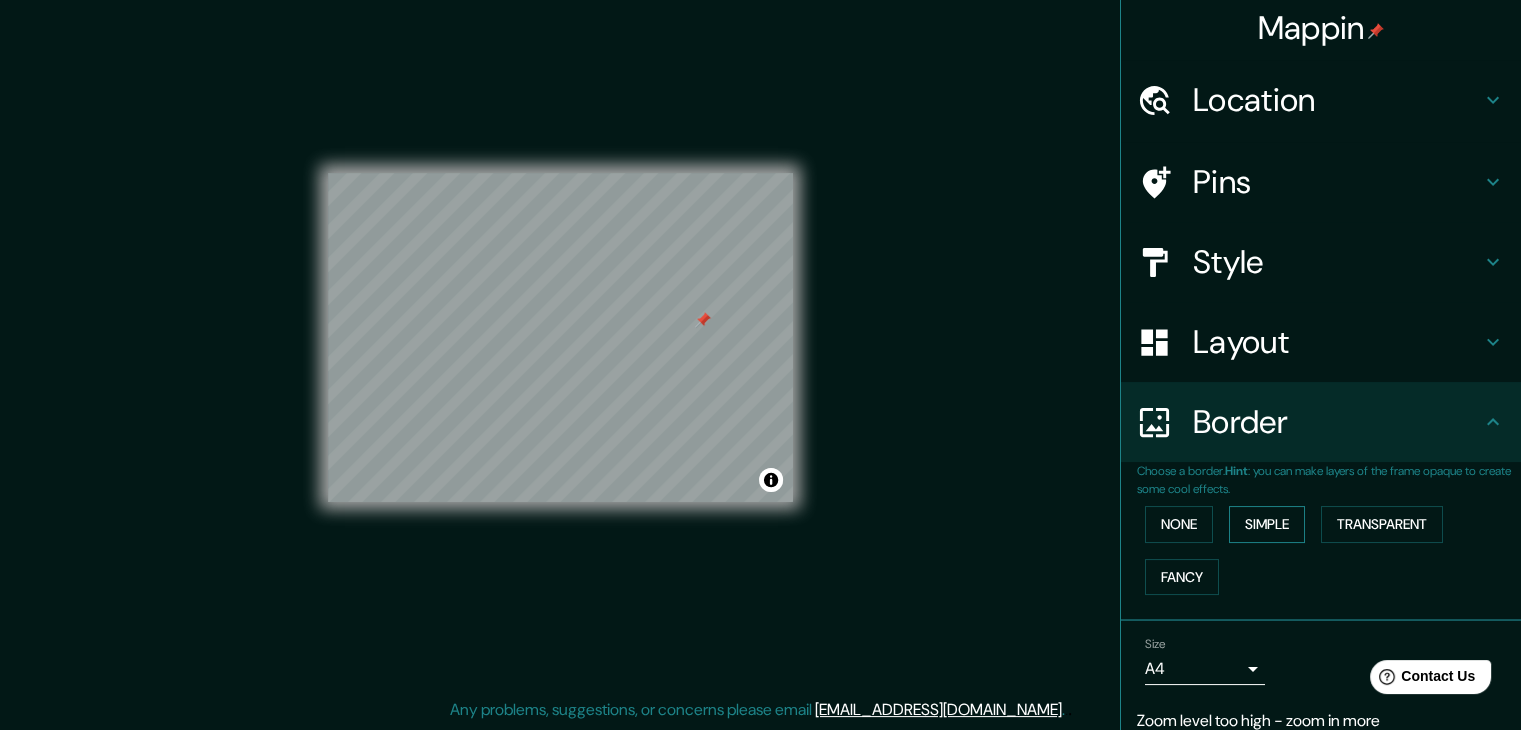click on "Simple" at bounding box center [1267, 524] 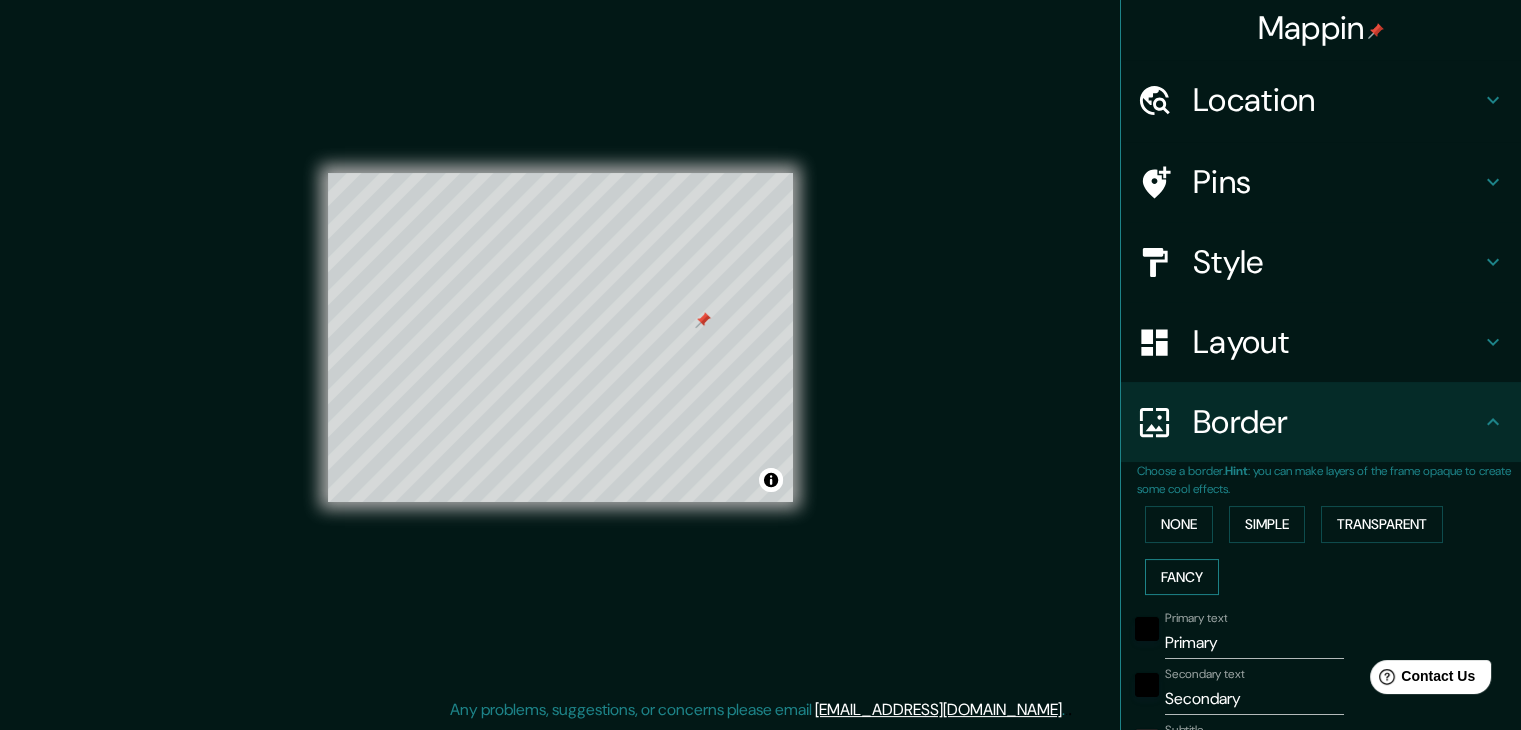 click on "Fancy" at bounding box center (1182, 577) 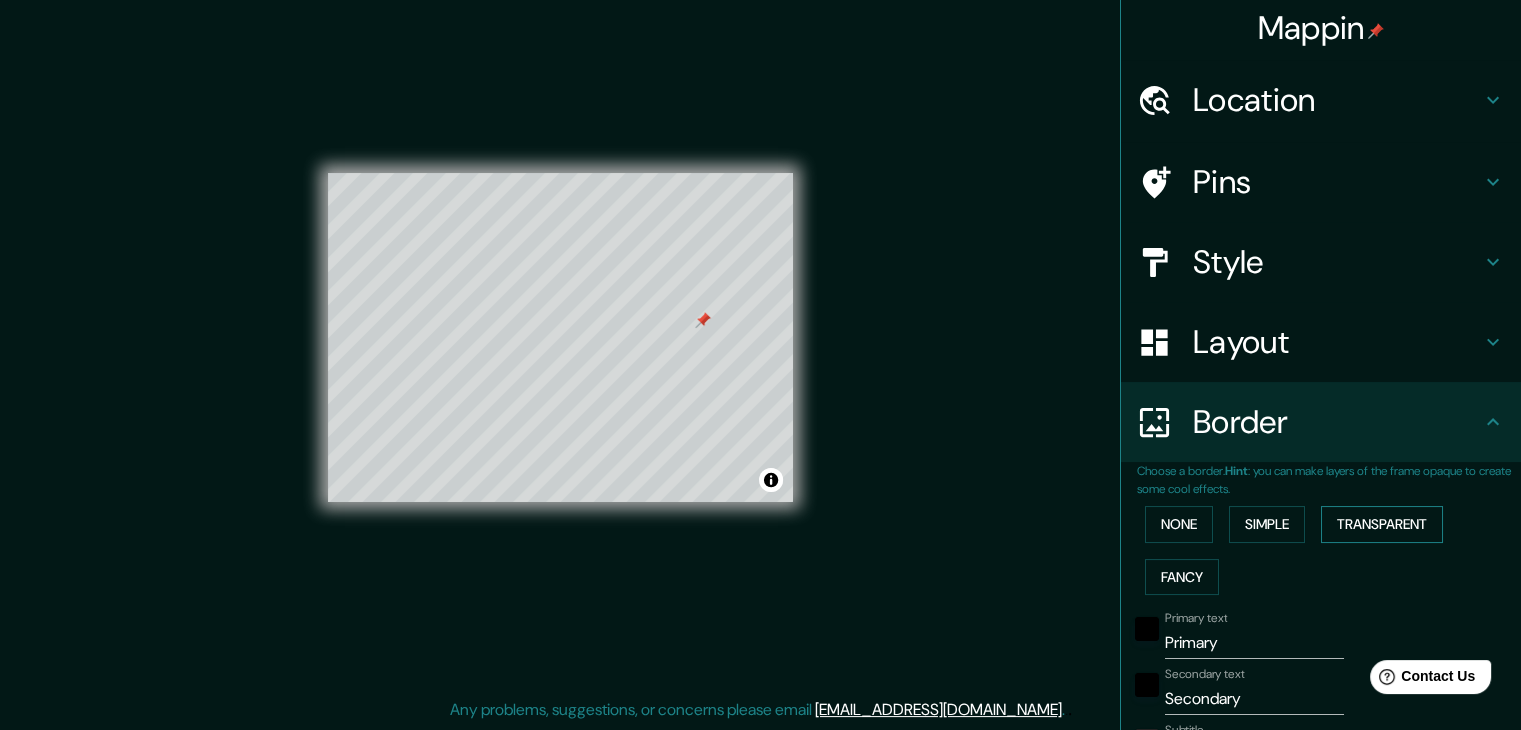 click on "Transparent" at bounding box center (1382, 524) 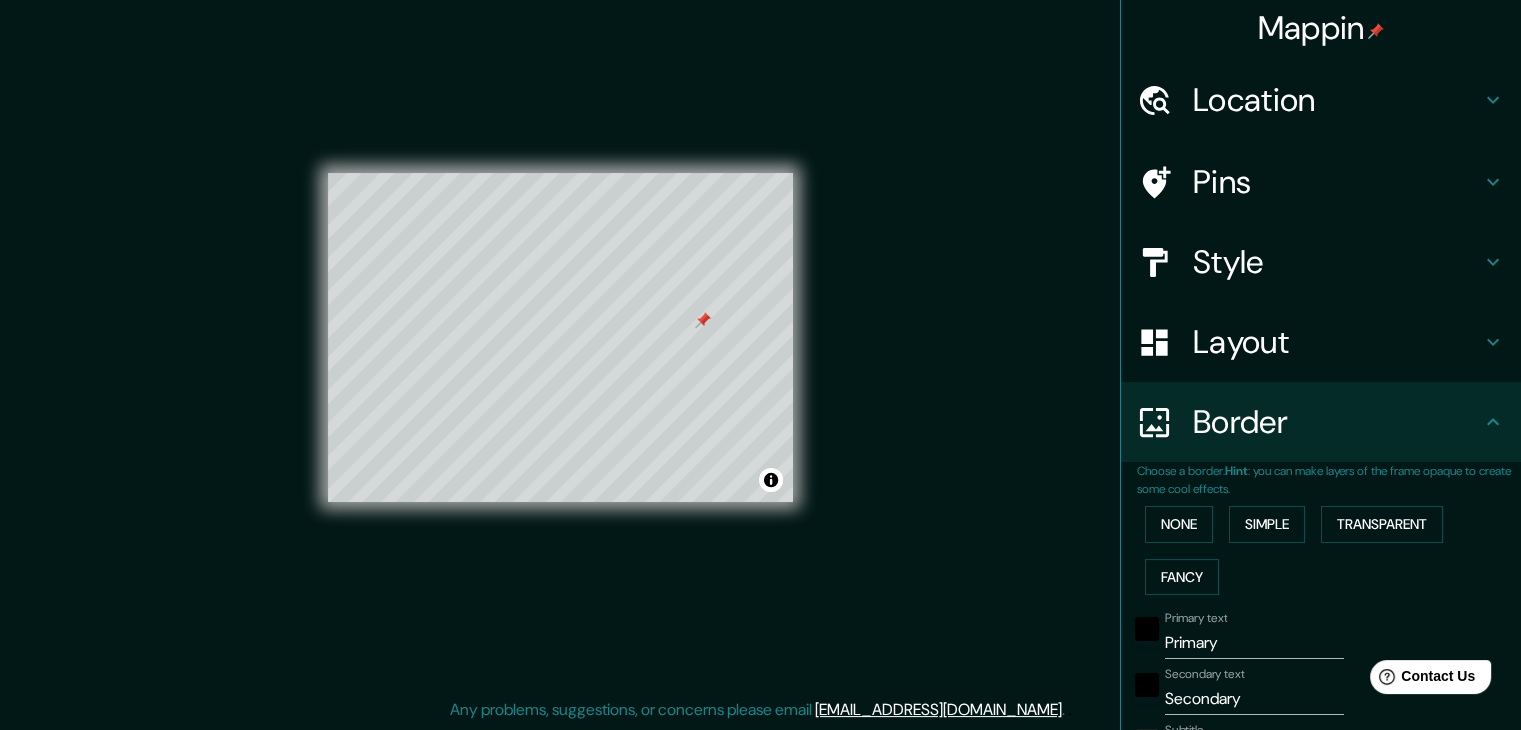 click on "Layout" at bounding box center [1337, 342] 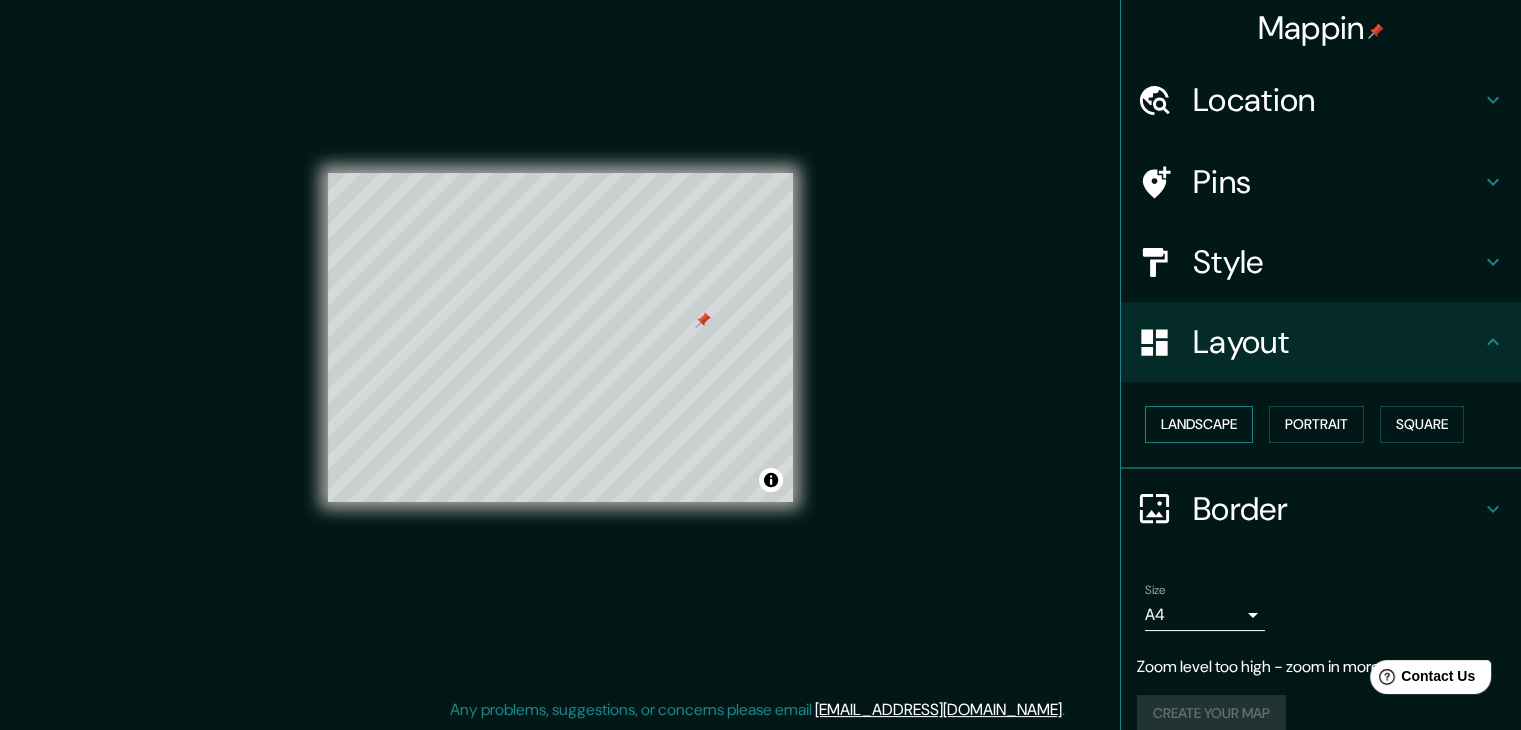 click on "Landscape" at bounding box center (1199, 424) 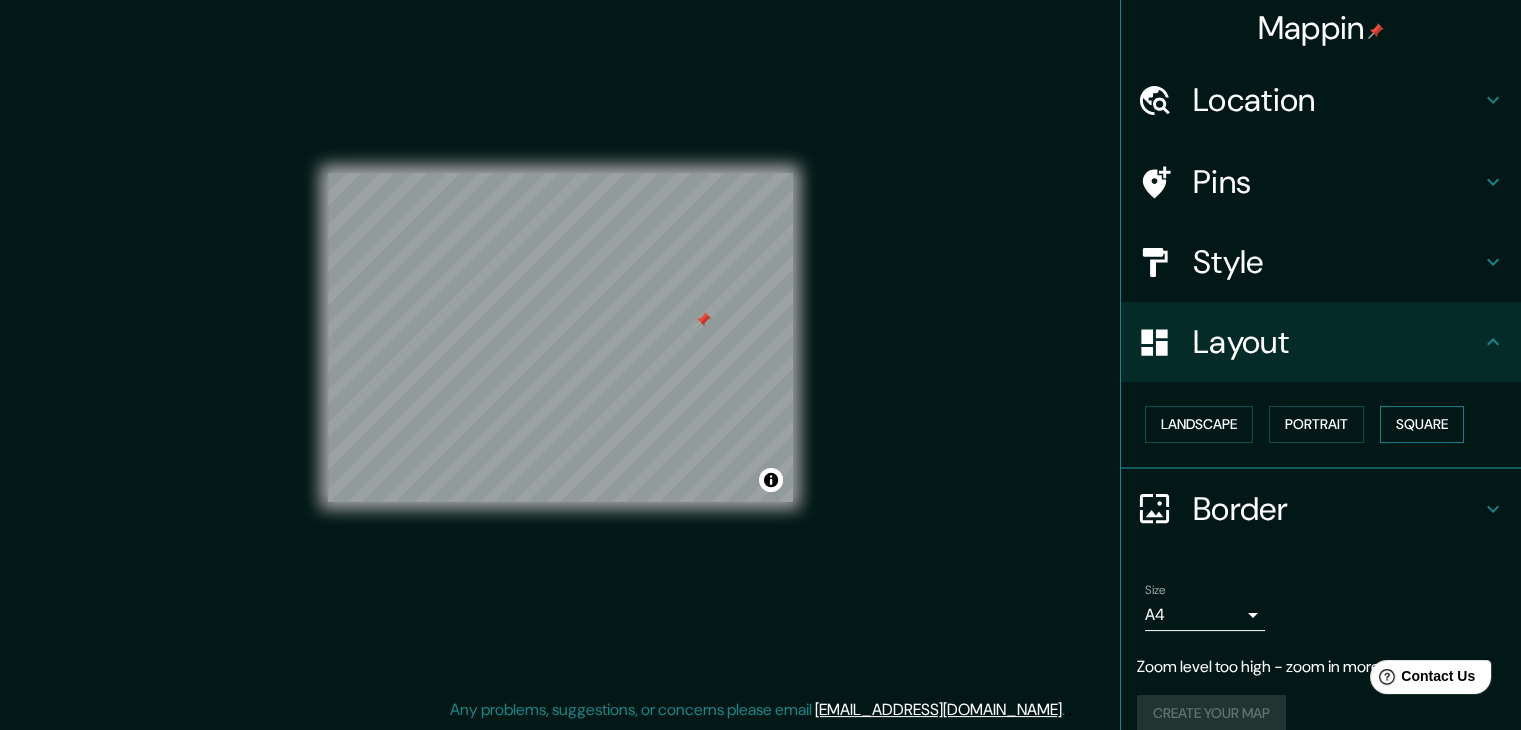 click on "Square" at bounding box center (1422, 424) 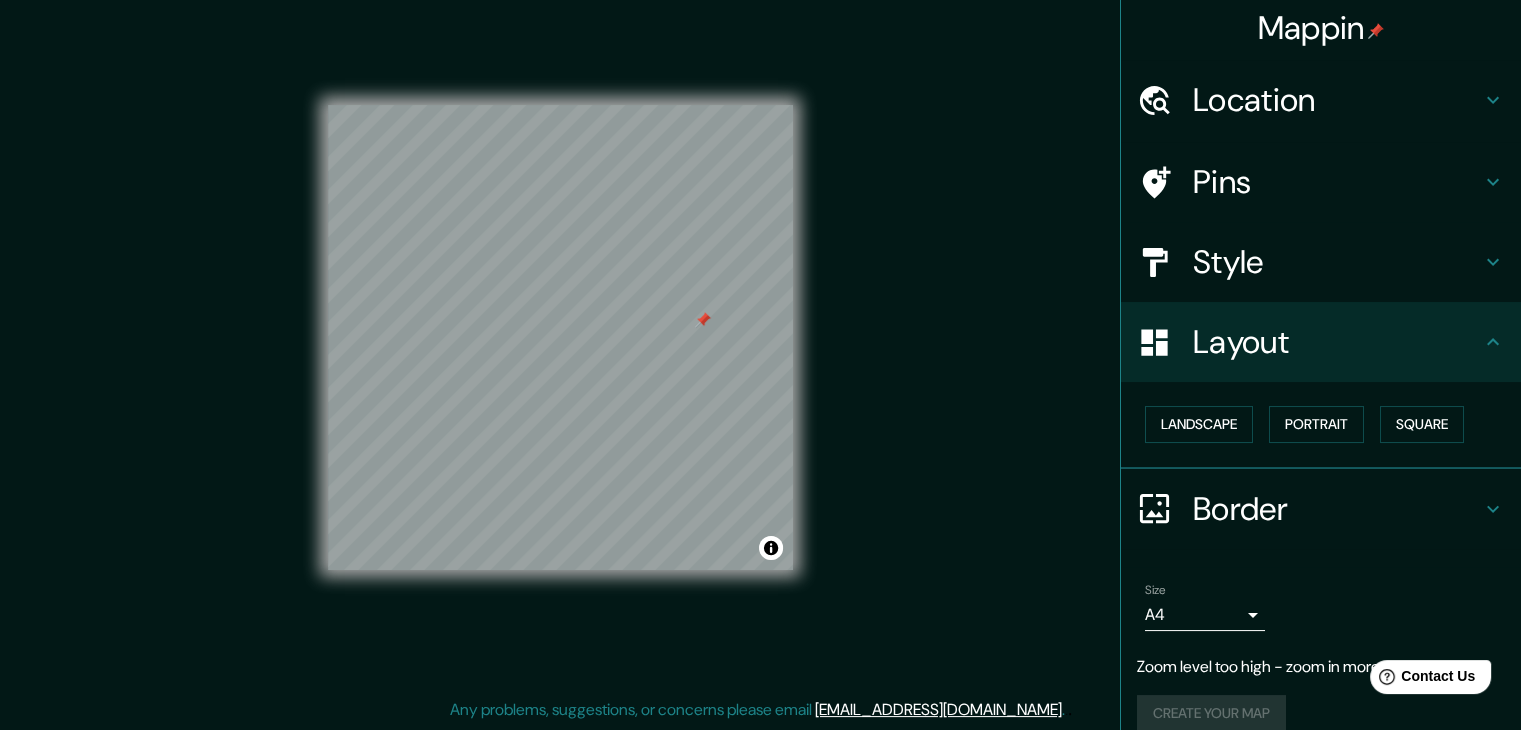 scroll, scrollTop: 28, scrollLeft: 0, axis: vertical 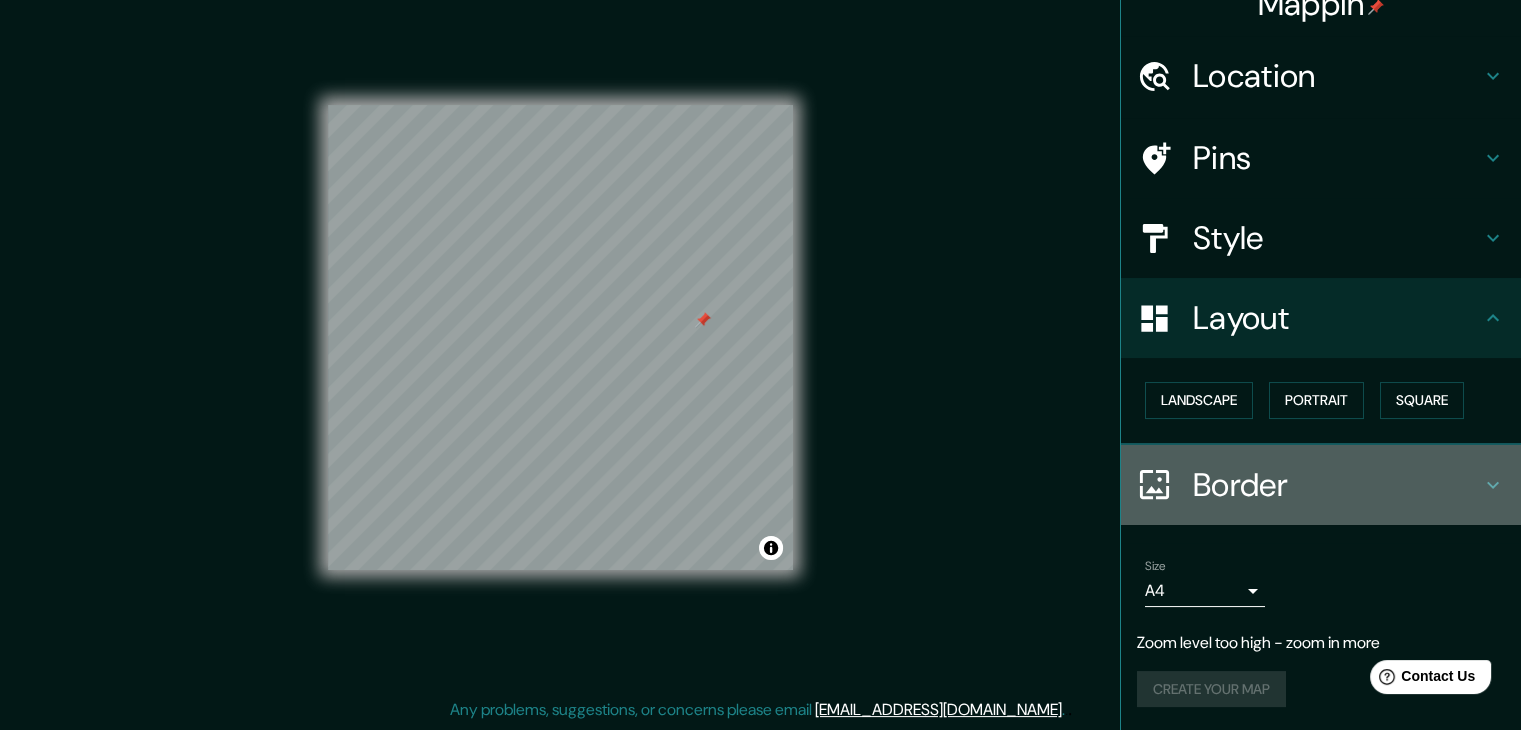 click on "Border" at bounding box center (1337, 485) 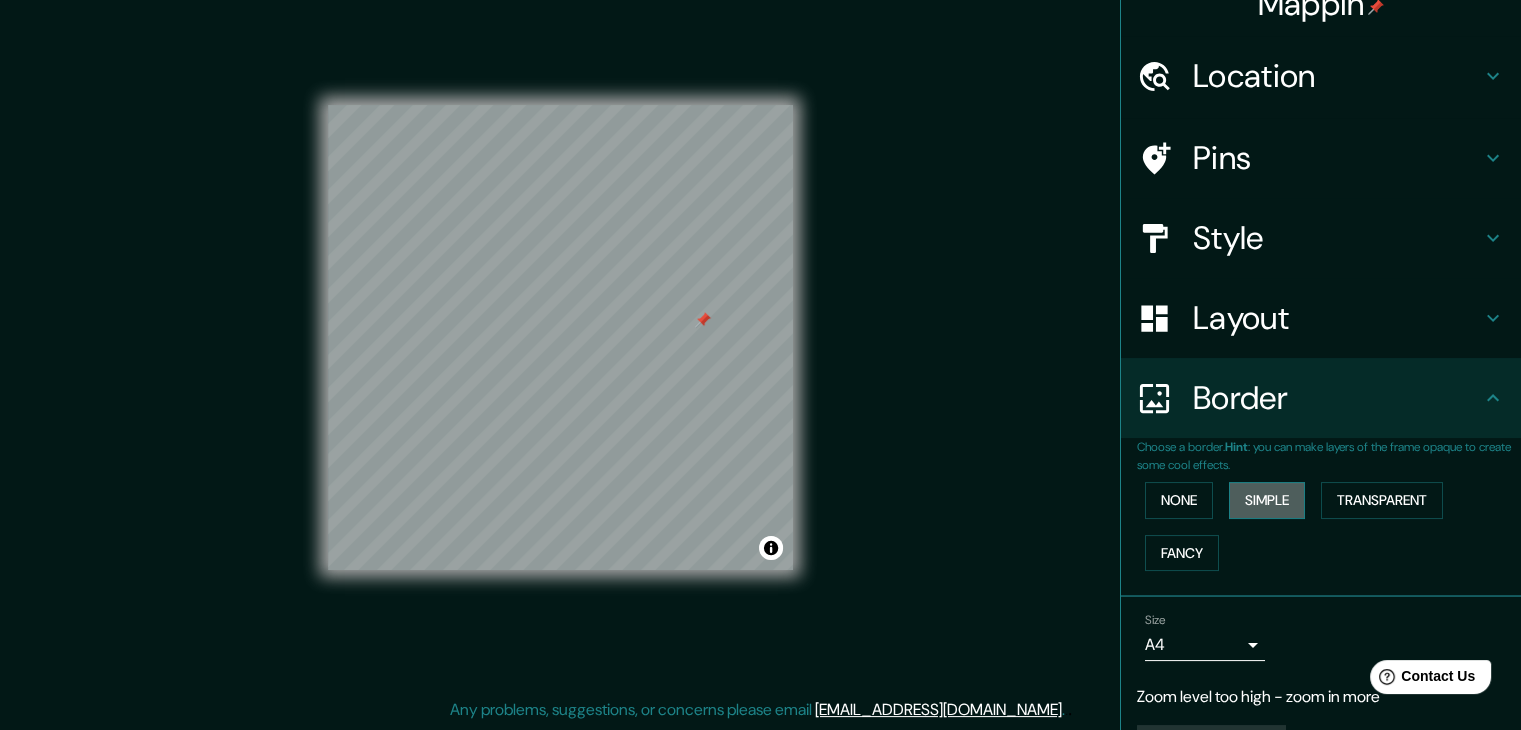 click on "Simple" at bounding box center (1267, 500) 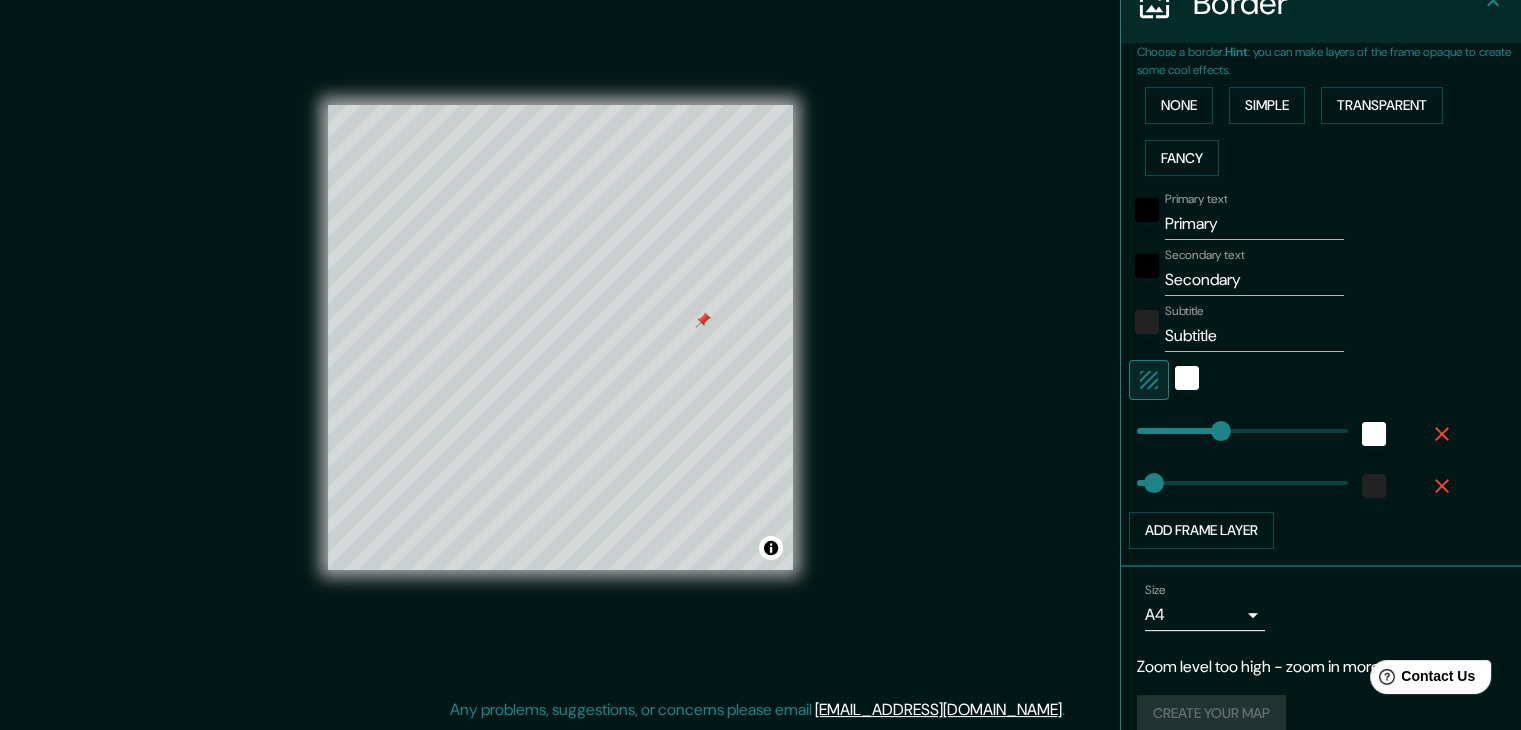 scroll, scrollTop: 445, scrollLeft: 0, axis: vertical 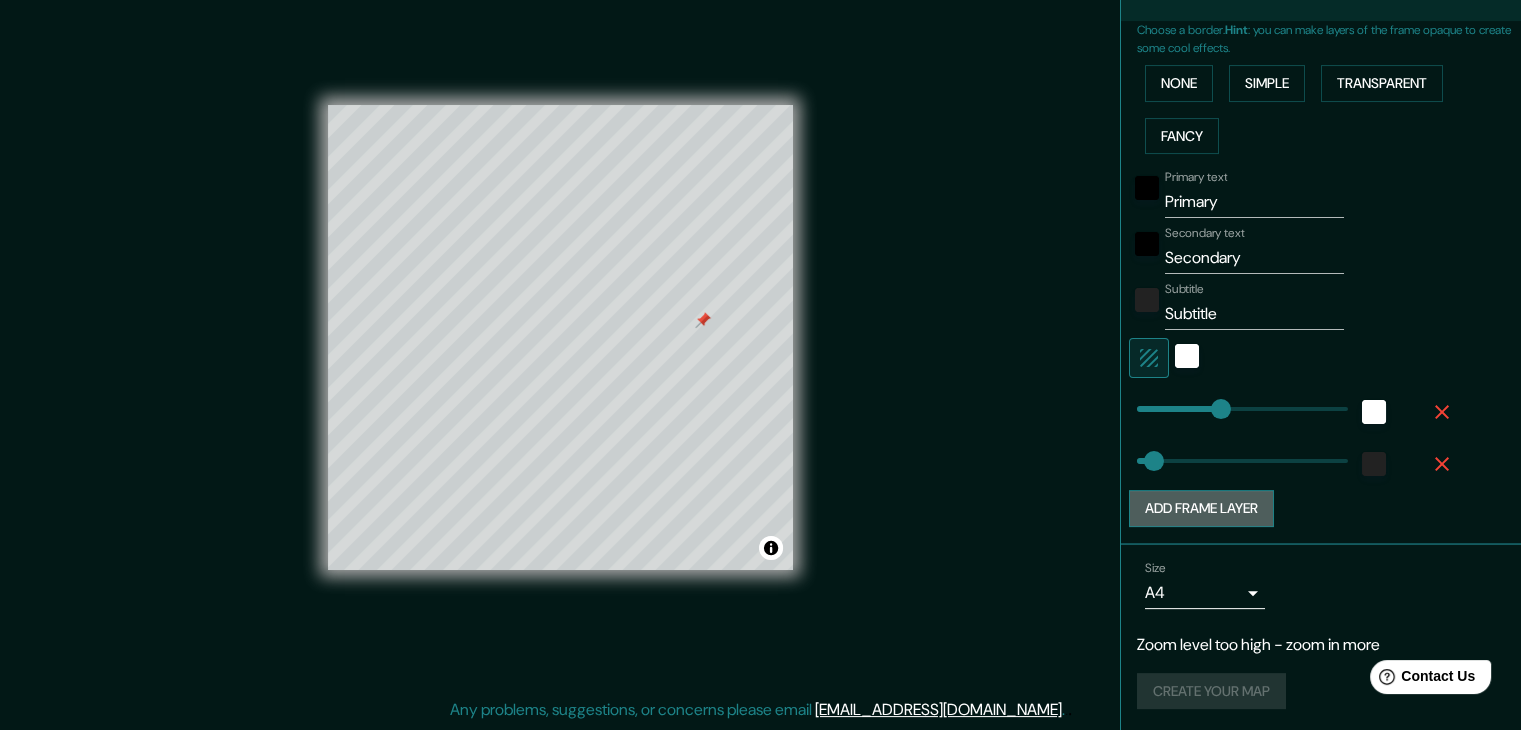 click on "Add frame layer" at bounding box center (1201, 508) 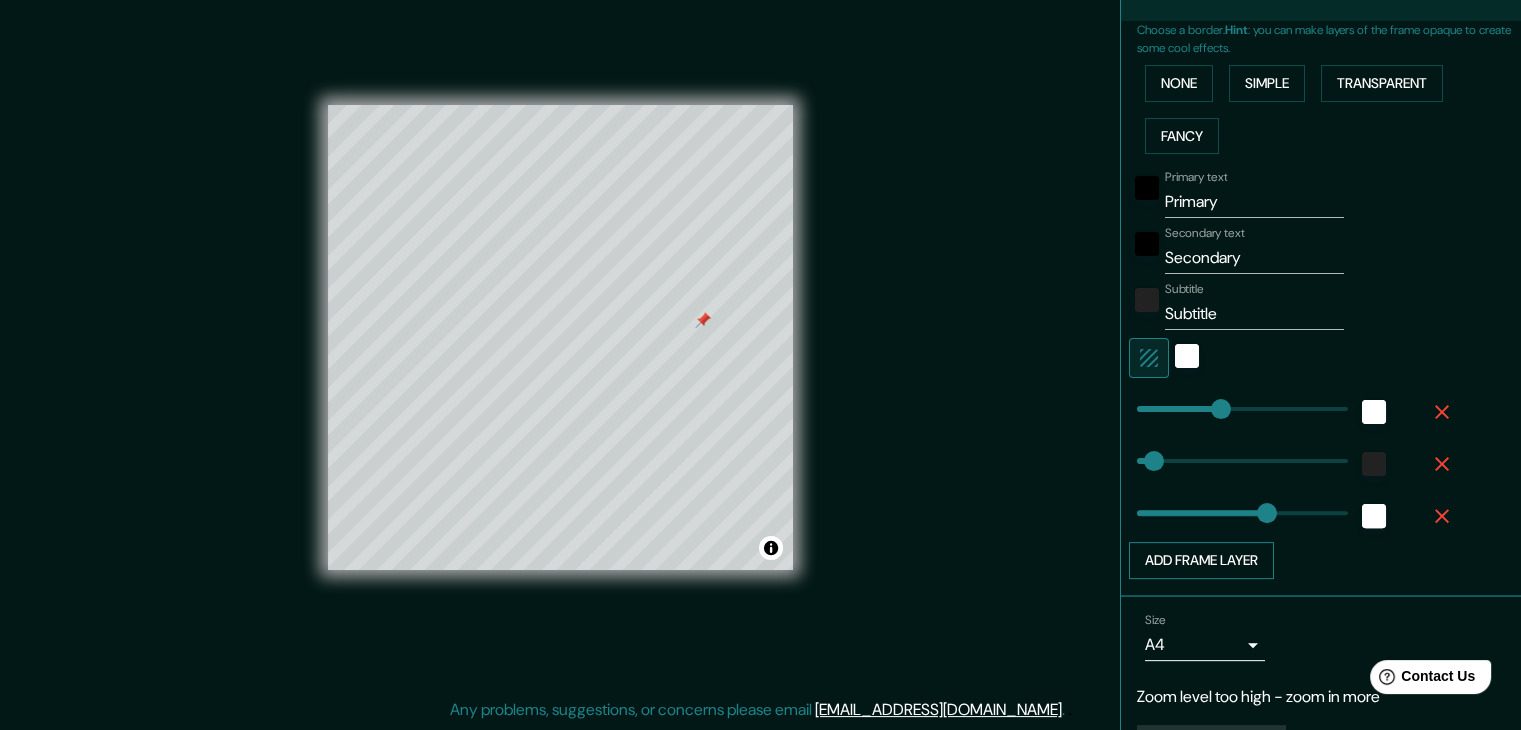 click on "Add frame layer" at bounding box center [1201, 560] 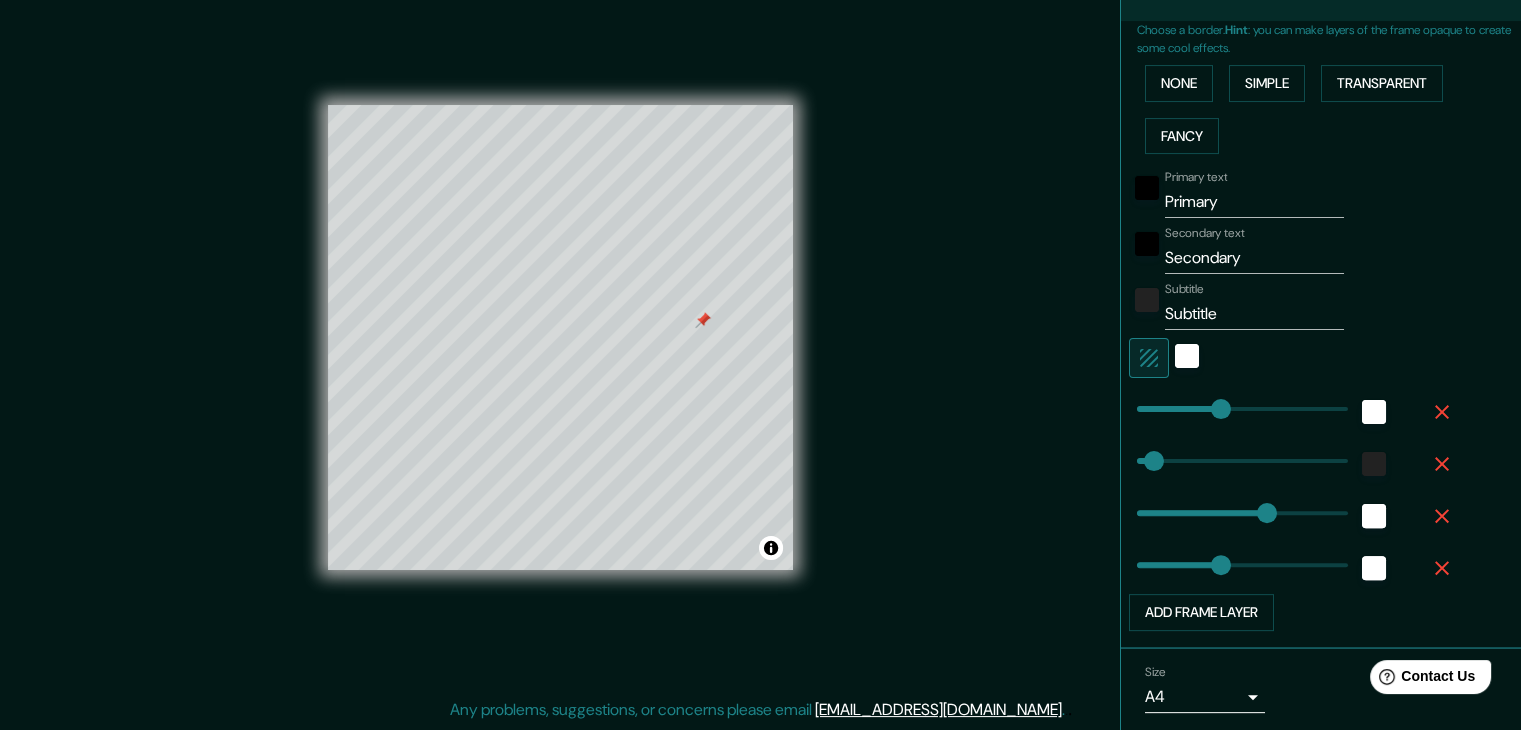 click 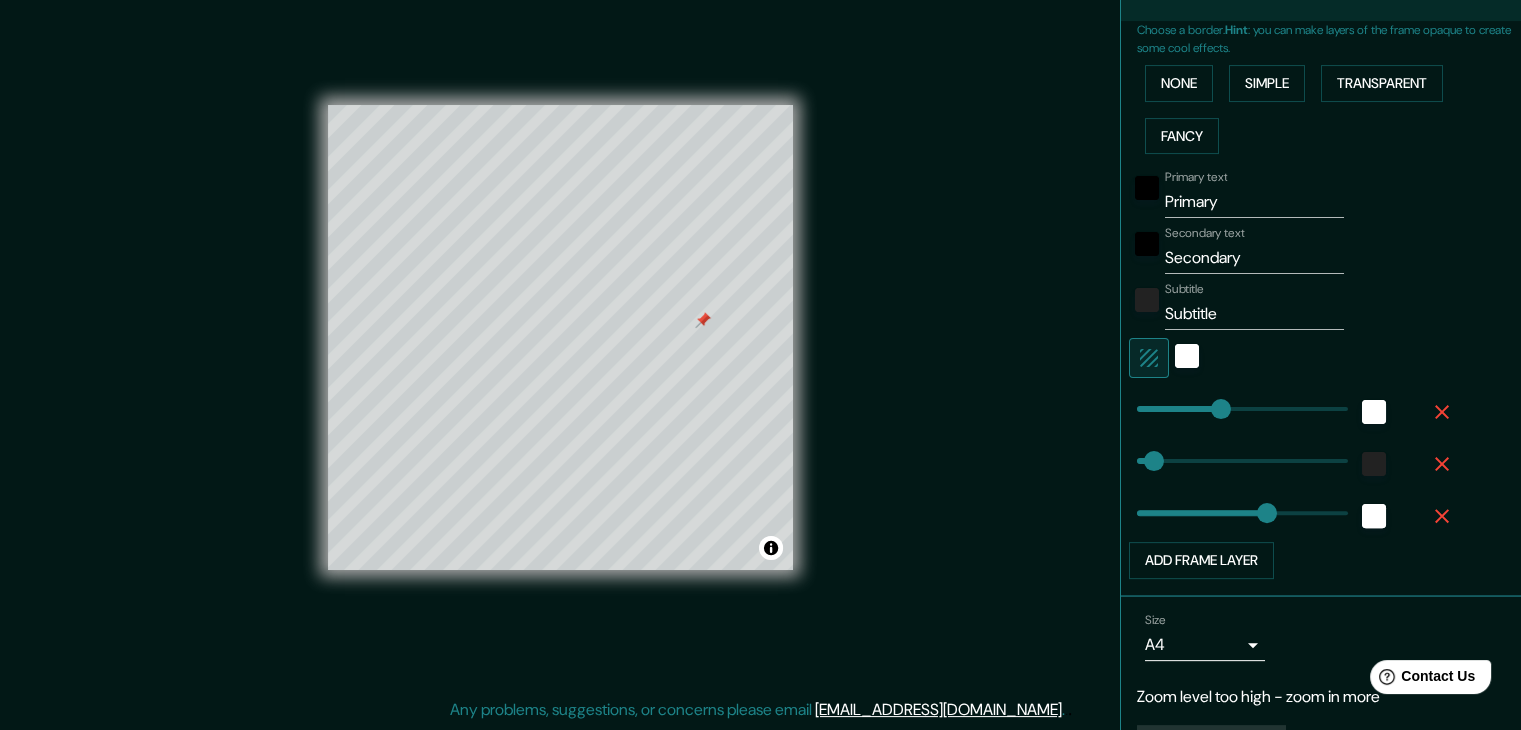 click 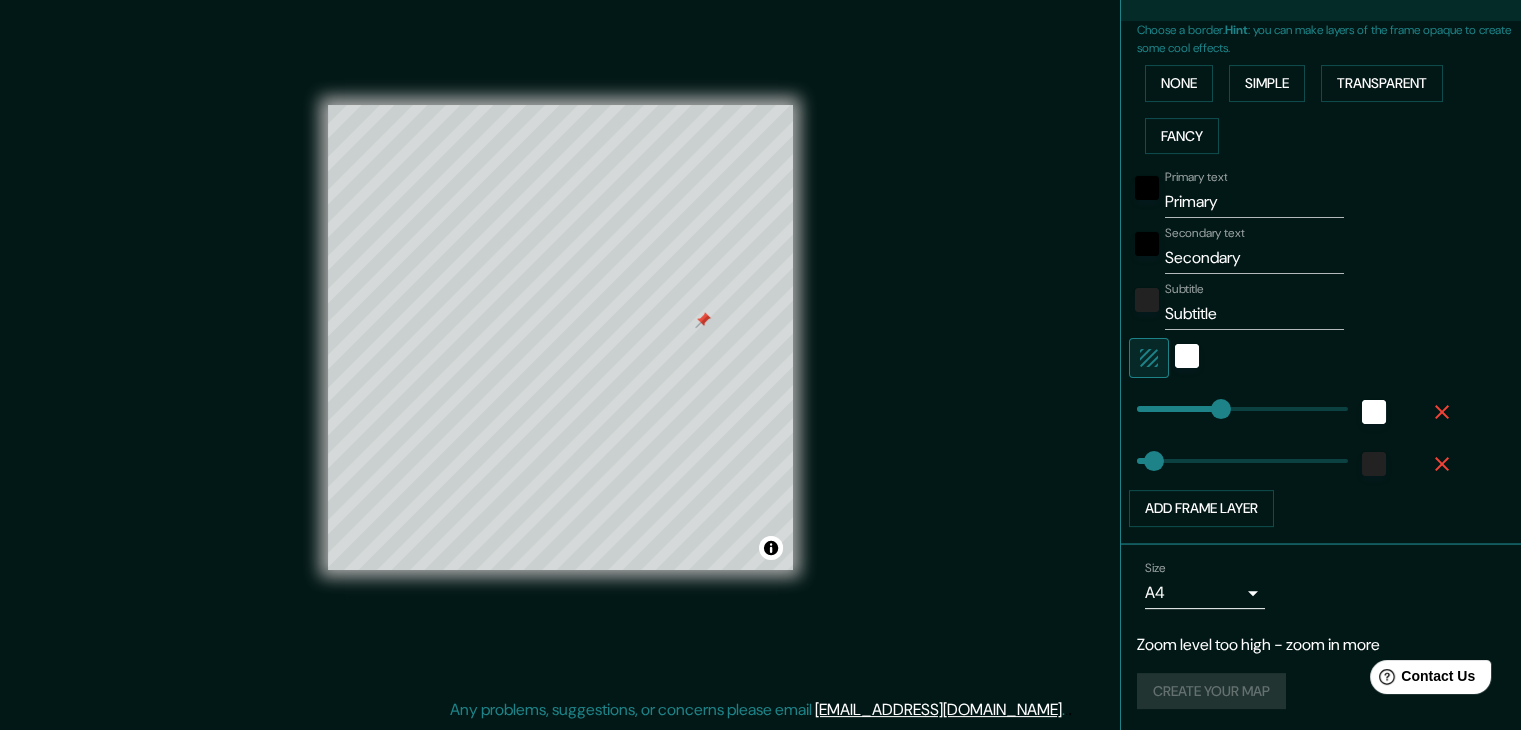 click on "Mappin Location Rize, Türkiye Pins Style Layout Border Choose a border.  Hint : you can make layers of the frame opaque to create some cool effects. None Simple Transparent Fancy Primary text Primary Secondary text Secondary Subtitle Subtitle Add frame layer Size A4 single Zoom level too high - zoom in more Create your map © Mapbox   © OpenStreetMap   Improve this map Any problems, suggestions, or concerns please email    help@mappin.pro . . ." at bounding box center [760, 342] 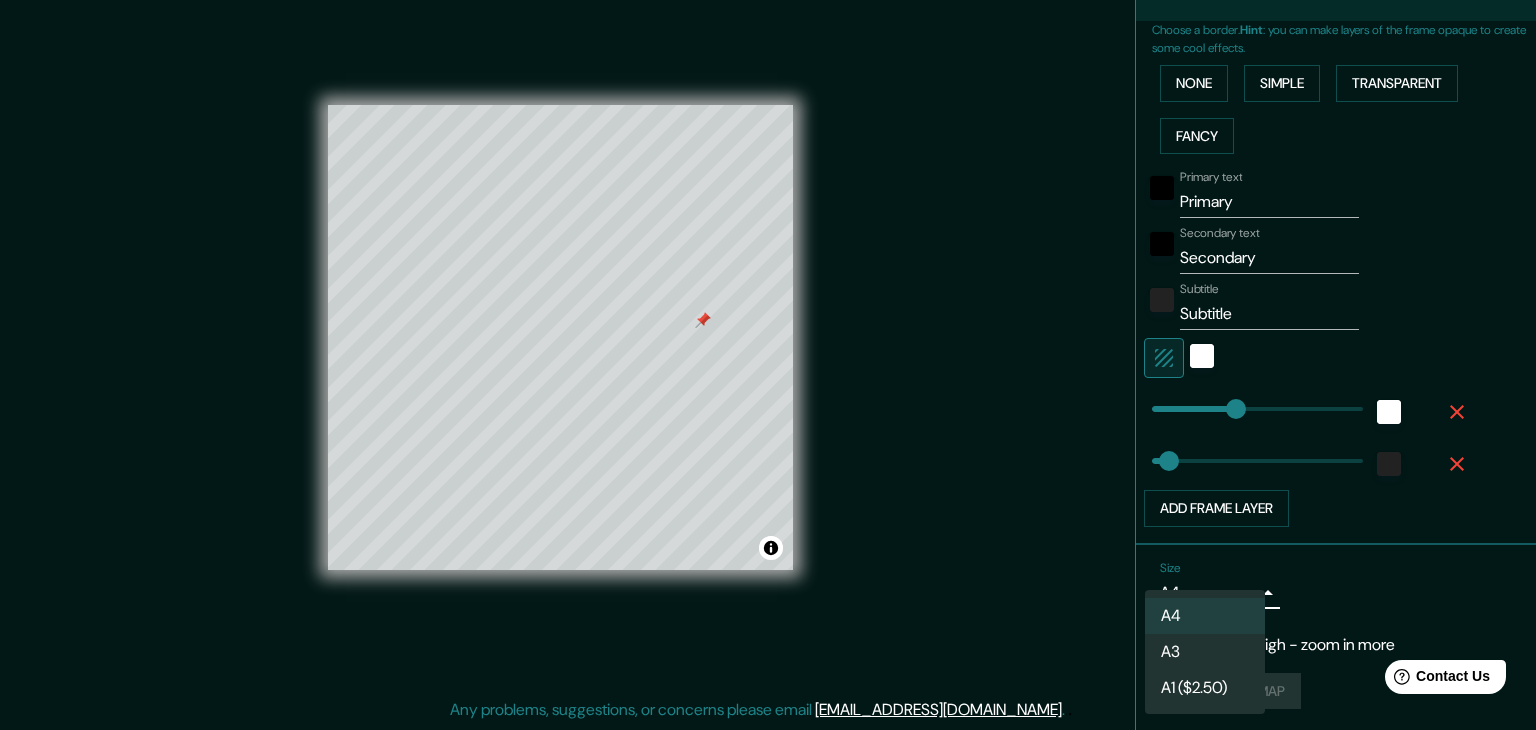 click at bounding box center (768, 365) 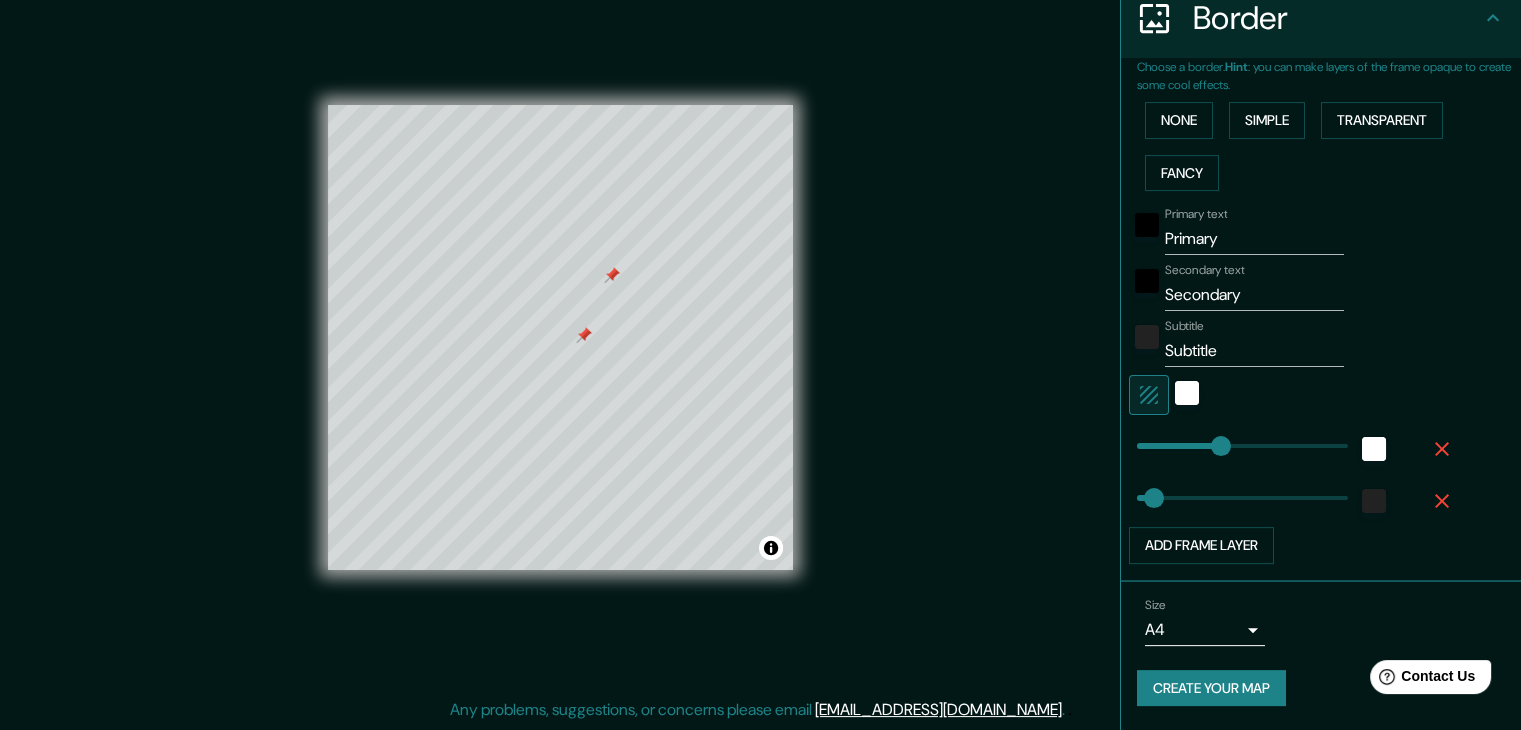 scroll, scrollTop: 405, scrollLeft: 0, axis: vertical 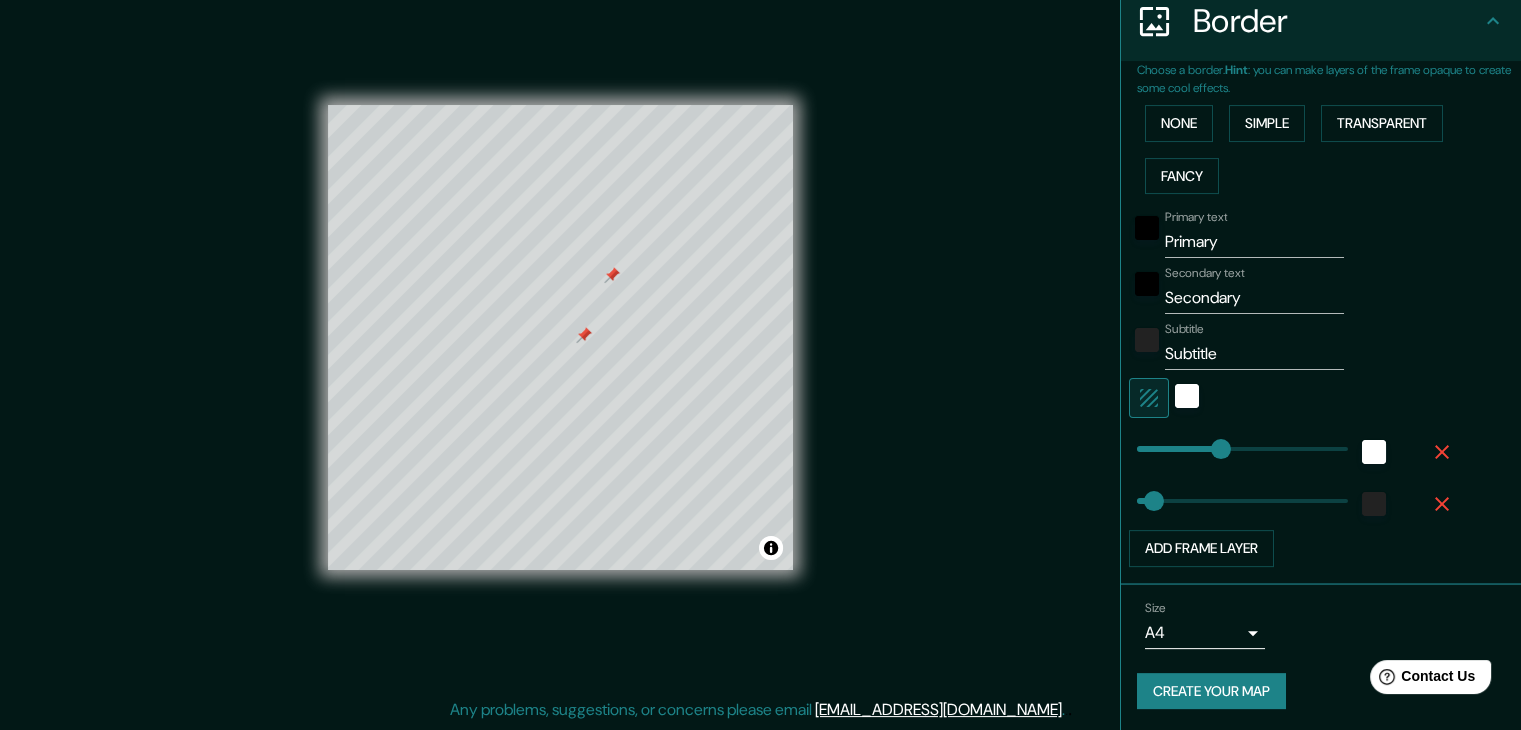 click at bounding box center [584, 335] 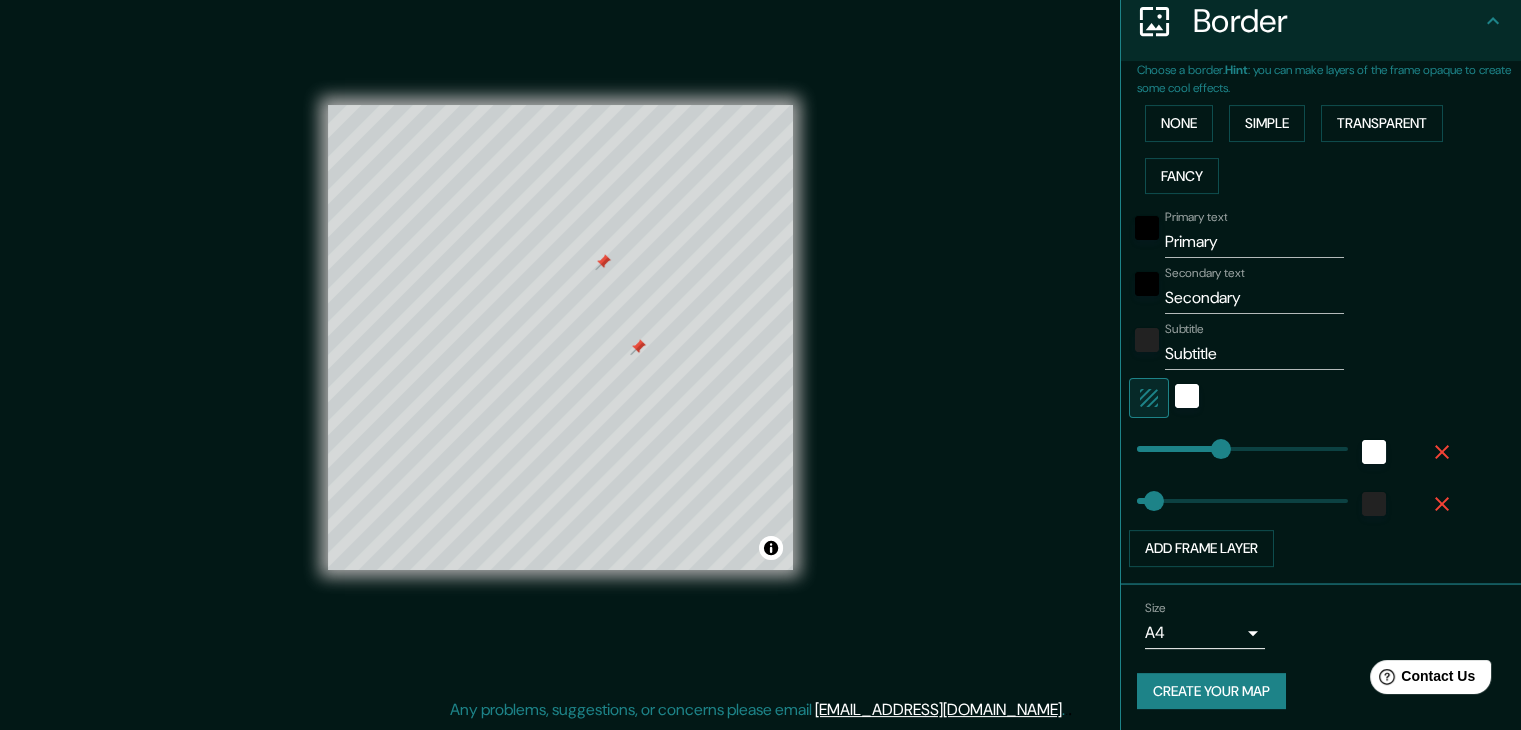 click at bounding box center (638, 347) 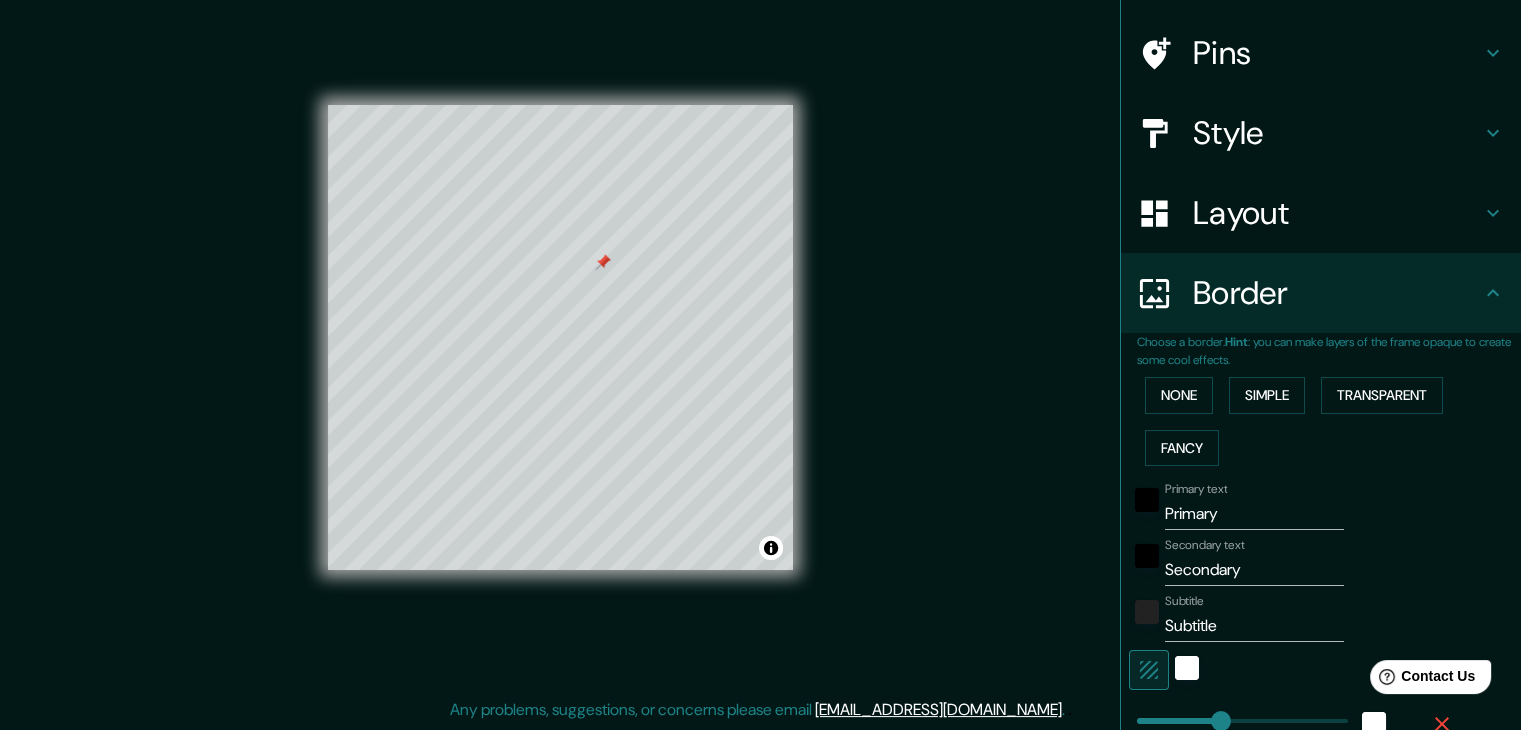 scroll, scrollTop: 105, scrollLeft: 0, axis: vertical 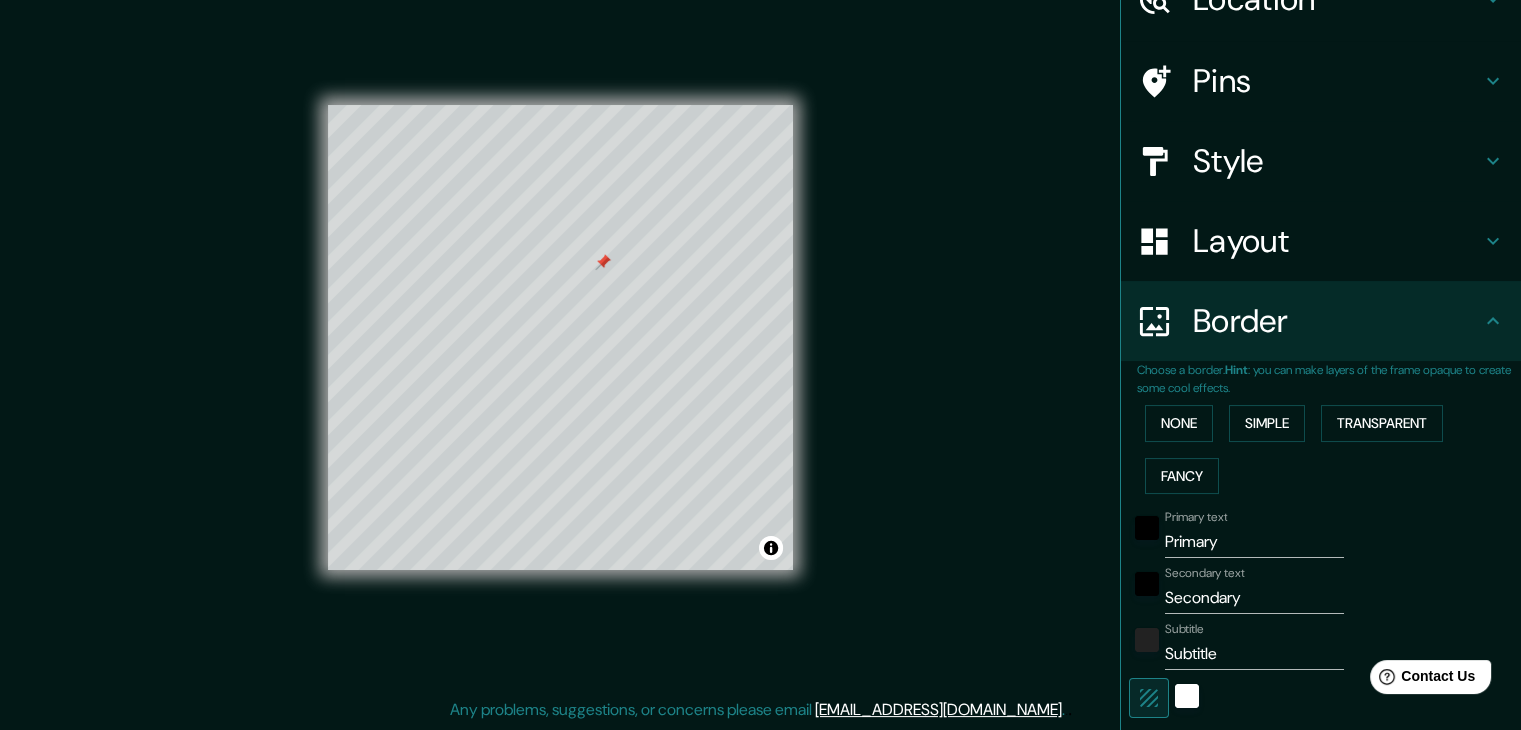click on "Style" at bounding box center (1337, 161) 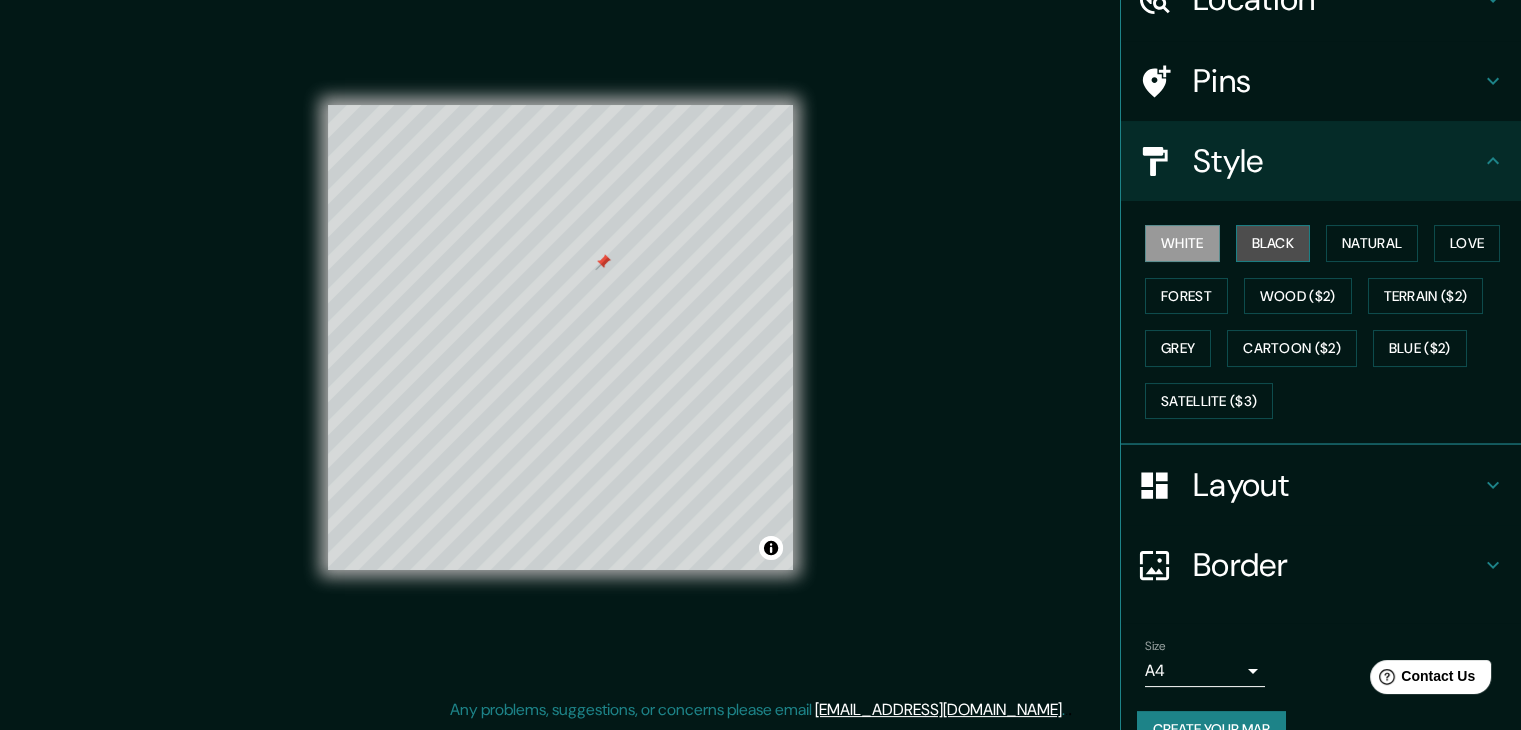 click on "Black" at bounding box center [1273, 243] 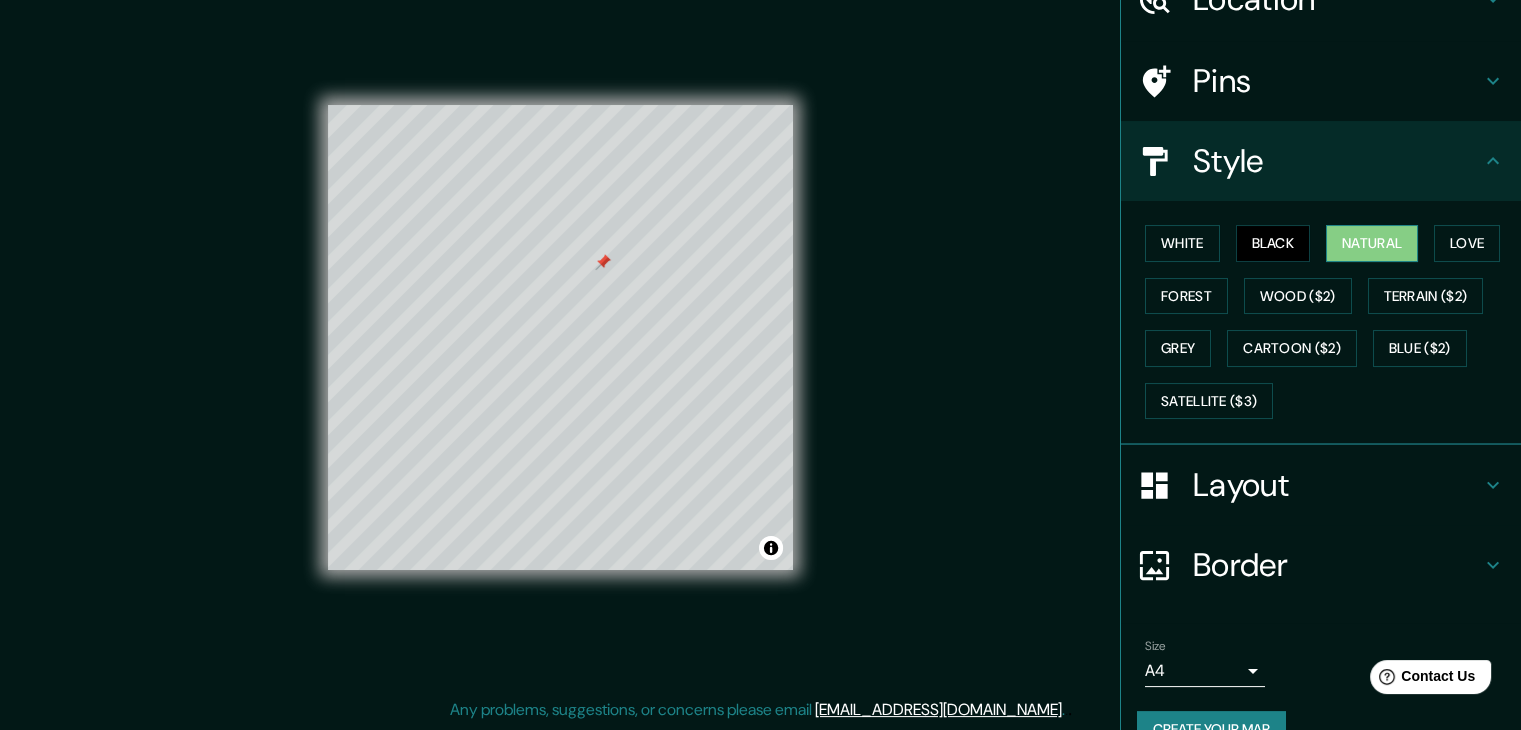 click on "Natural" at bounding box center [1372, 243] 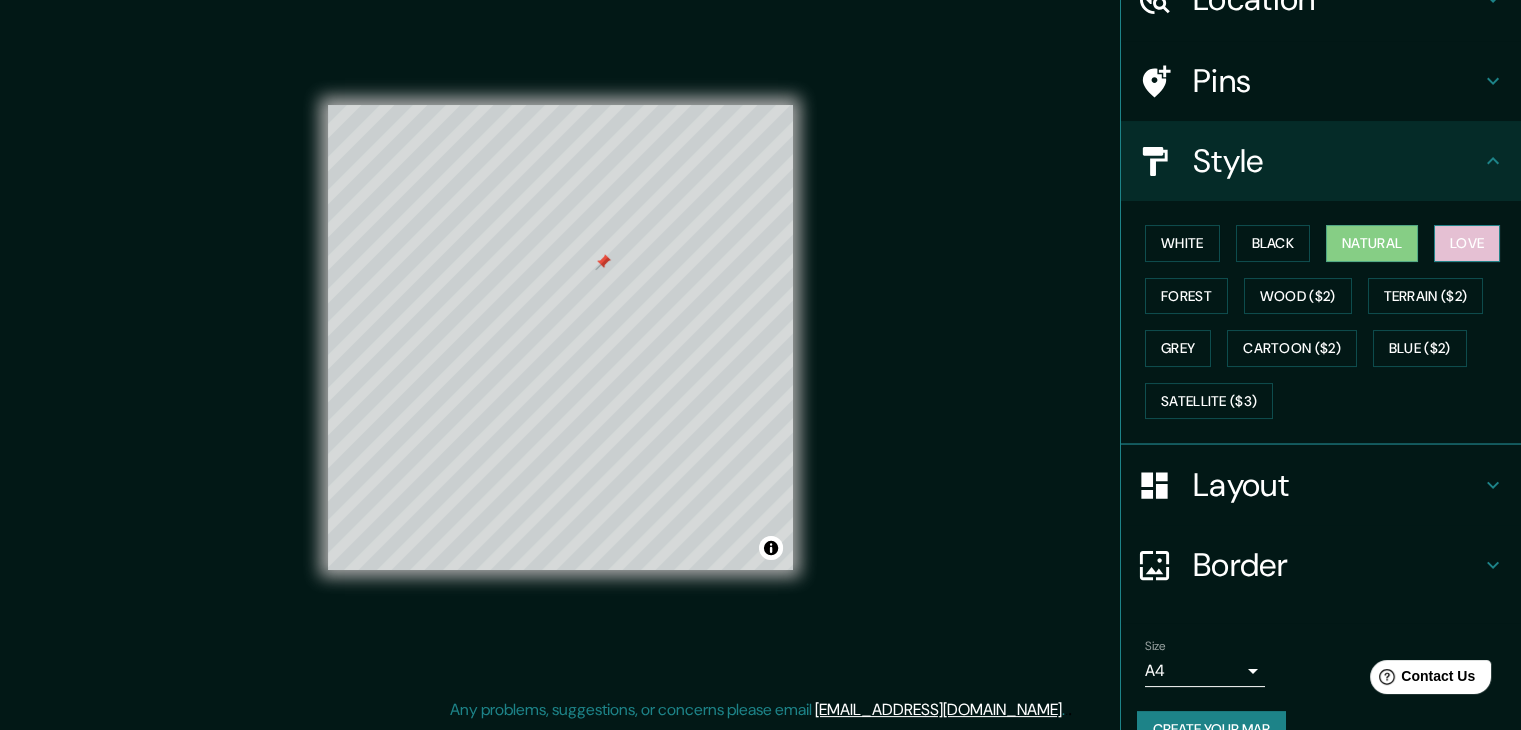click on "Love" at bounding box center (1467, 243) 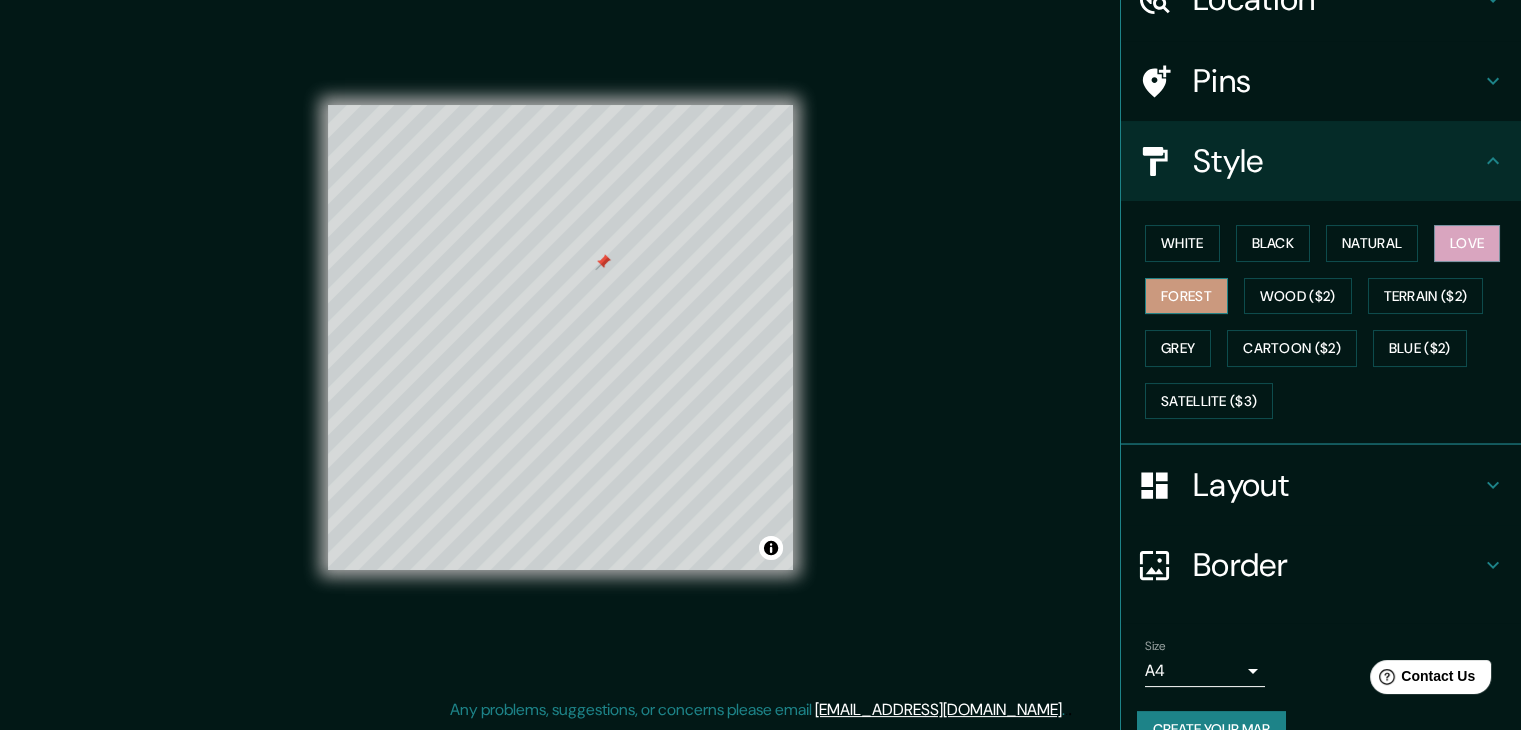 click on "Forest" at bounding box center [1186, 296] 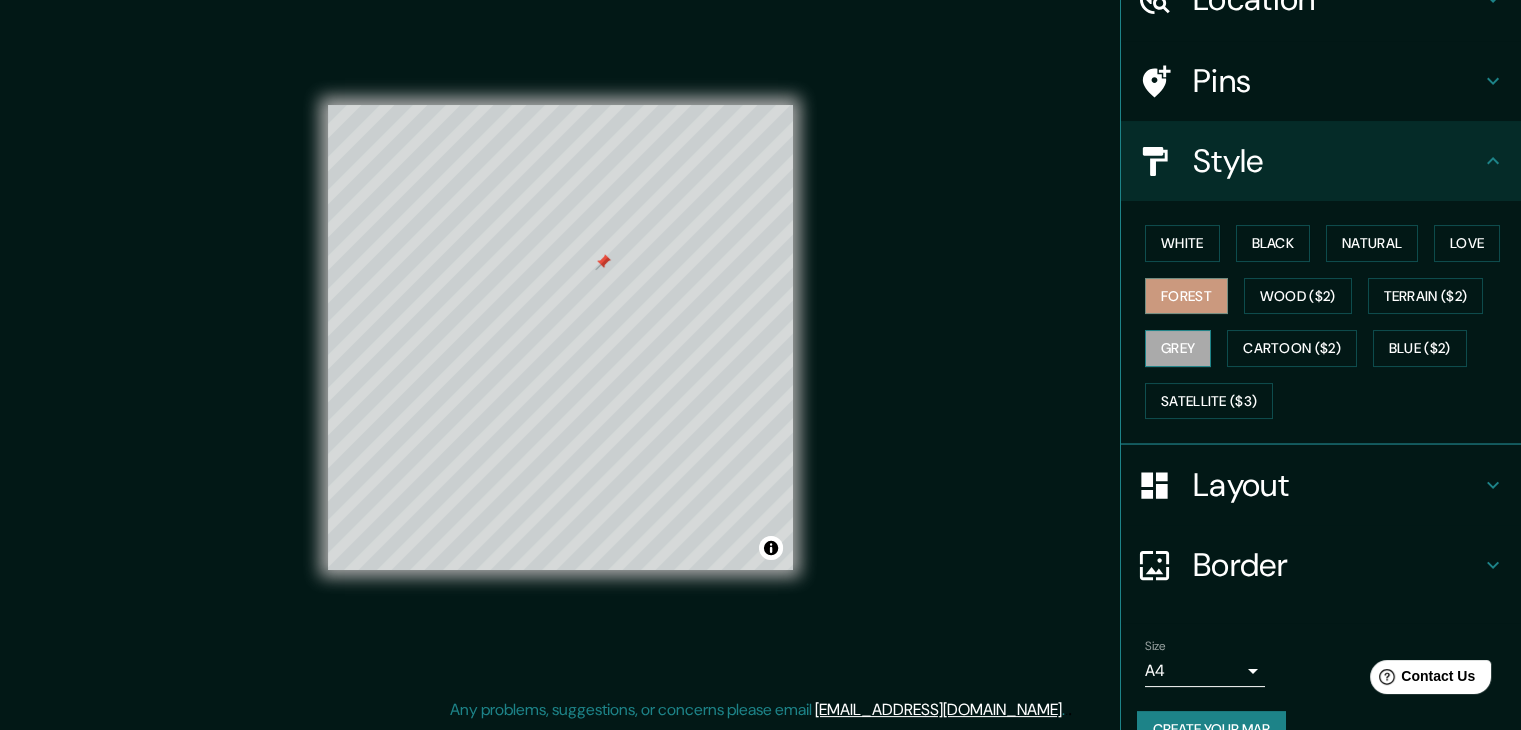 click on "Grey" at bounding box center (1178, 348) 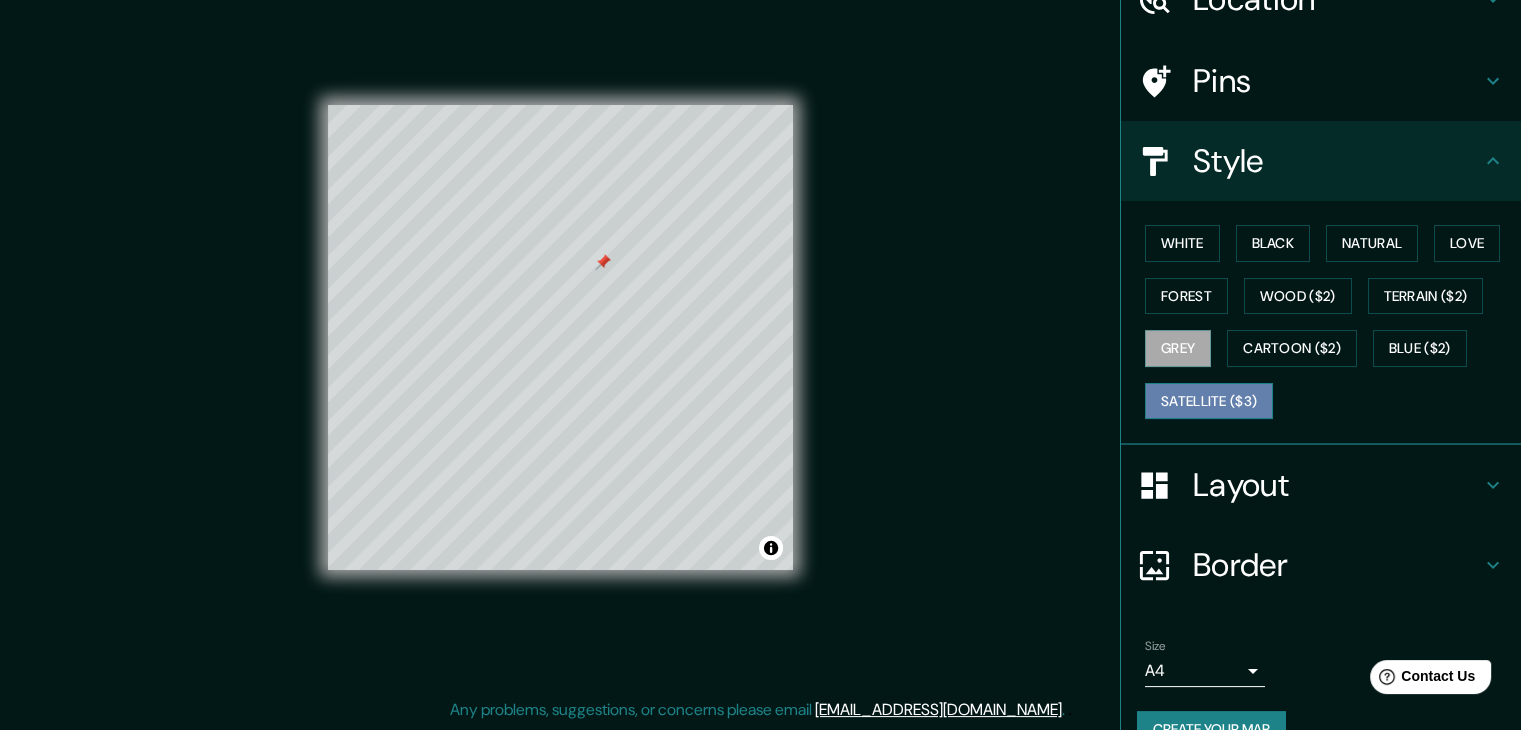 click on "Satellite ($3)" at bounding box center [1209, 401] 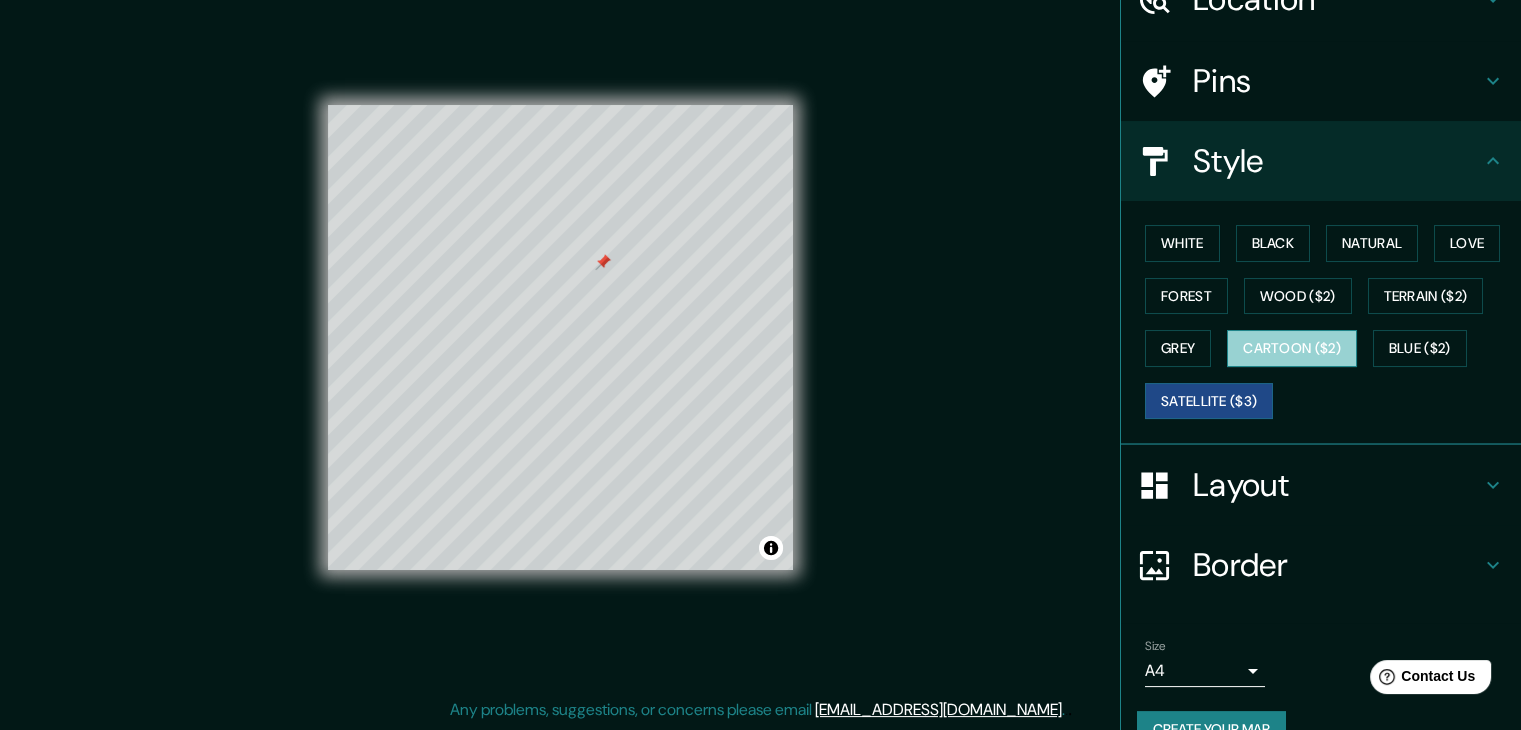 click on "Cartoon ($2)" at bounding box center (1292, 348) 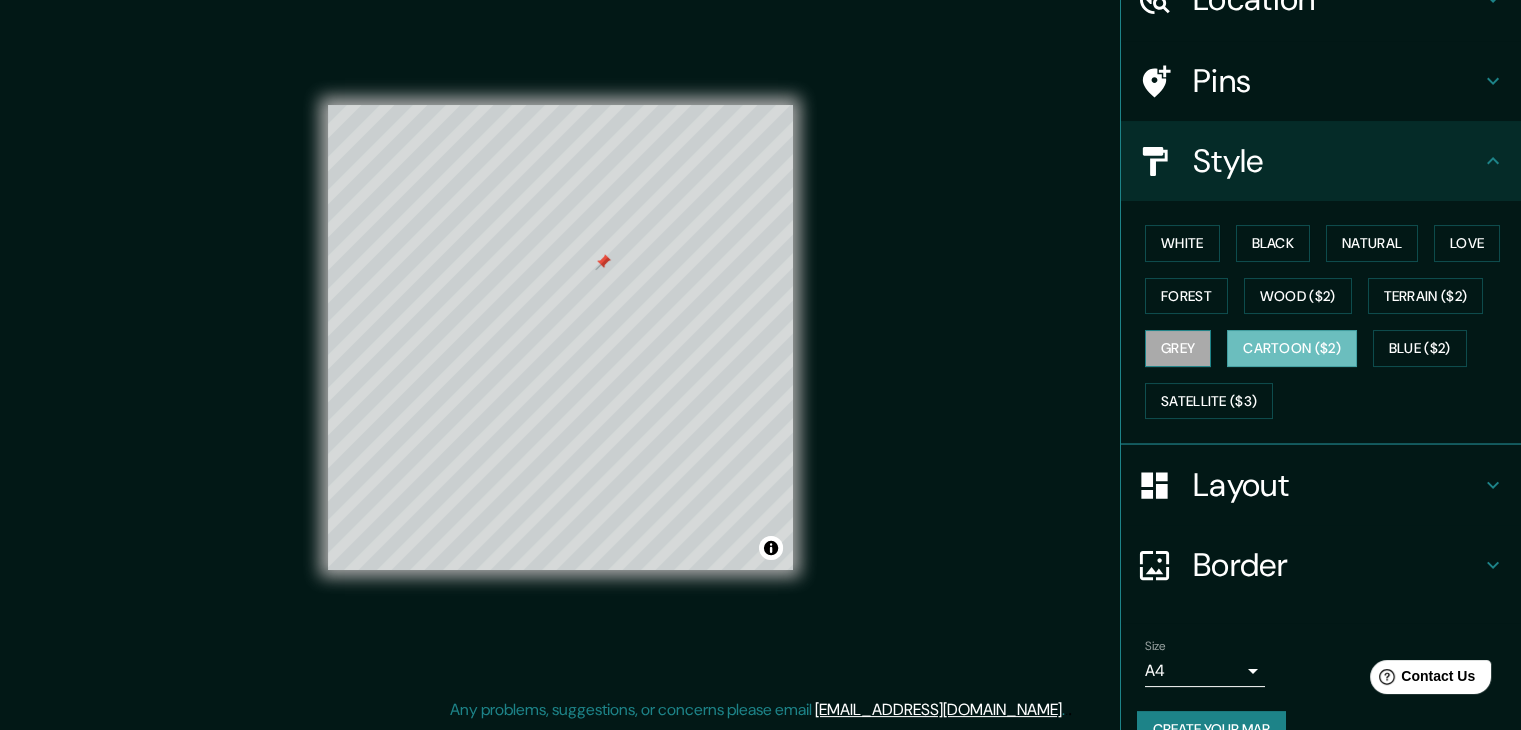 click on "Grey" at bounding box center (1178, 348) 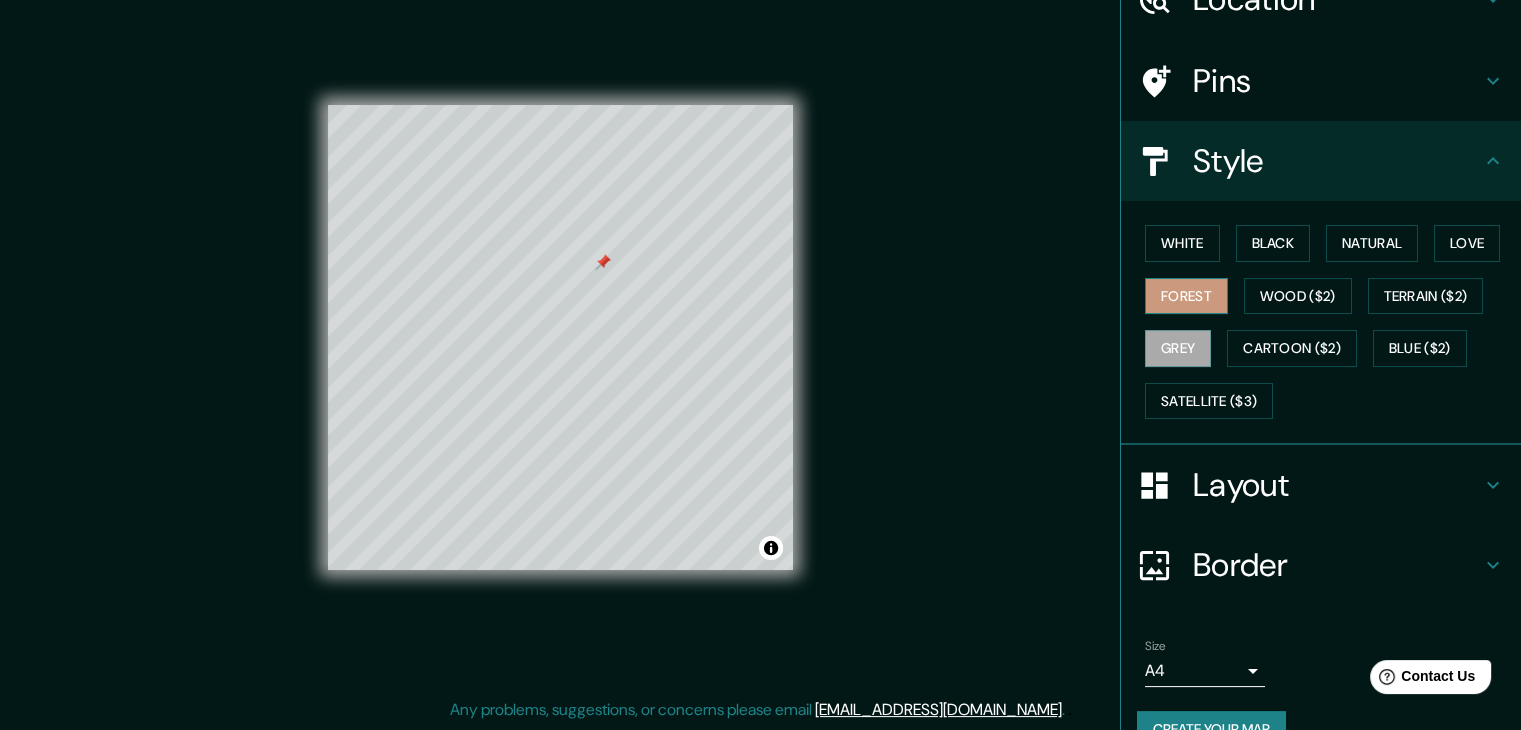 click on "Forest" at bounding box center (1186, 296) 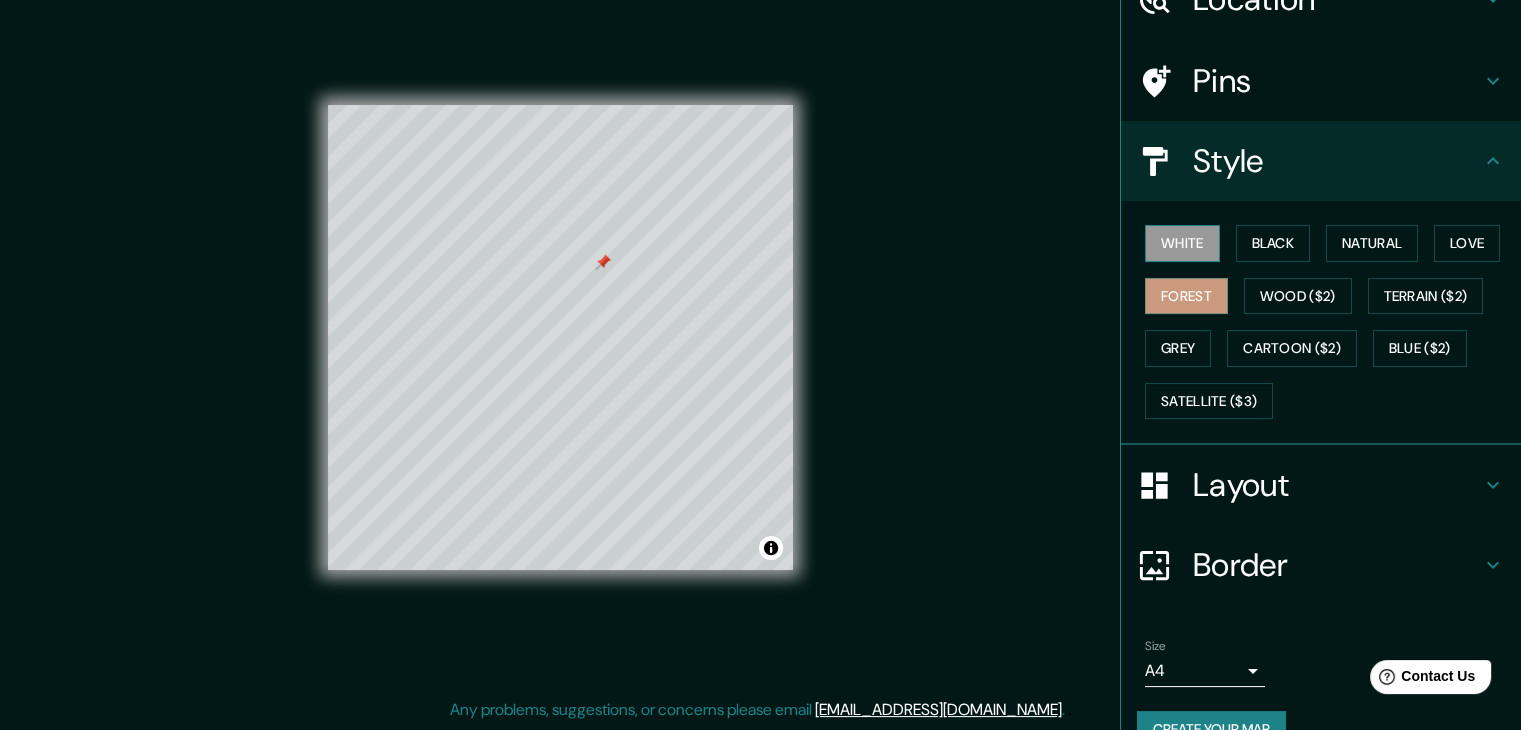 click on "White" at bounding box center (1182, 243) 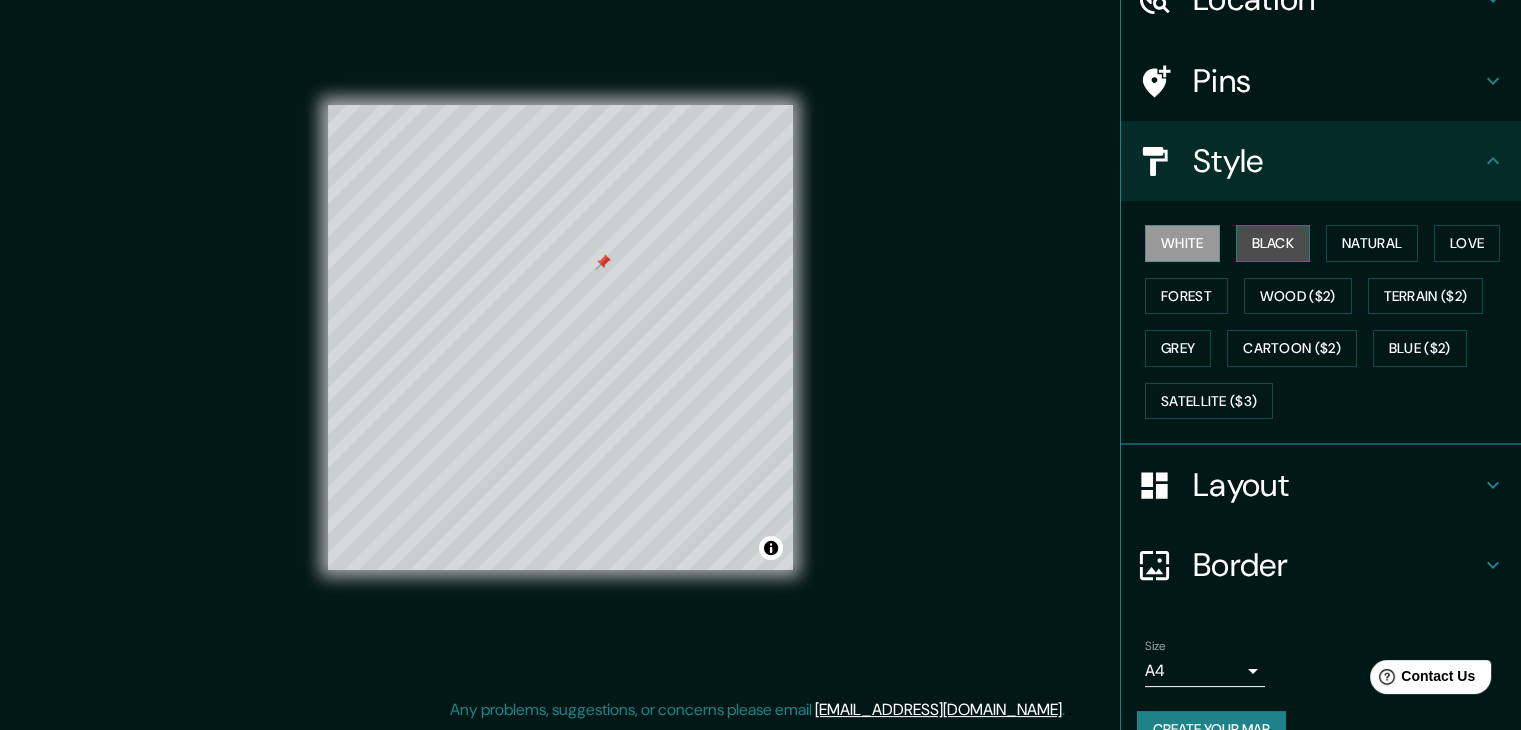 click on "Black" at bounding box center [1273, 243] 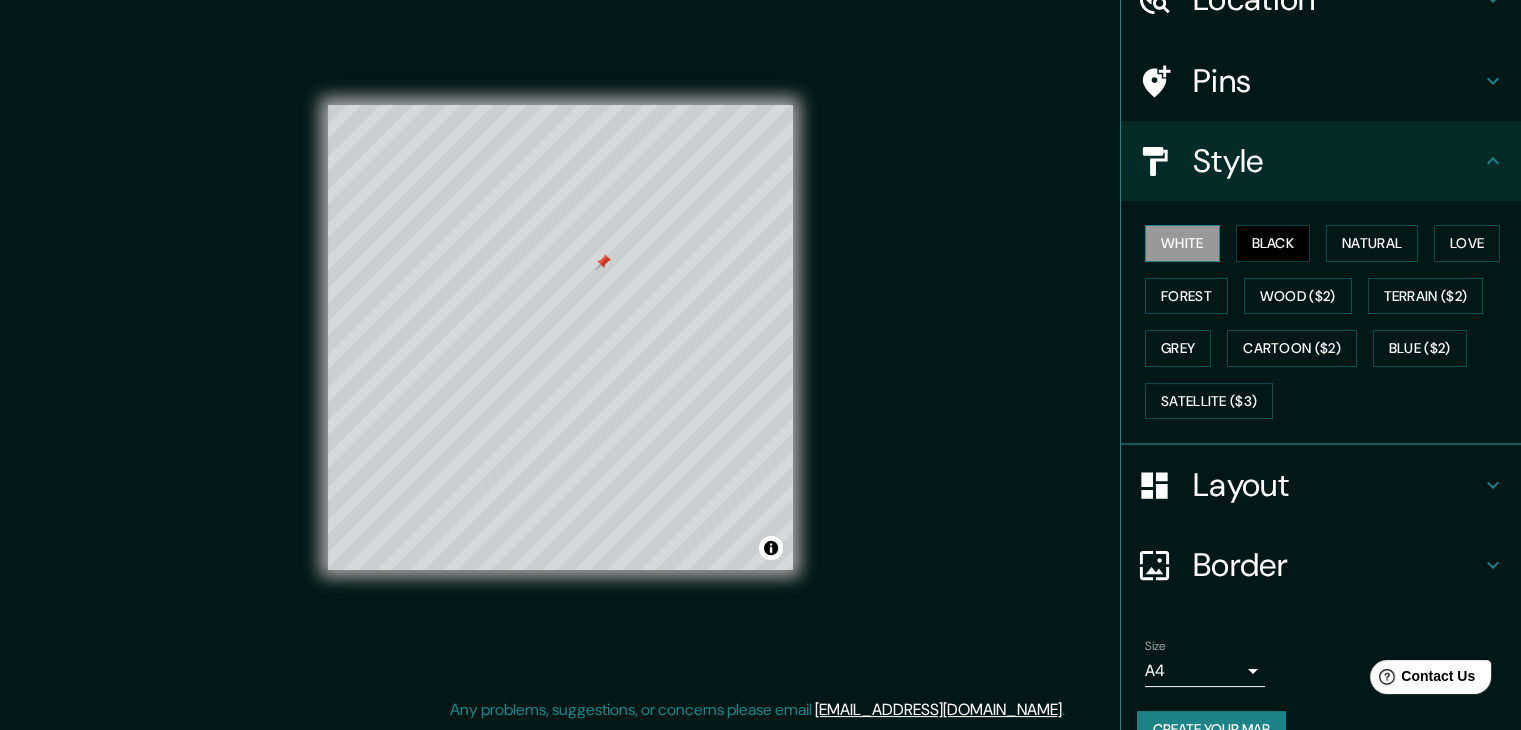 click on "White" at bounding box center [1182, 243] 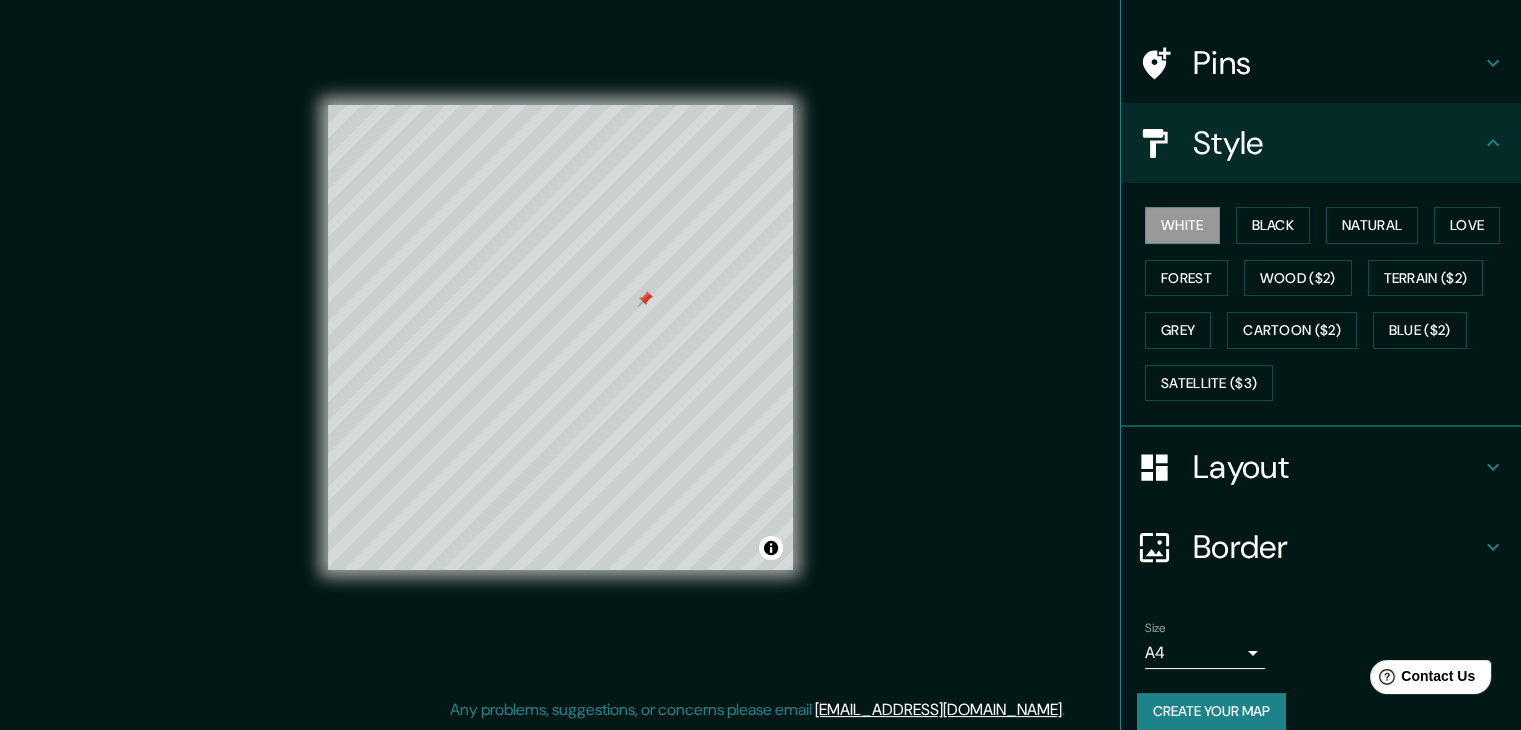 scroll, scrollTop: 144, scrollLeft: 0, axis: vertical 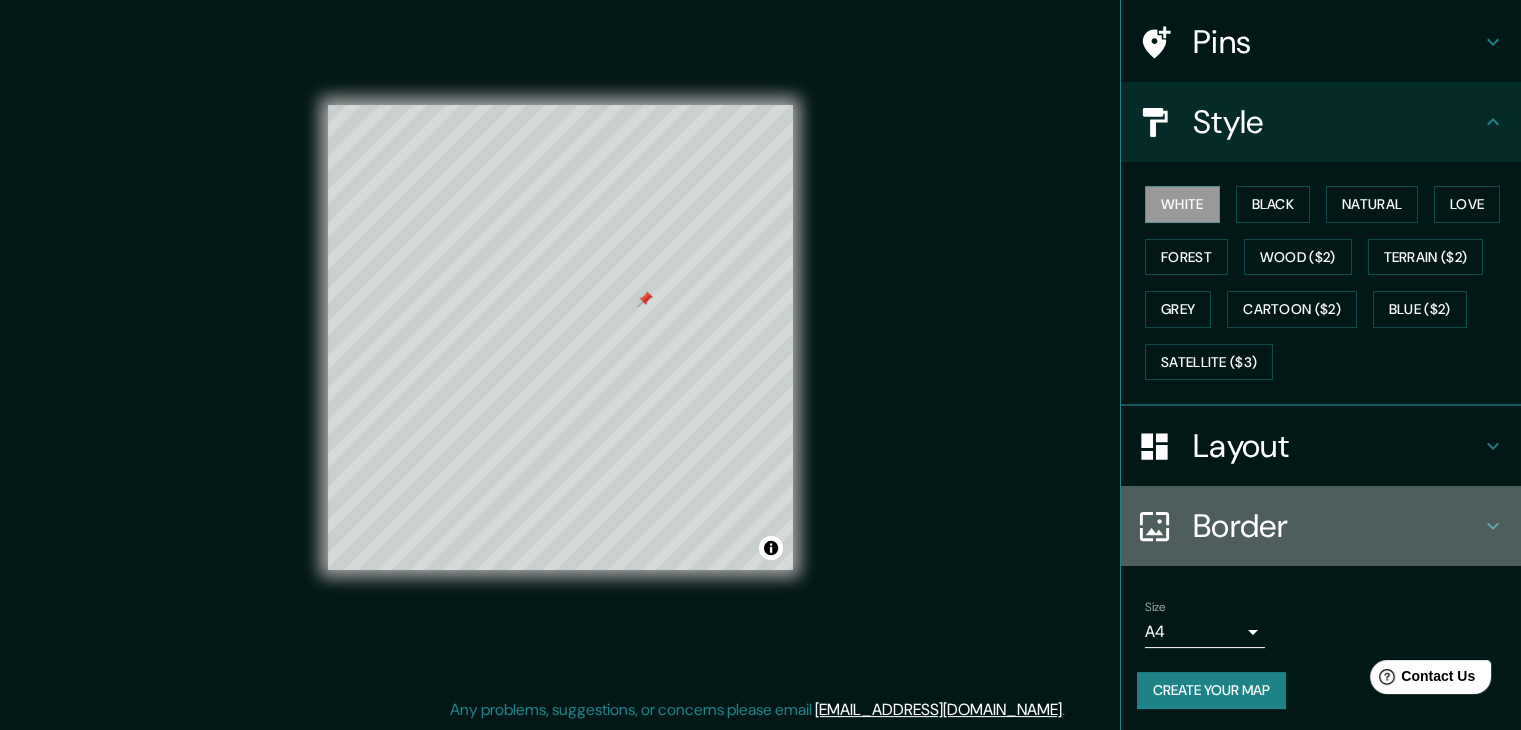 click on "Border" at bounding box center [1337, 526] 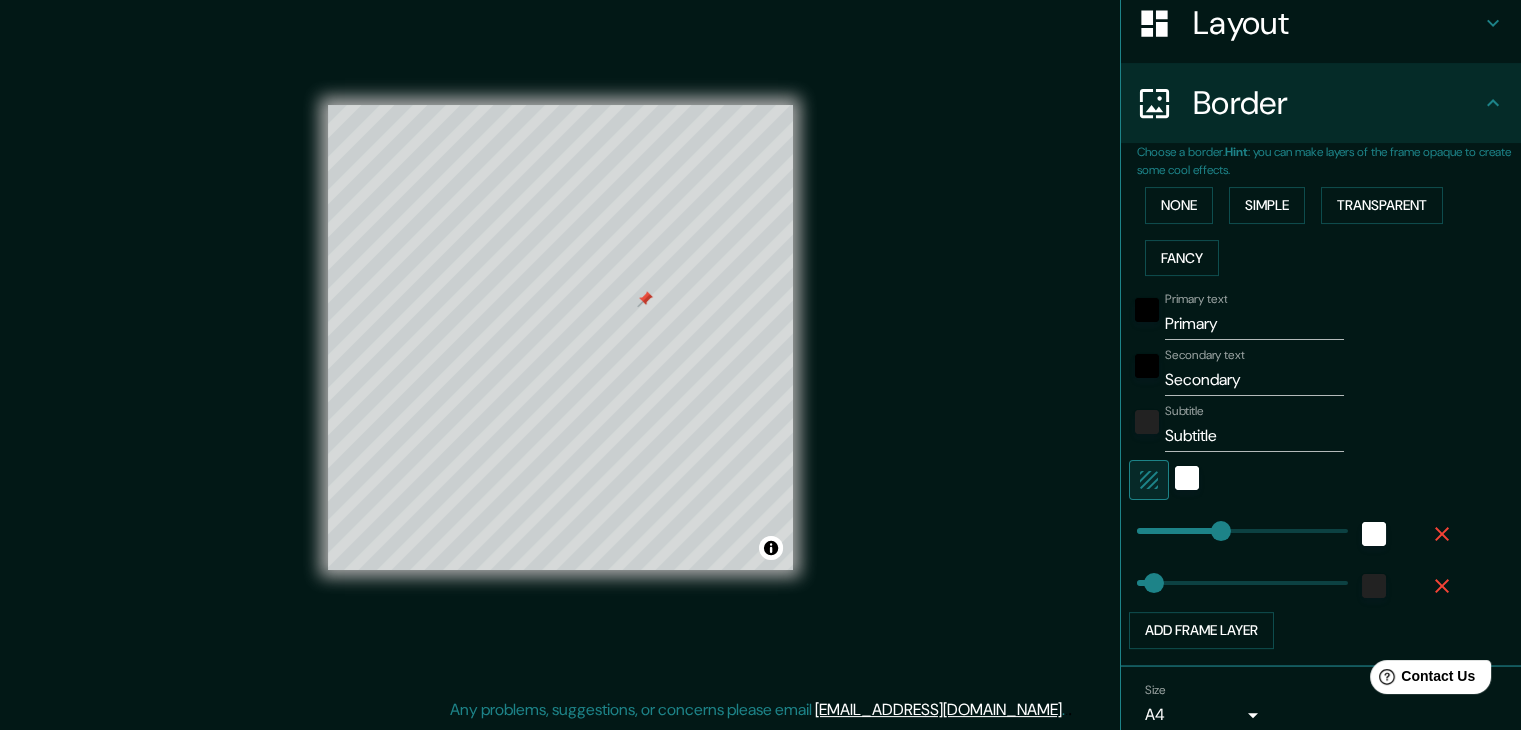 scroll, scrollTop: 344, scrollLeft: 0, axis: vertical 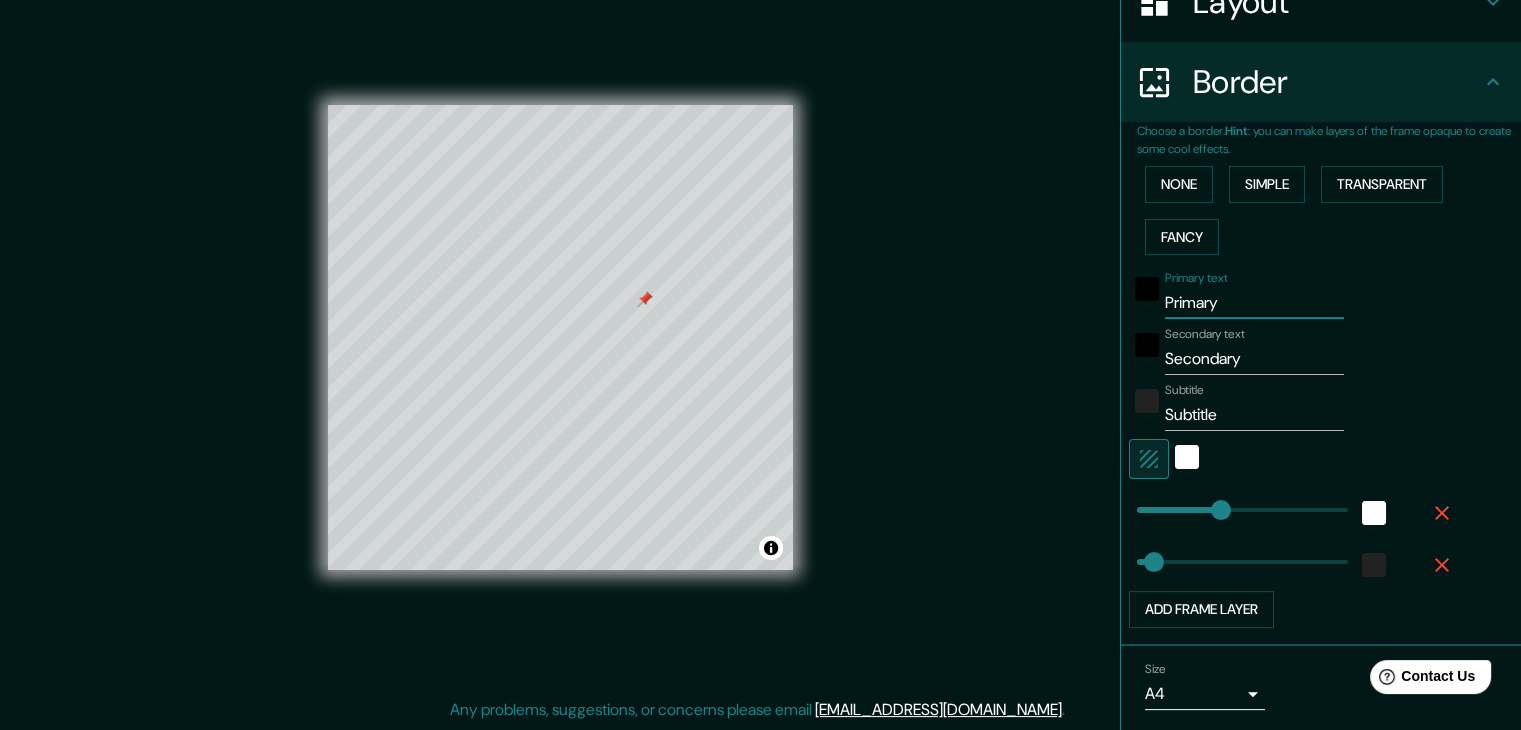 drag, startPoint x: 1217, startPoint y: 302, endPoint x: 1154, endPoint y: 309, distance: 63.387695 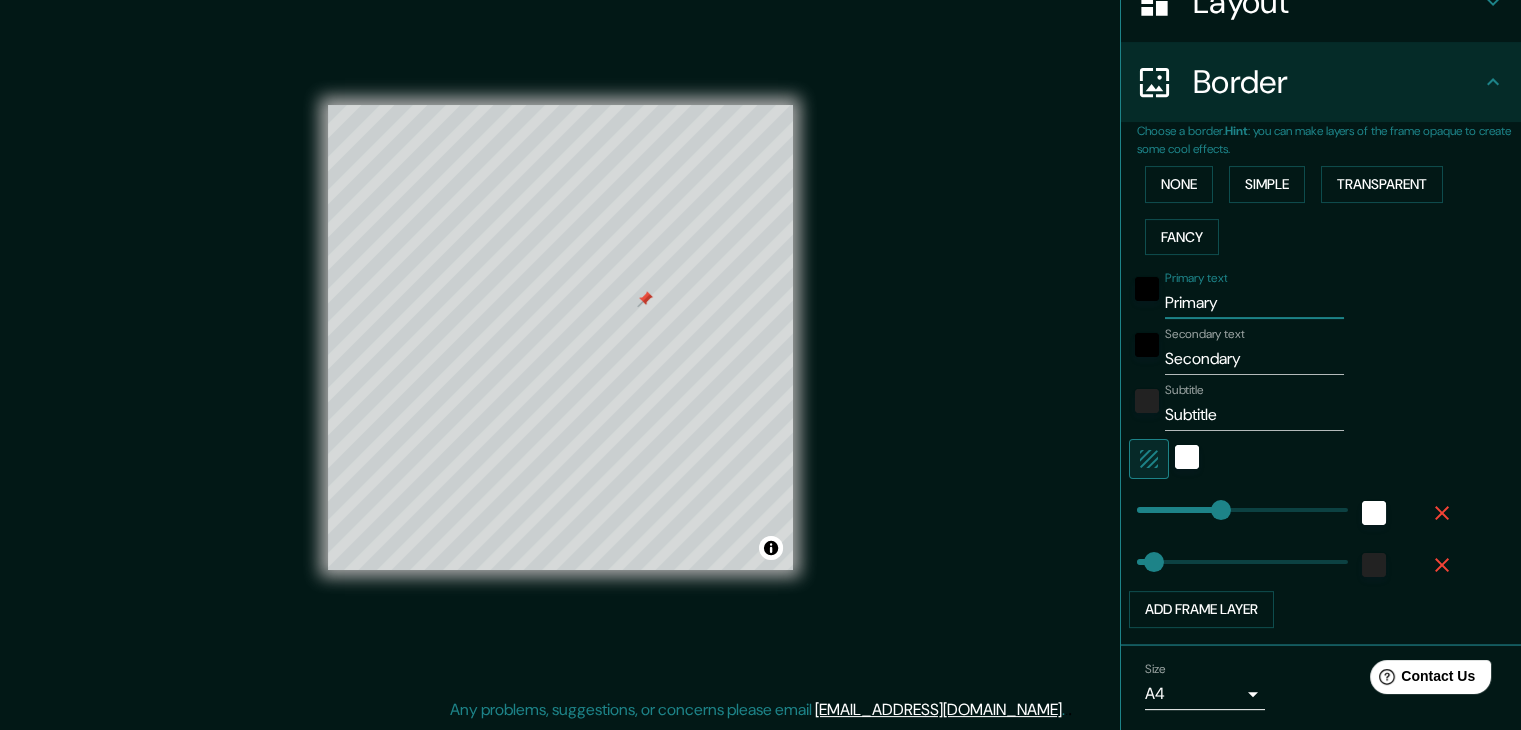 click on "Primary" at bounding box center (1254, 303) 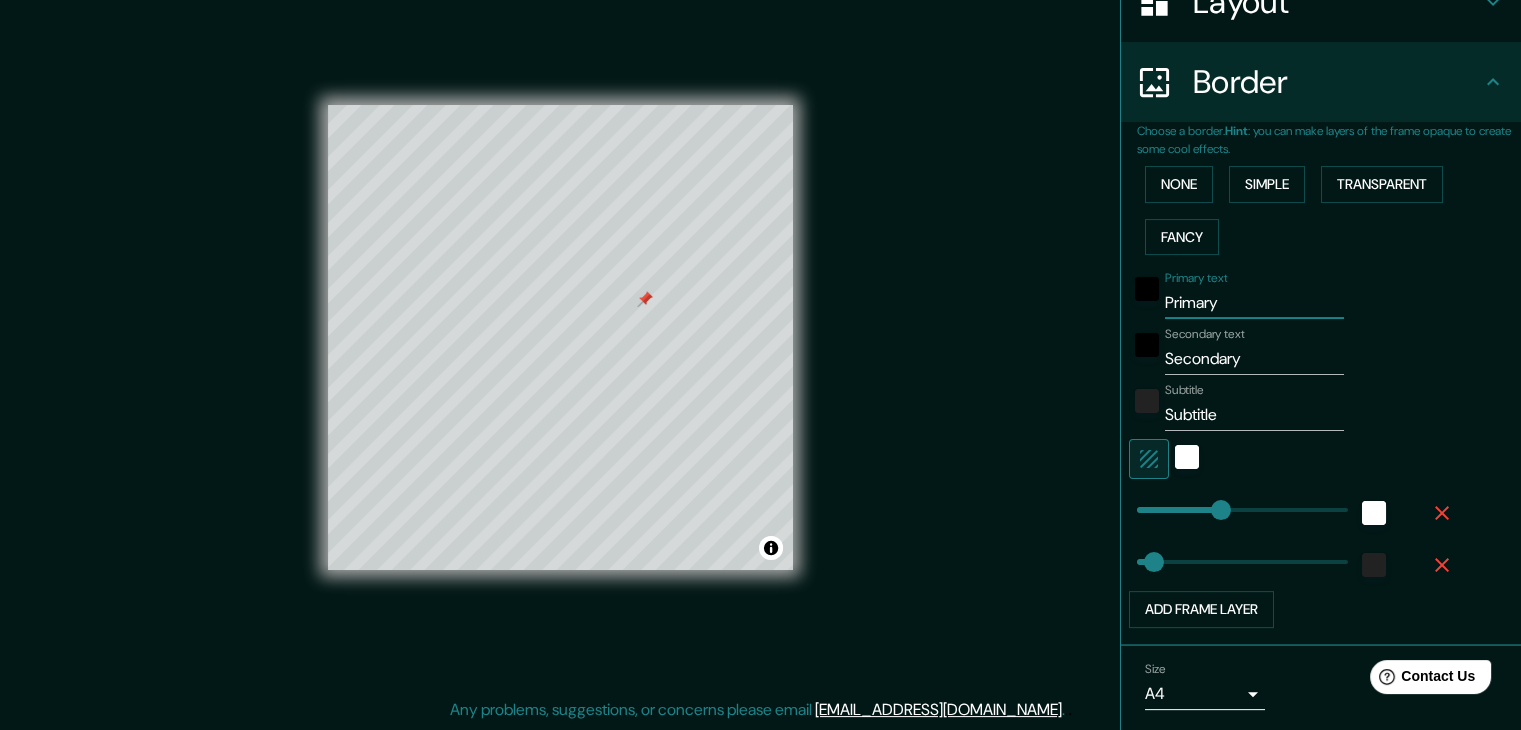 type on "P" 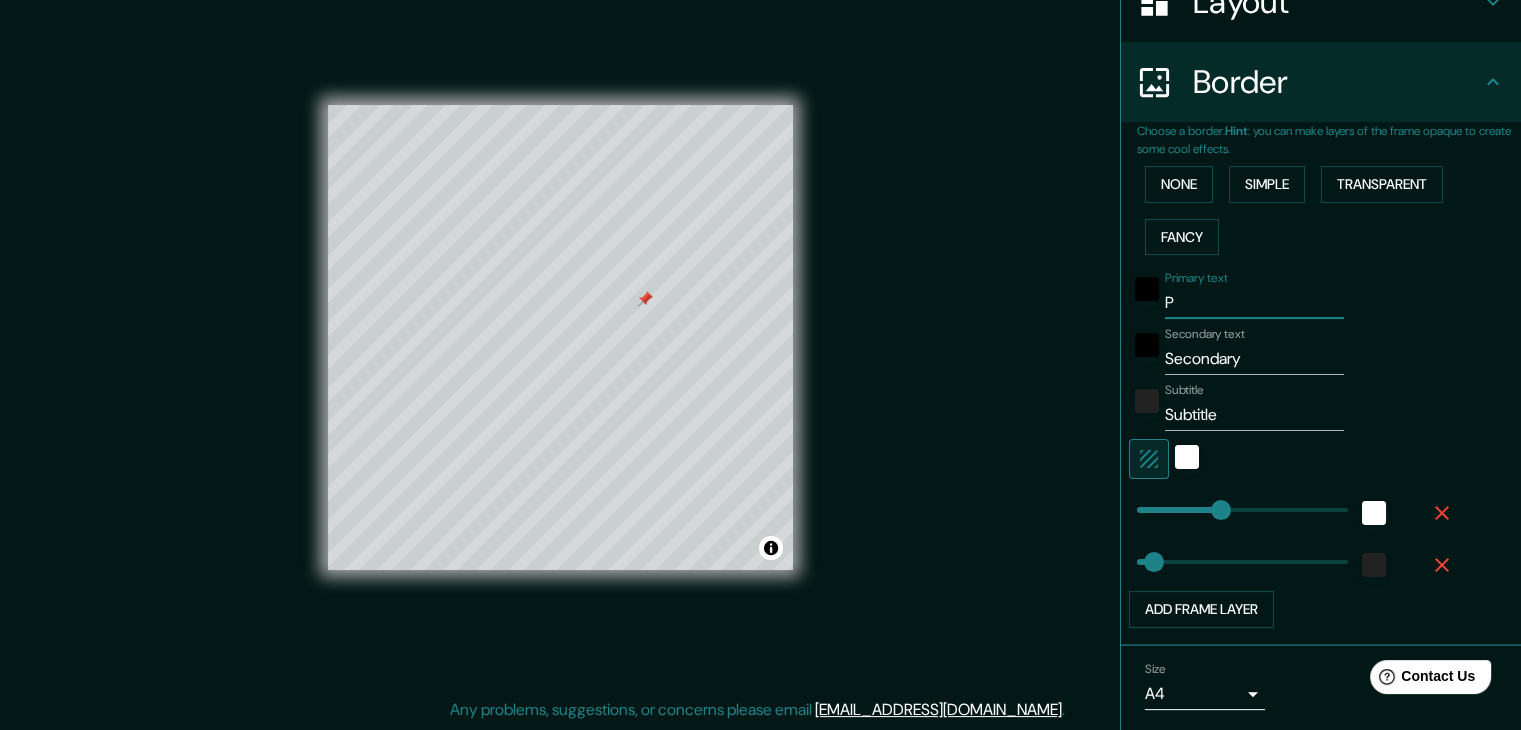 type on "37" 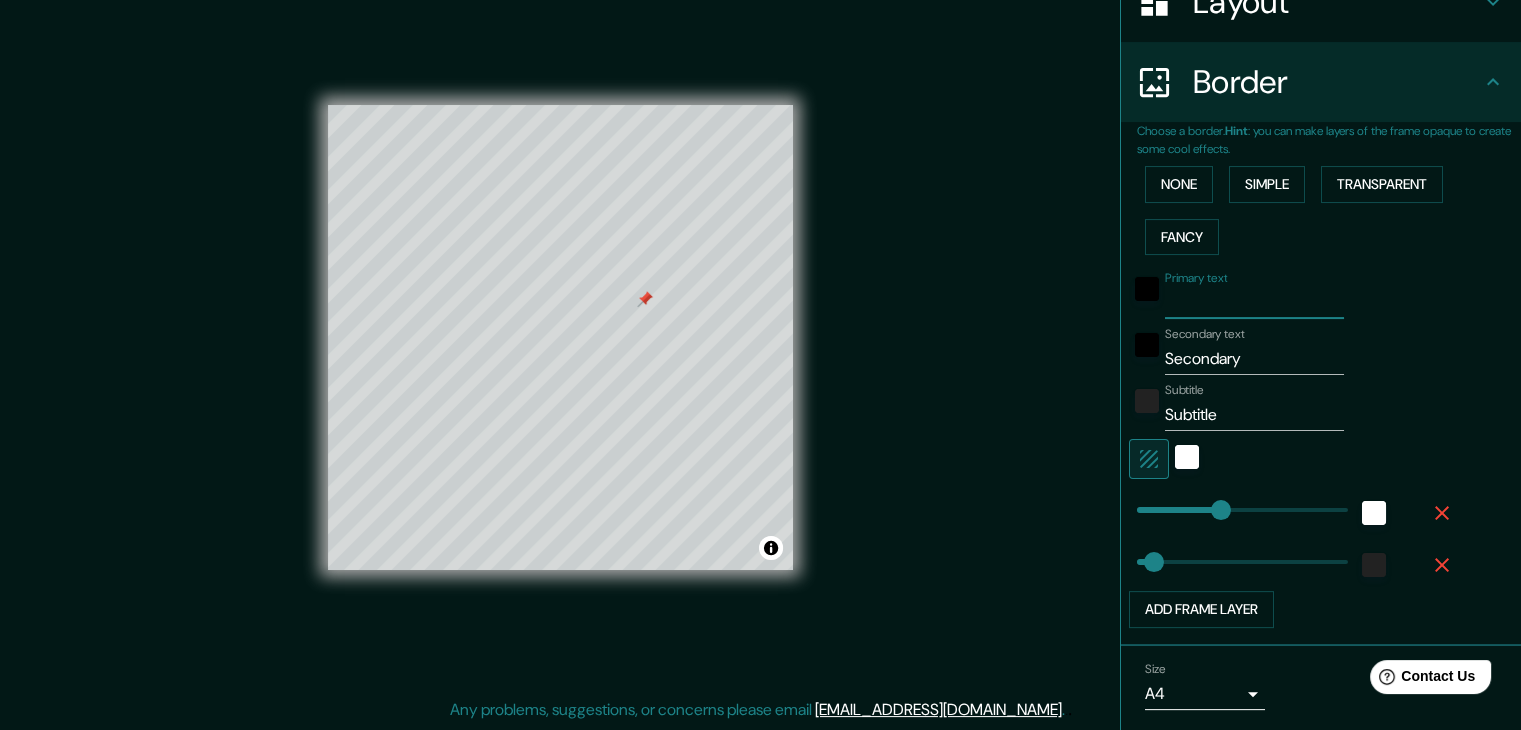 type on "37" 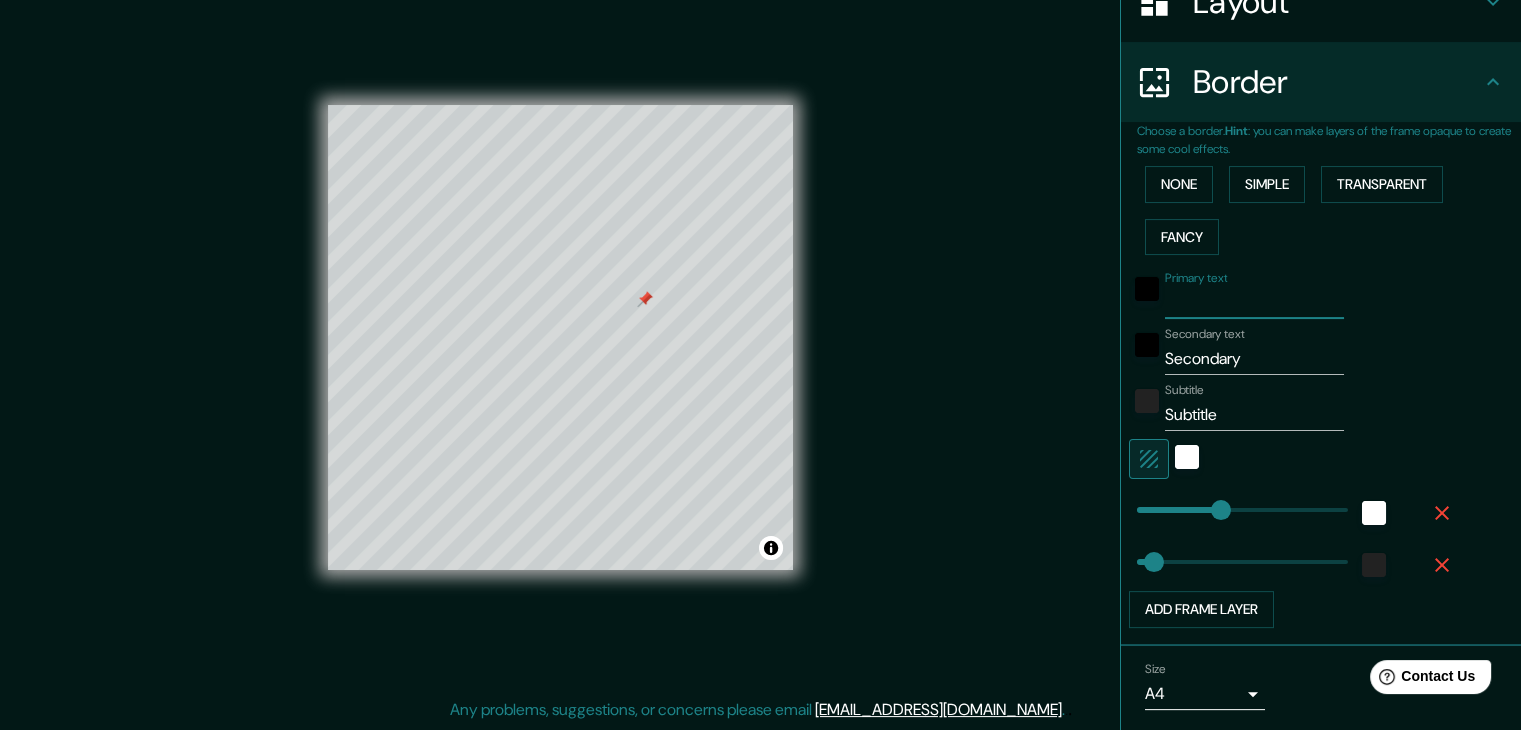 type on "w" 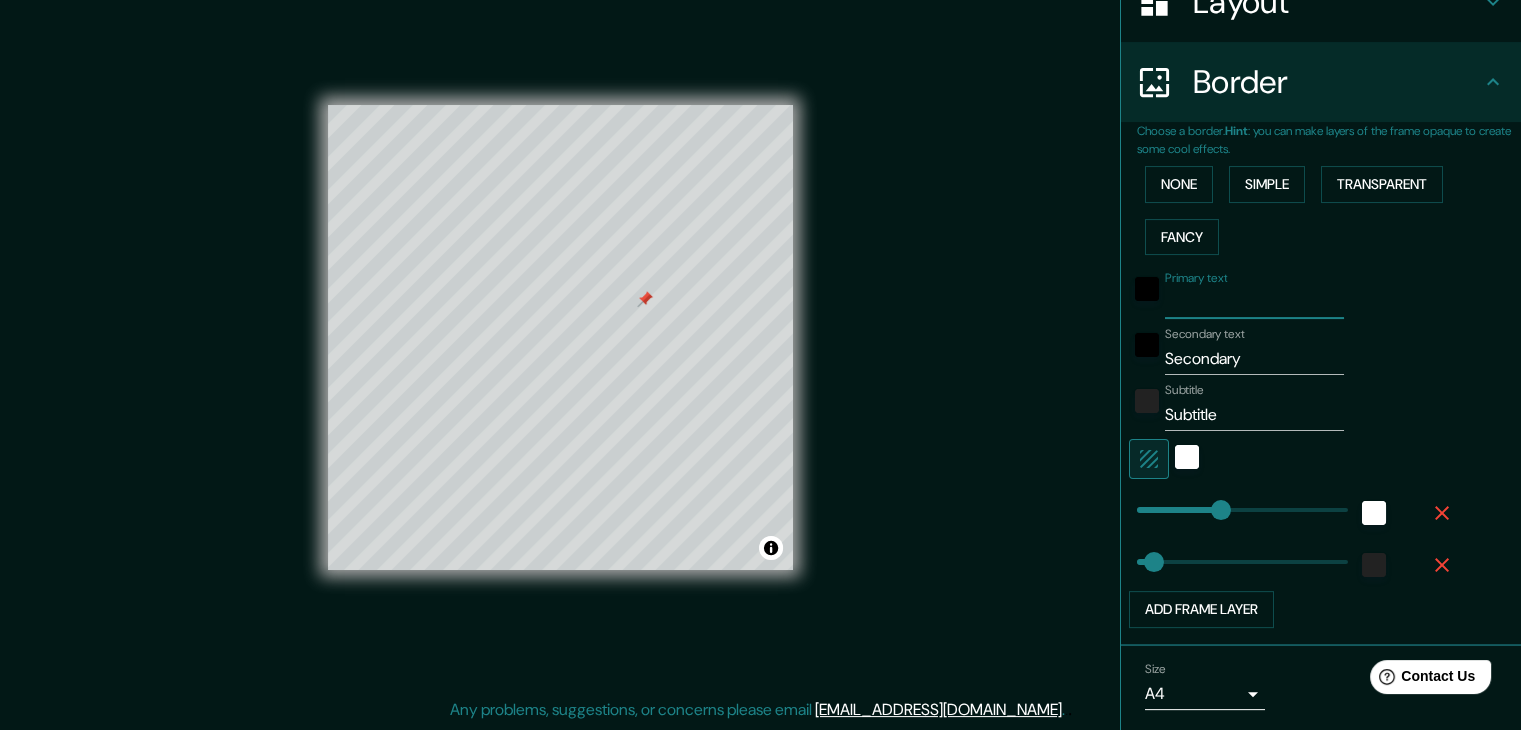 type on "37" 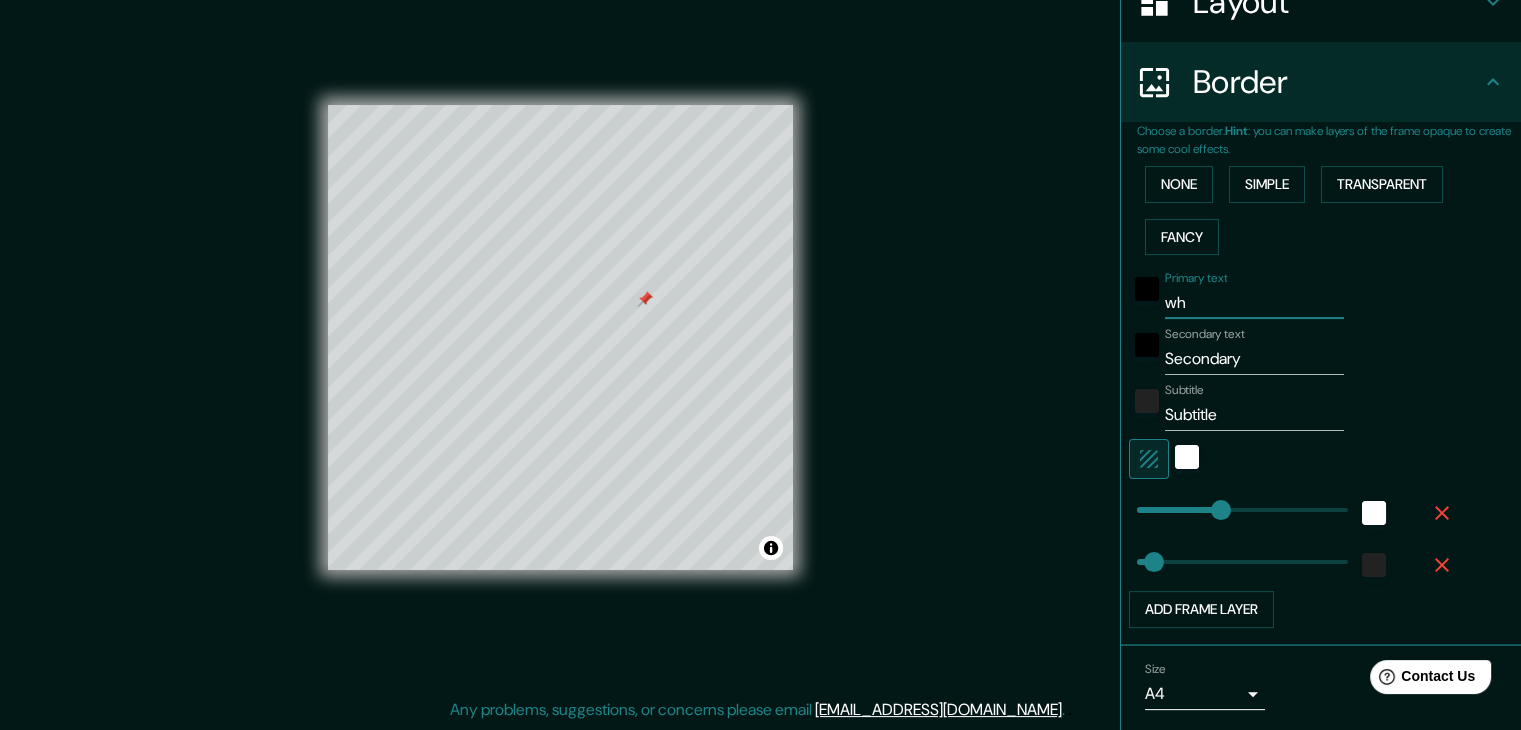type on "whe" 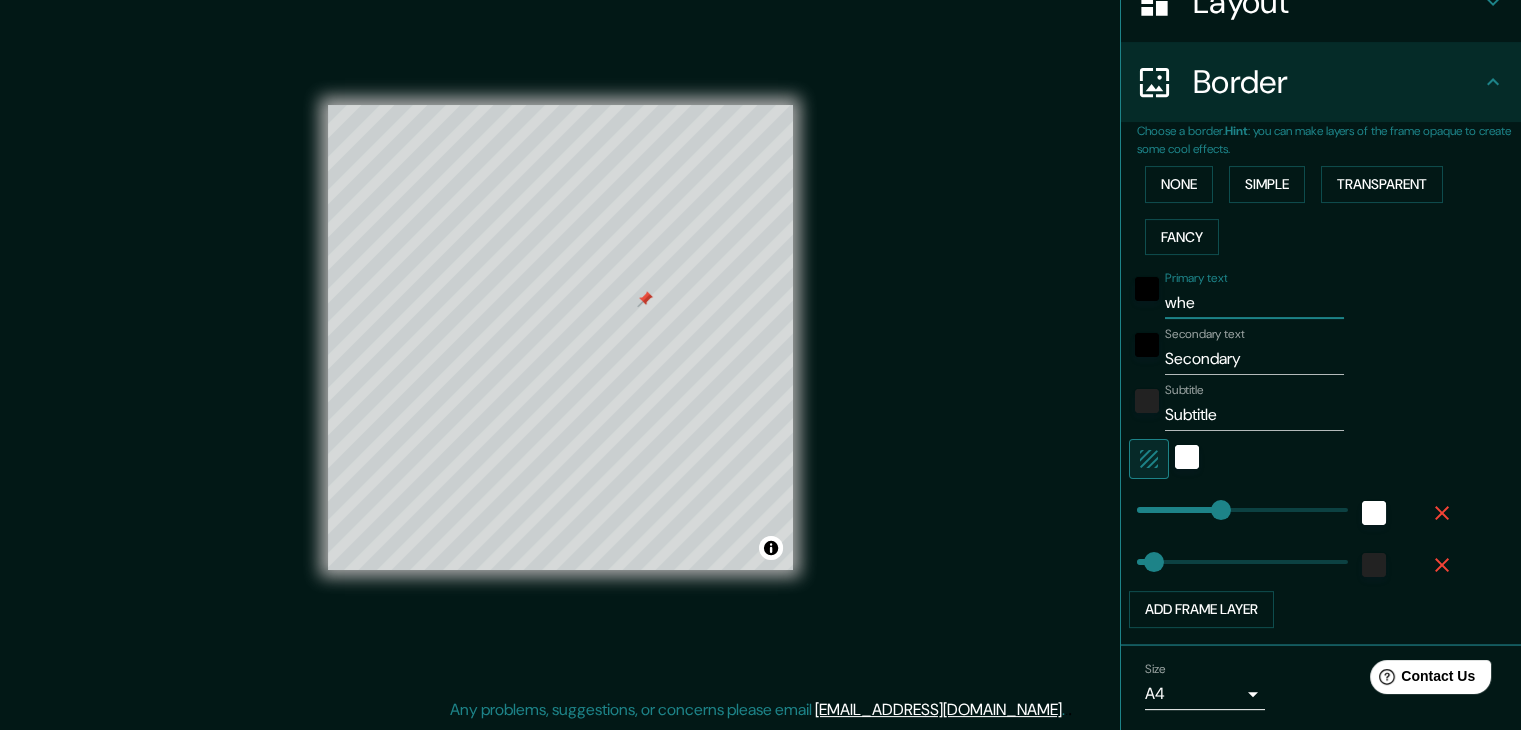 type on "wher" 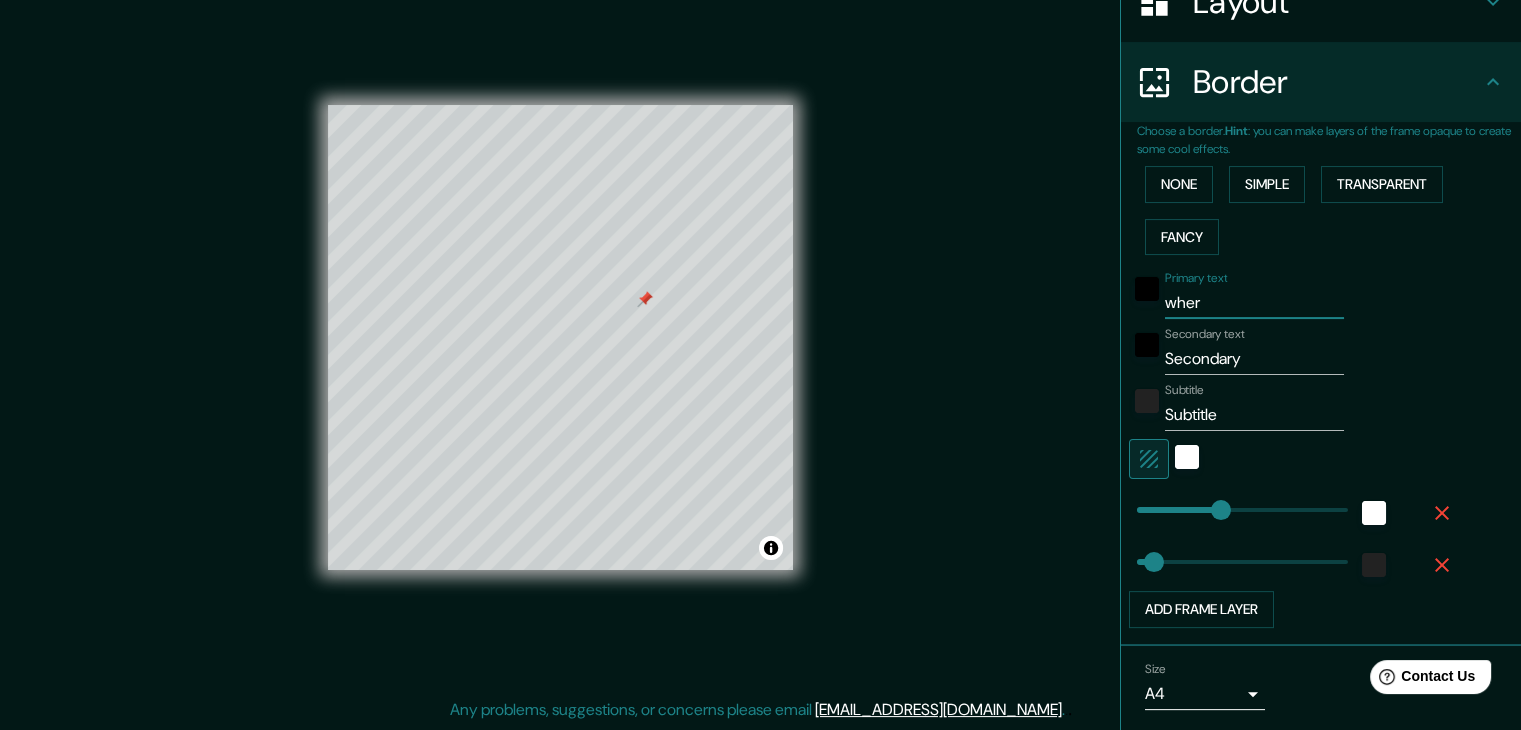 type on "37" 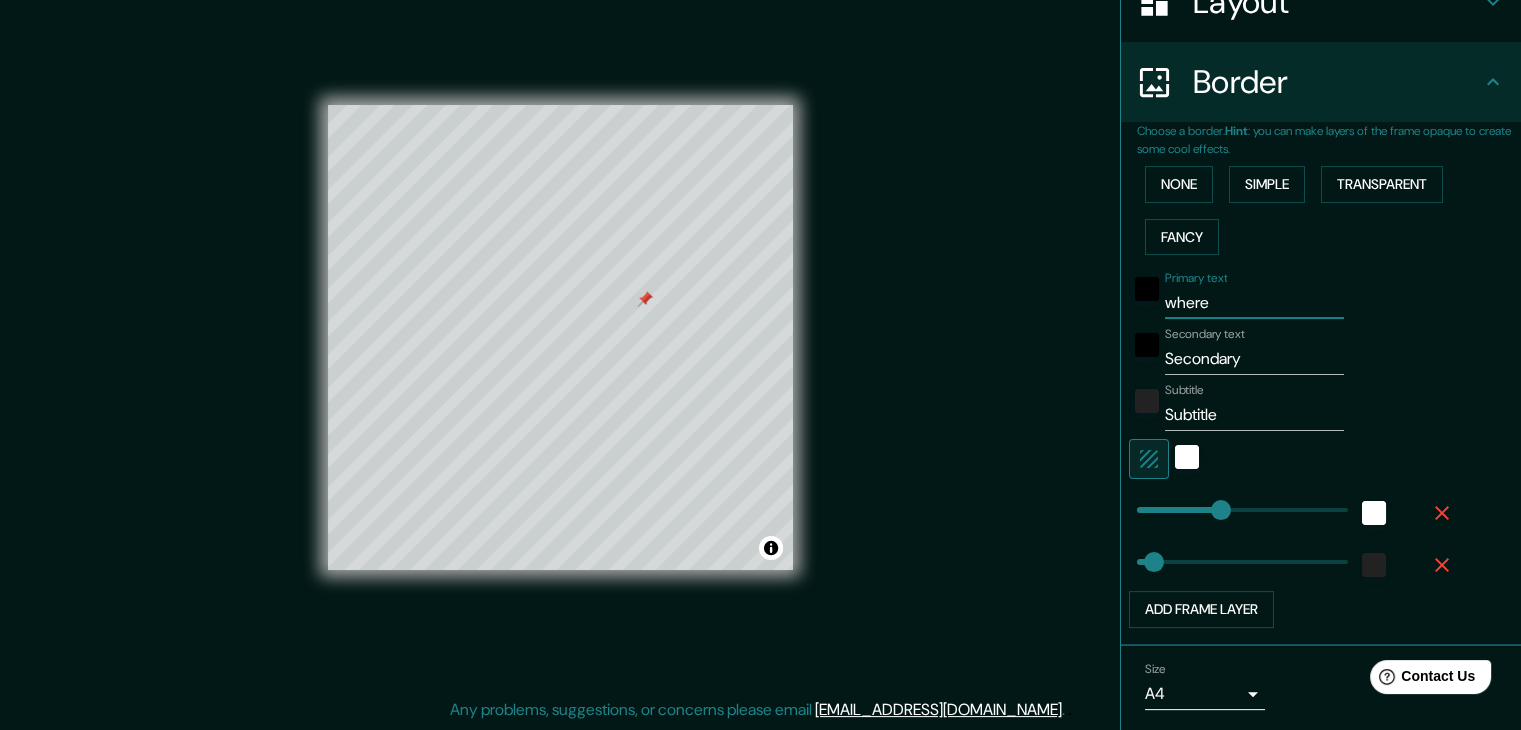 type on "37" 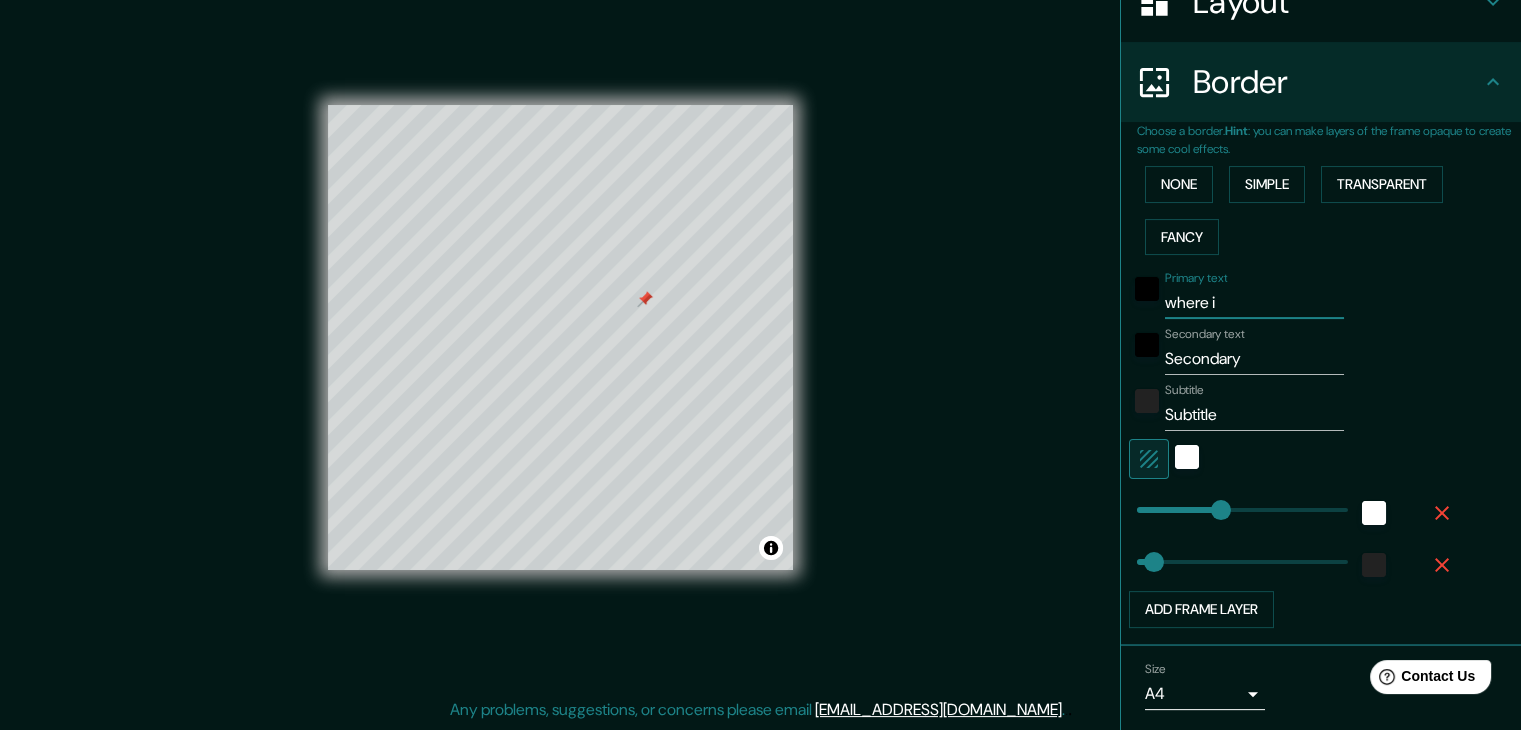 type on "37" 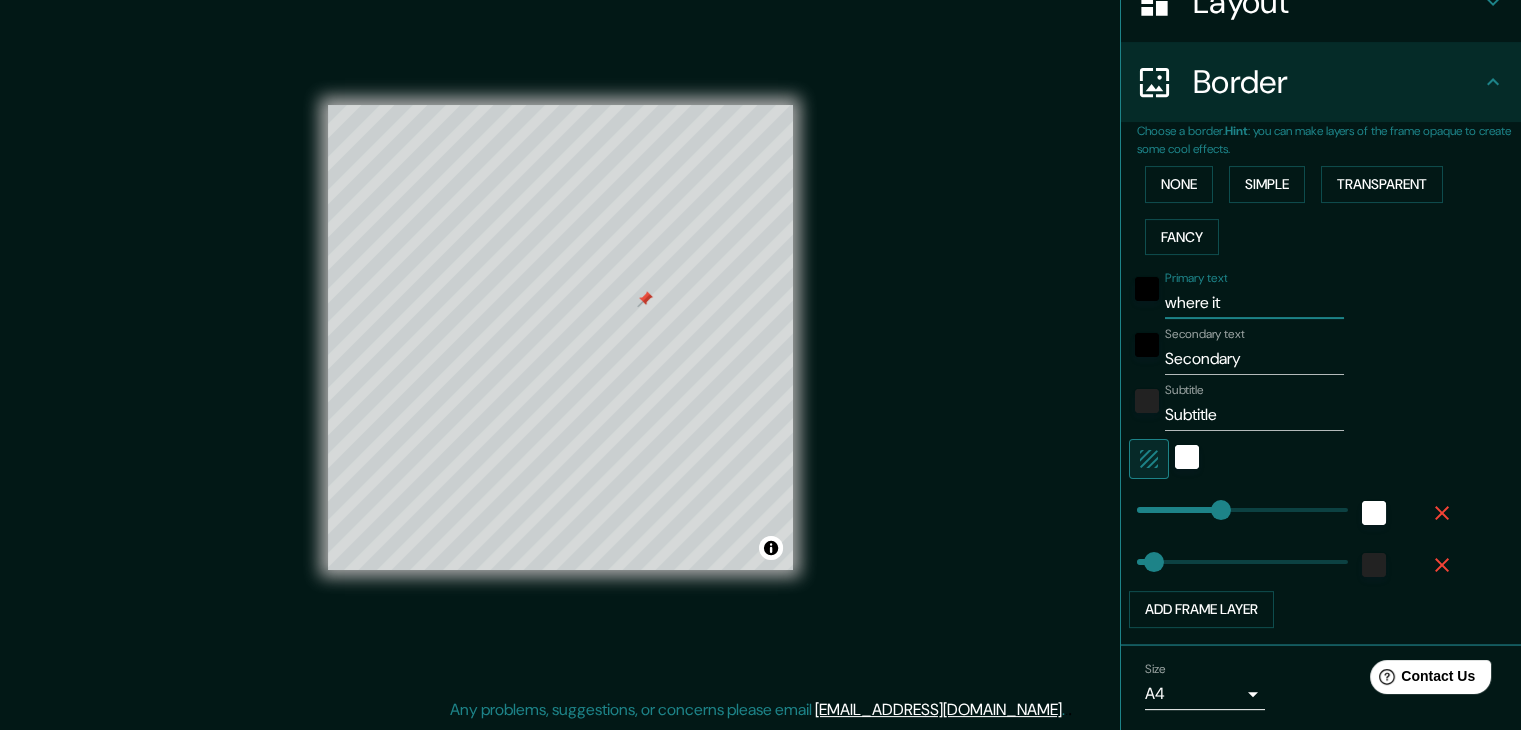 type on "37" 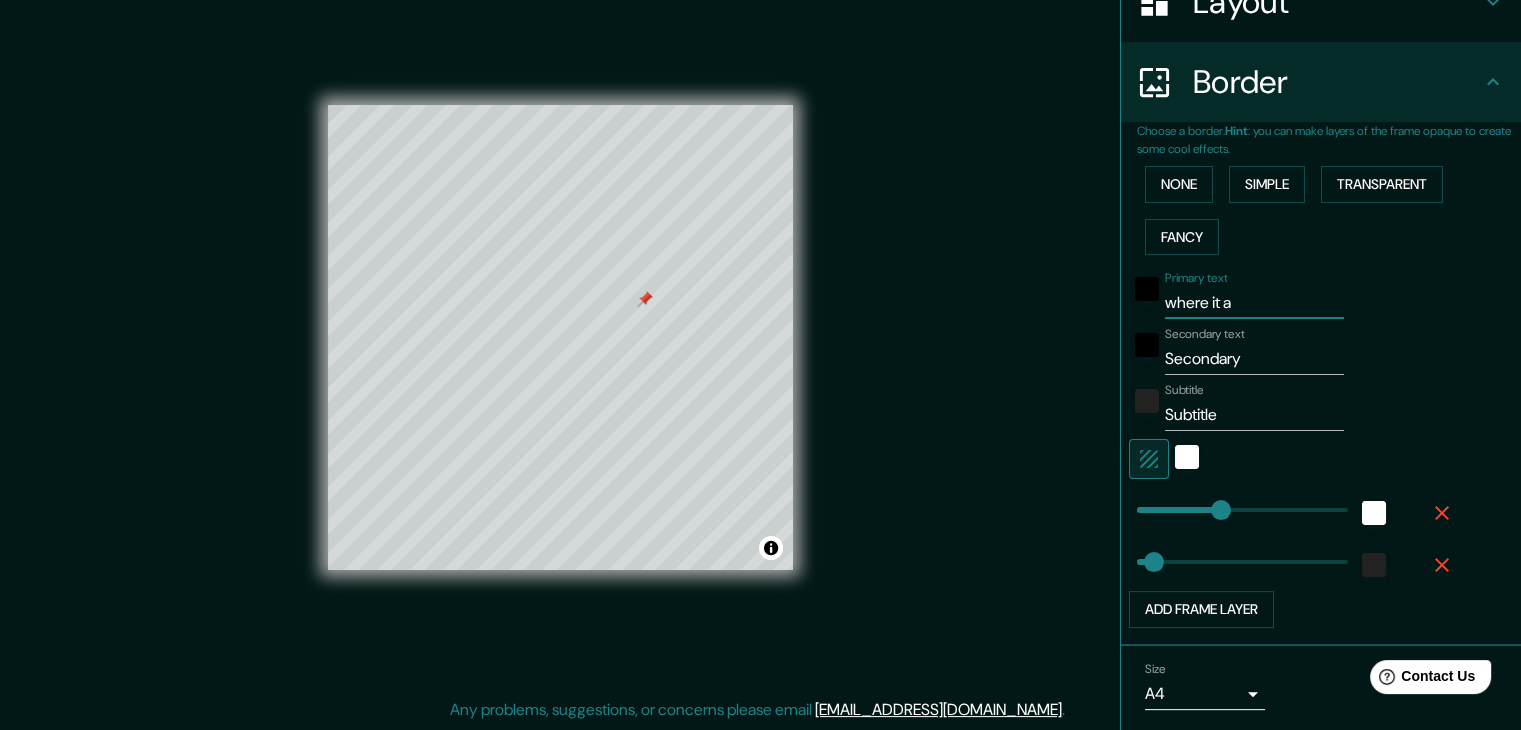type on "where it al" 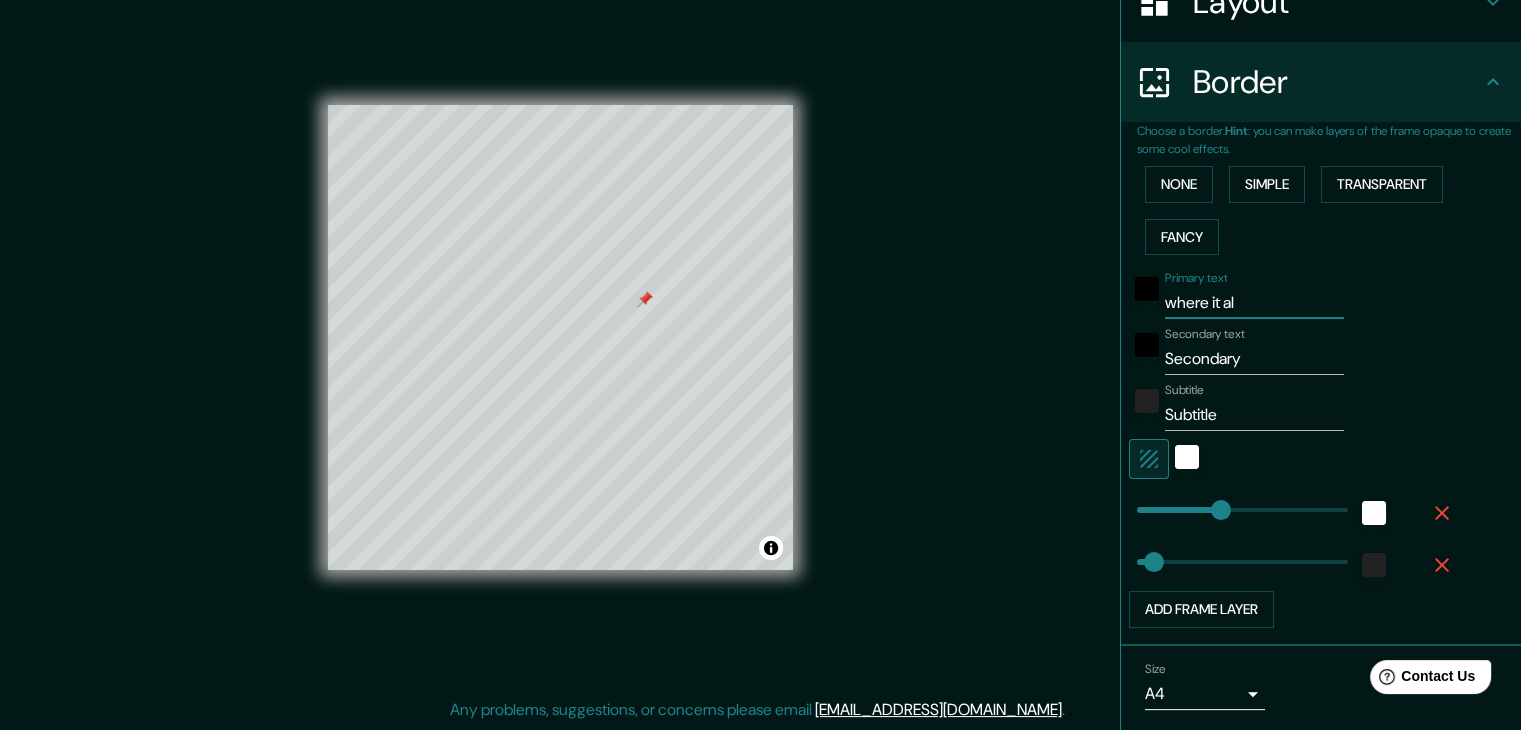 type on "37" 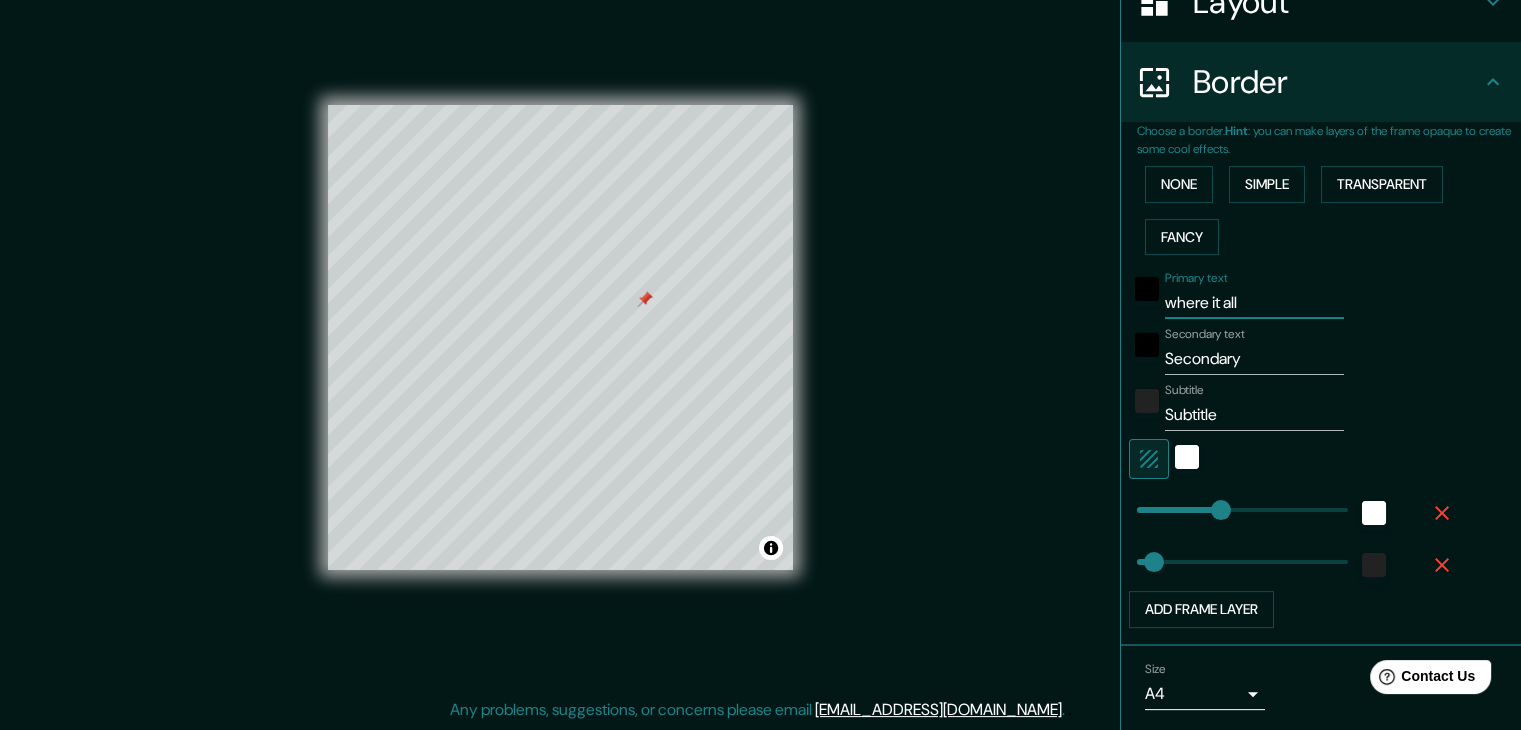 type on "where it all" 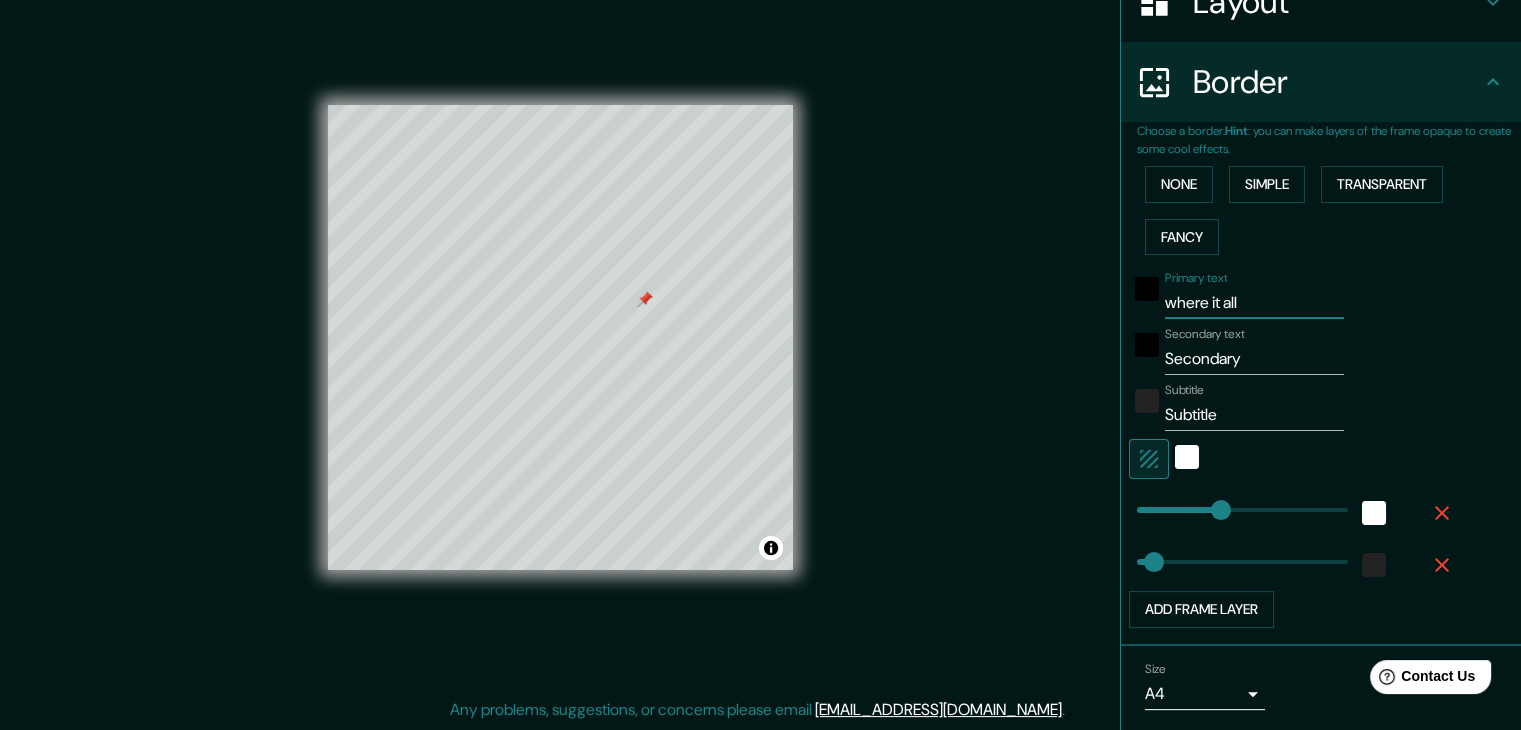type on "where it all" 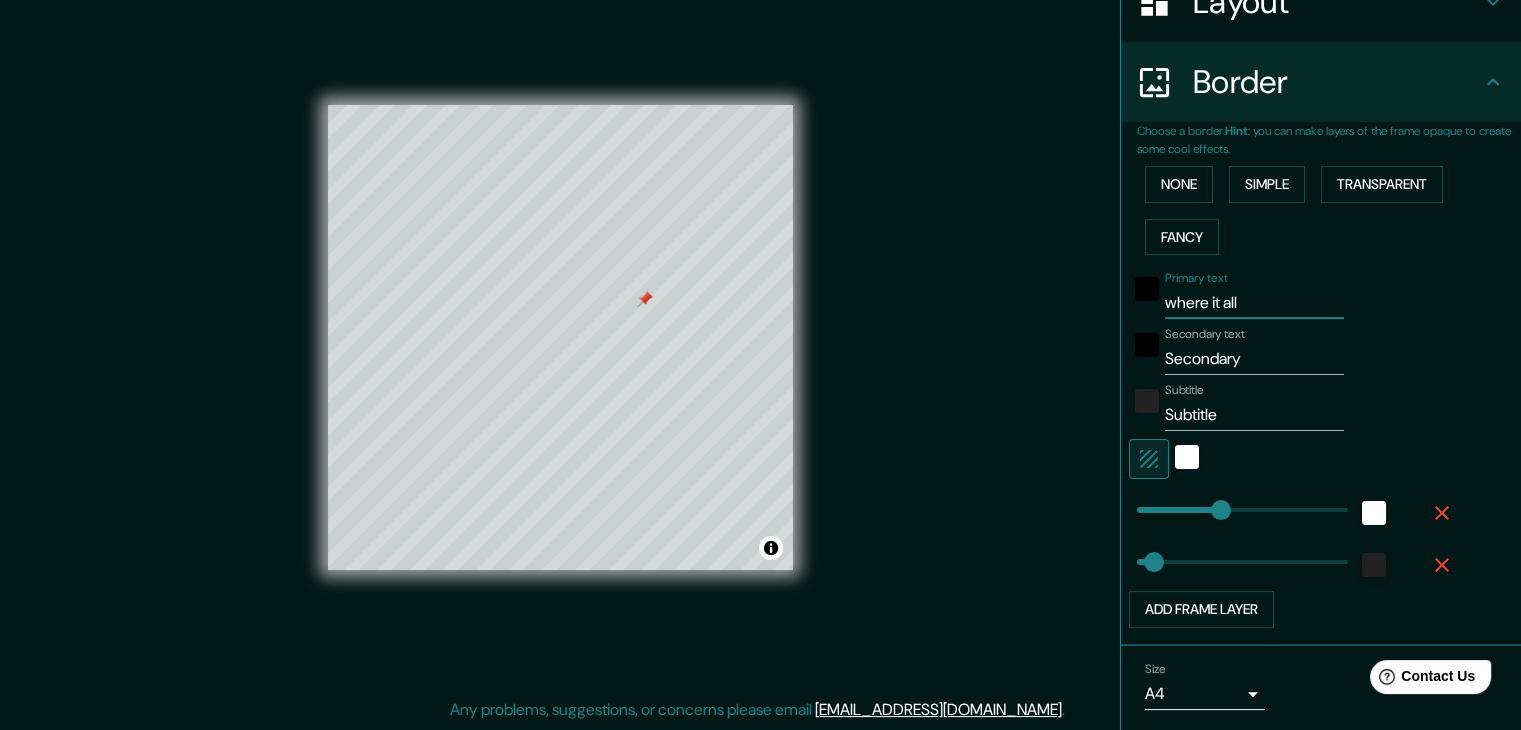 type on "37" 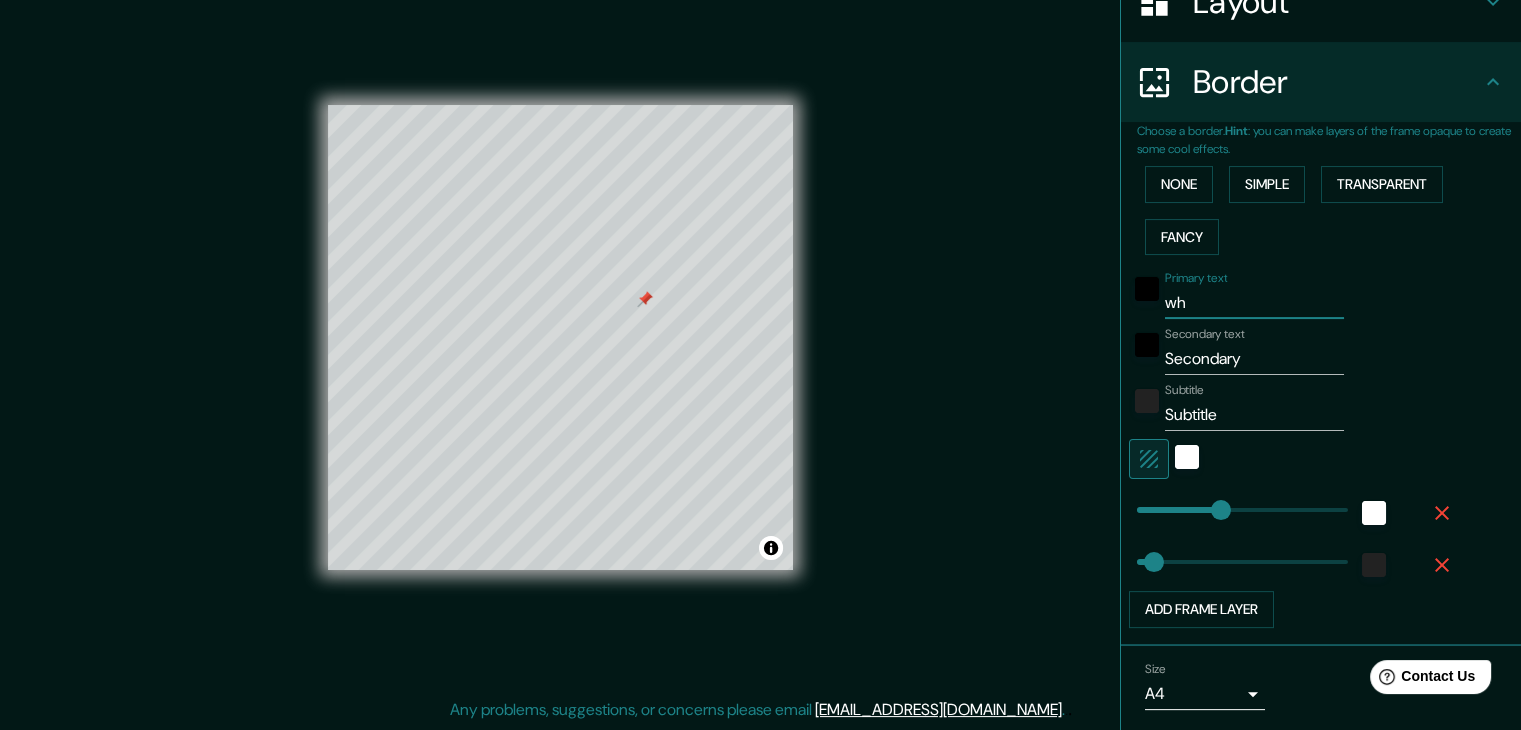 type on "w" 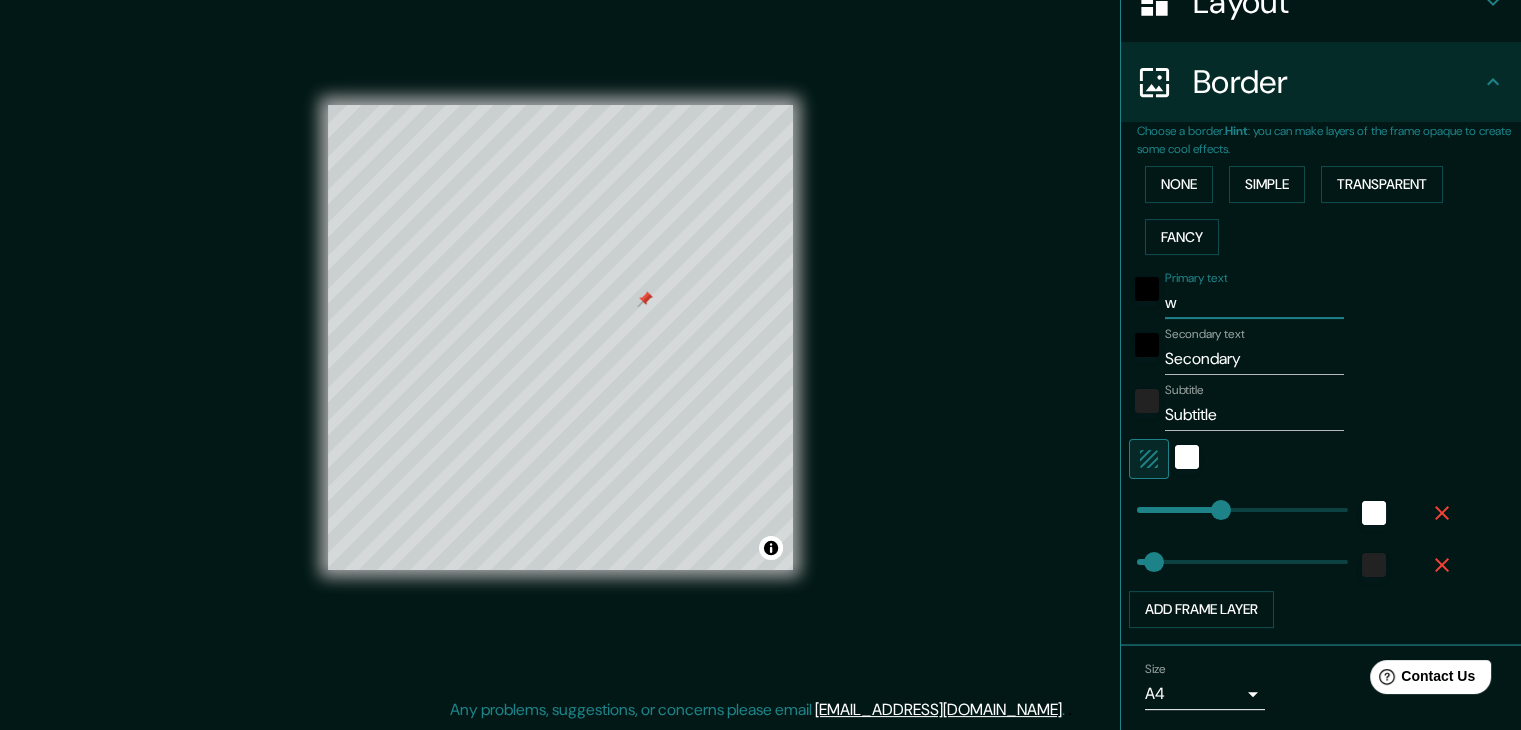 type 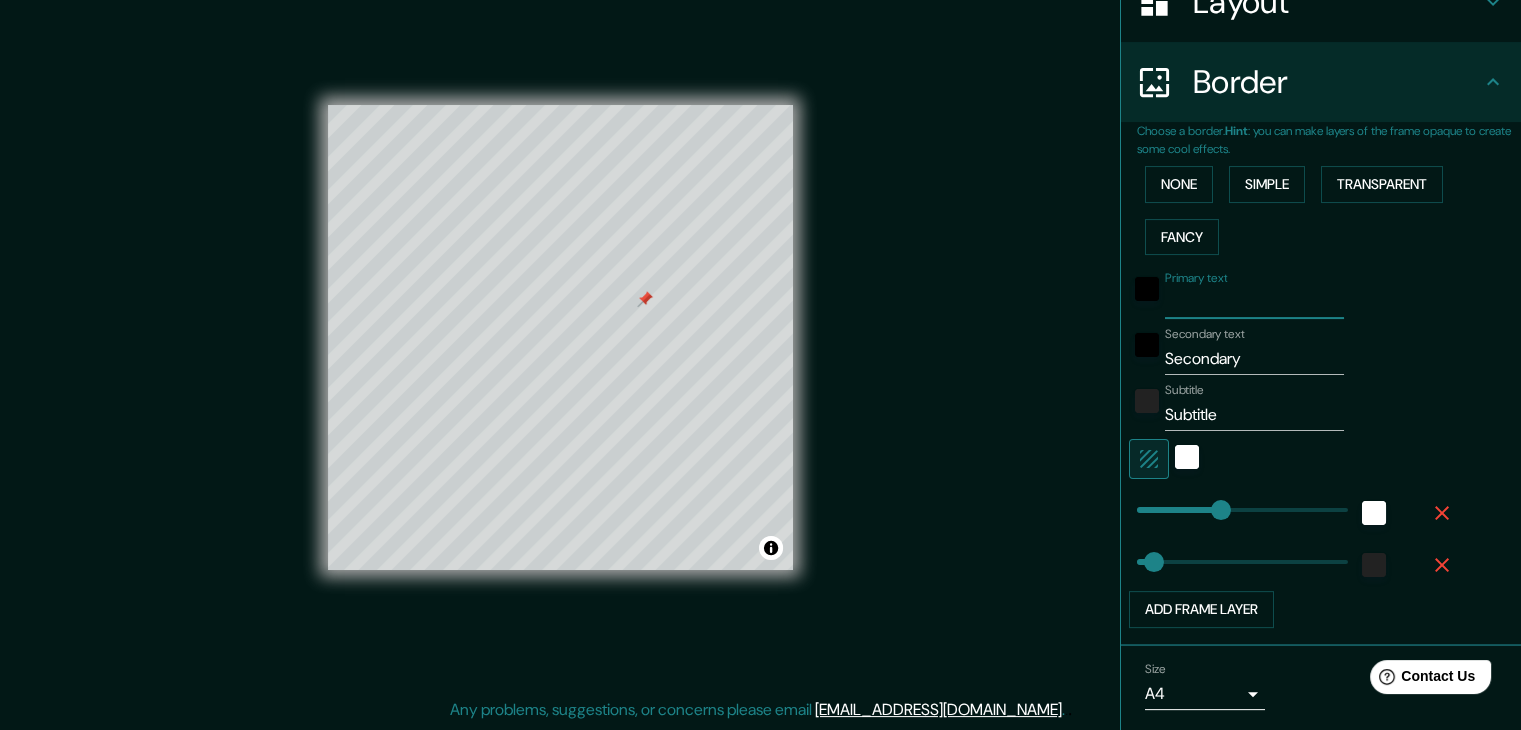type on "37" 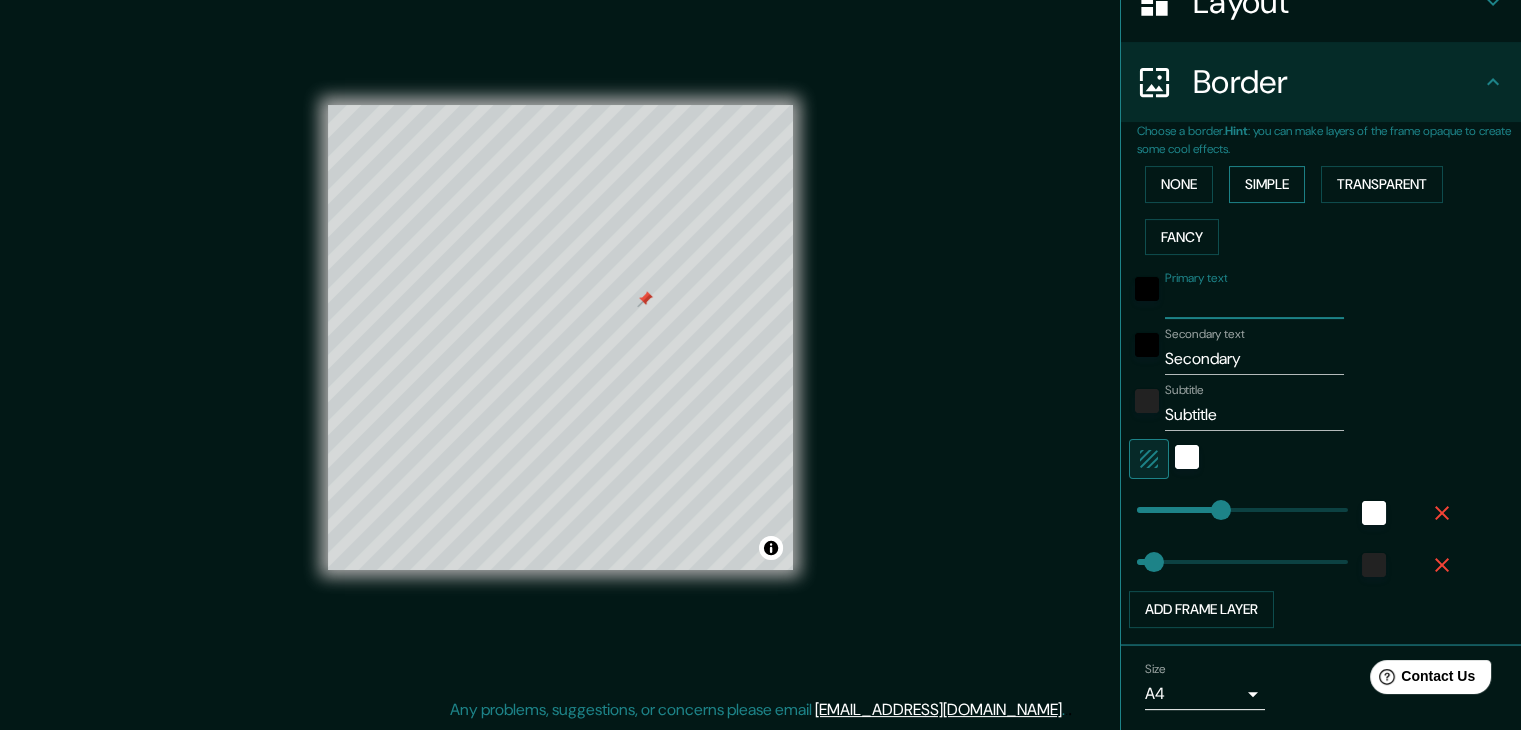 type 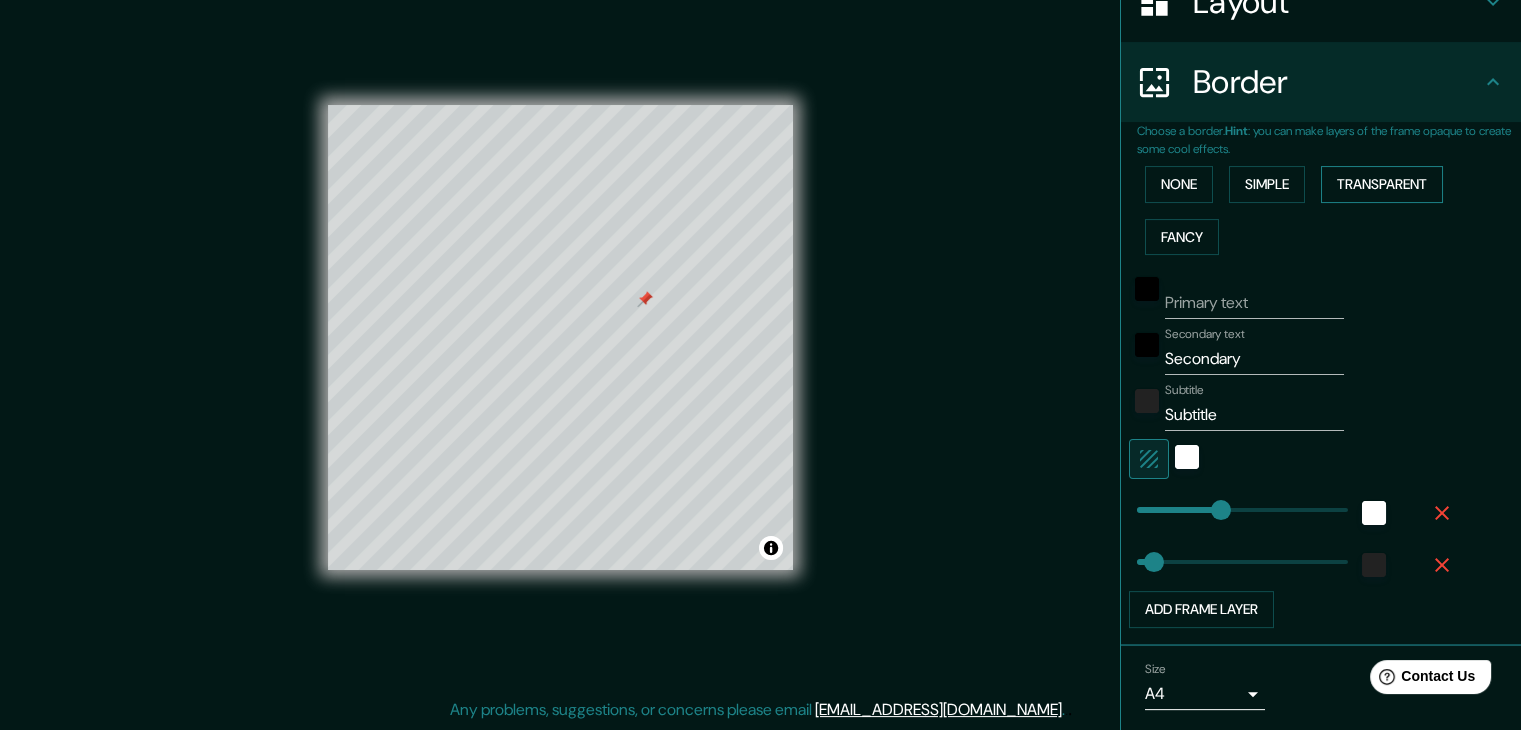 click on "Transparent" at bounding box center (1382, 184) 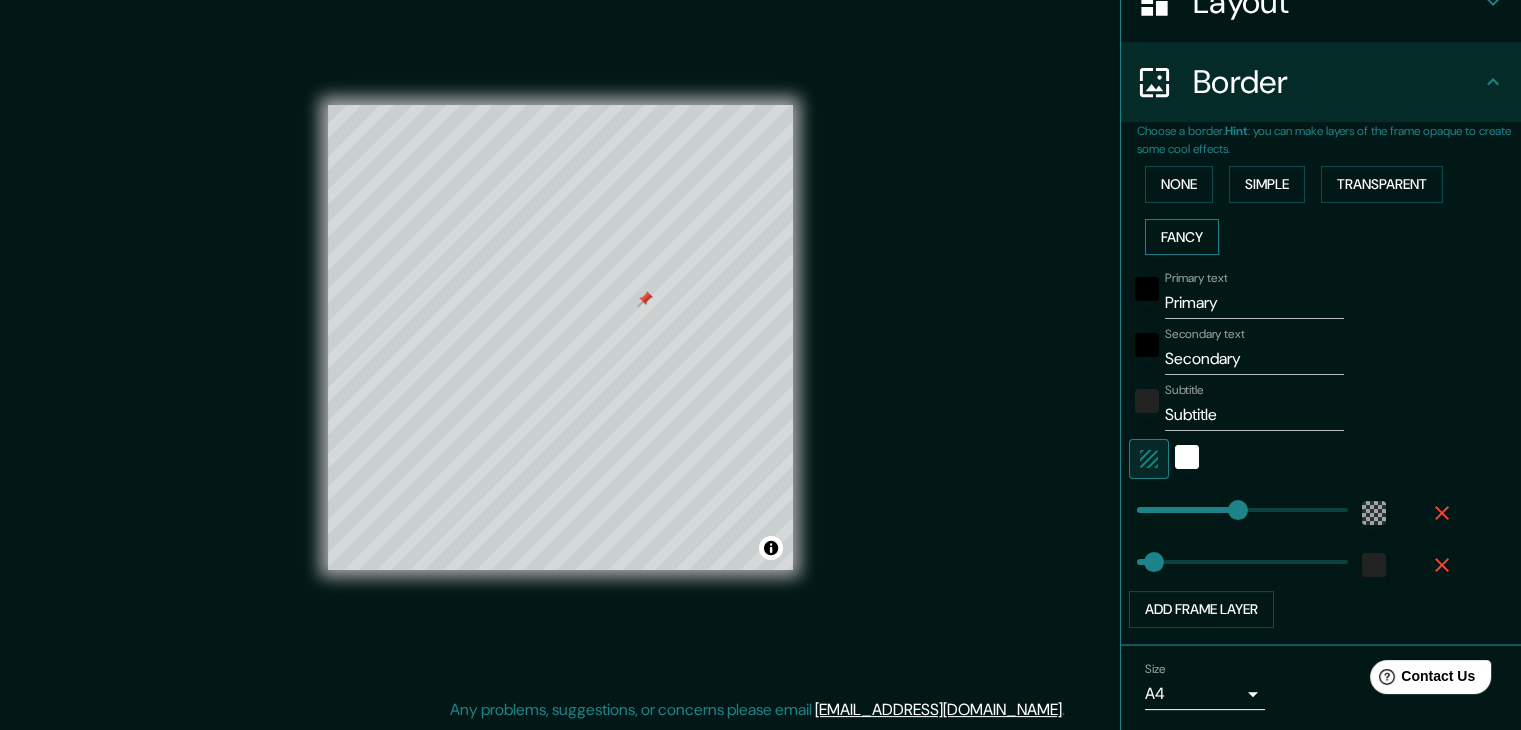 click on "Fancy" at bounding box center [1182, 237] 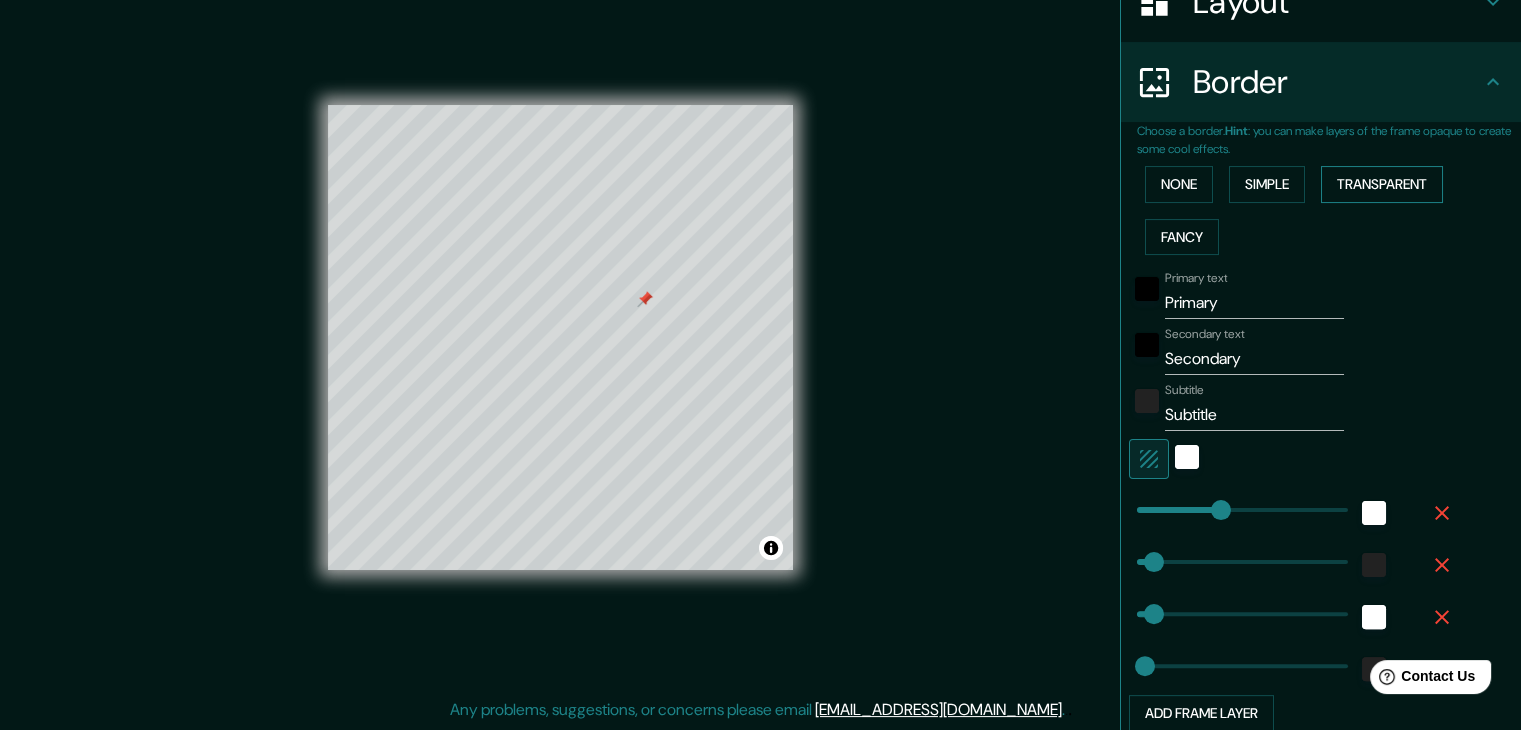click on "Transparent" at bounding box center [1382, 184] 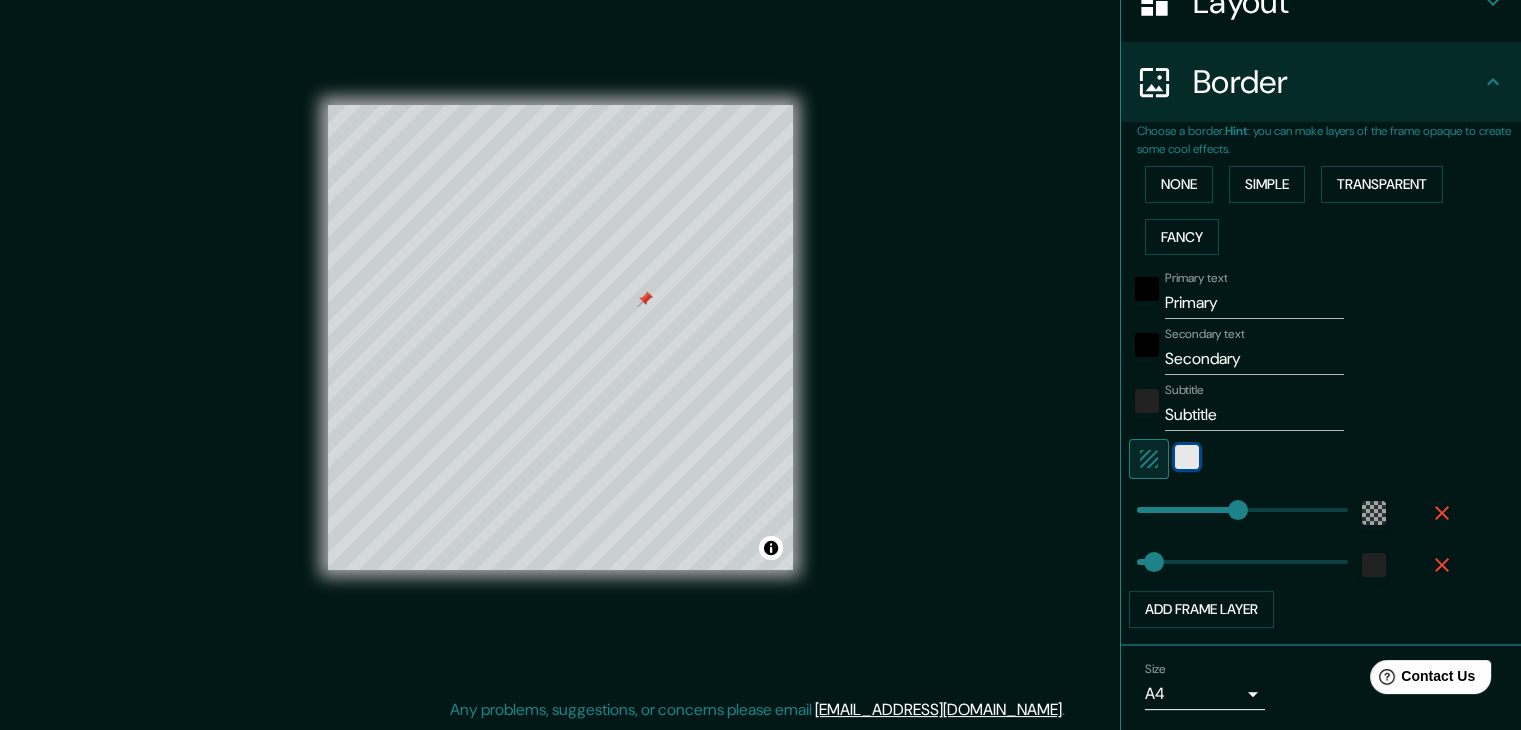 click at bounding box center (1187, 457) 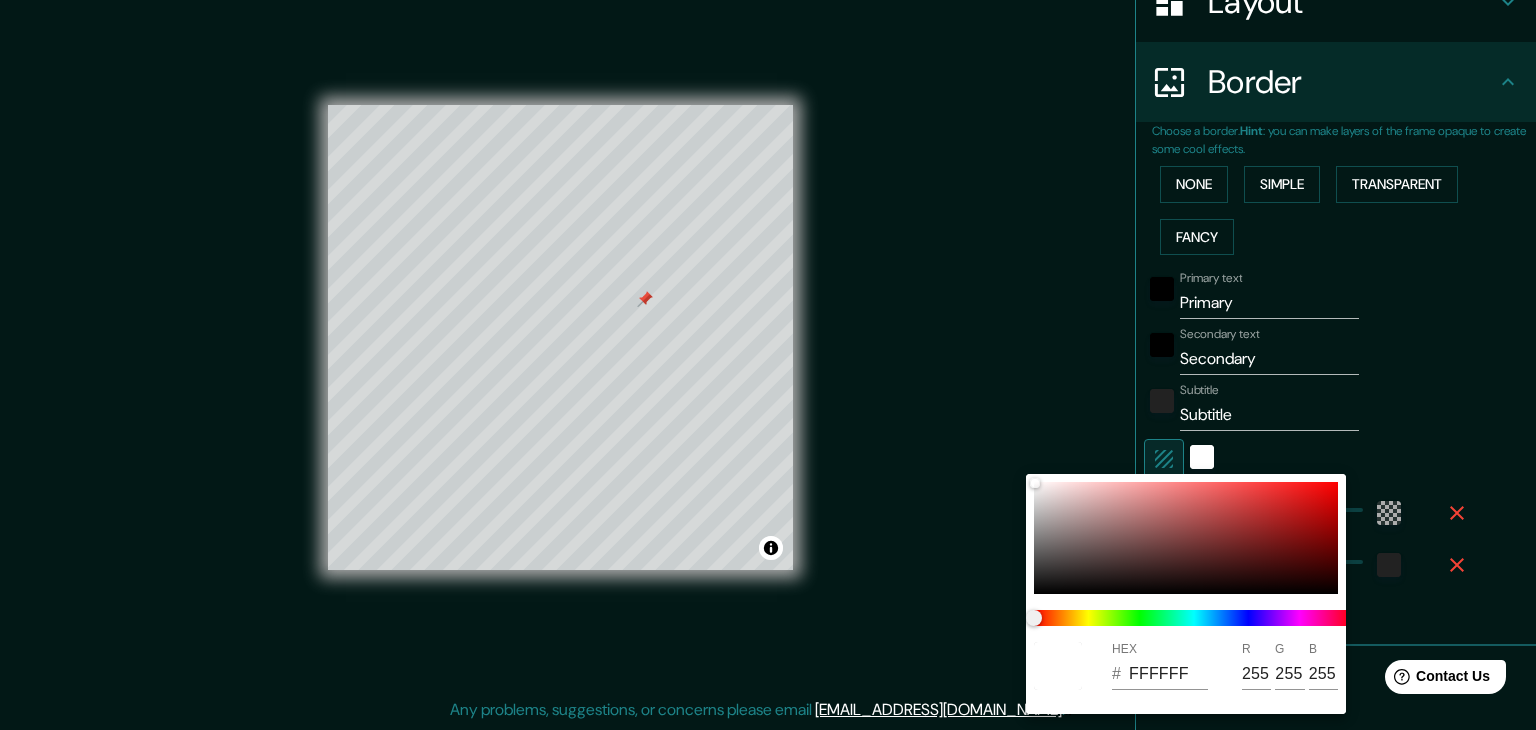 click at bounding box center (768, 365) 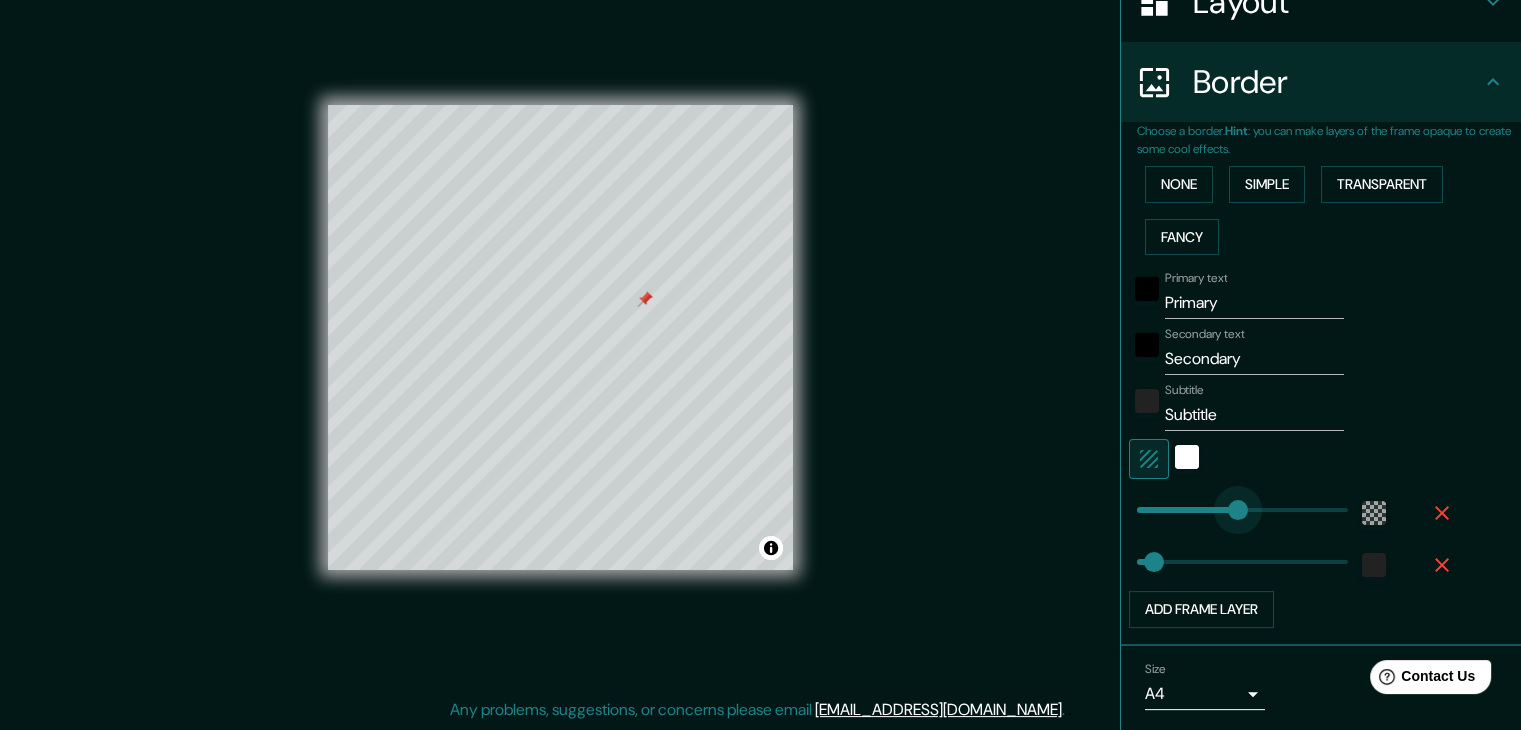 type on "314" 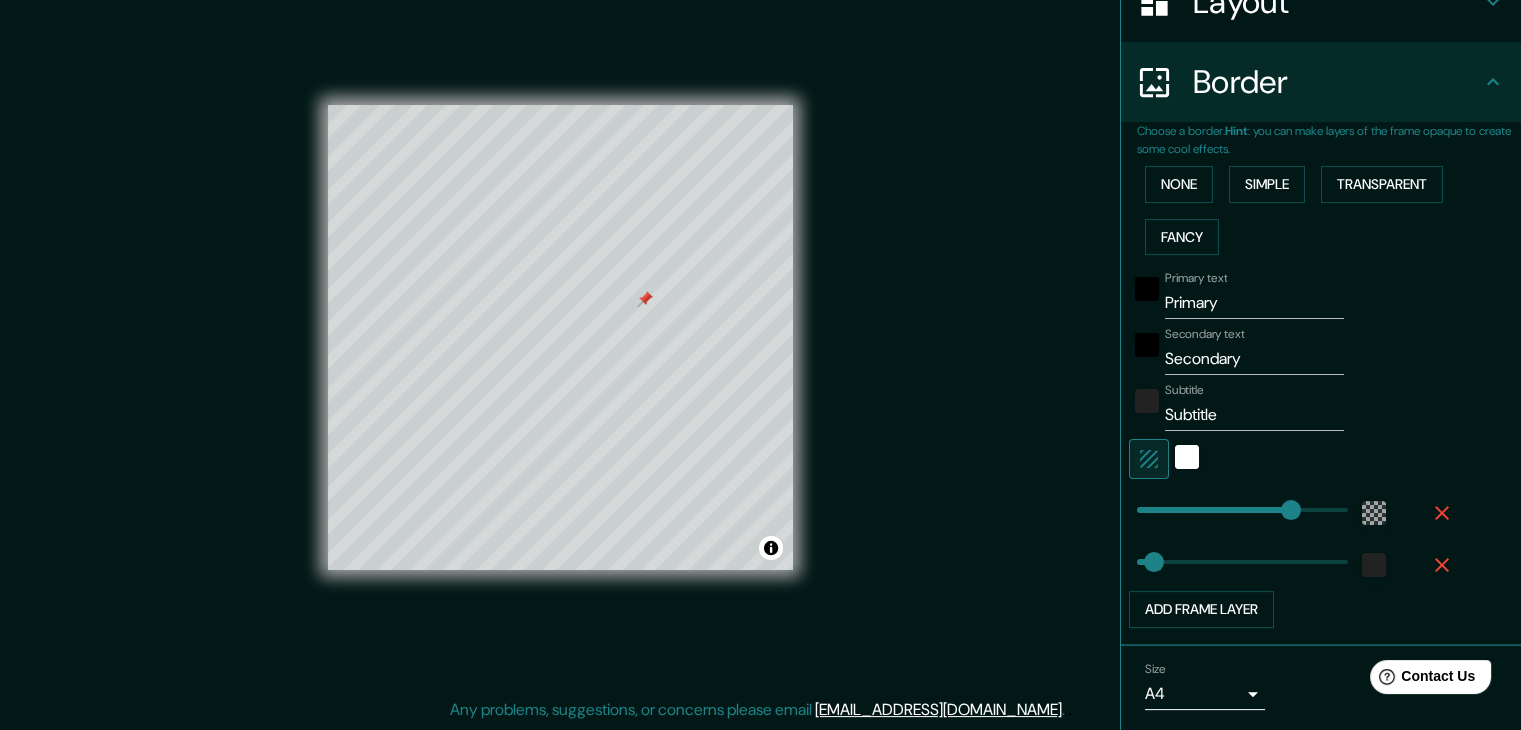 type on "37" 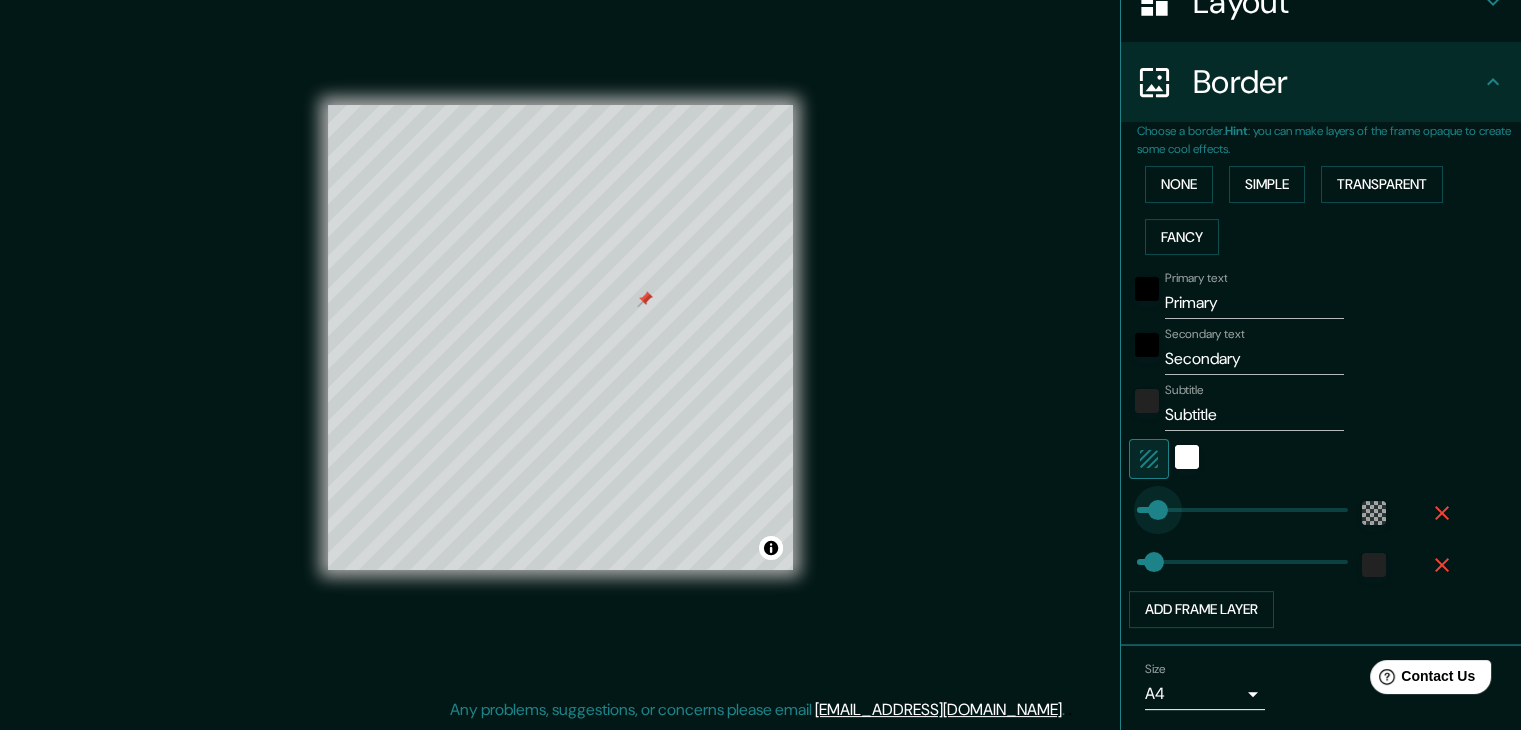 type on "41" 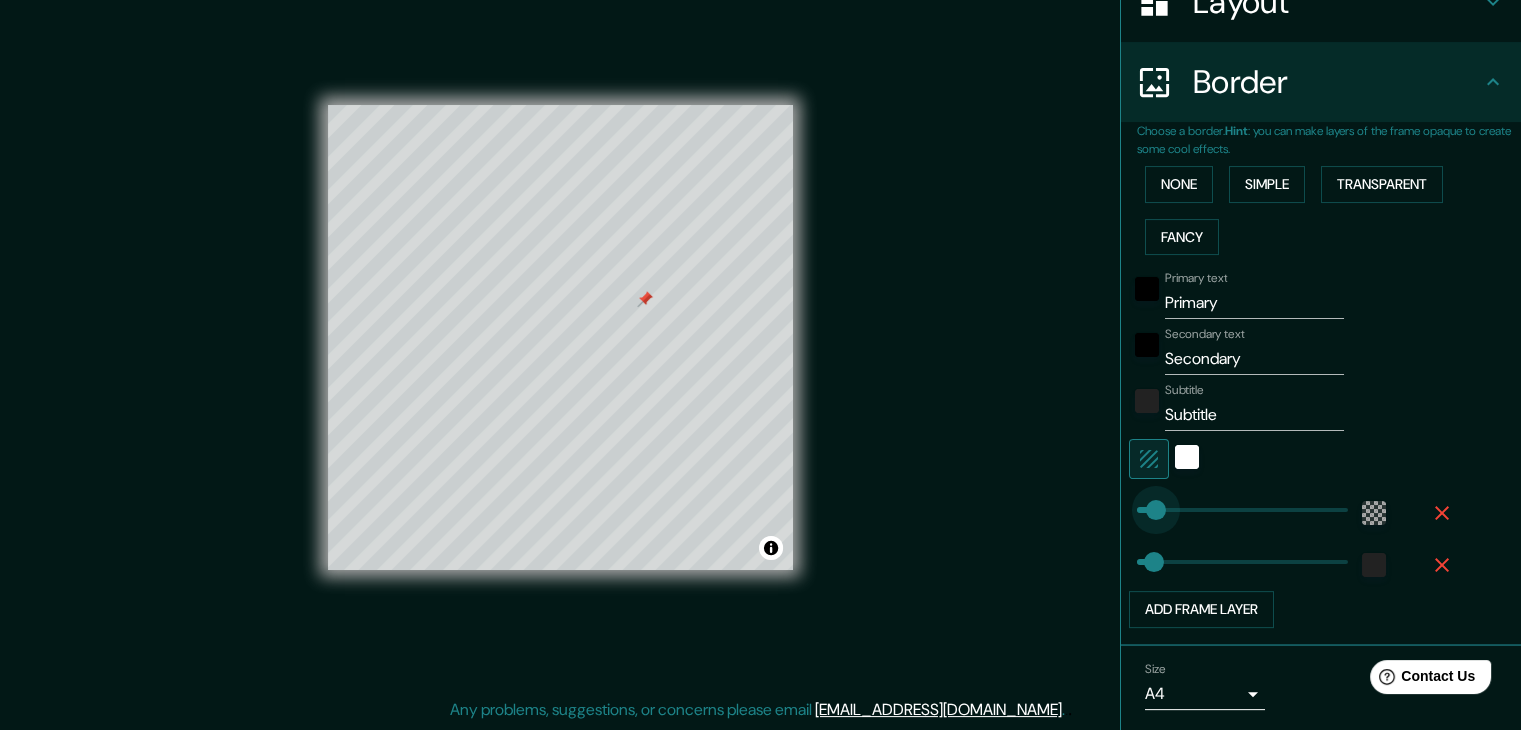type on "37" 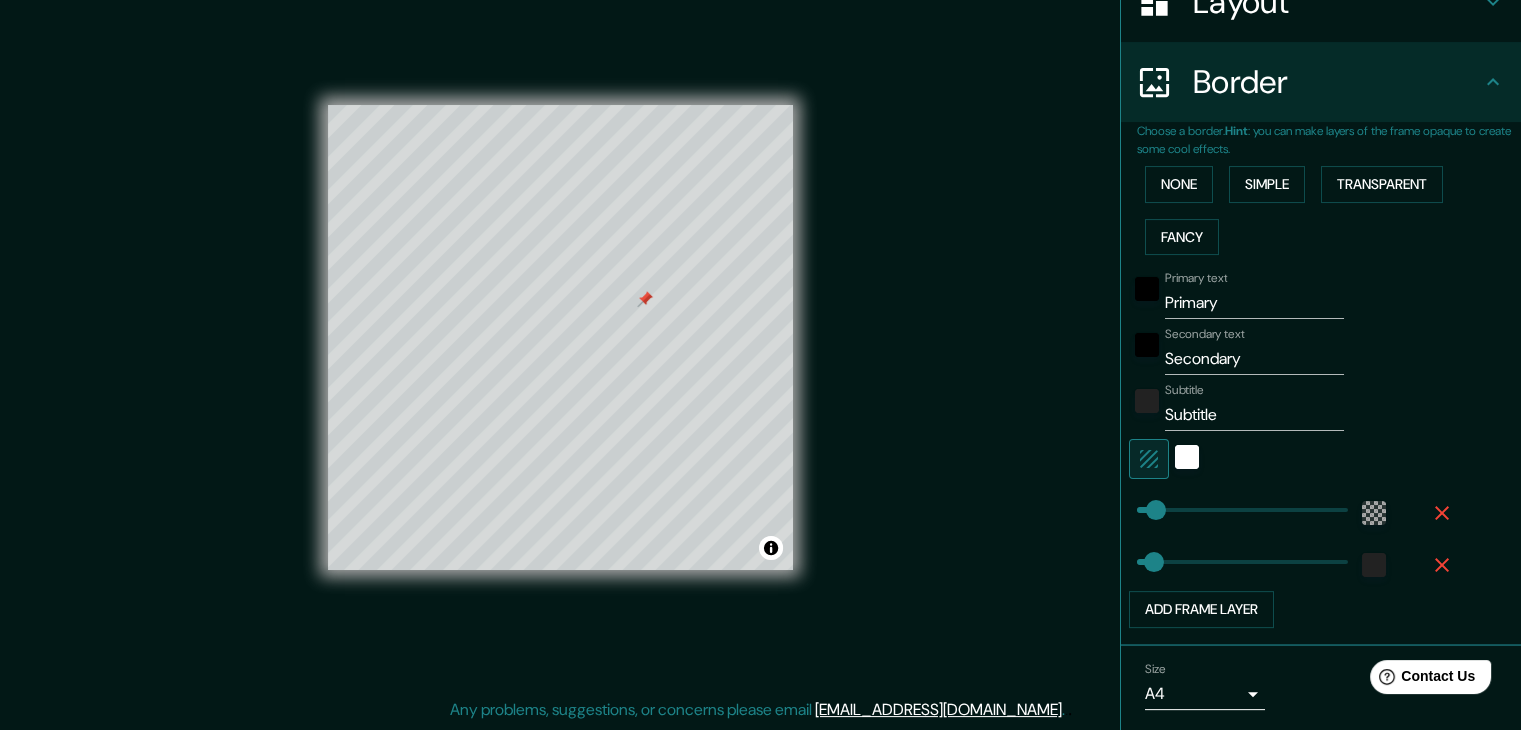 type on "67" 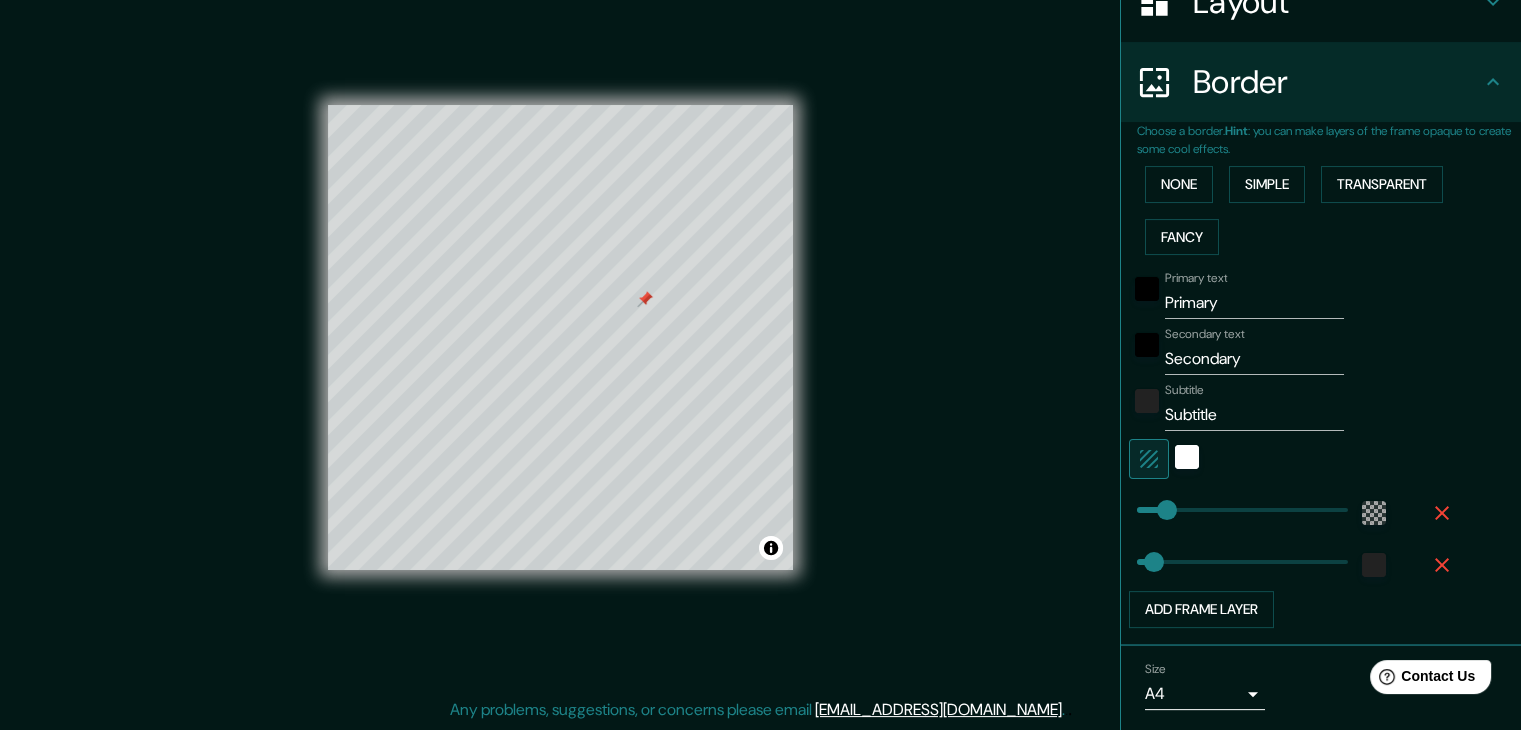 type on "113" 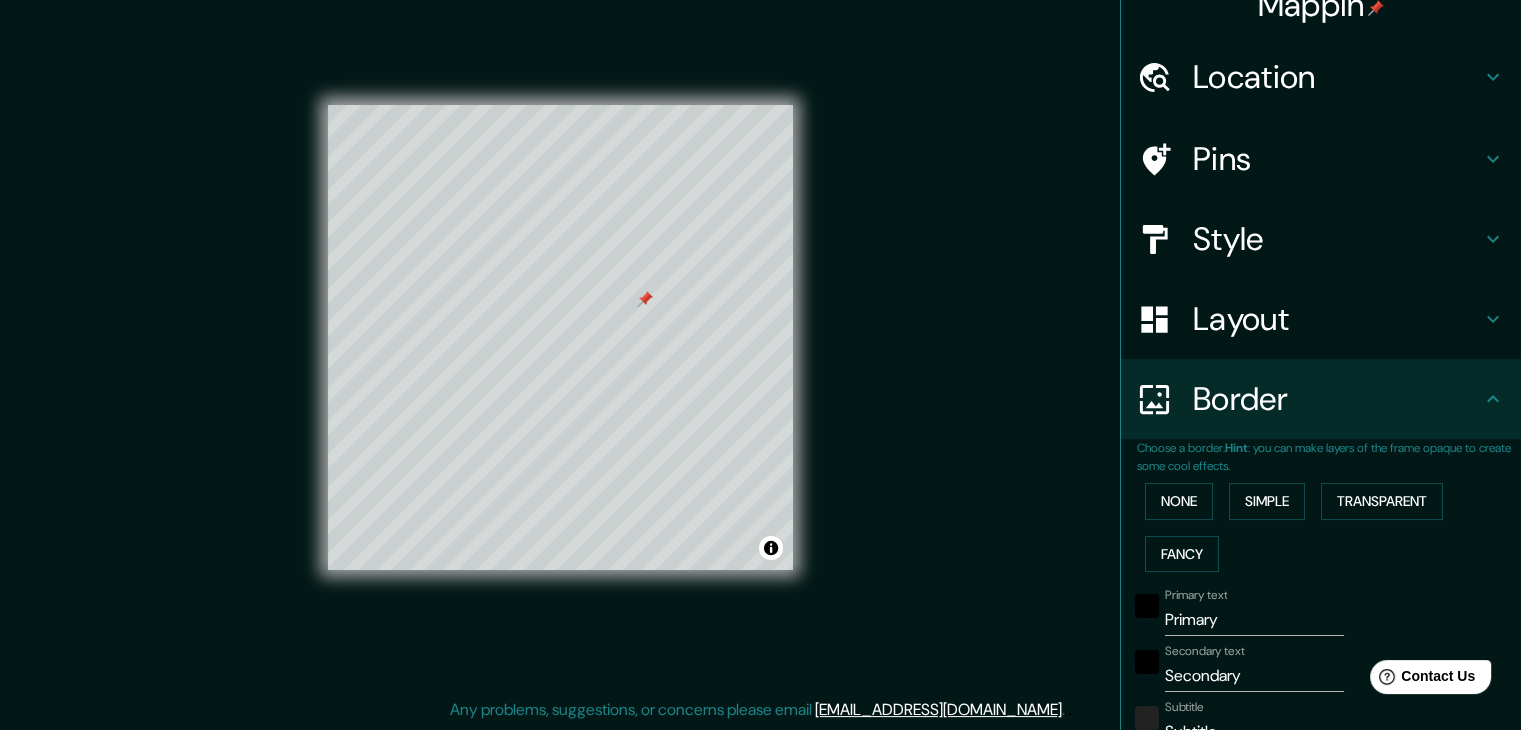 scroll, scrollTop: 5, scrollLeft: 0, axis: vertical 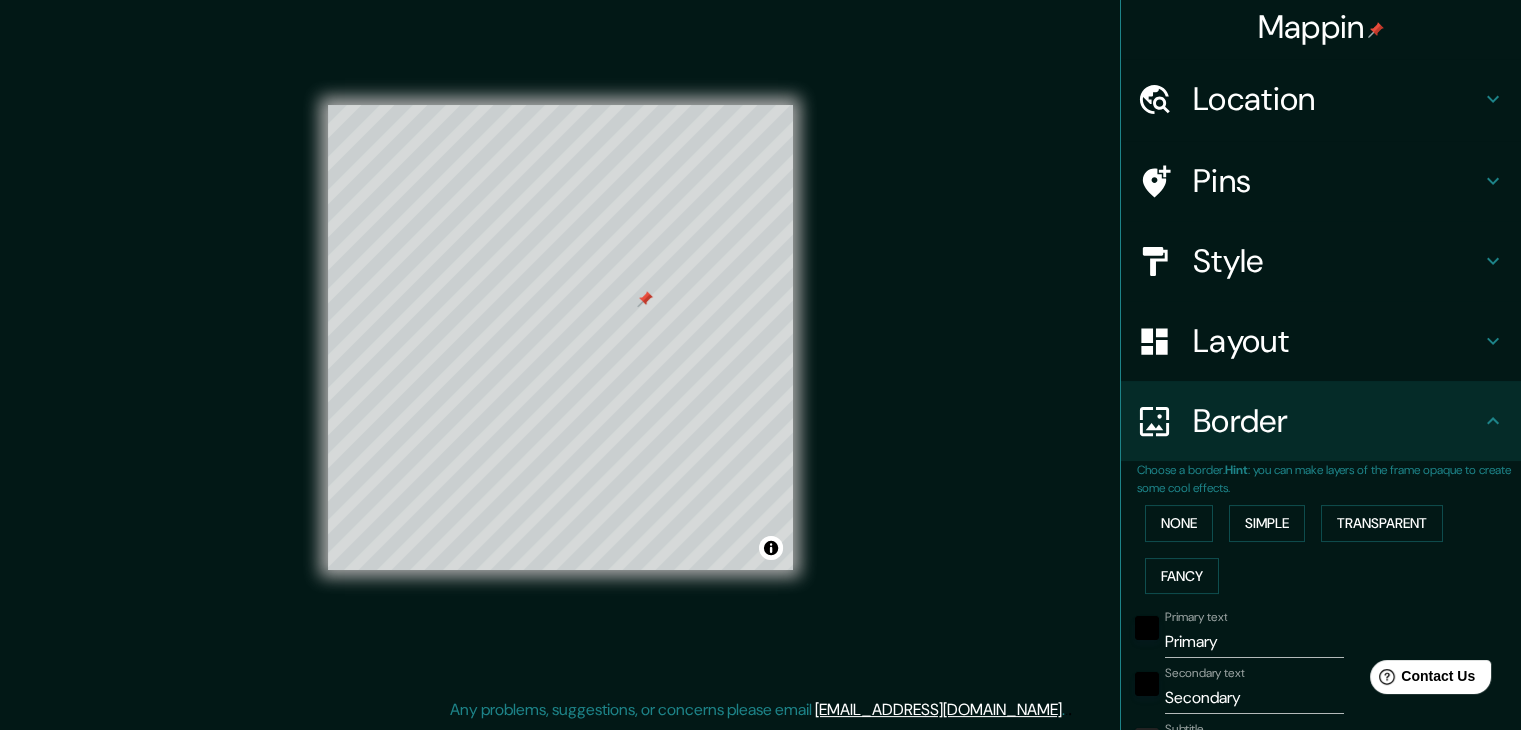 click on "Style" at bounding box center (1337, 261) 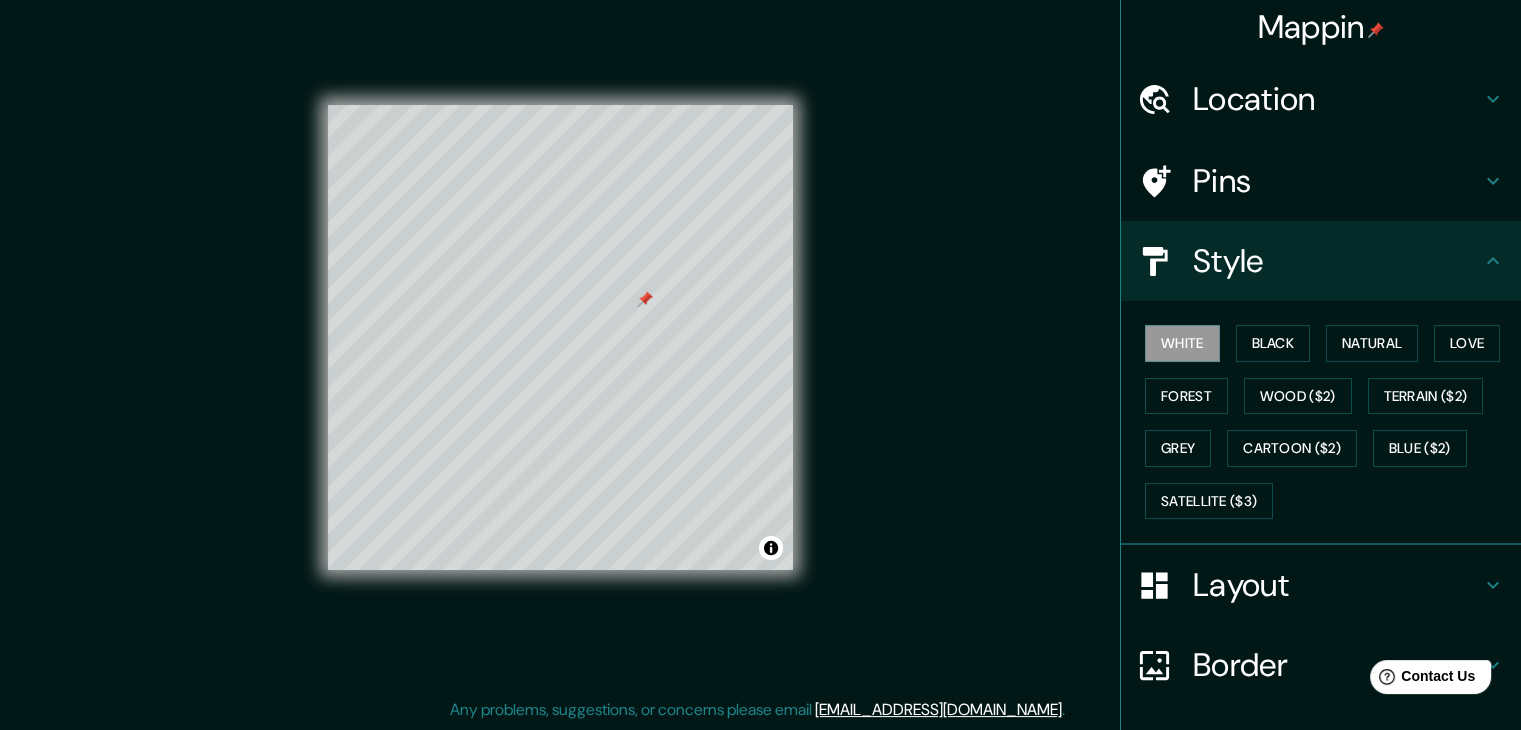 click on "Style" at bounding box center (1337, 261) 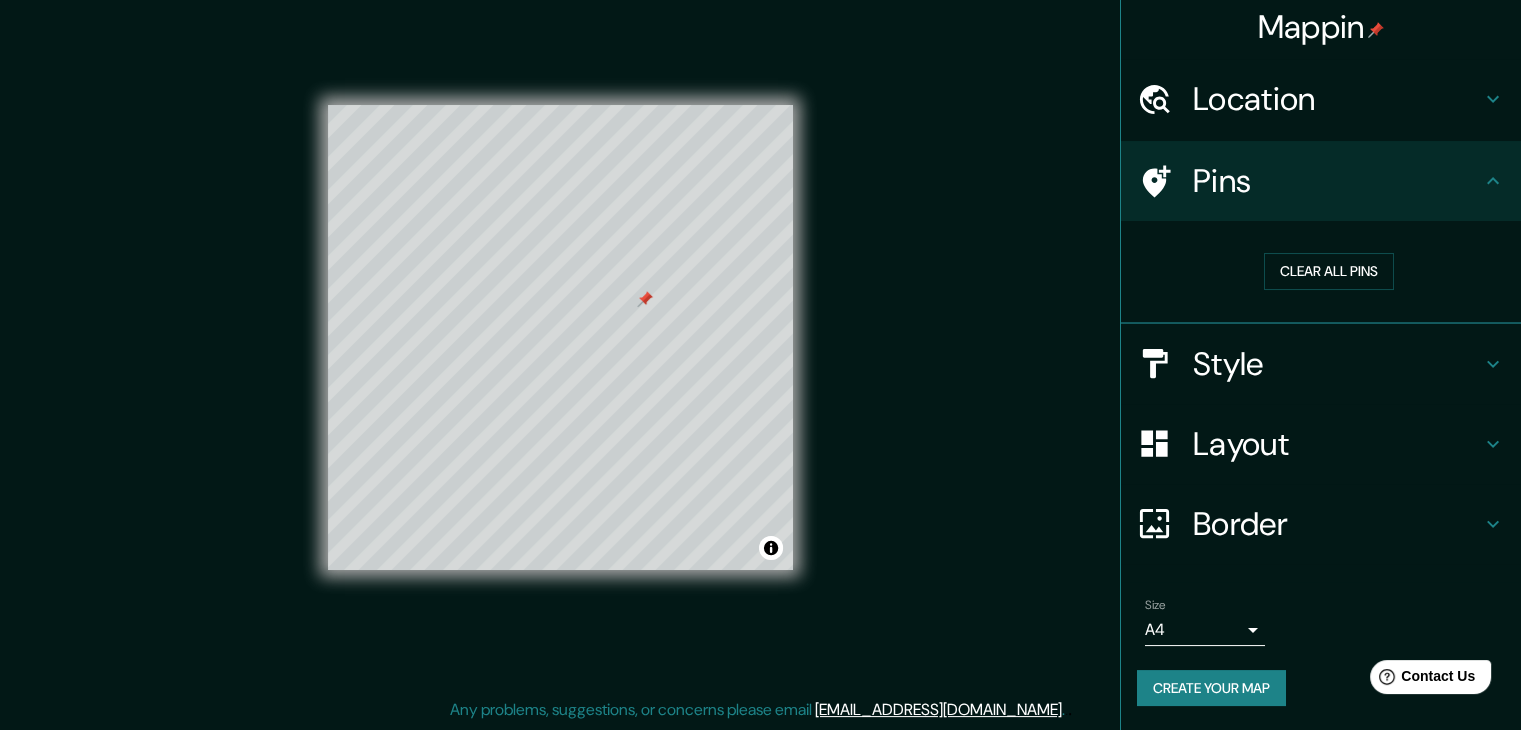scroll, scrollTop: 4, scrollLeft: 0, axis: vertical 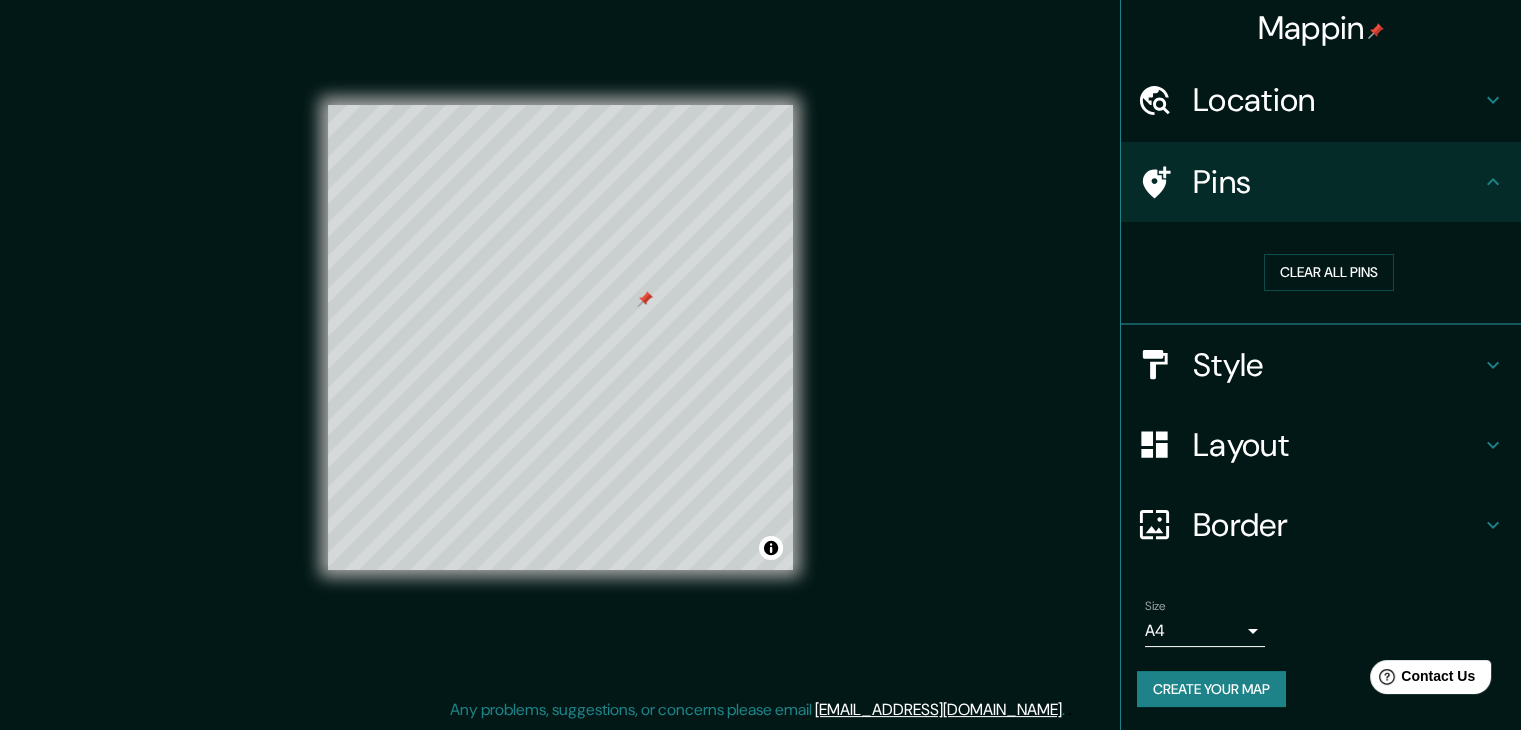 click 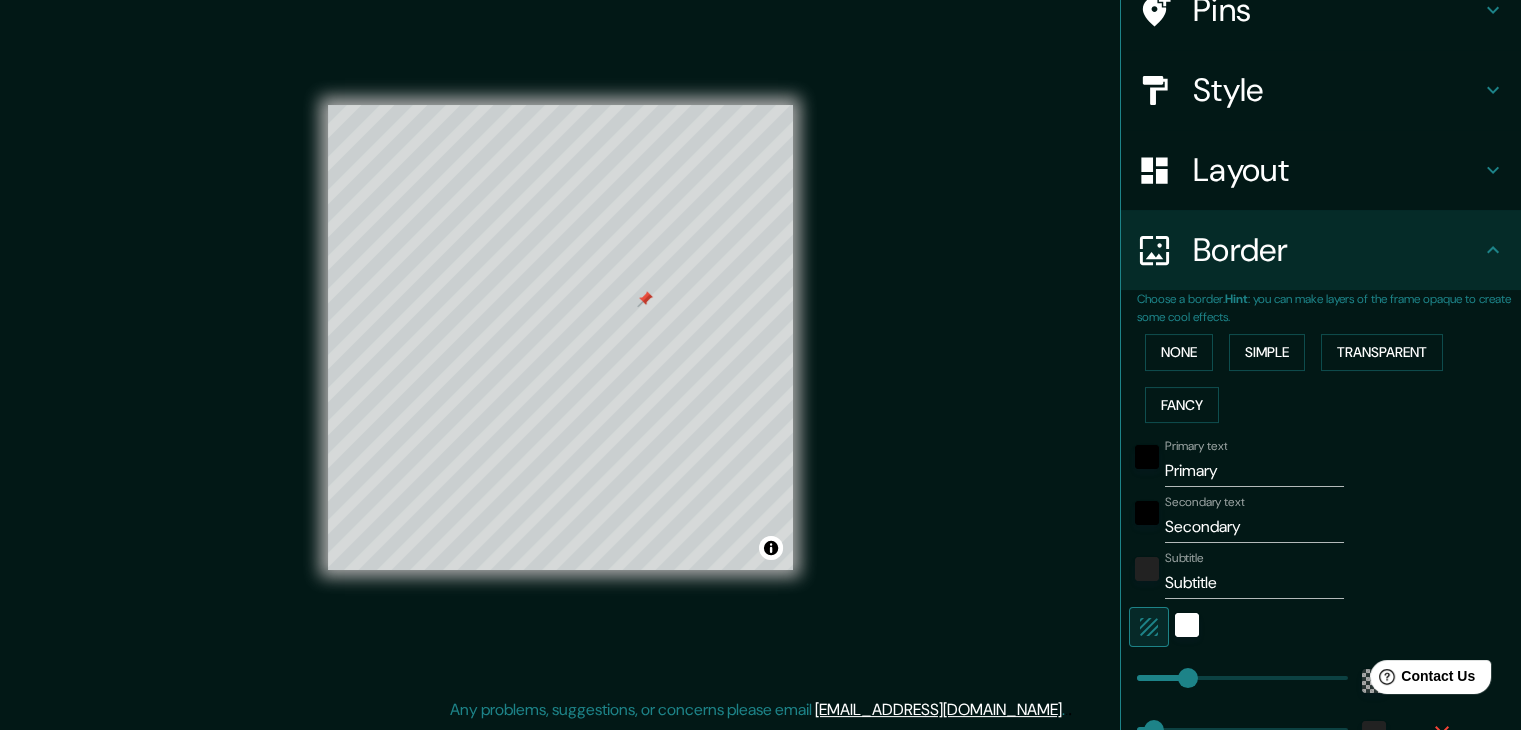 scroll, scrollTop: 204, scrollLeft: 0, axis: vertical 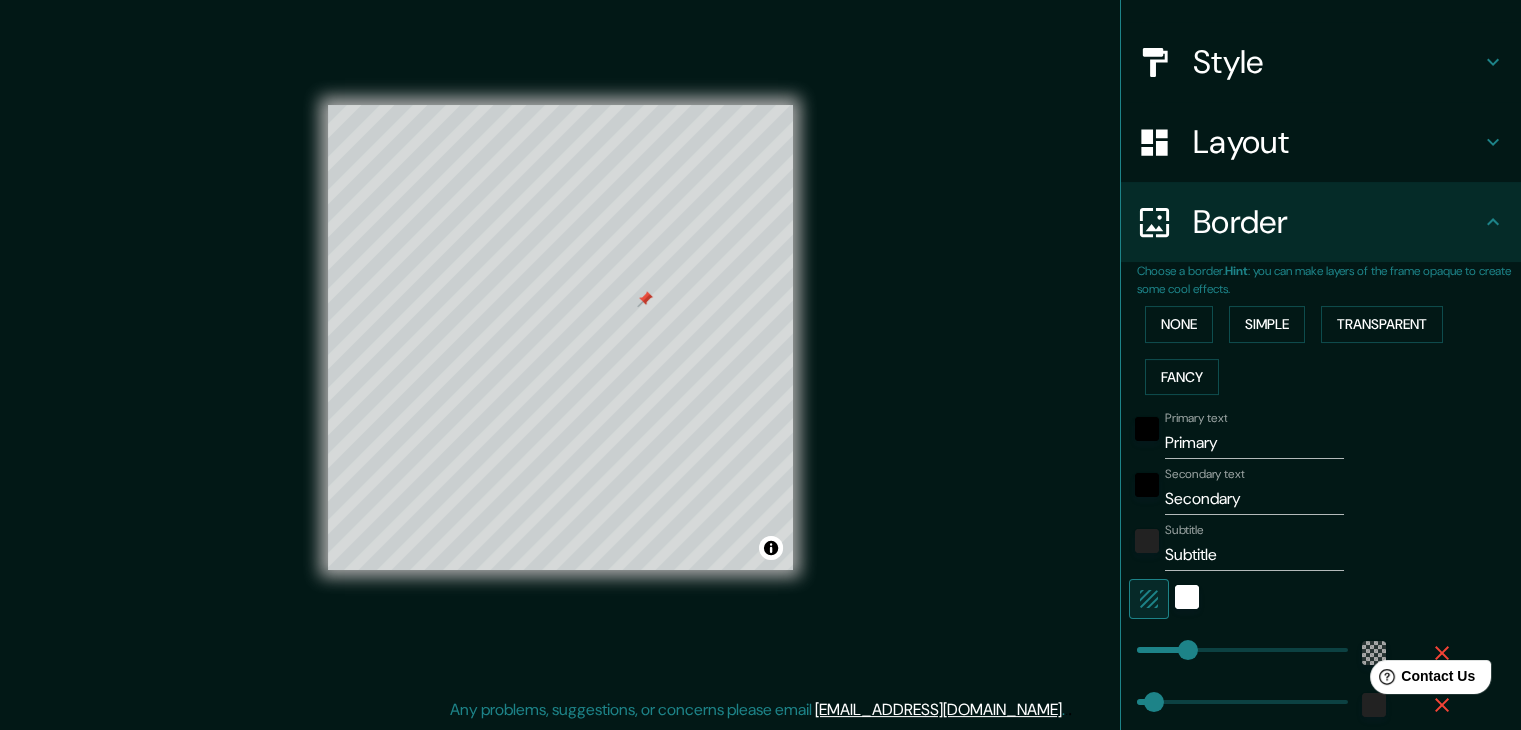 click on "Primary" at bounding box center (1254, 443) 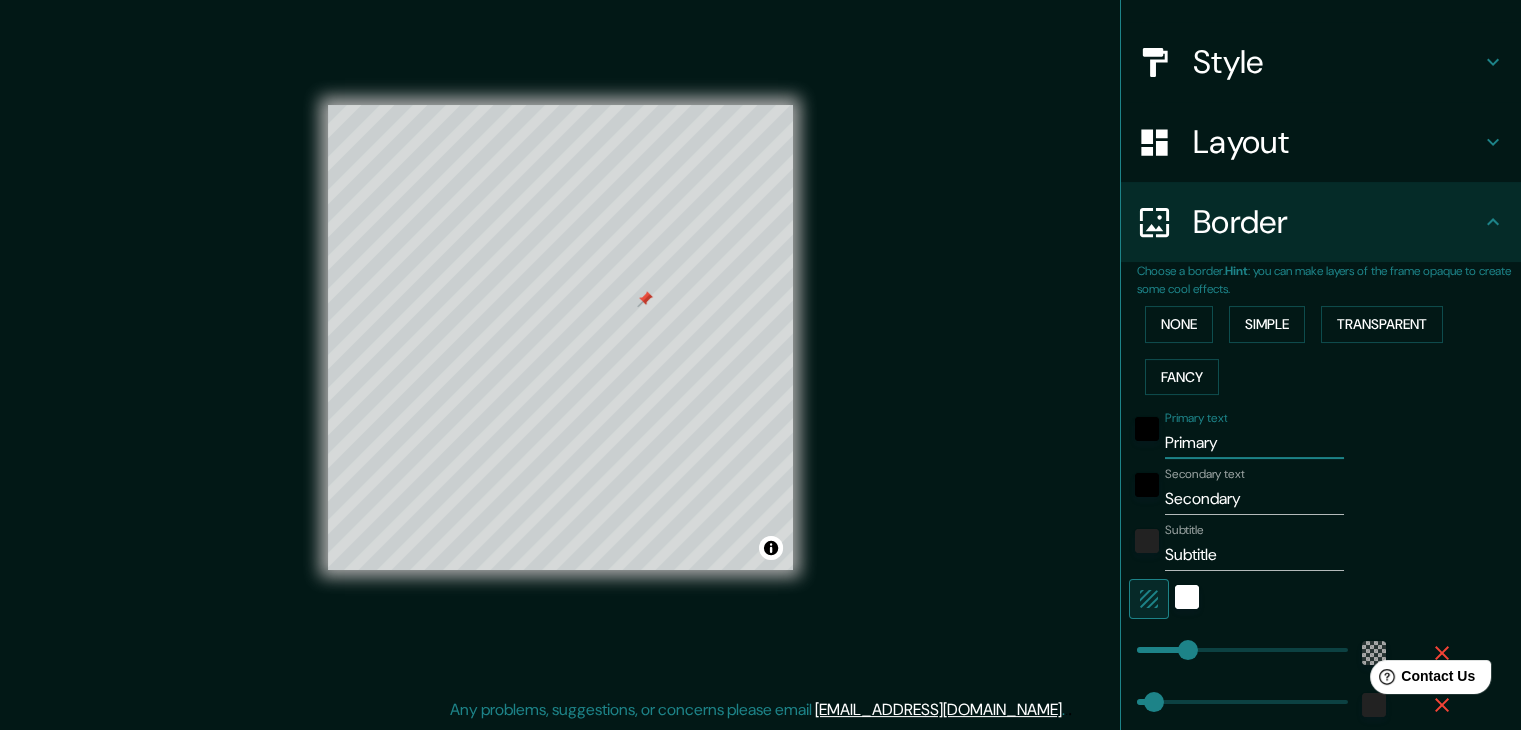 drag, startPoint x: 1198, startPoint y: 443, endPoint x: 1136, endPoint y: 459, distance: 64.03124 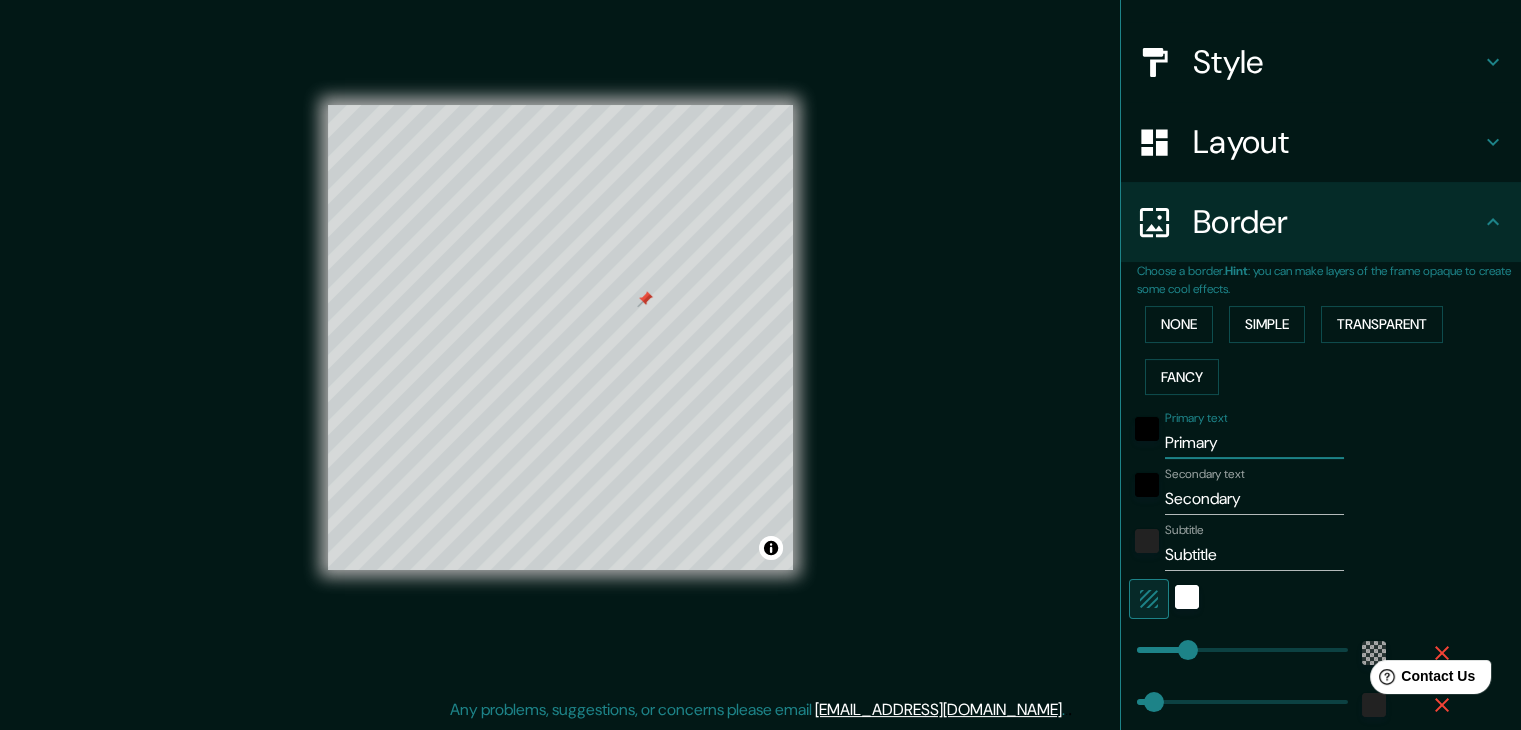 click on "Primary text Primary Secondary text Secondary Subtitle Subtitle Add frame layer" at bounding box center (1297, 585) 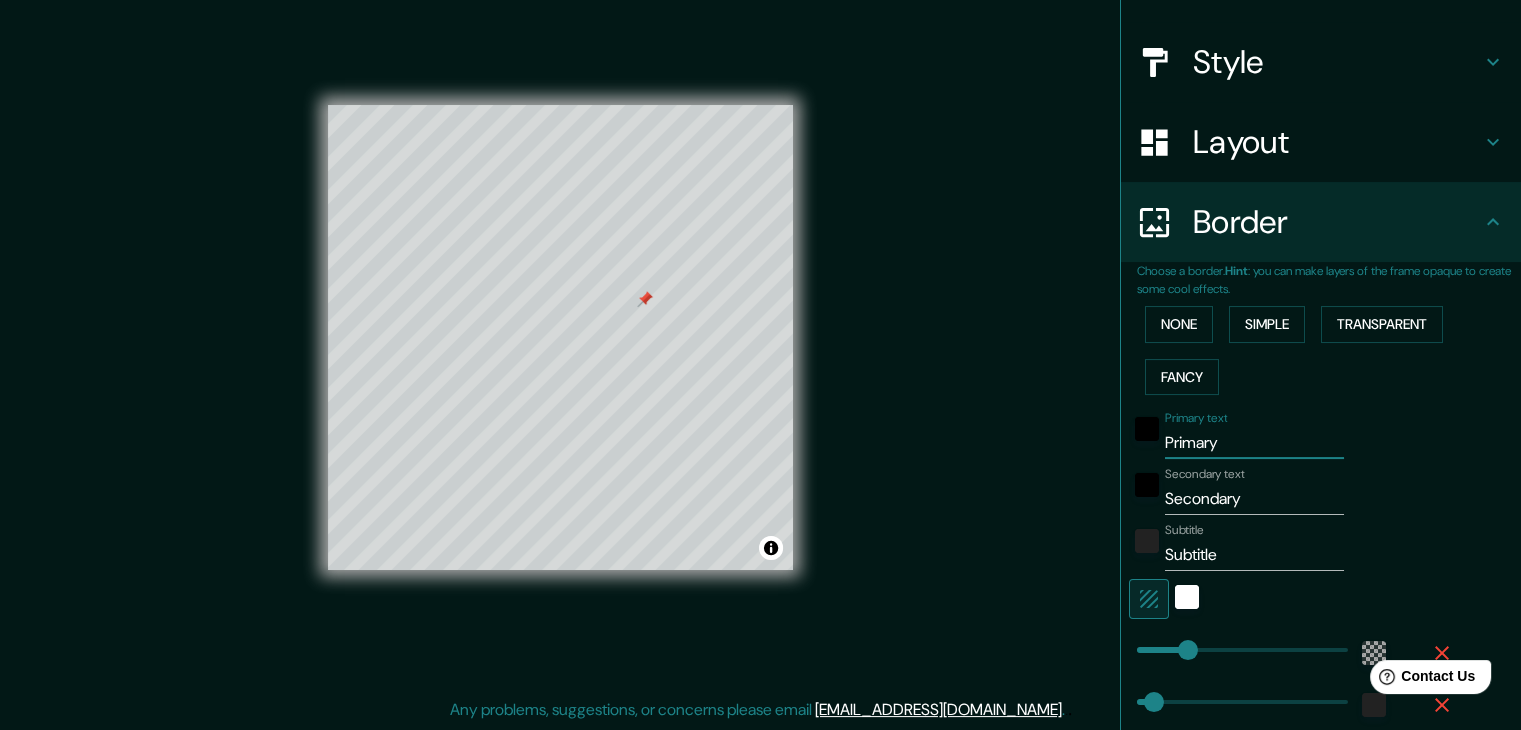 type 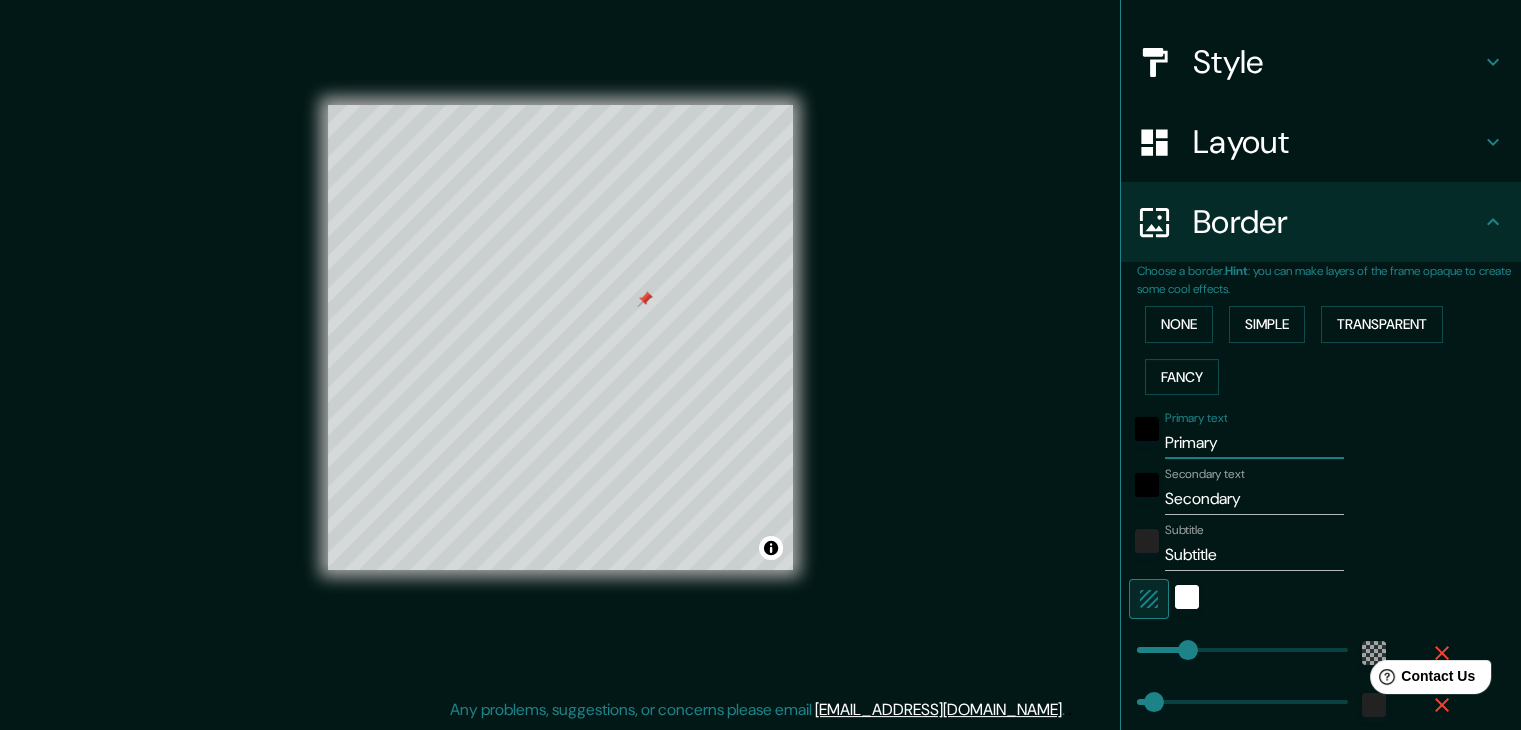 type on "37" 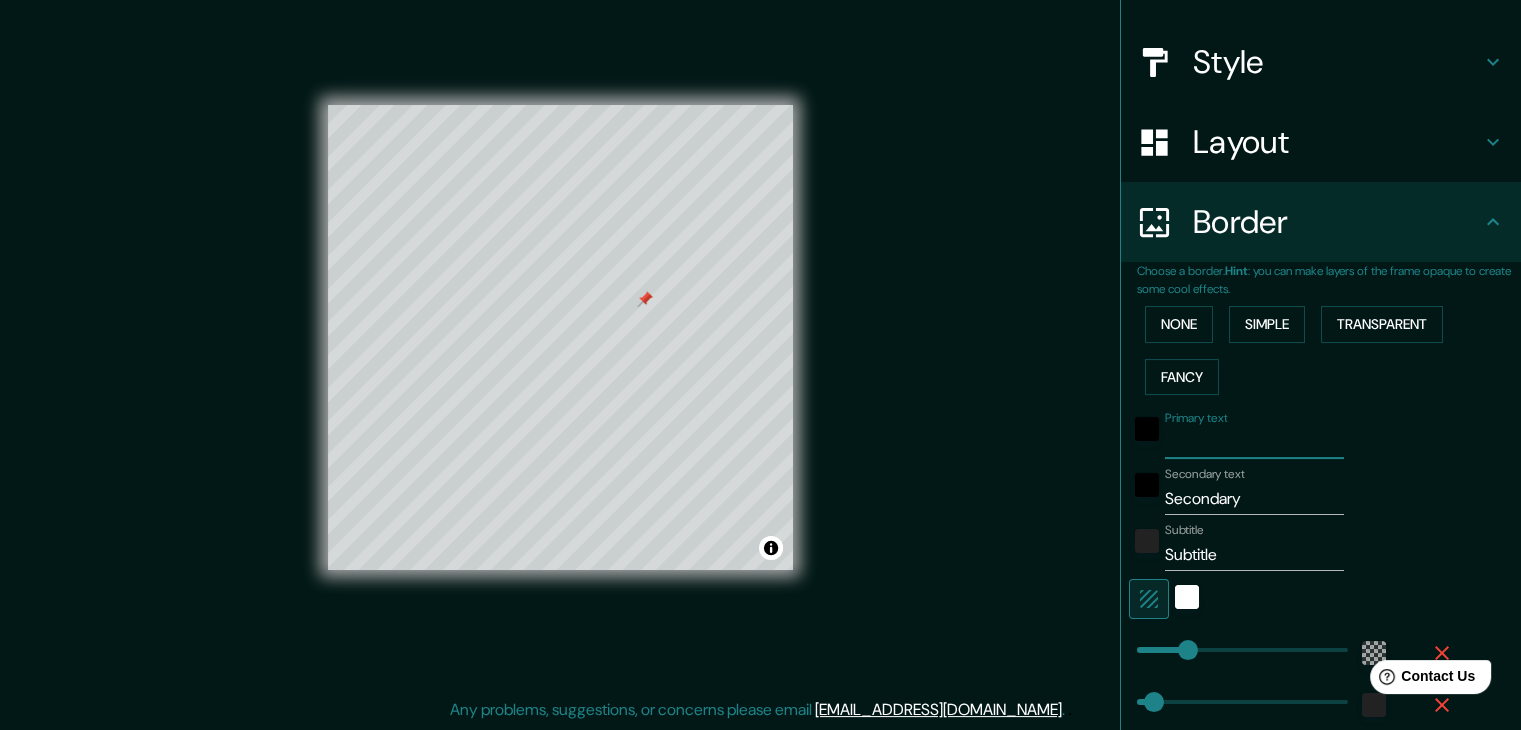 type 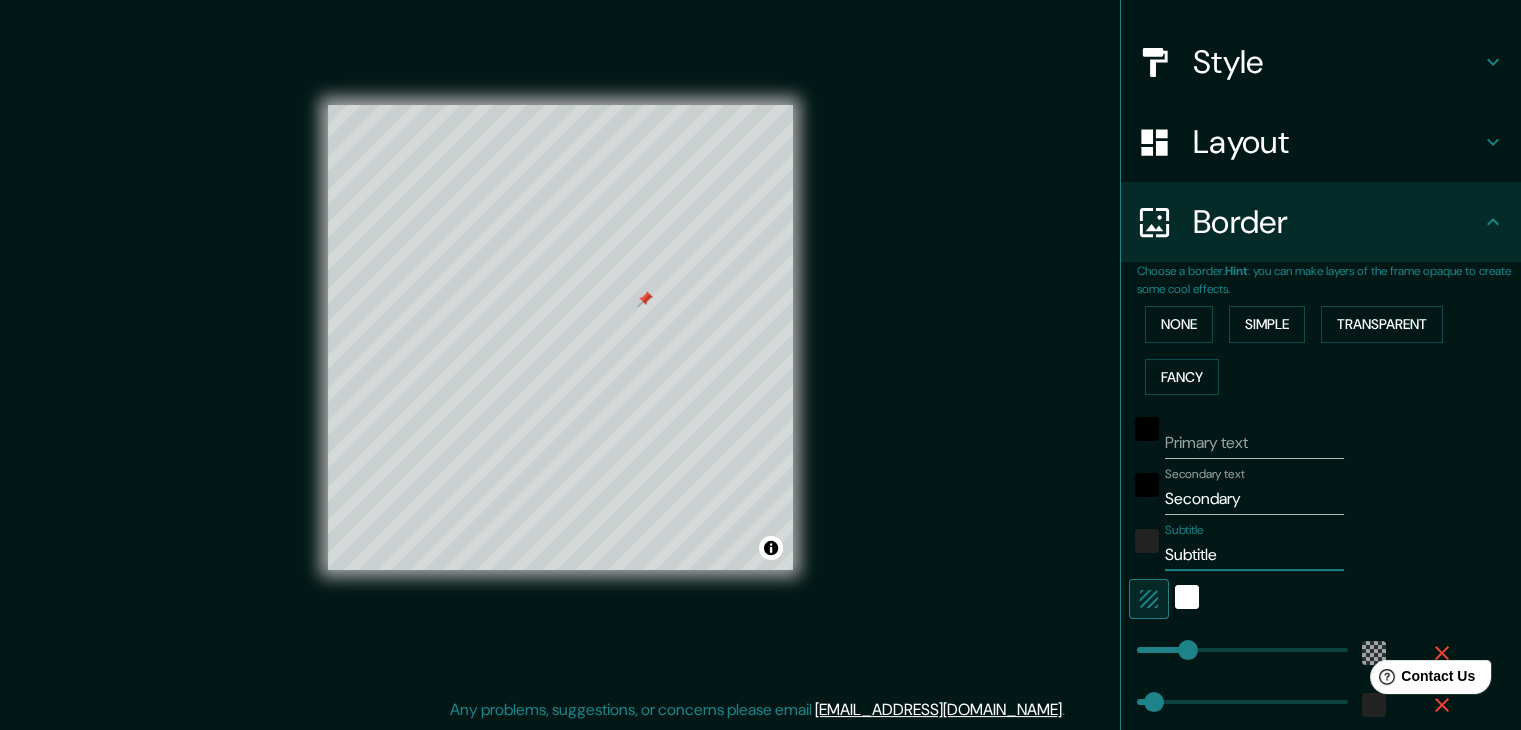 click on "Mappin Location Rize, Türkiye Pins Style Layout Border Choose a border.  Hint : you can make layers of the frame opaque to create some cool effects. None Simple Transparent Fancy Primary text Secondary text Secondary Subtitle Subtitle Add frame layer Size A4 single Create your map © Mapbox   © OpenStreetMap   Improve this map Any problems, suggestions, or concerns please email    help@mappin.pro . . ." at bounding box center [760, 353] 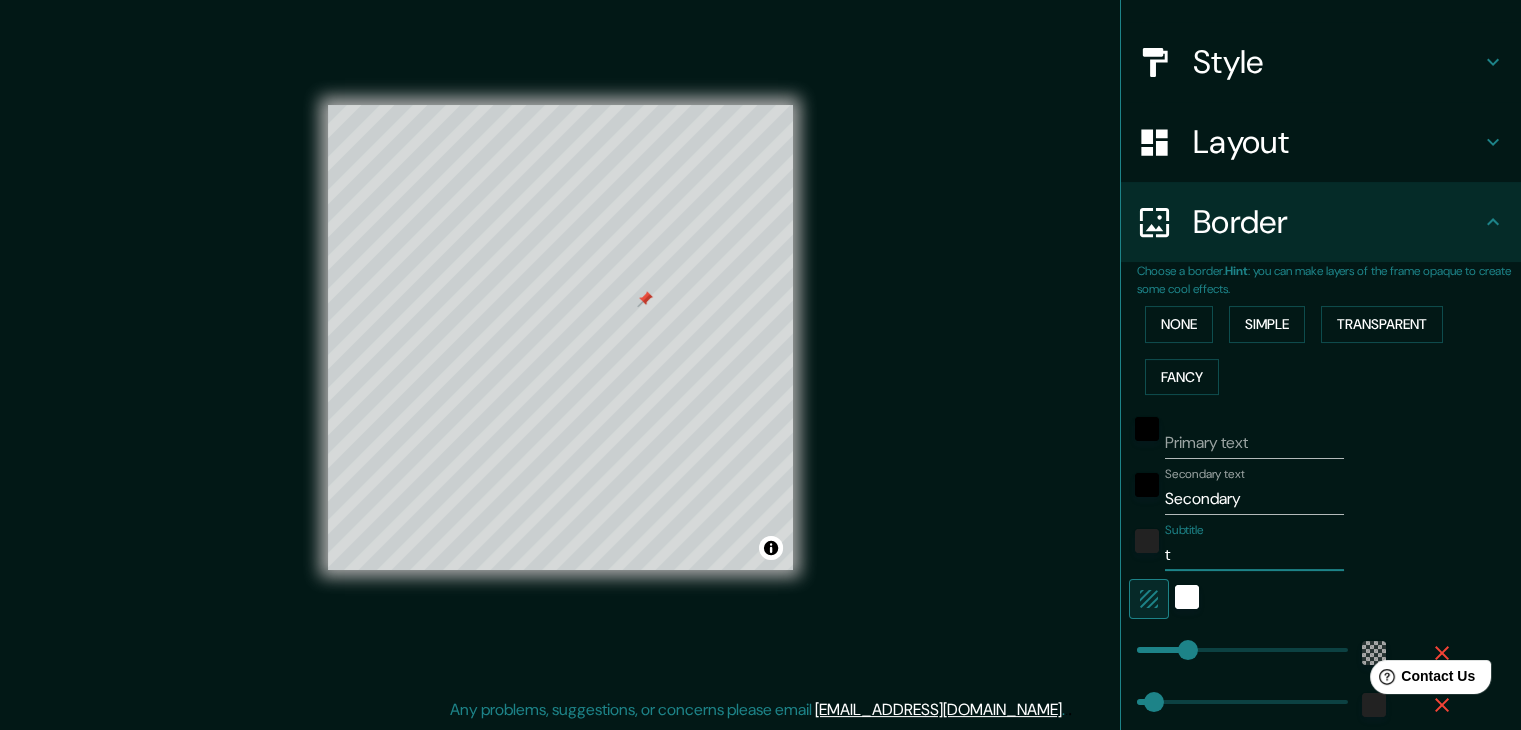 type on "th" 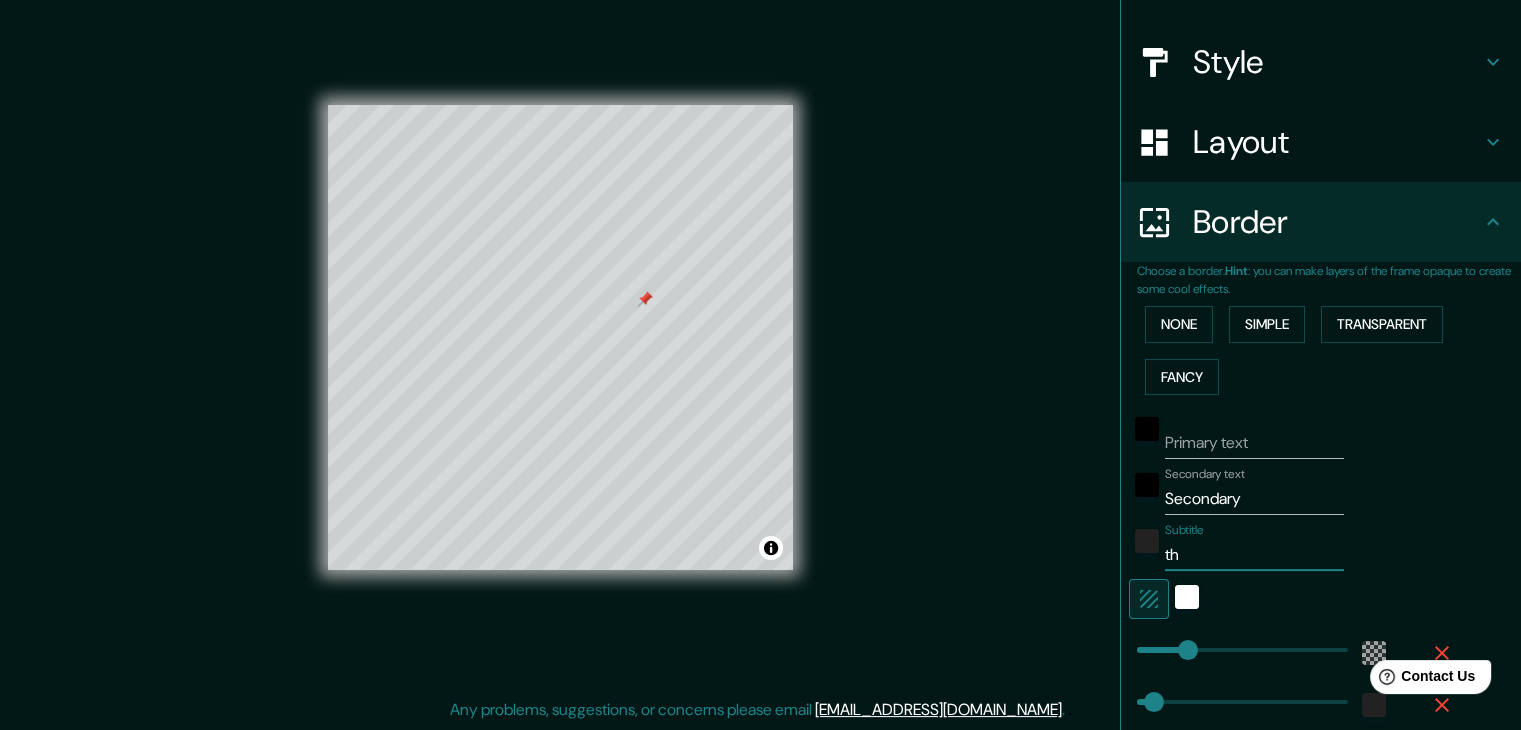 type on "37" 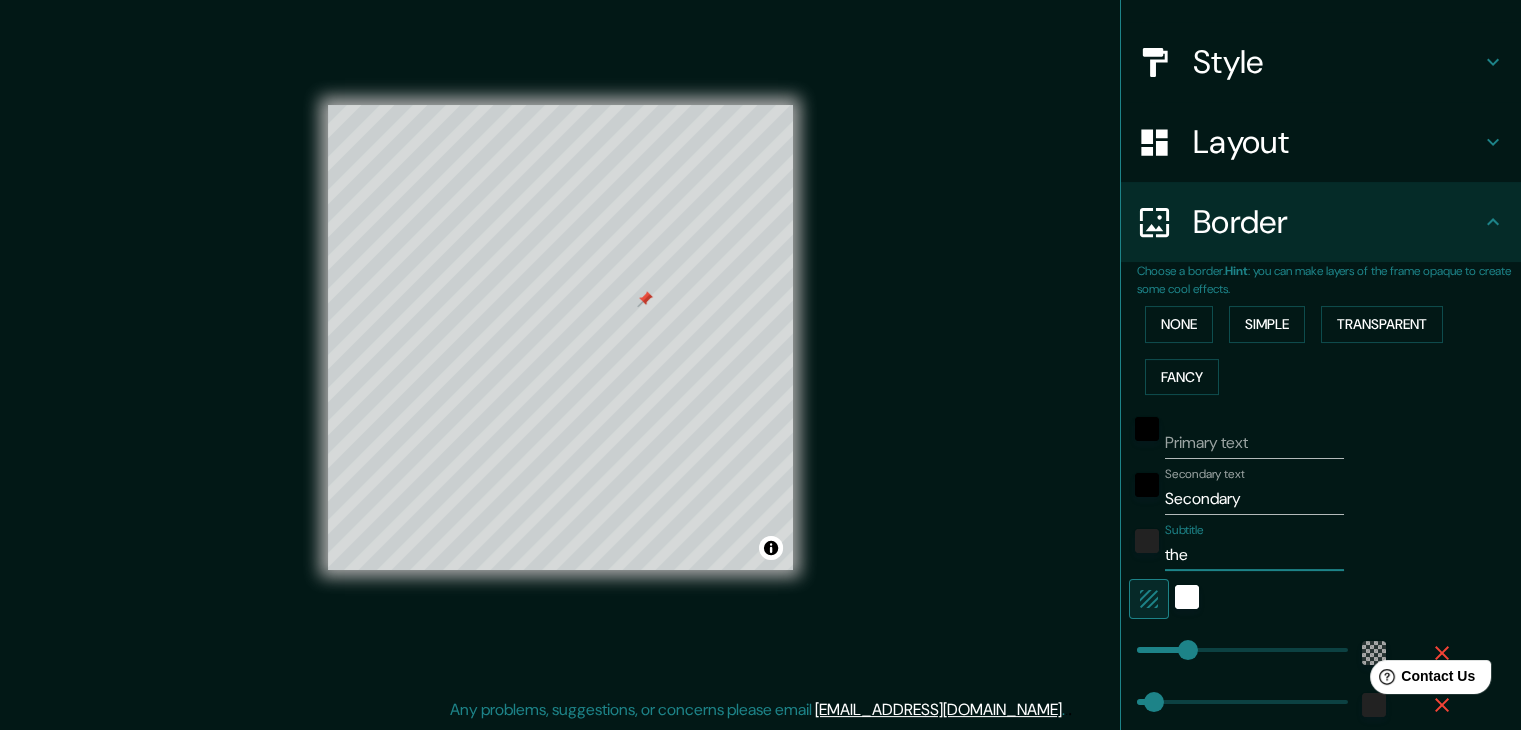type on "the" 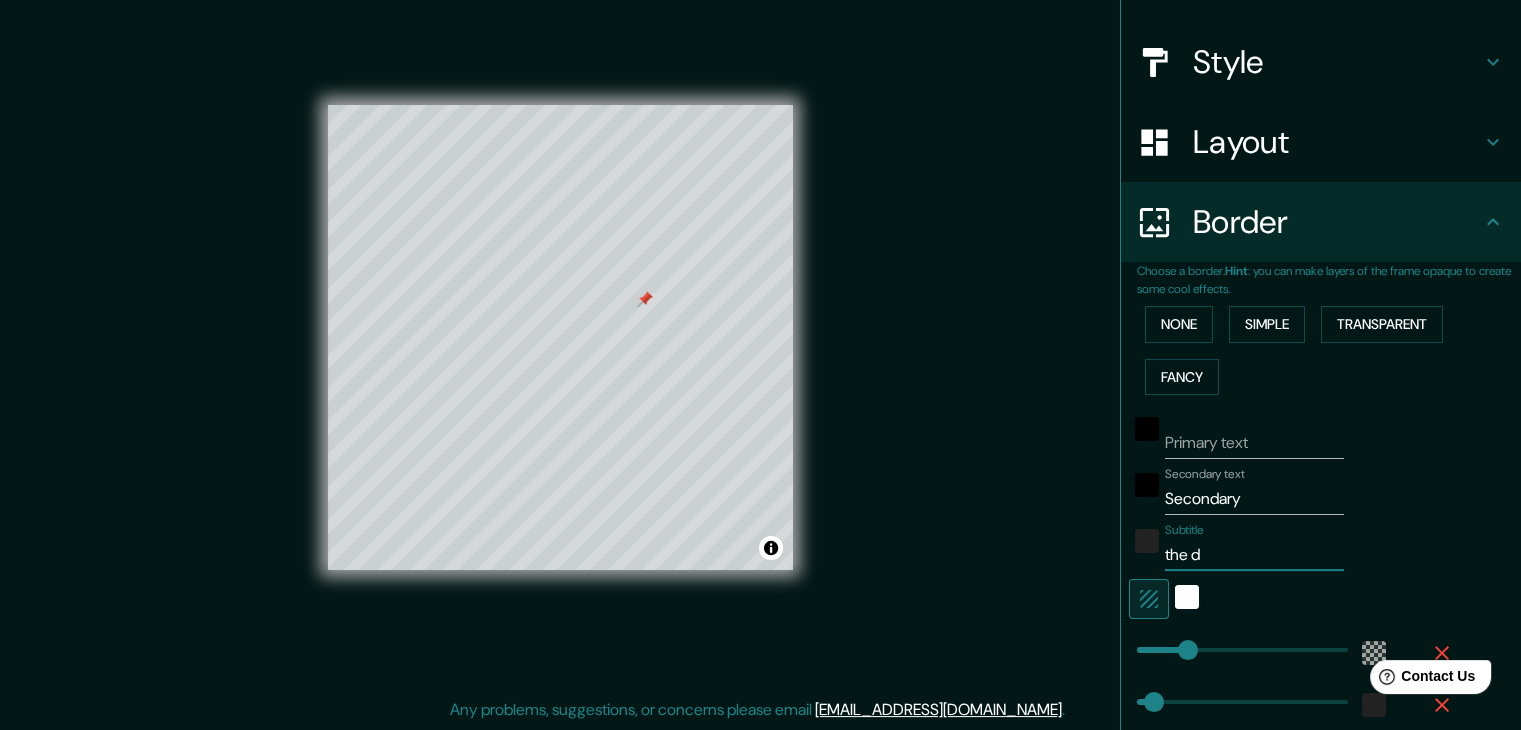 type on "the da" 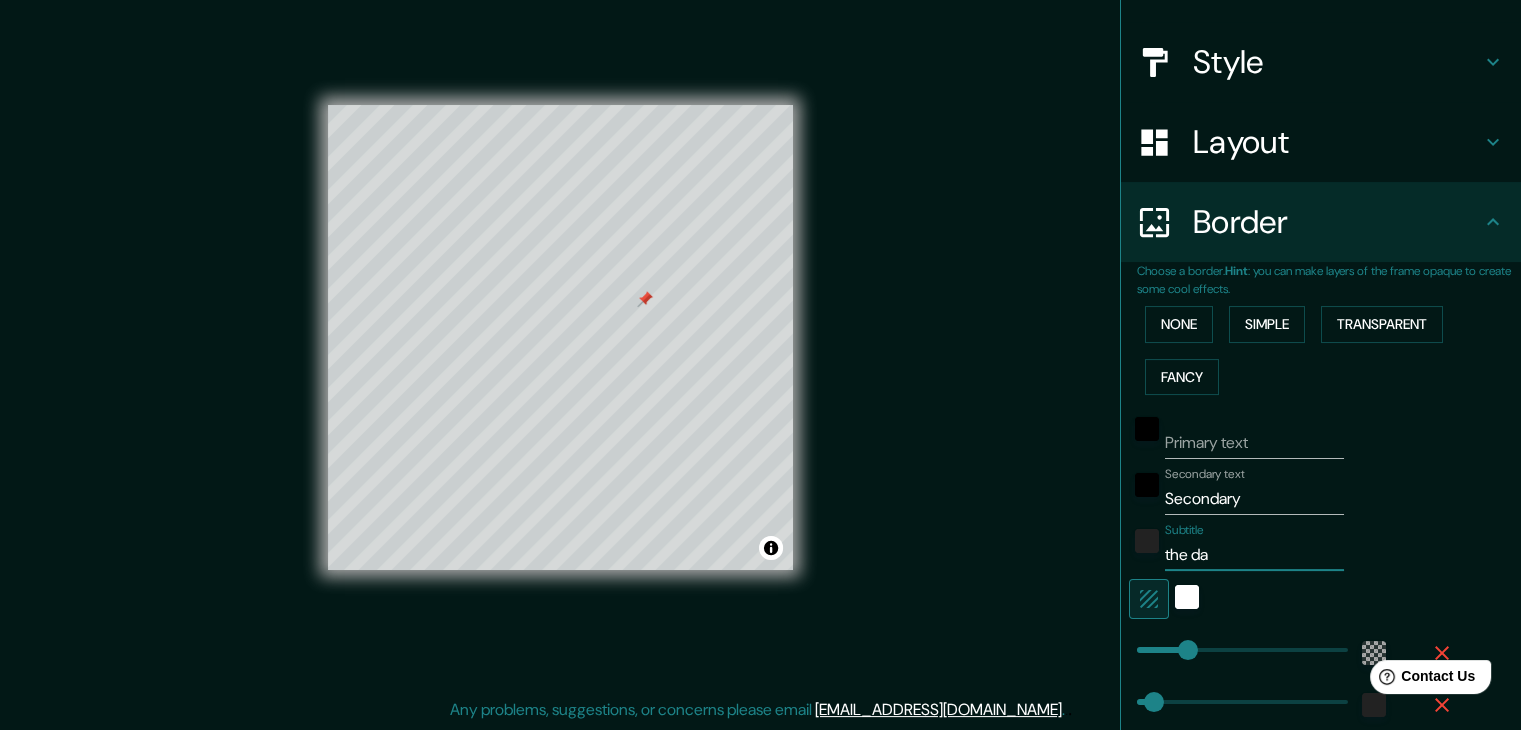 type on "the d" 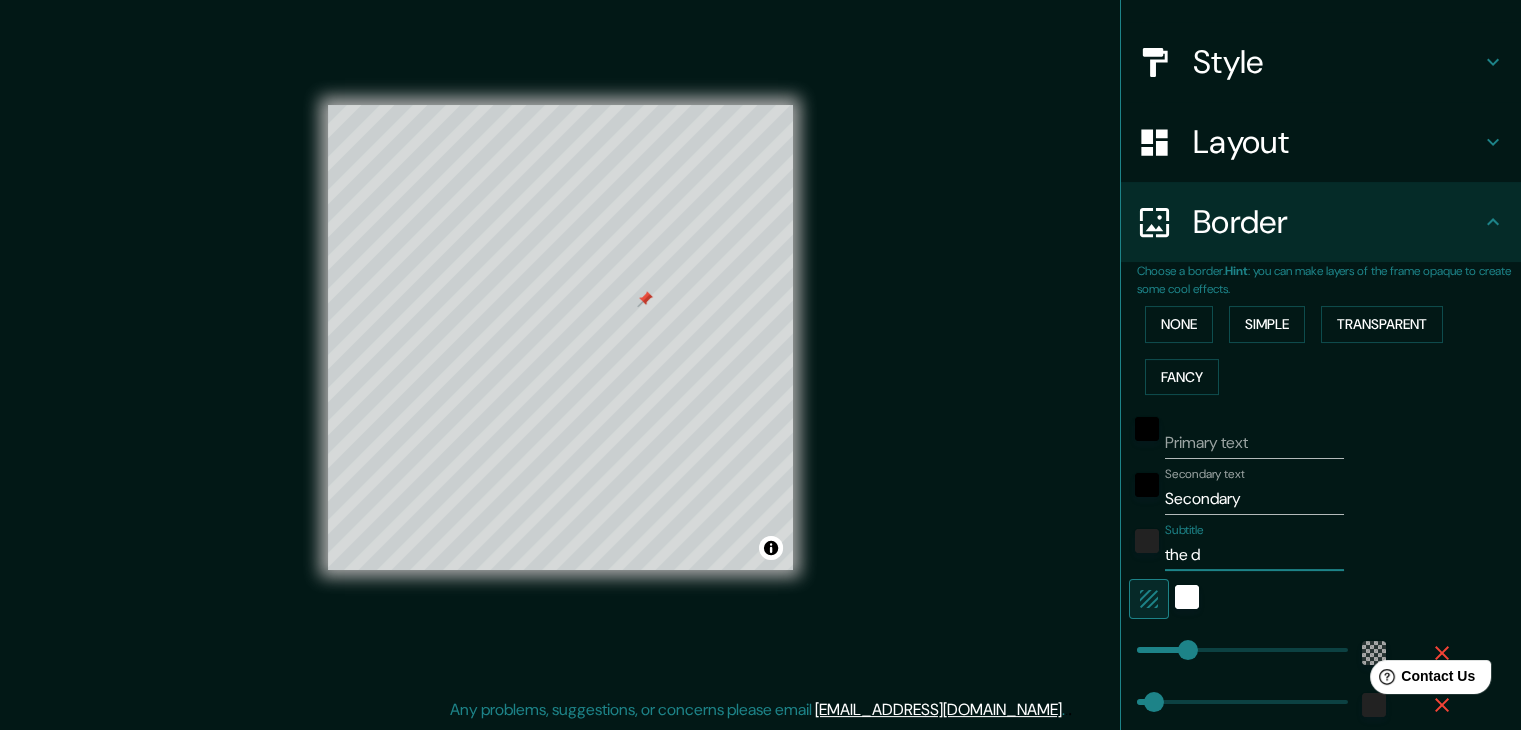 type on "the" 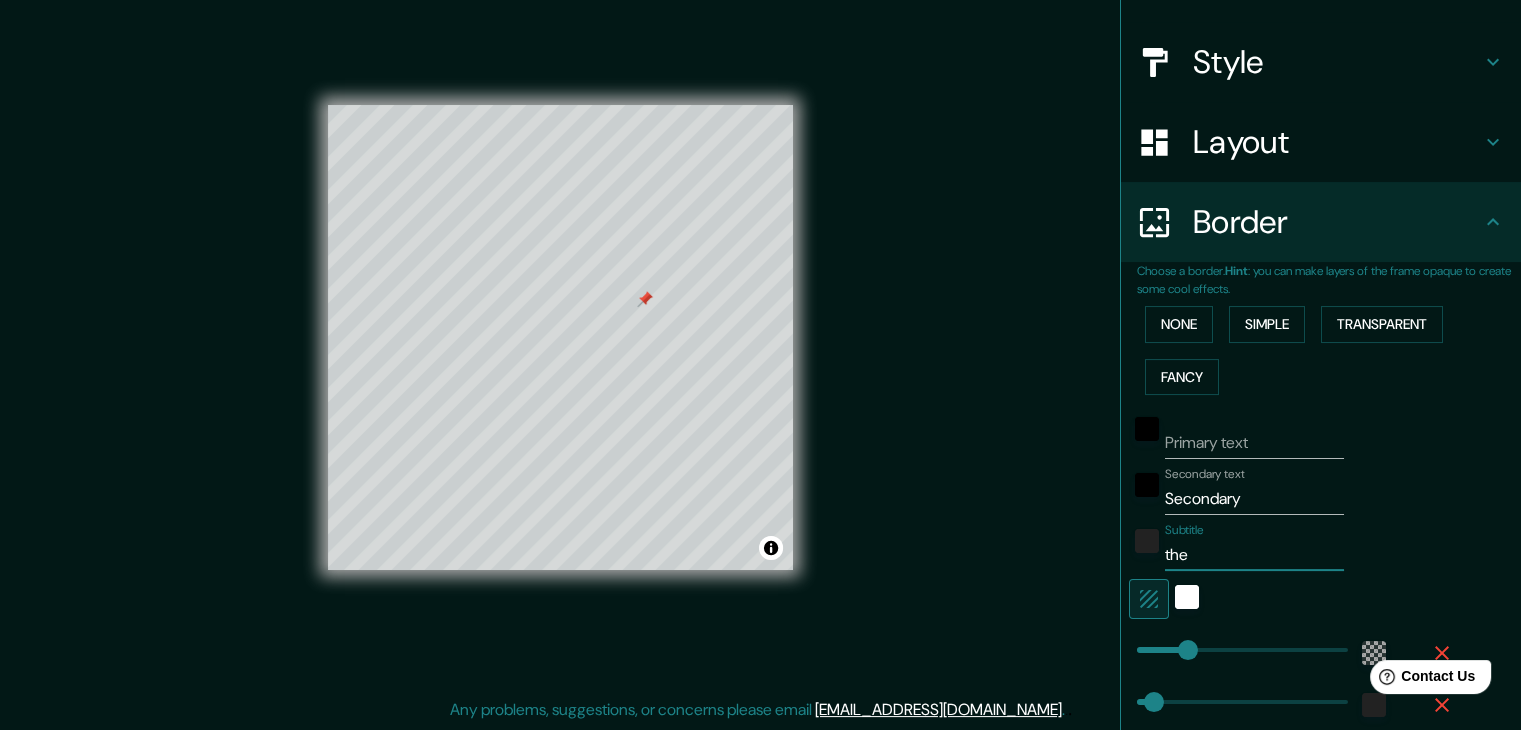 type on "37" 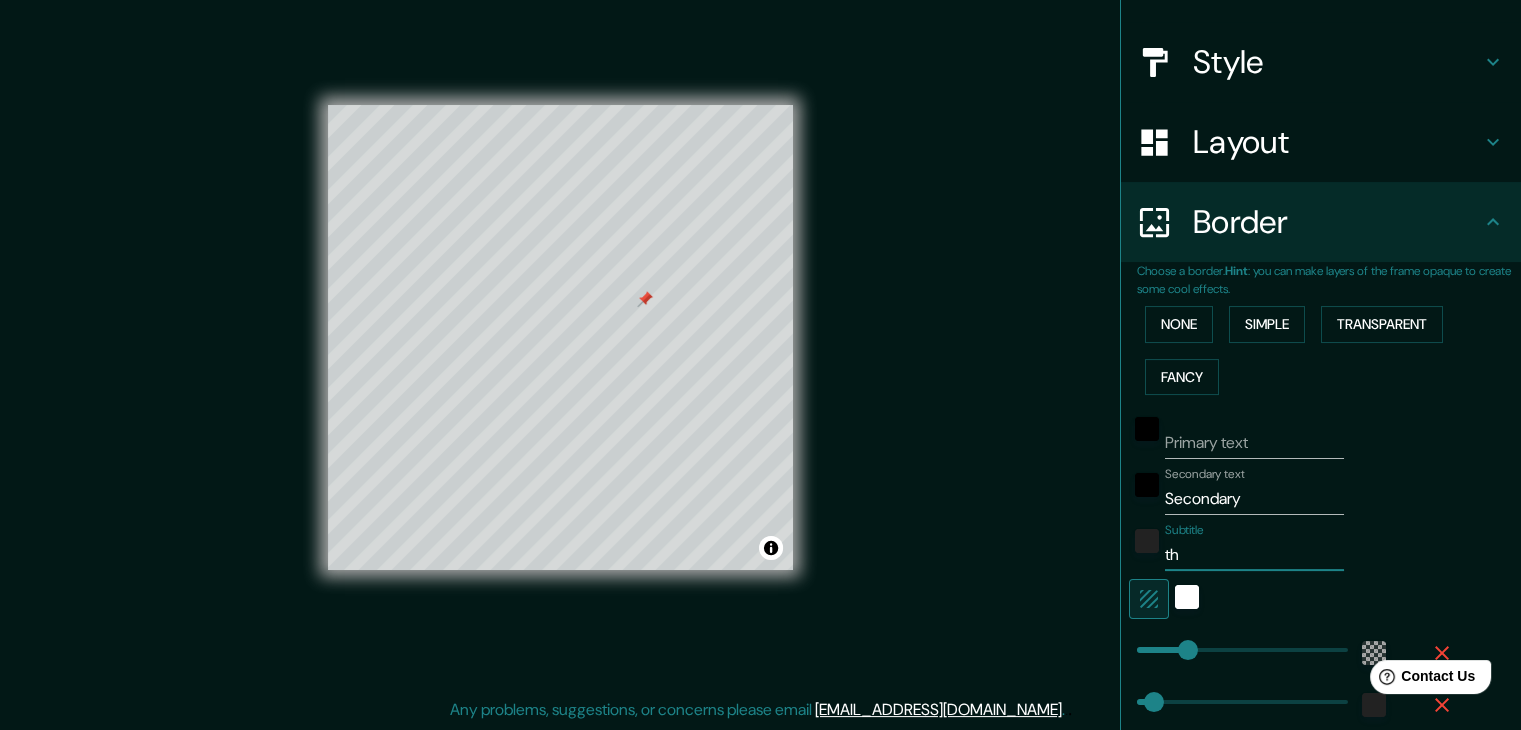type on "37" 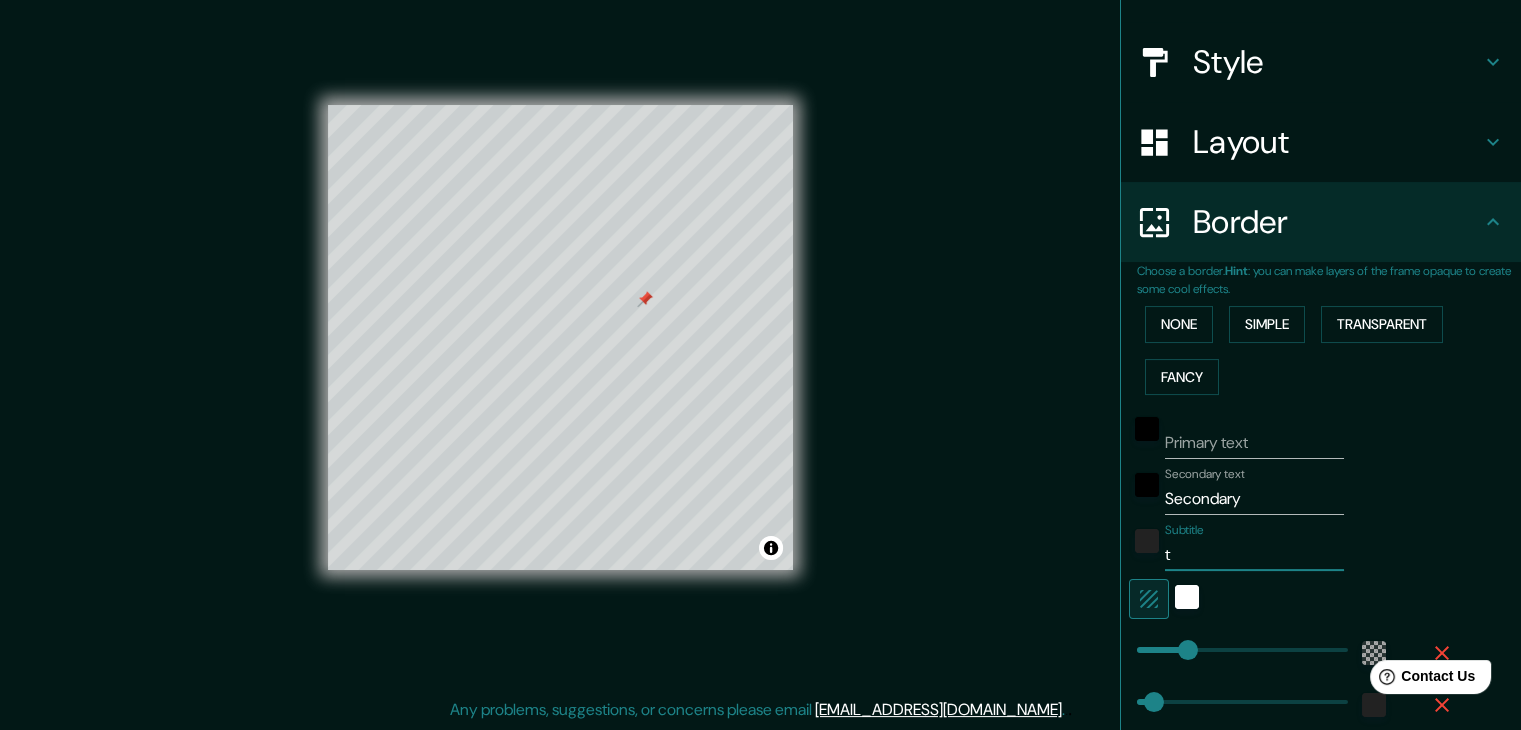 type on "37" 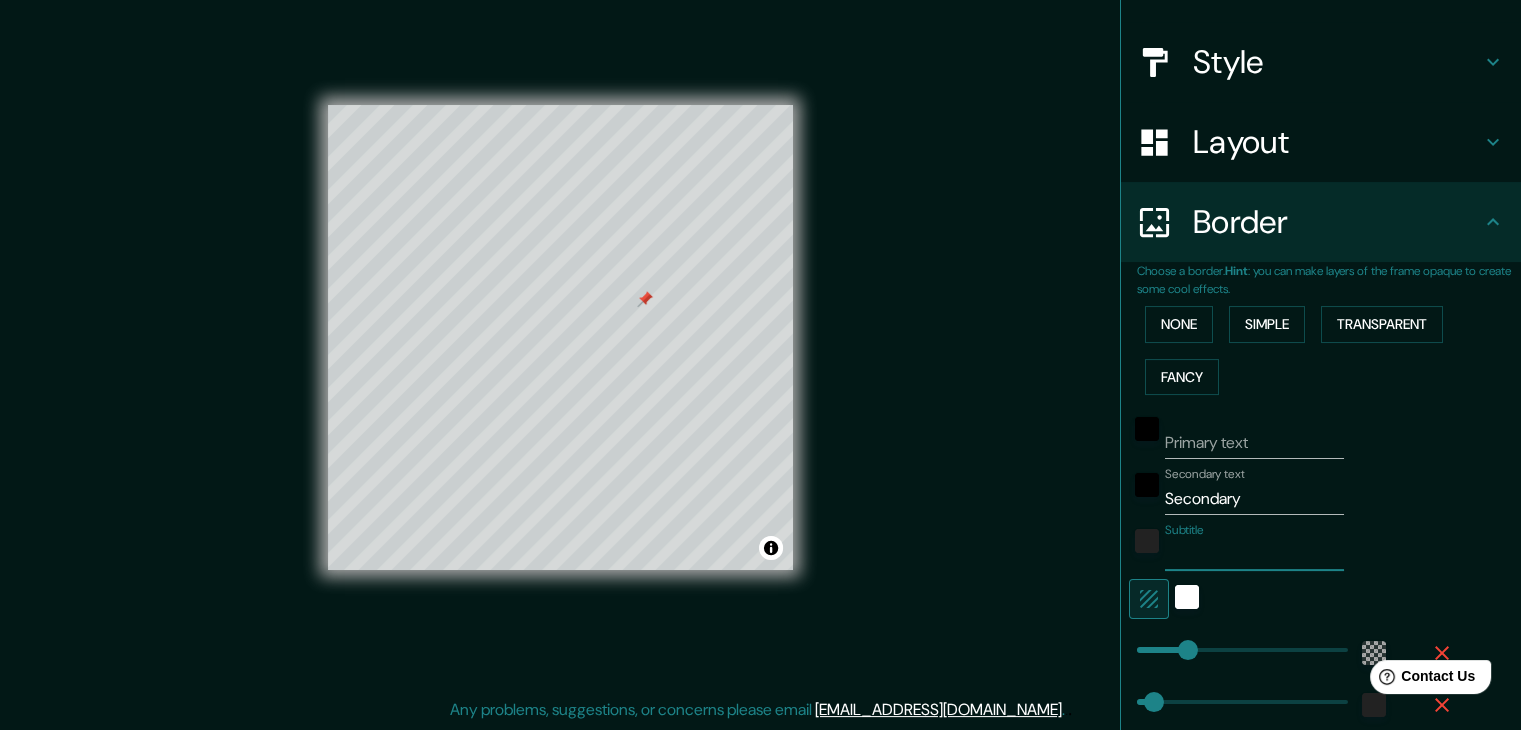 type on "T" 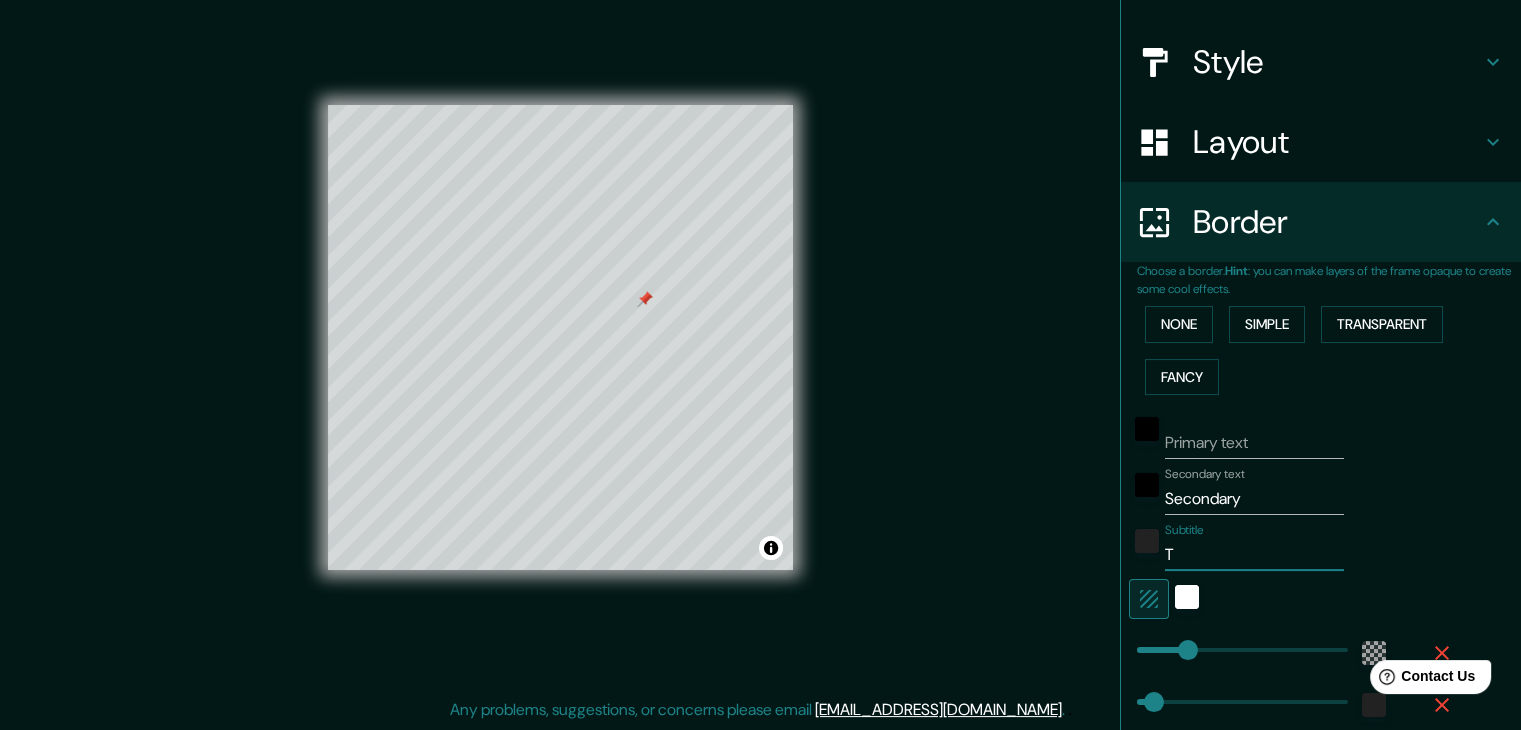 type on "Th" 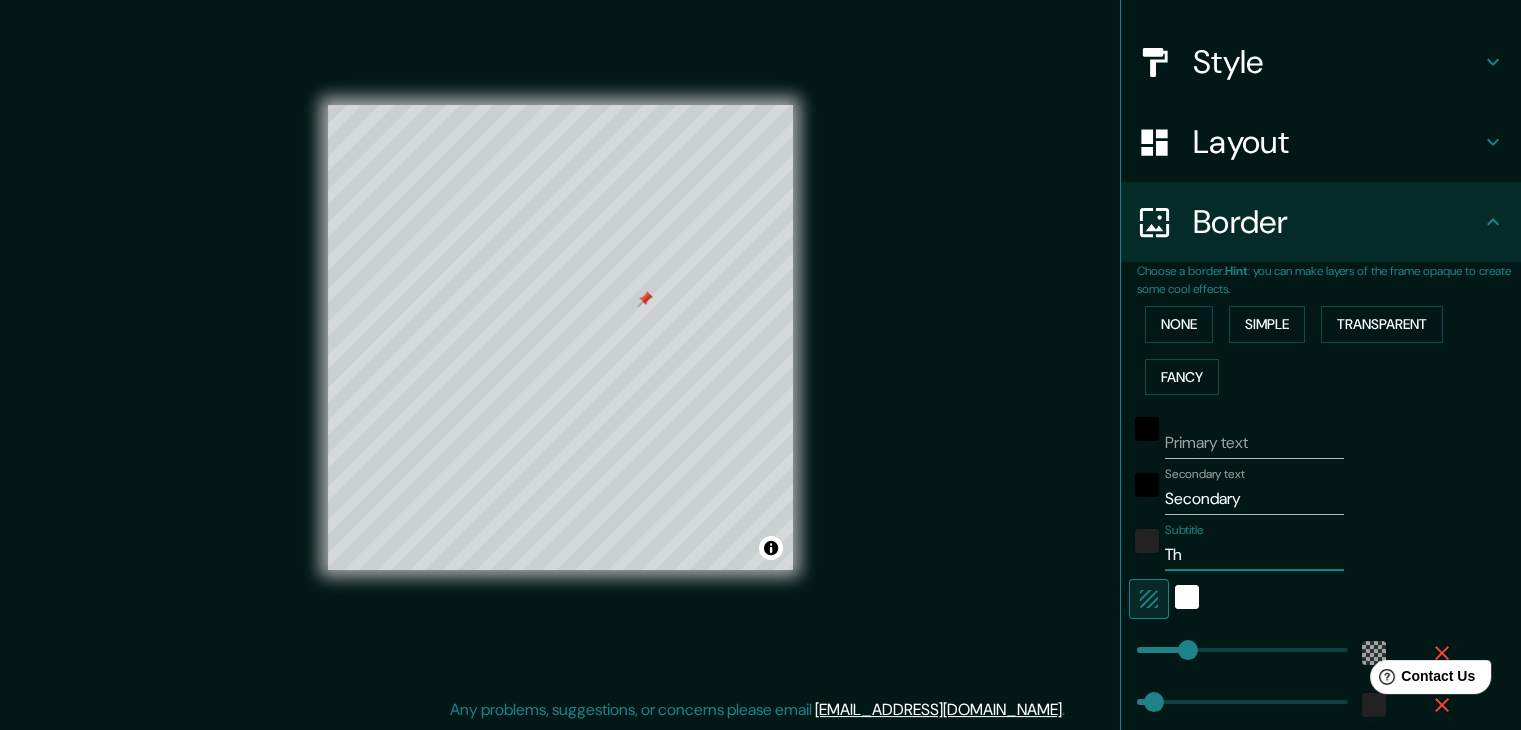 type on "The" 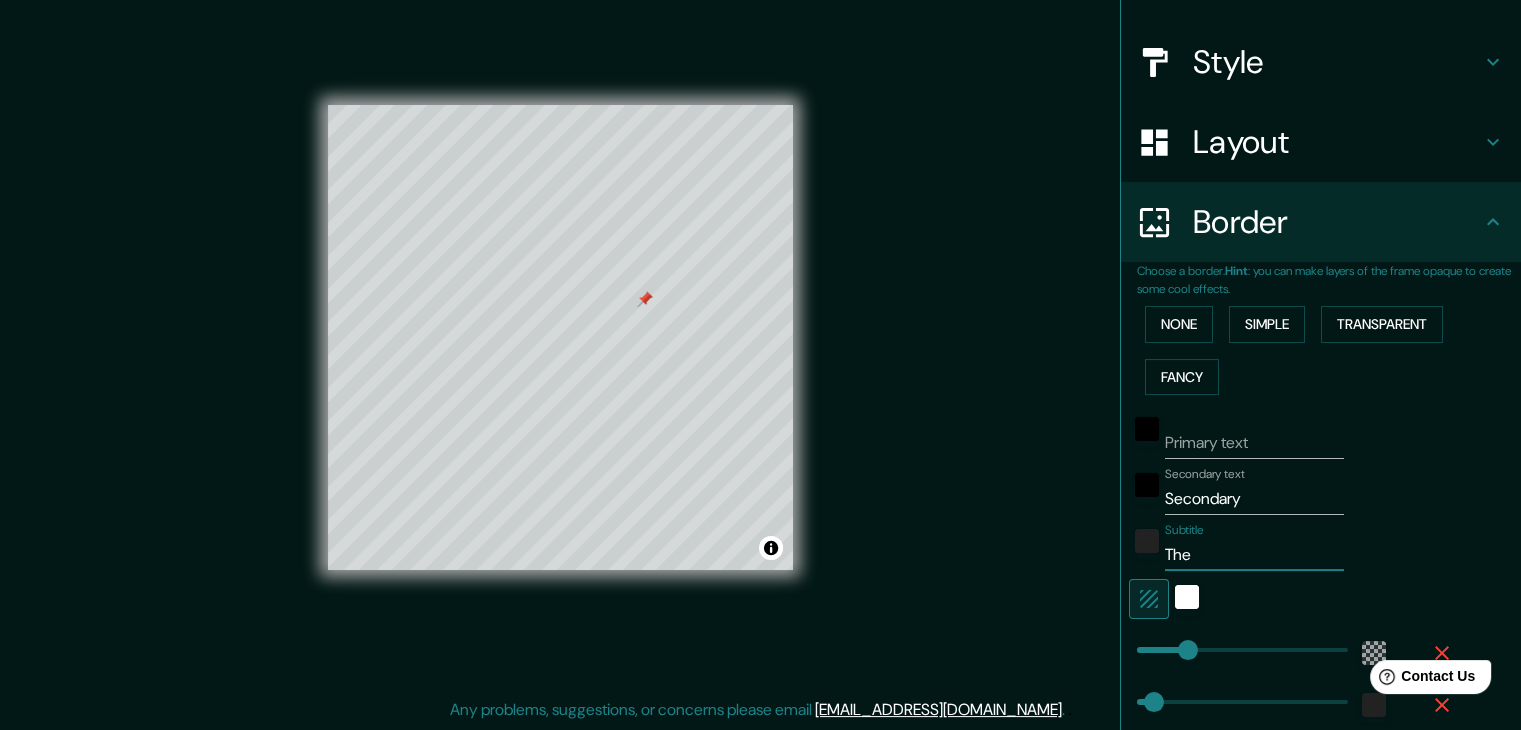 type on "37" 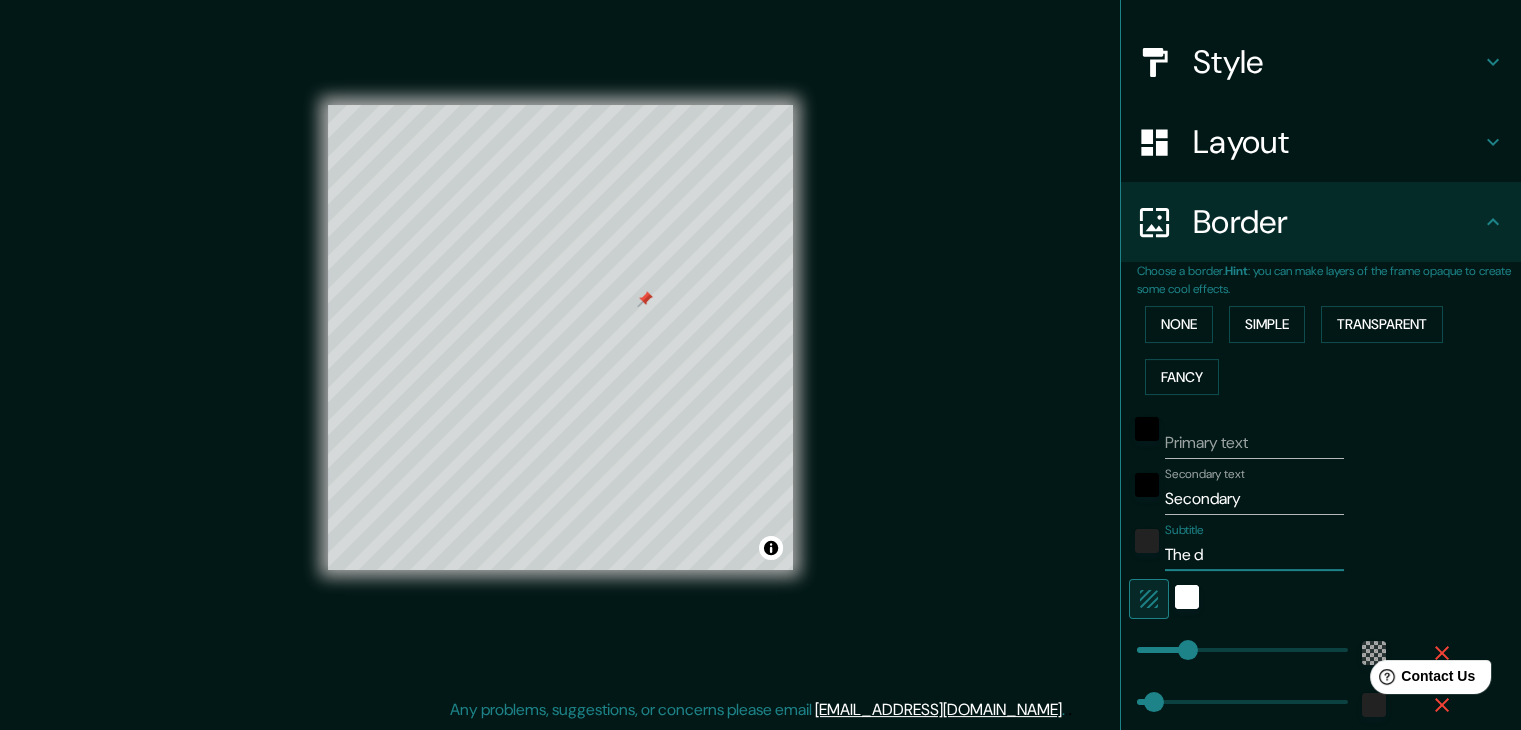 type on "The da" 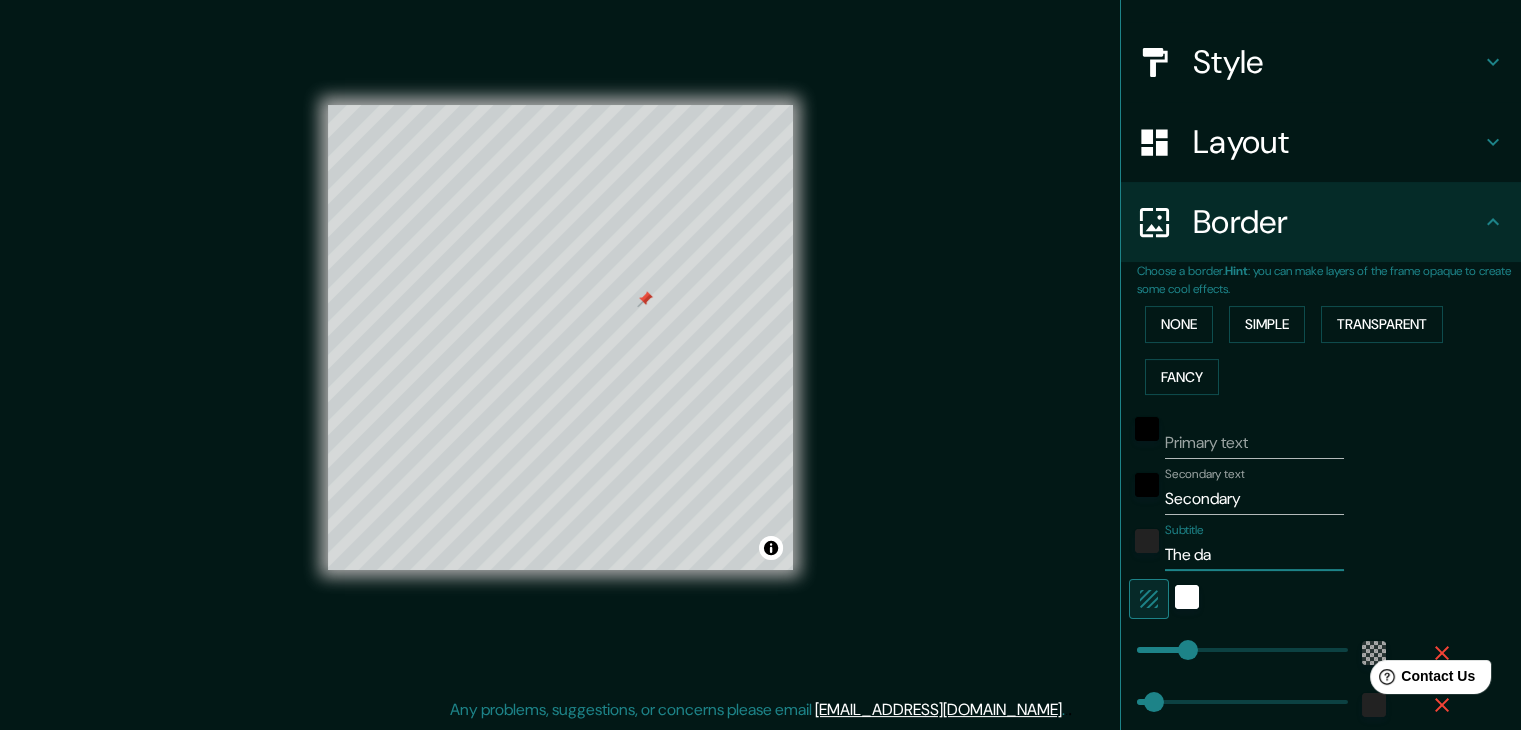 type on "The day" 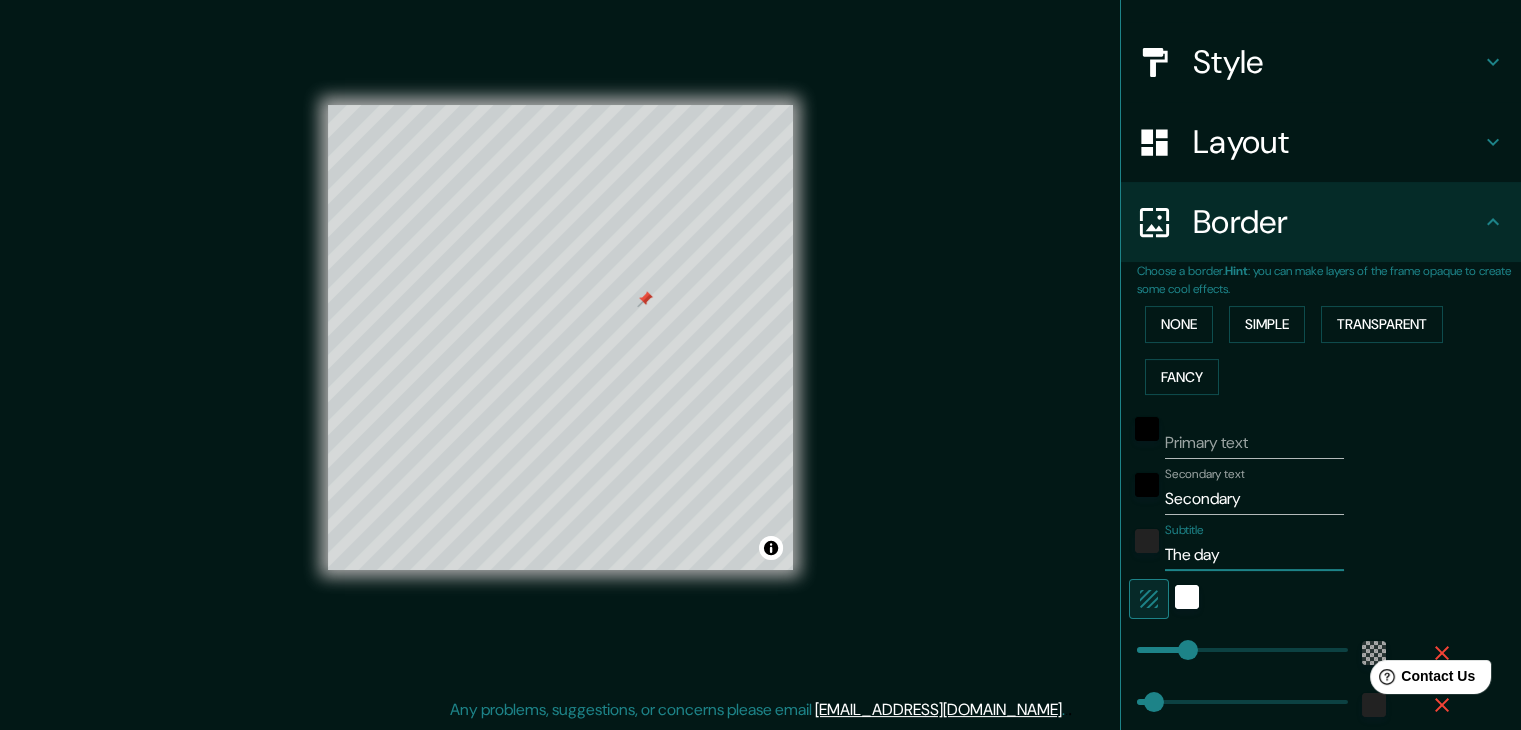 type on "The day" 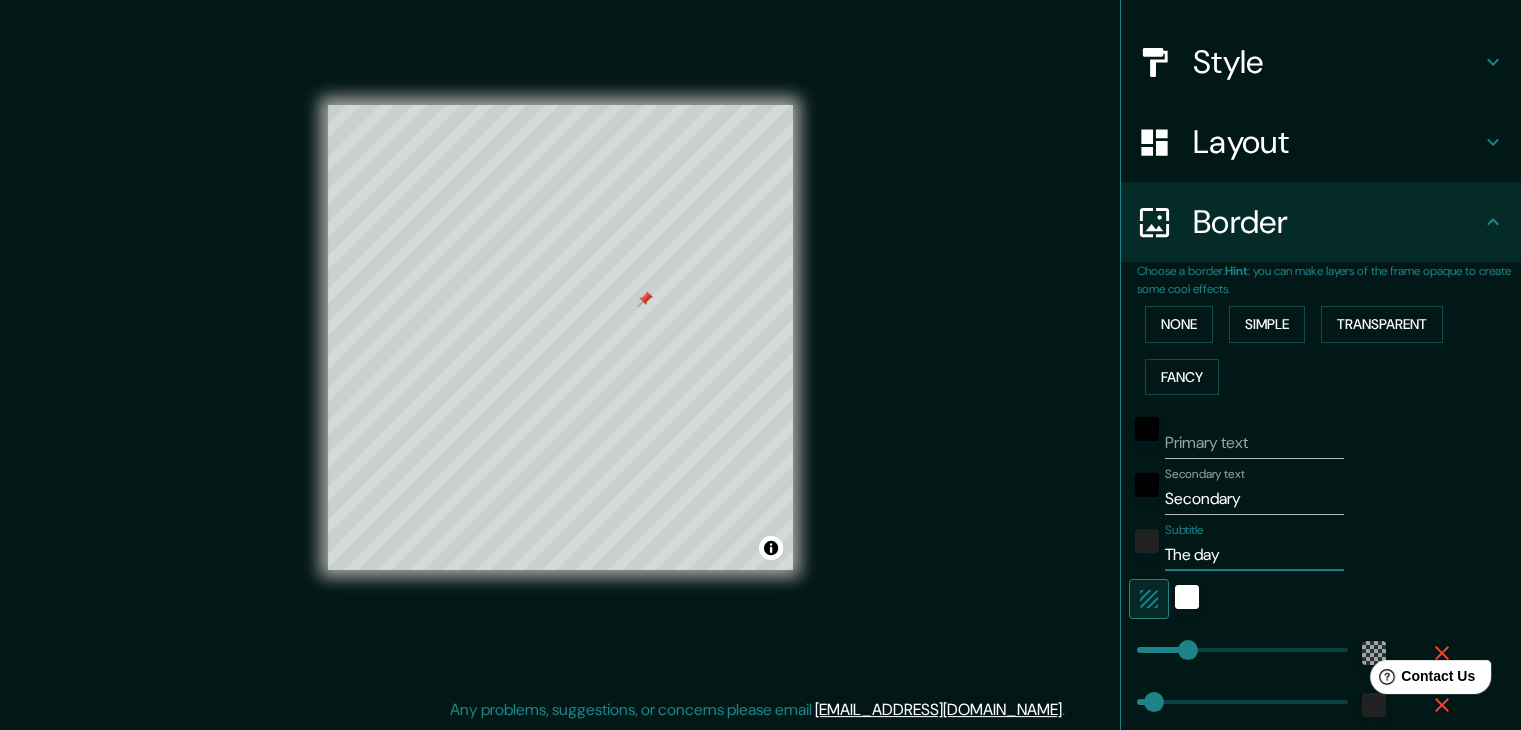 type on "The day" 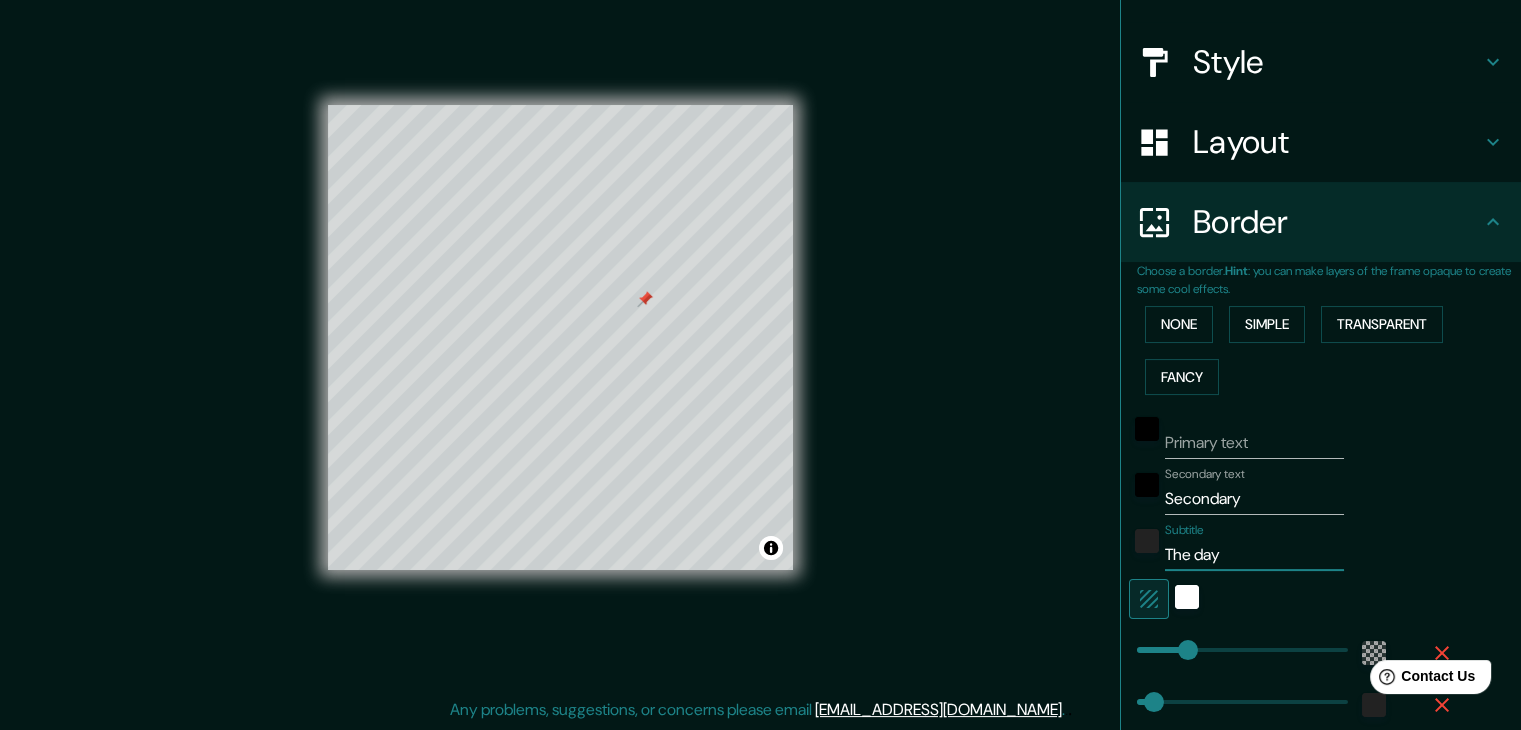 type on "37" 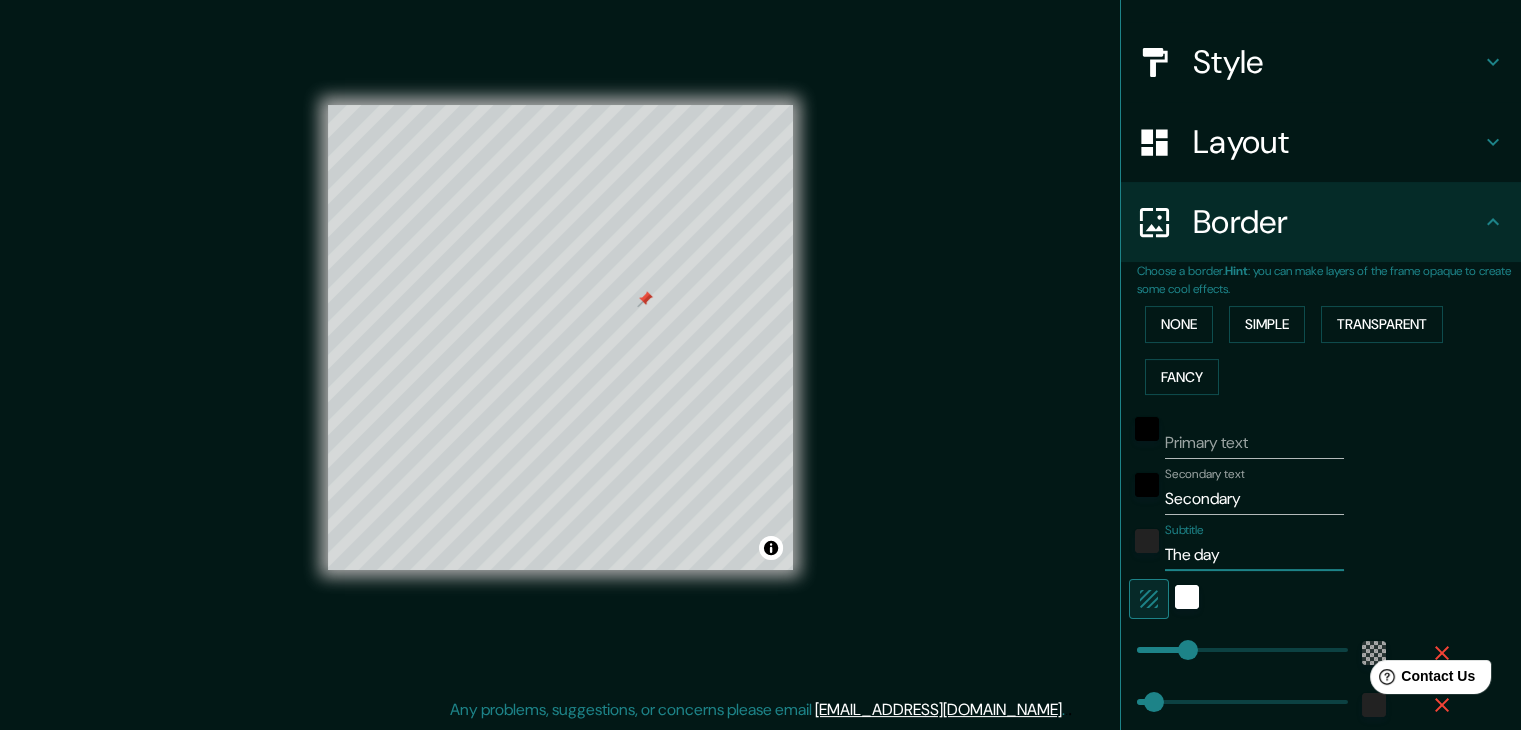 type on "The da" 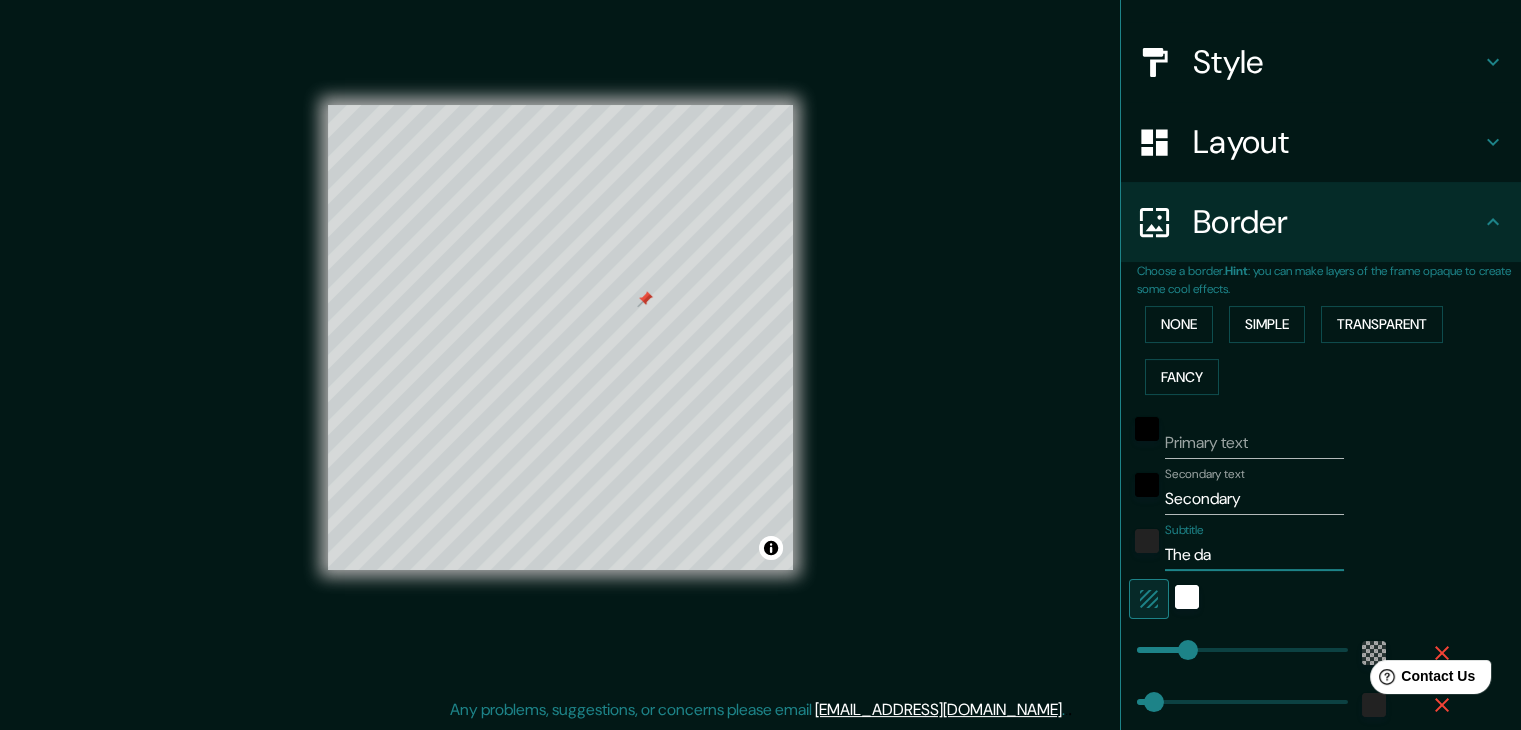 type on "37" 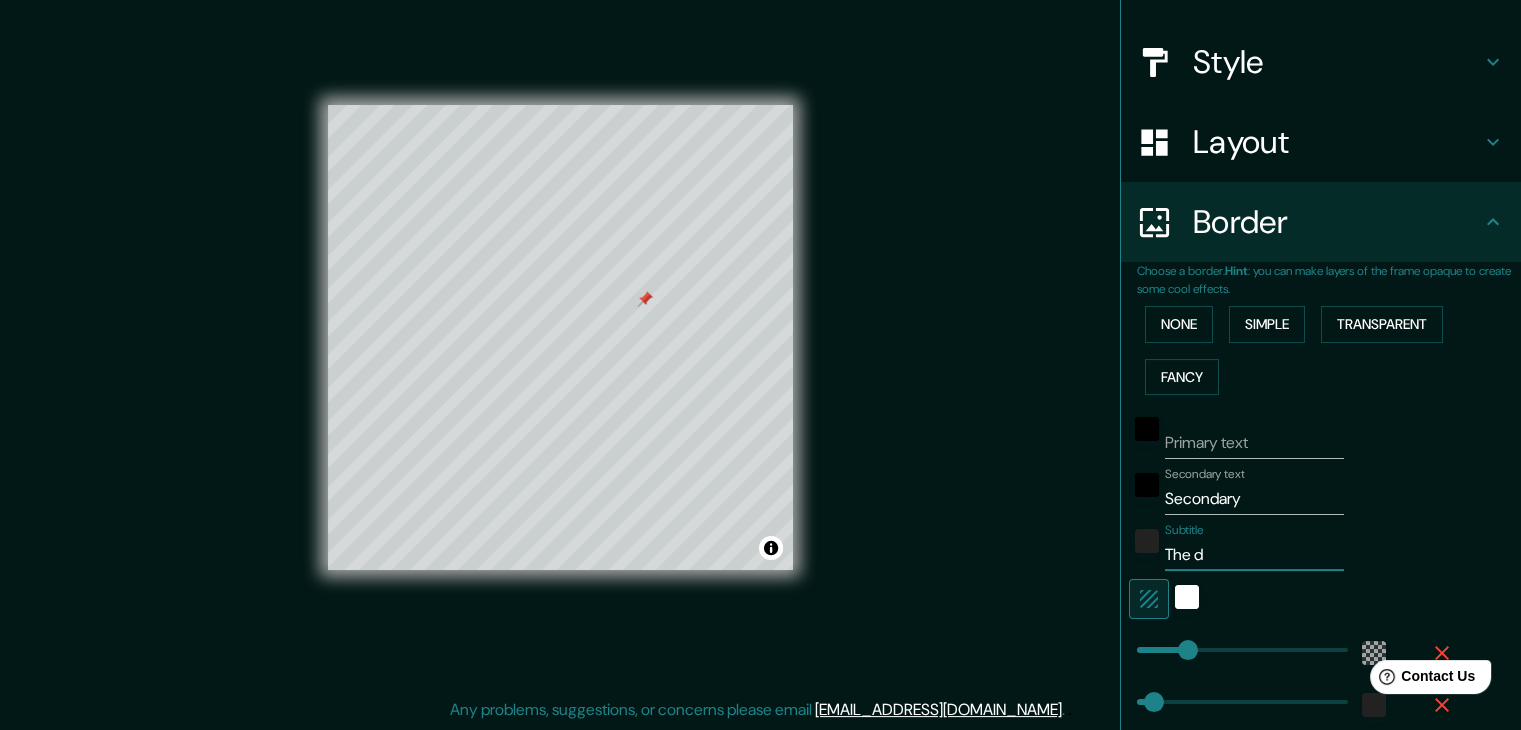 type on "The" 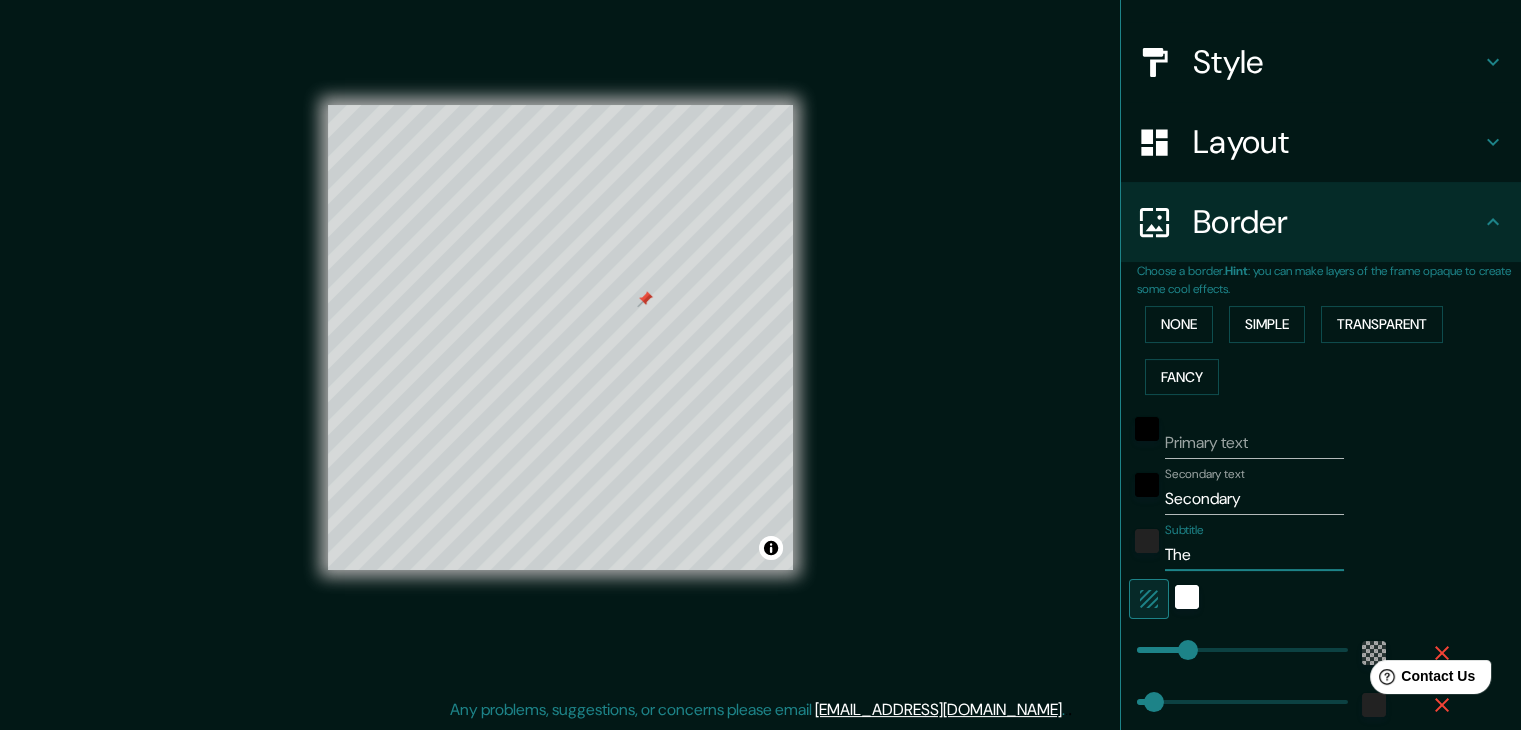 type on "37" 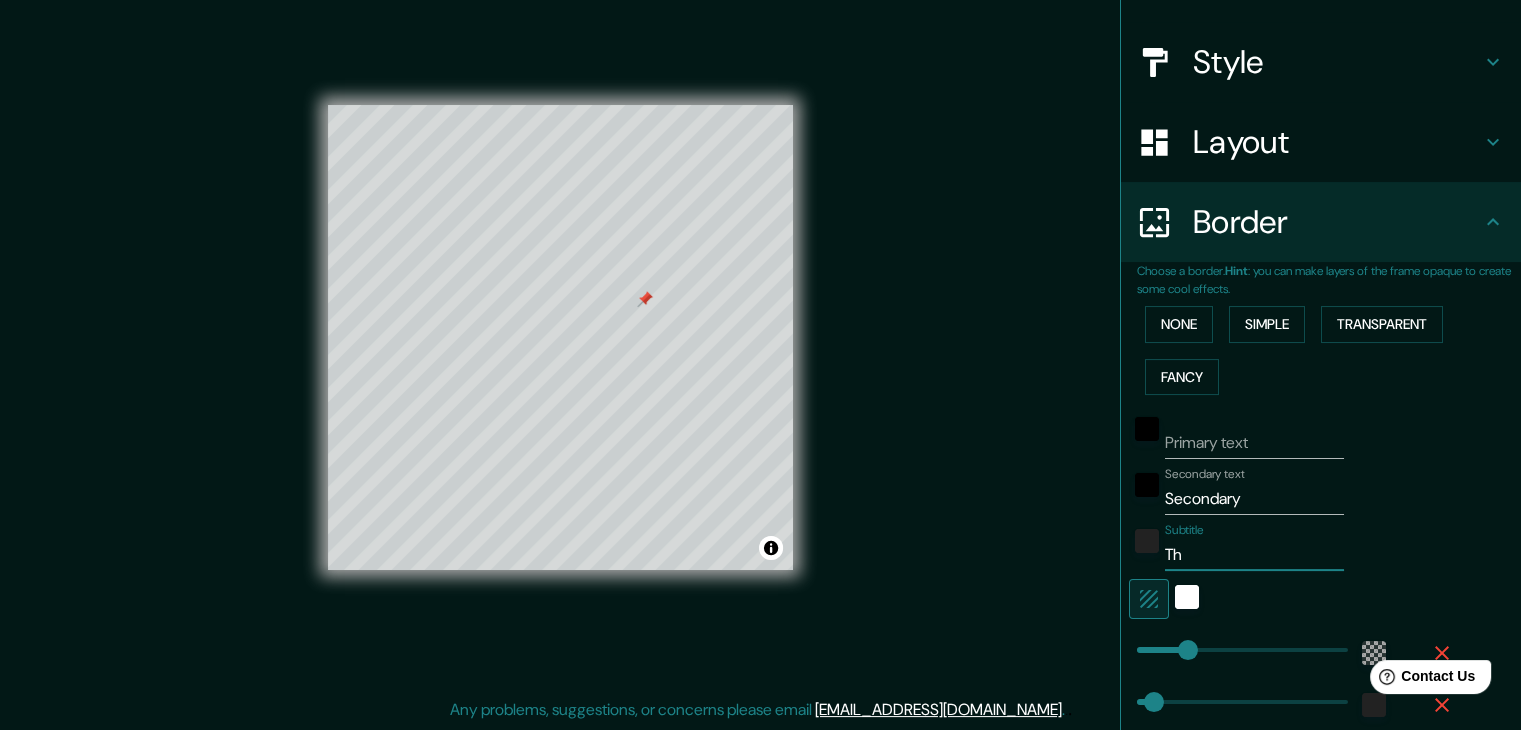 type on "T" 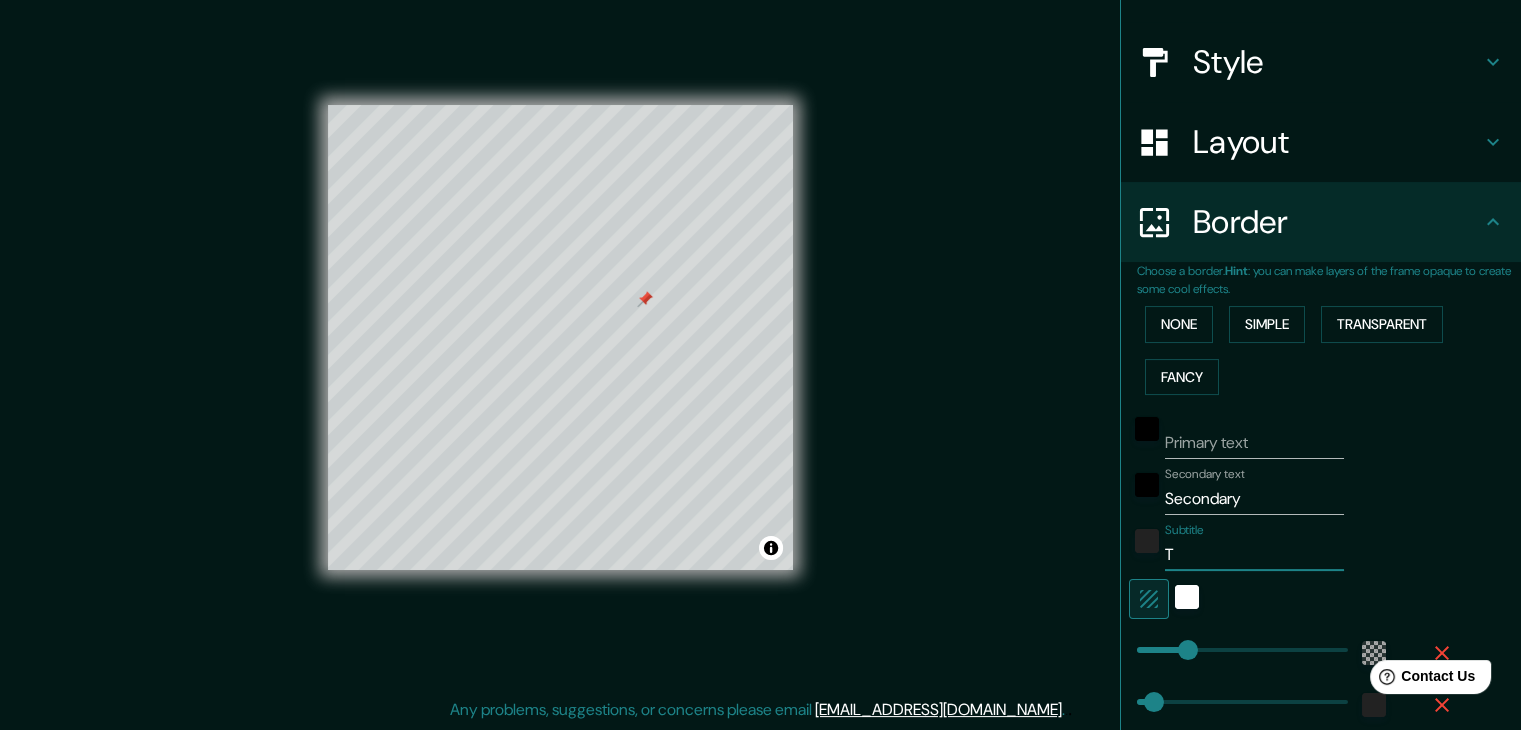 type 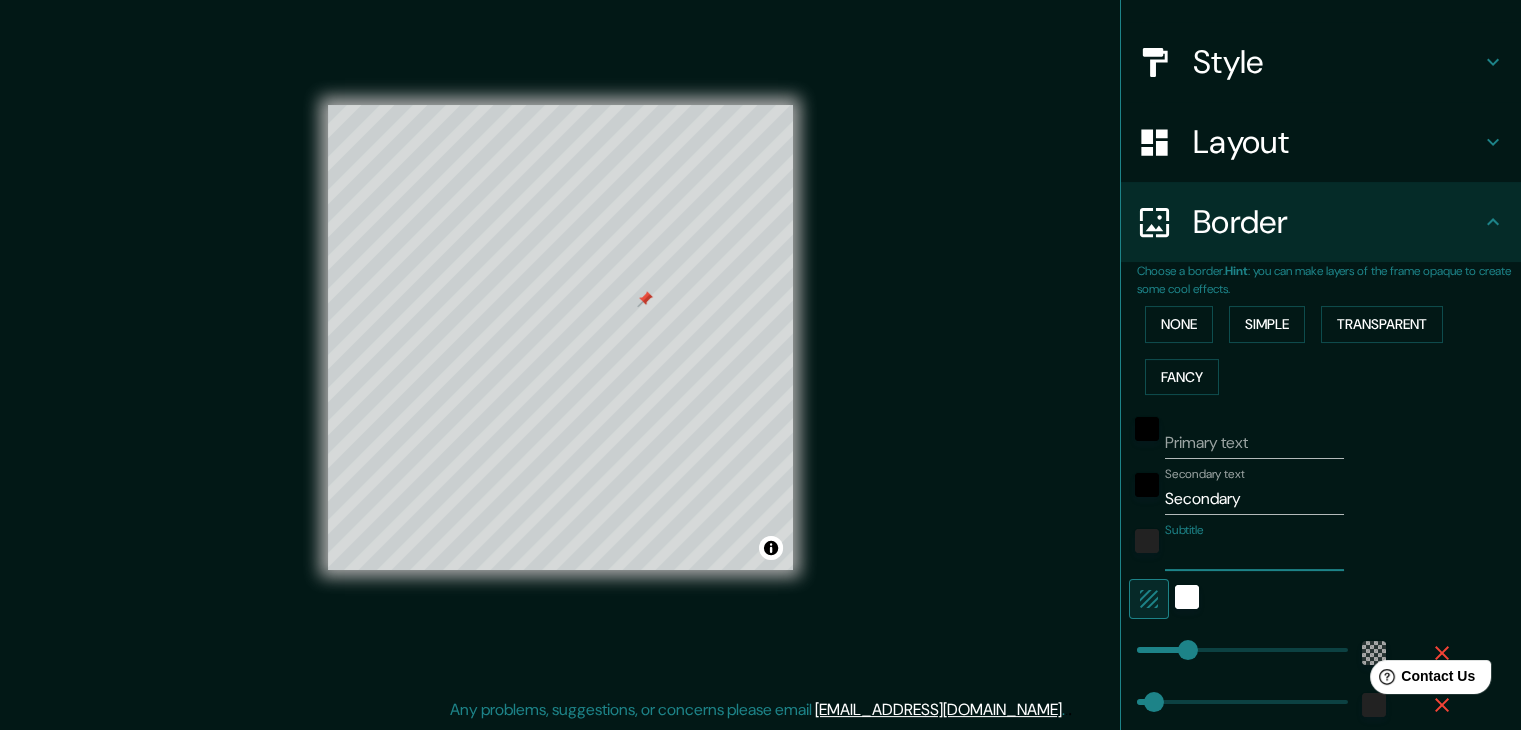 type on "37" 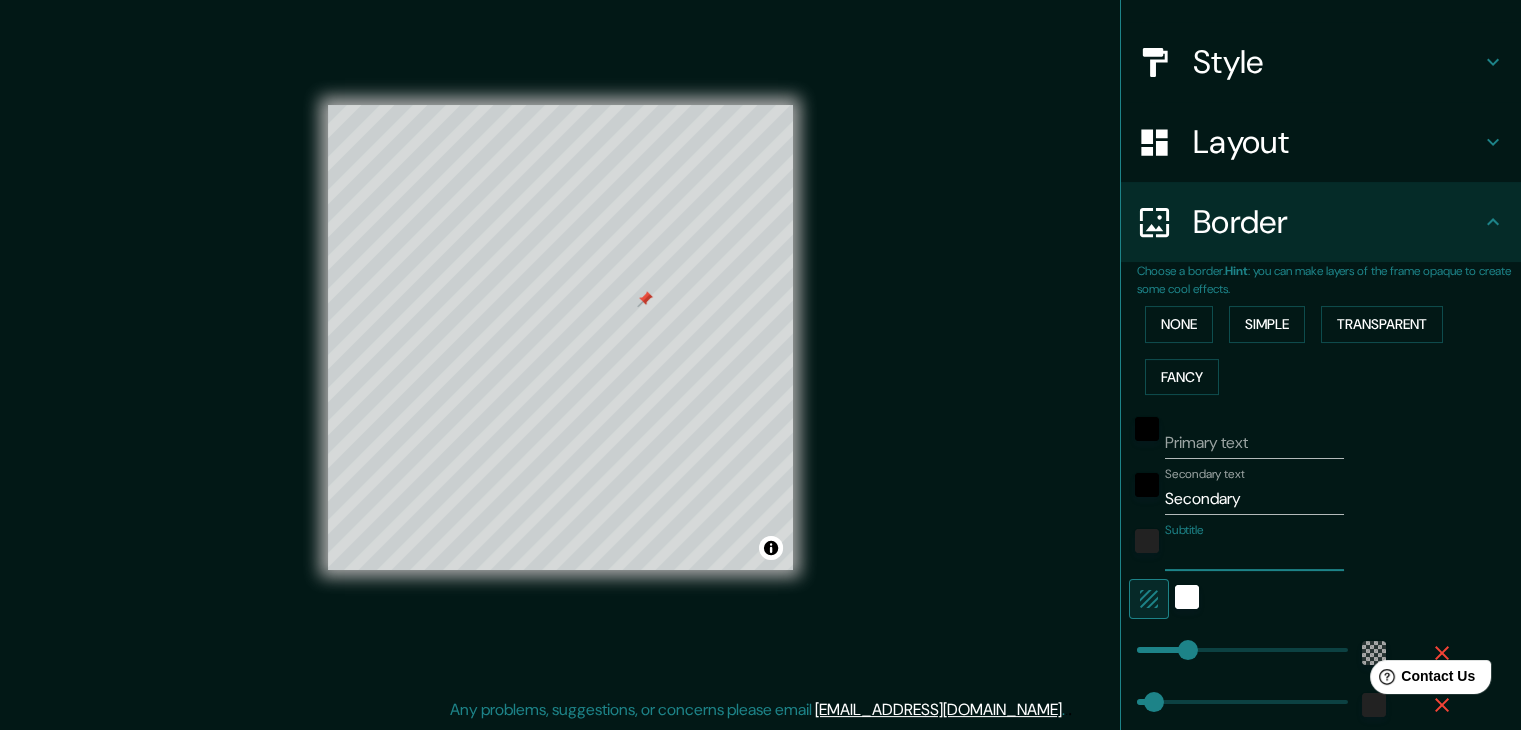 type on "O" 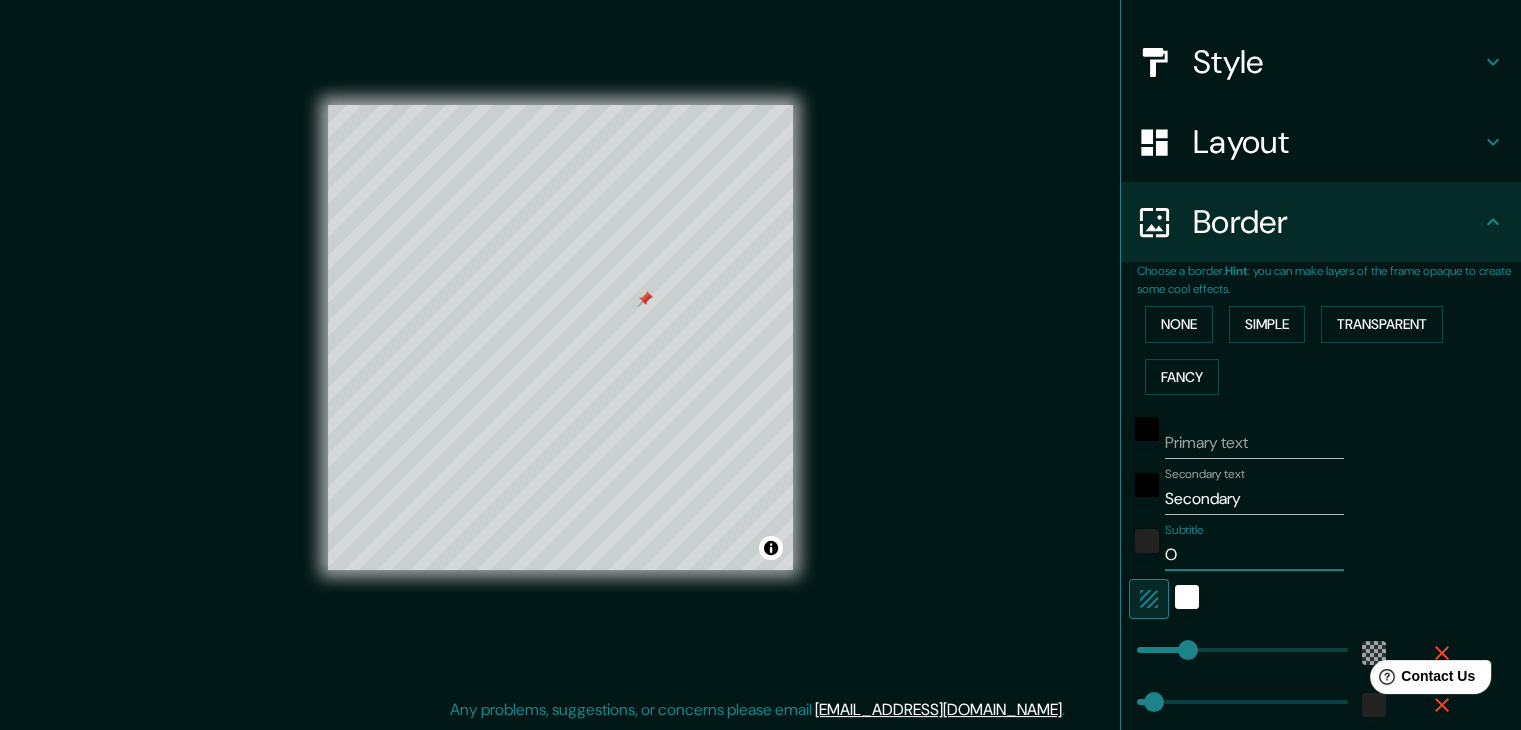 type on "Ou" 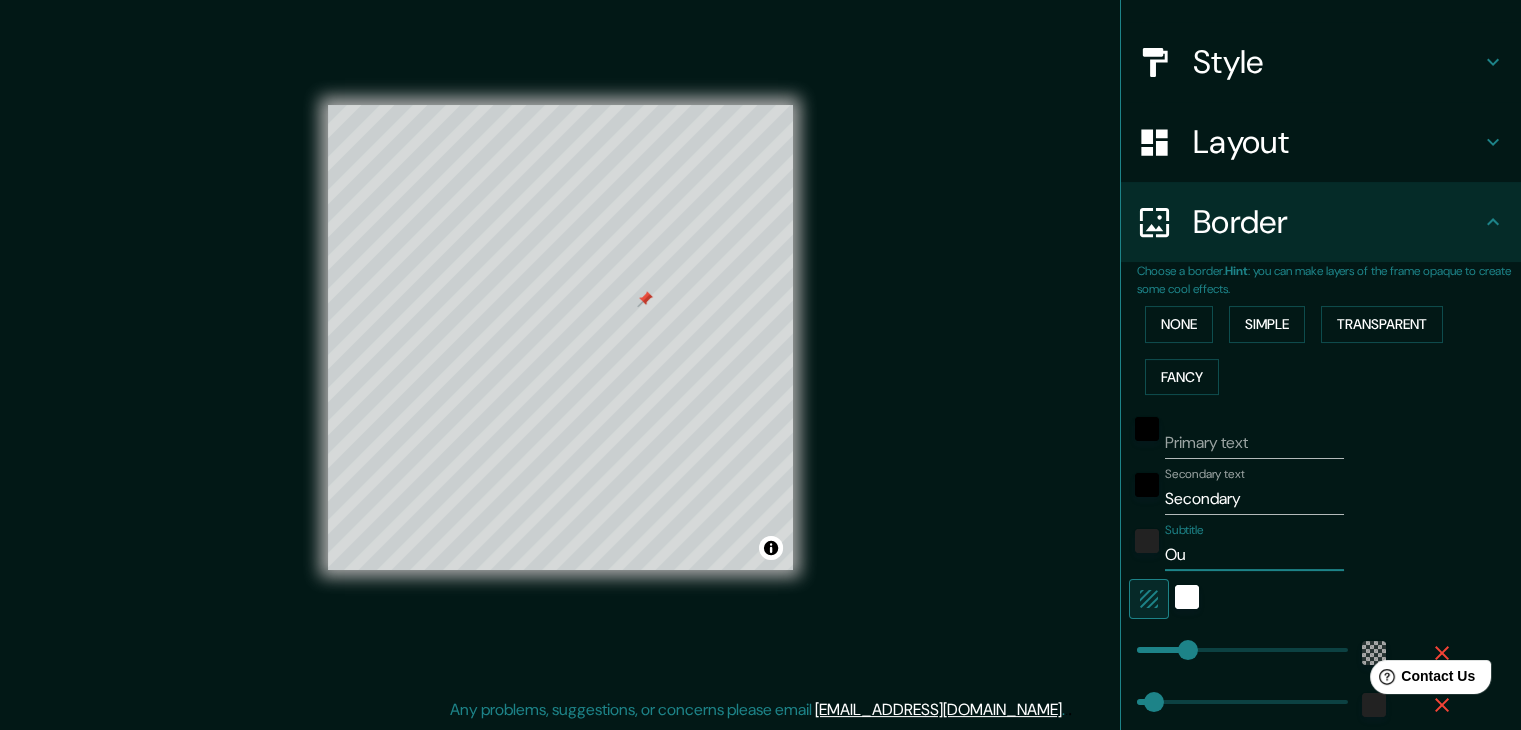 type on "Our" 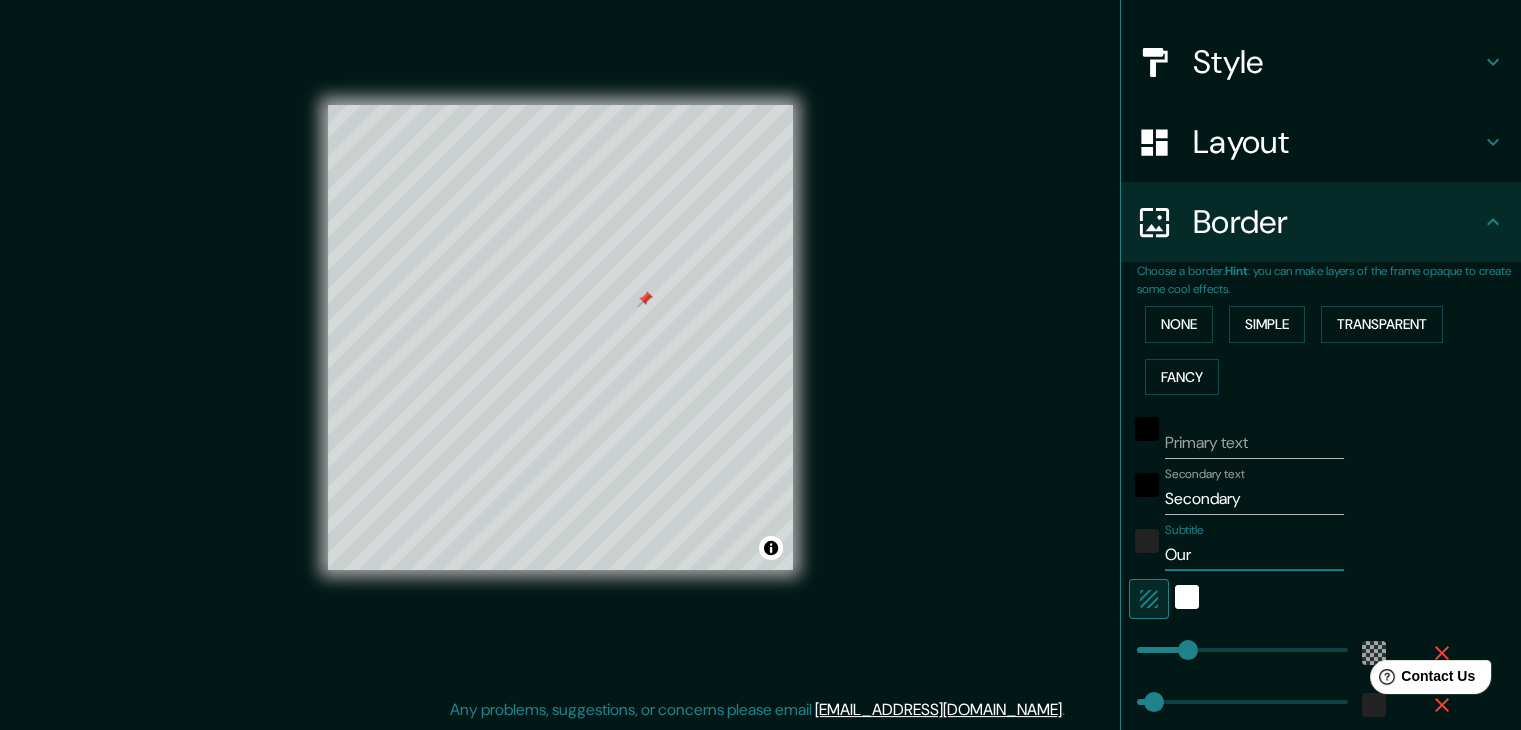 type on "Our" 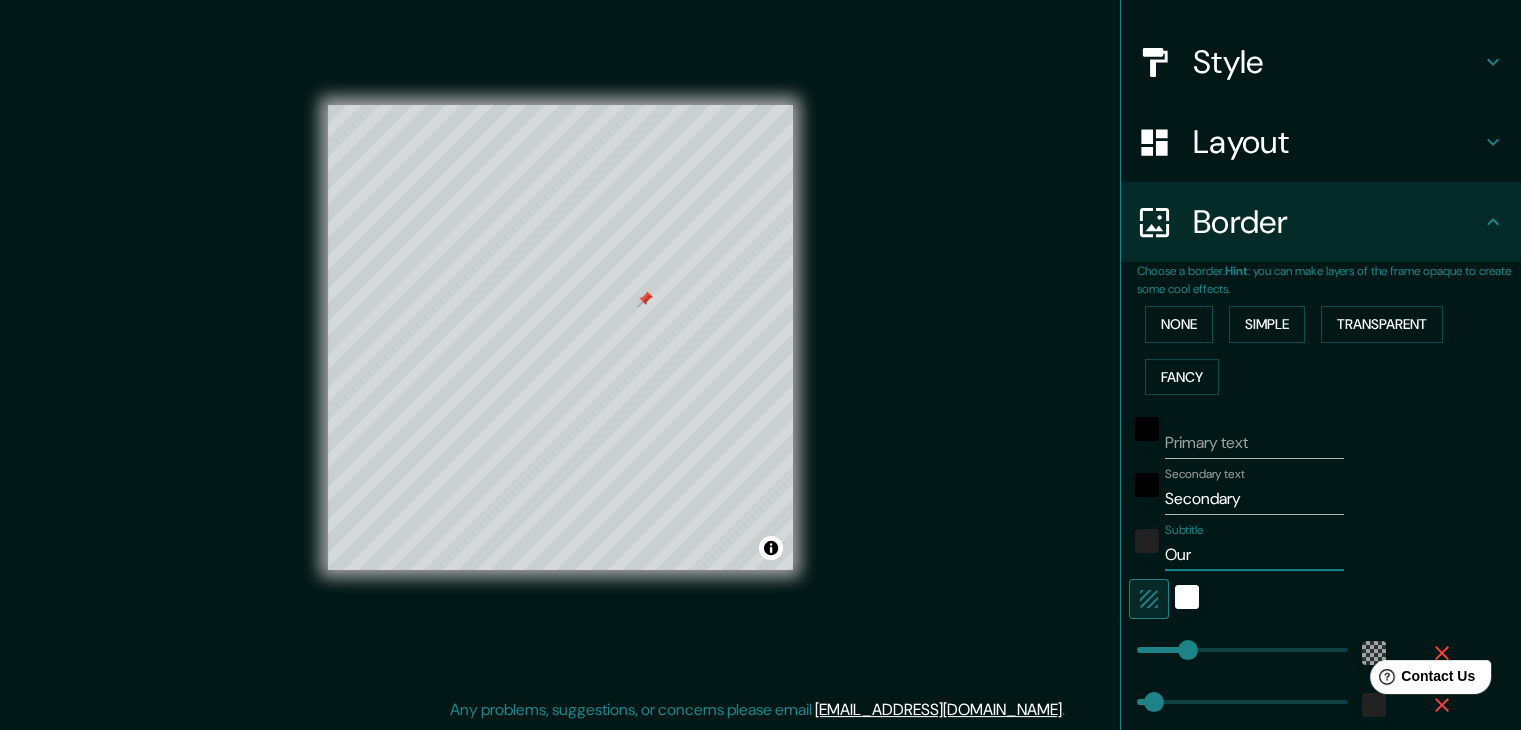type on "Our f" 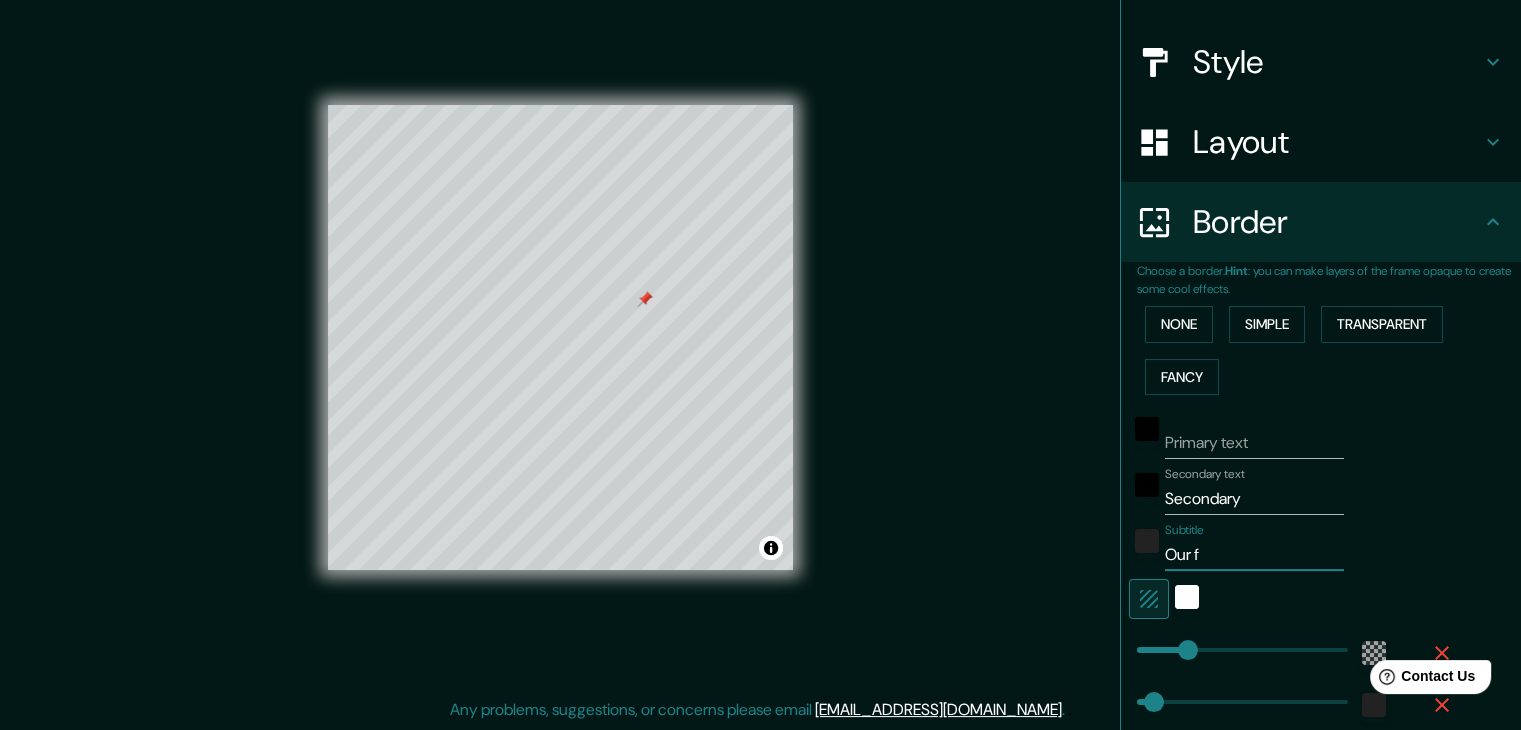 type on "37" 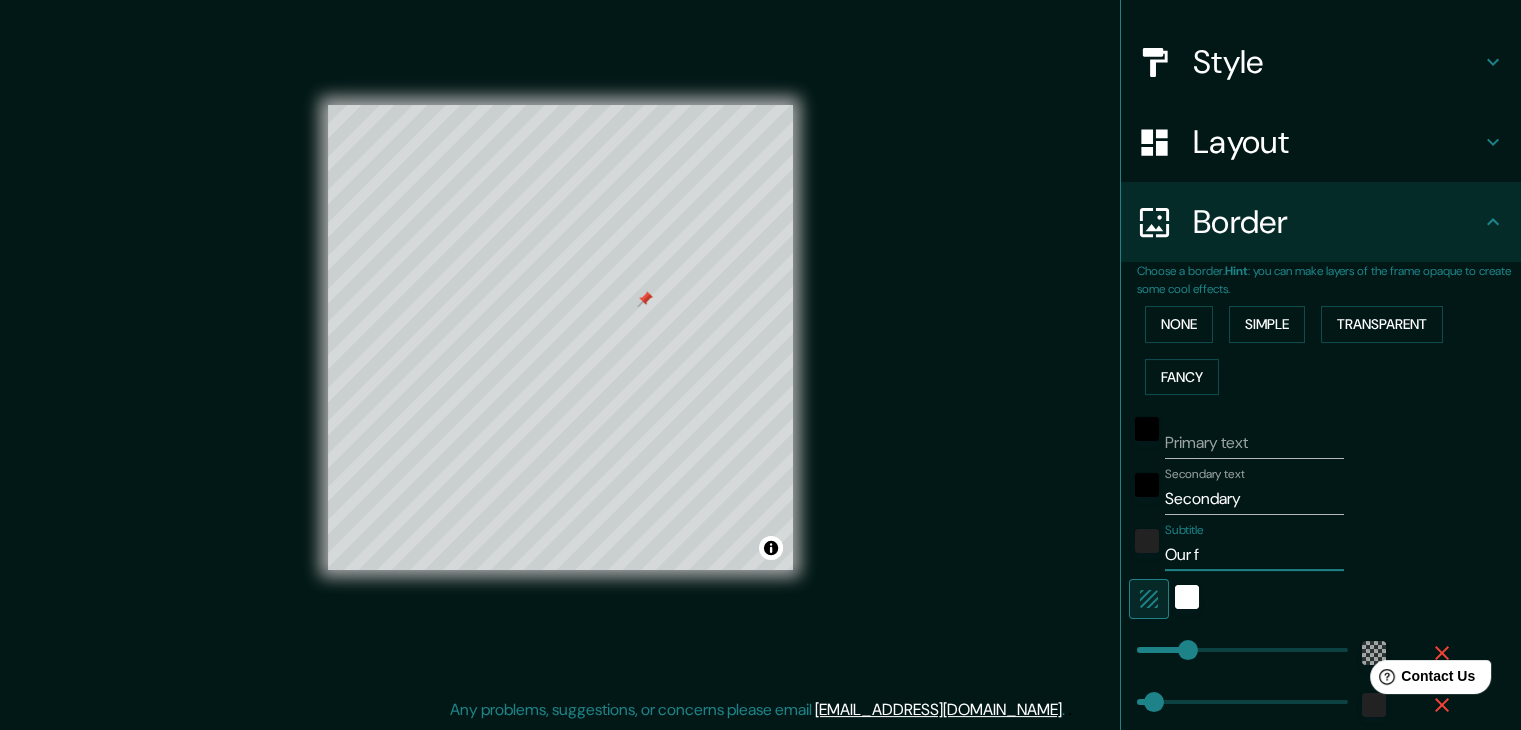 type on "Our fo" 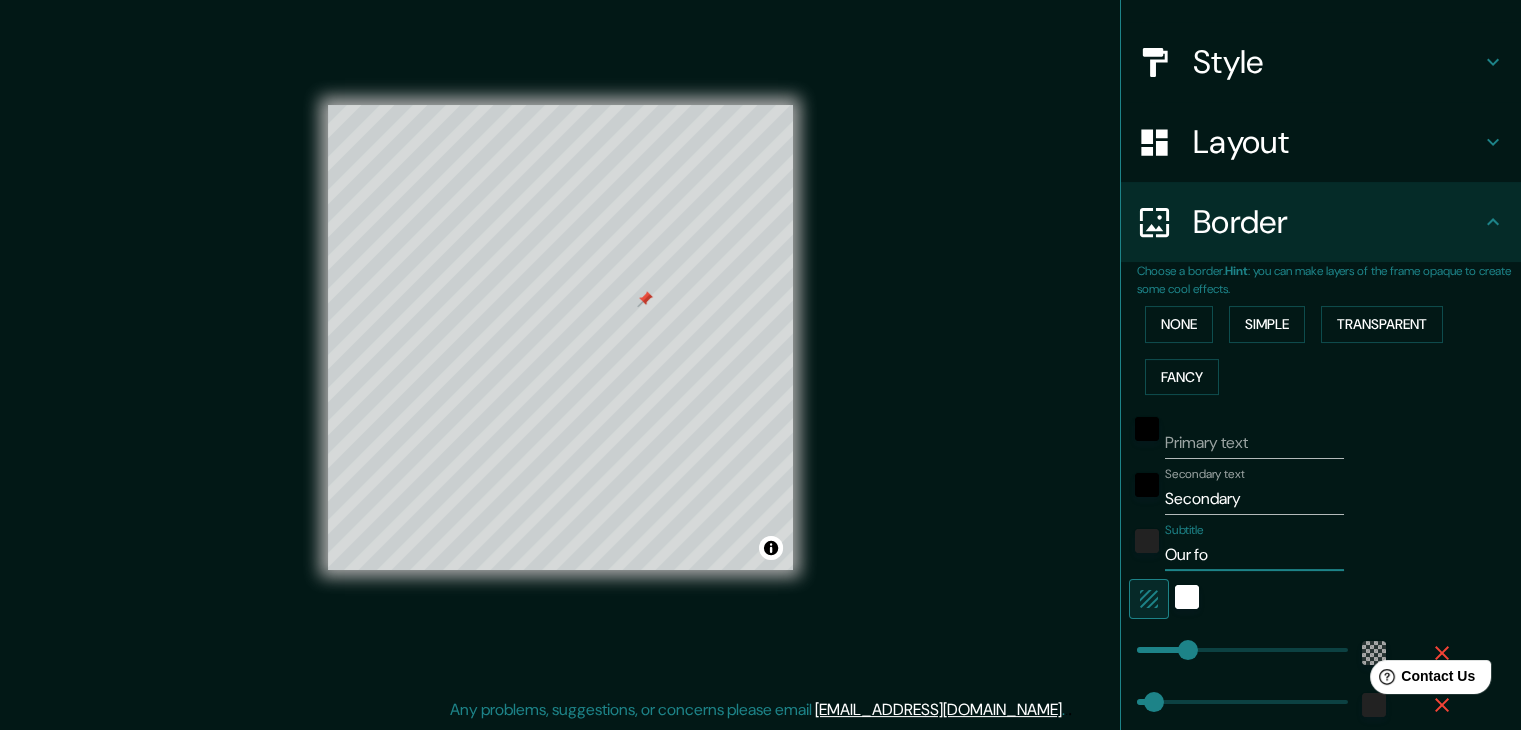 type on "Our for" 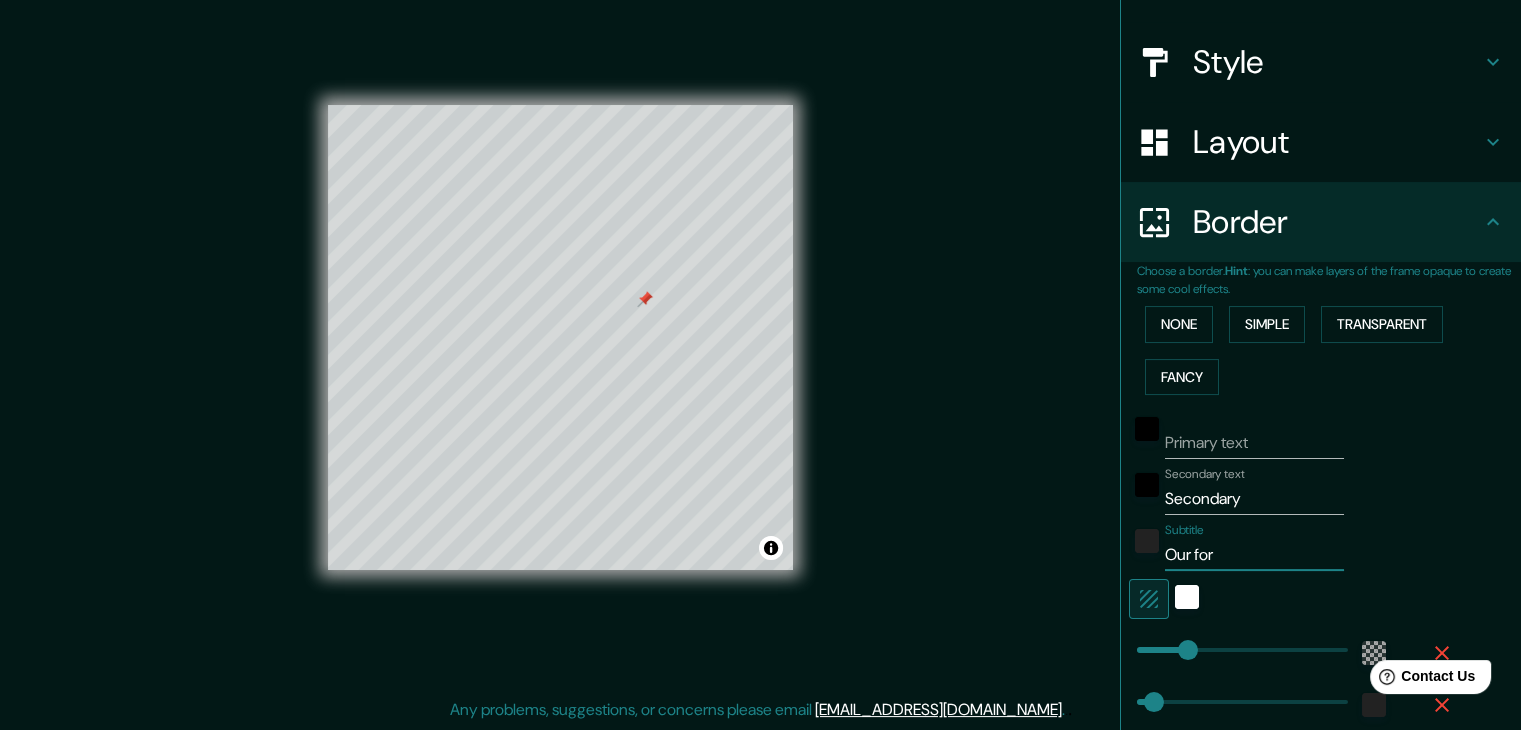 type on "Our fore" 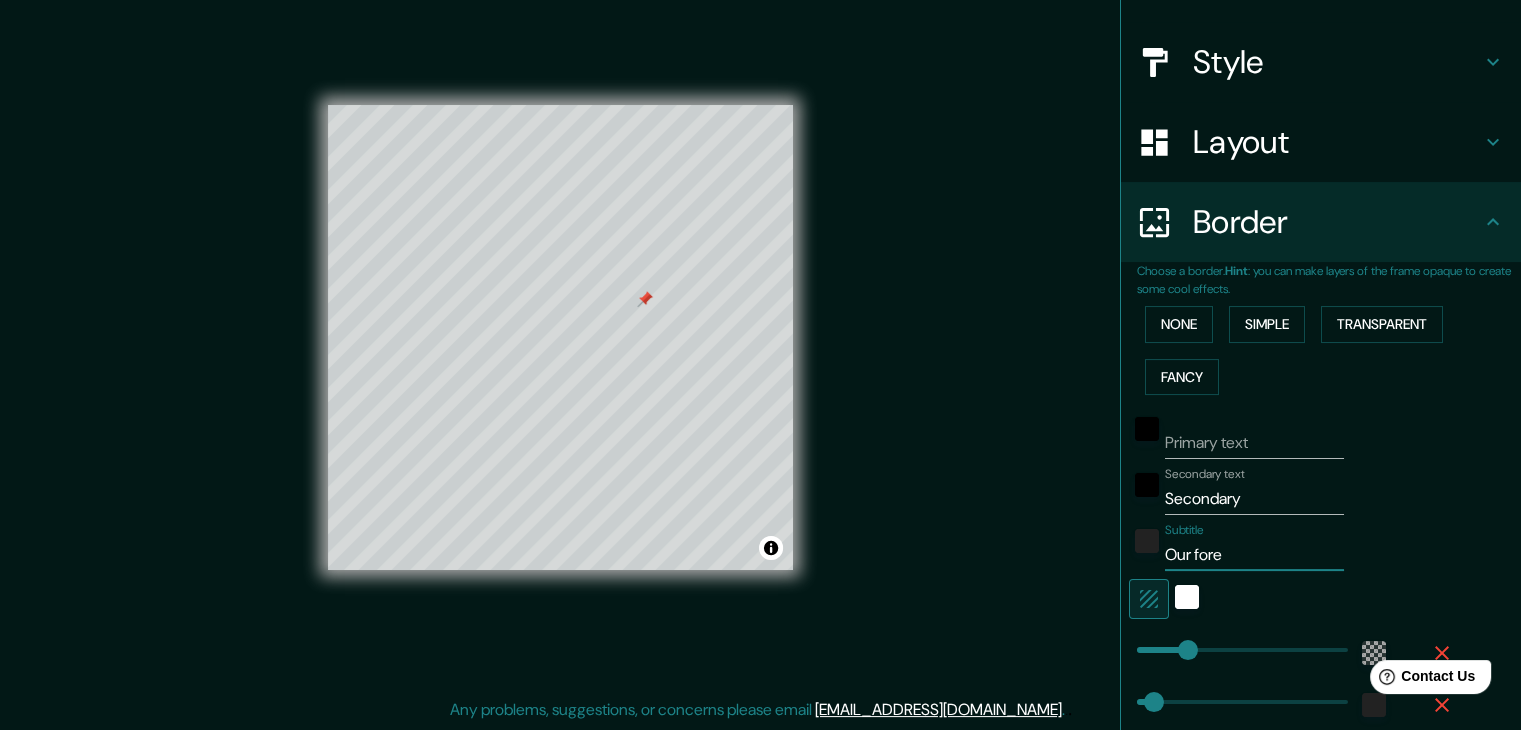 type on "37" 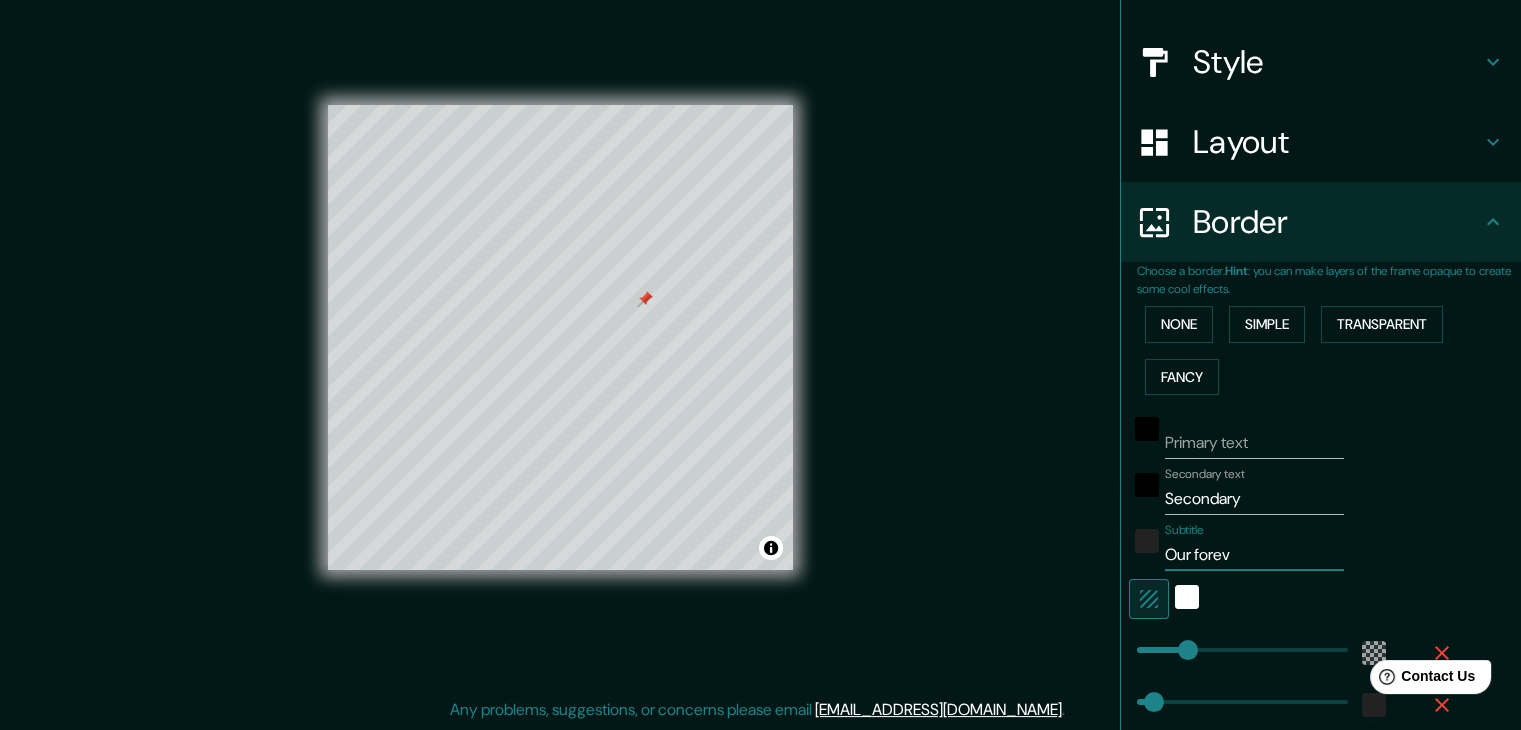 type on "Our foreve" 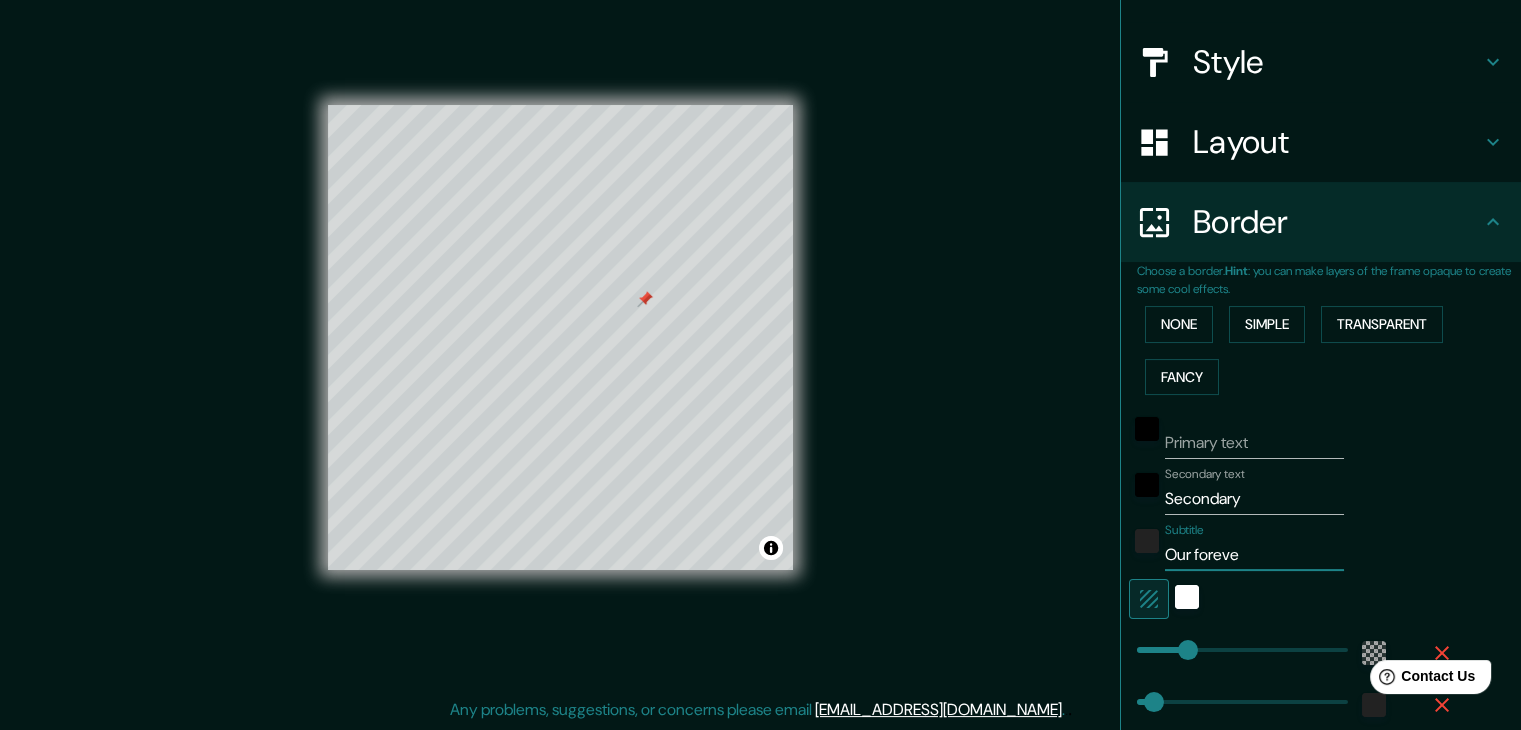 type on "37" 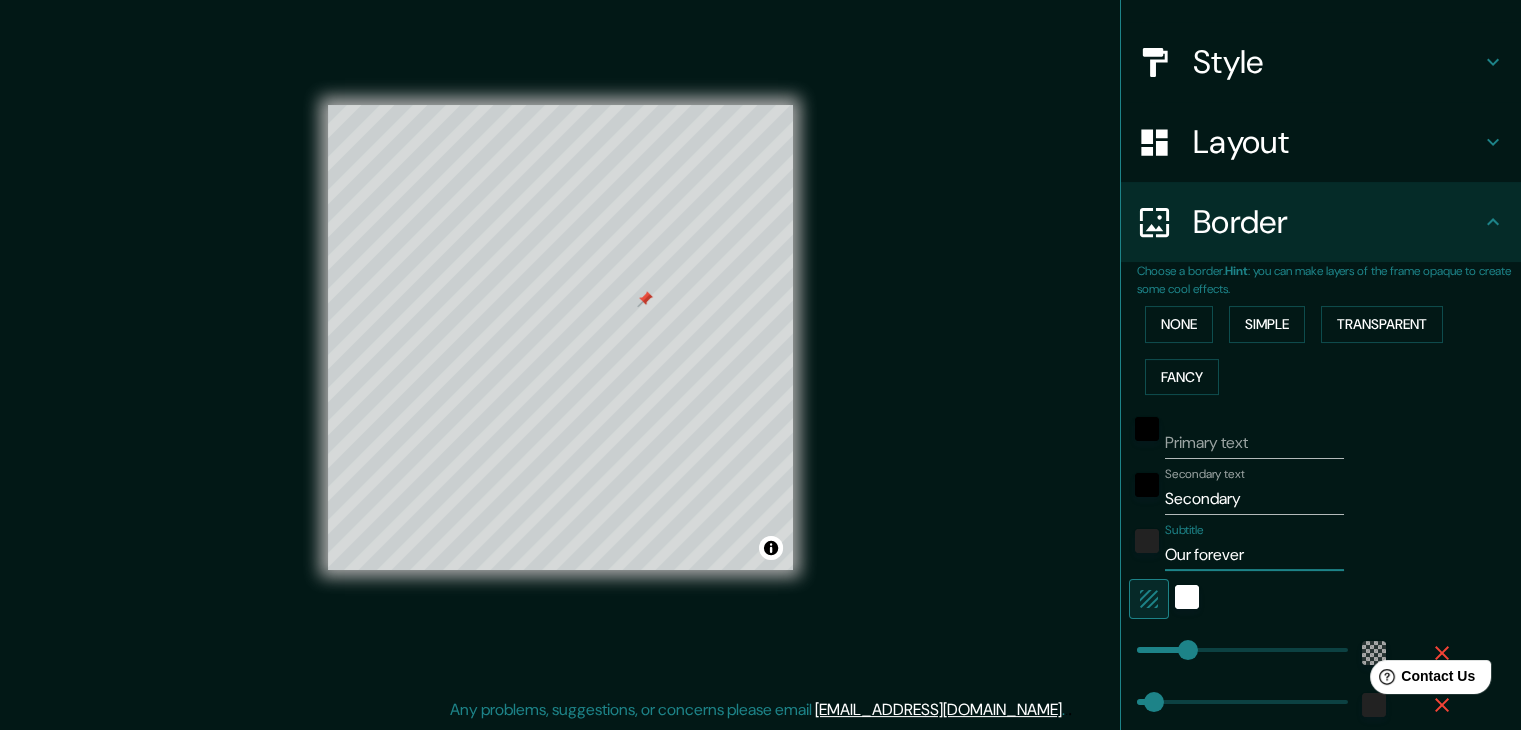 type on "37" 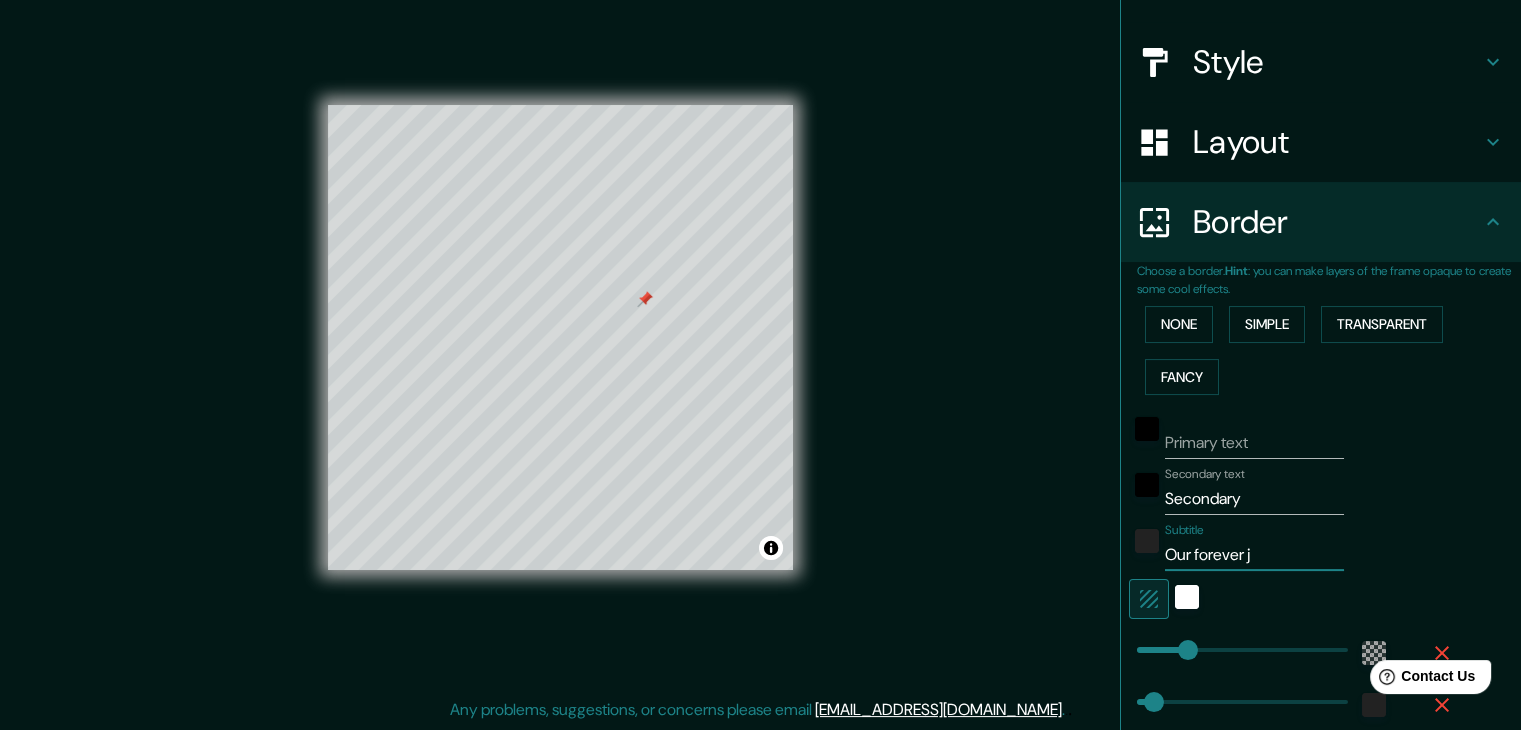 type on "Our forever jo" 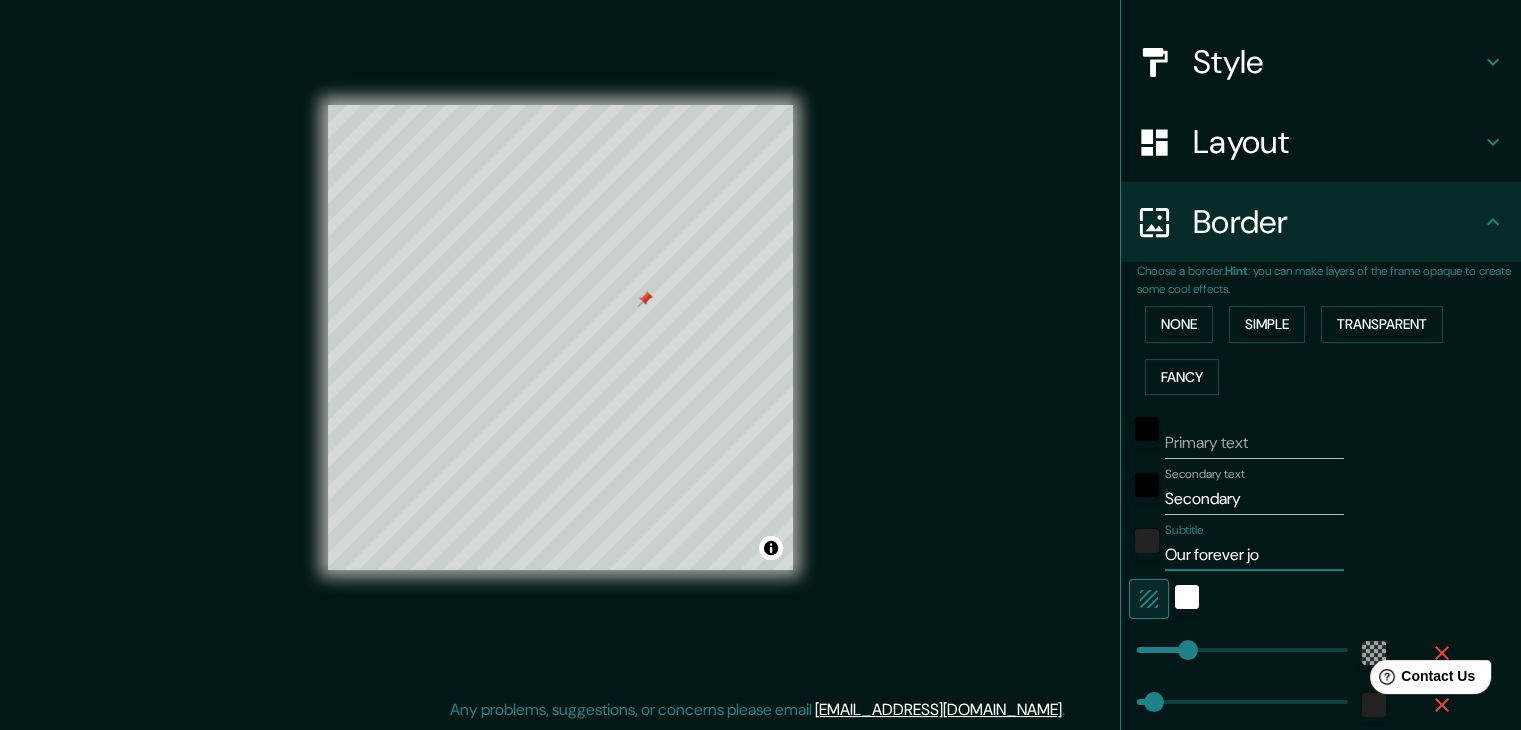 type on "Our forever jou" 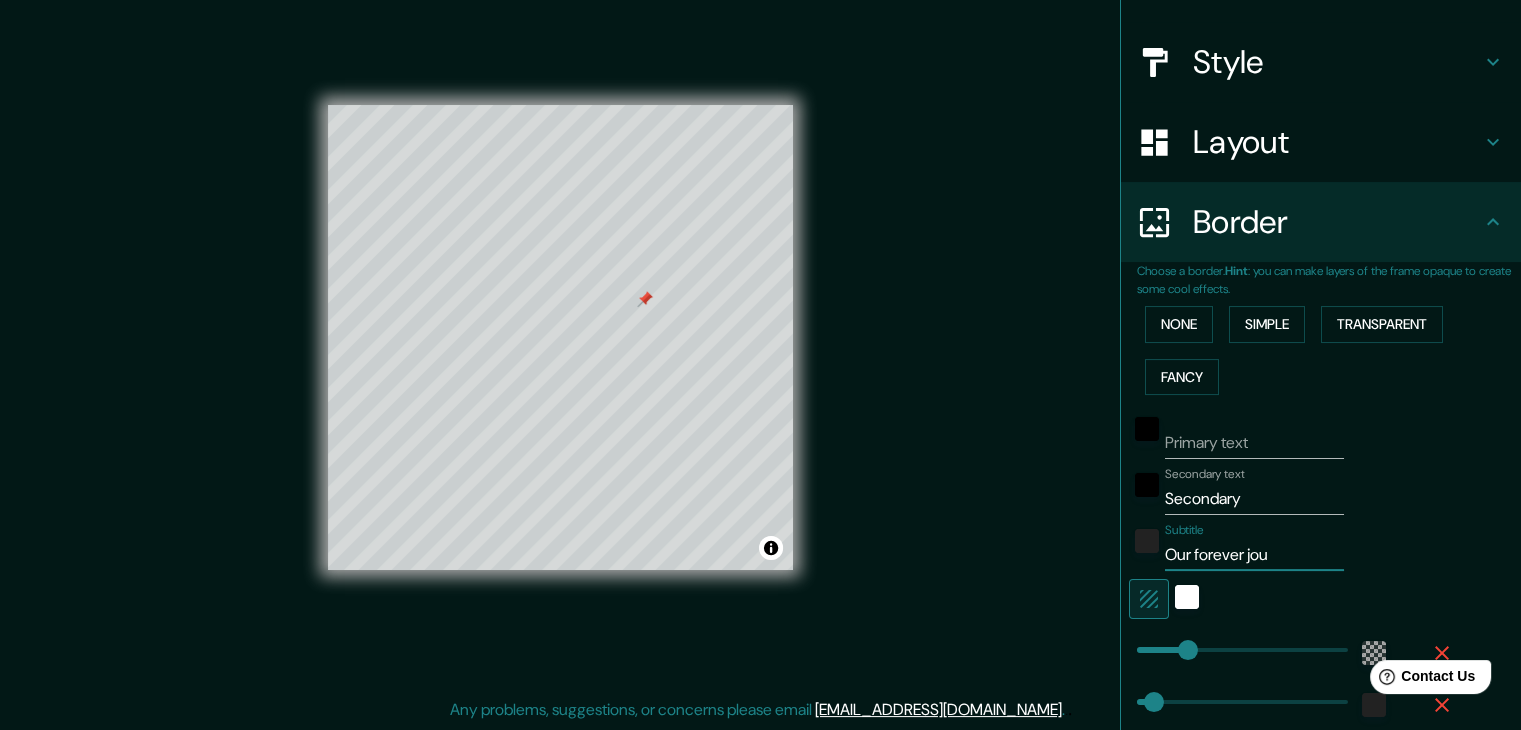 type on "37" 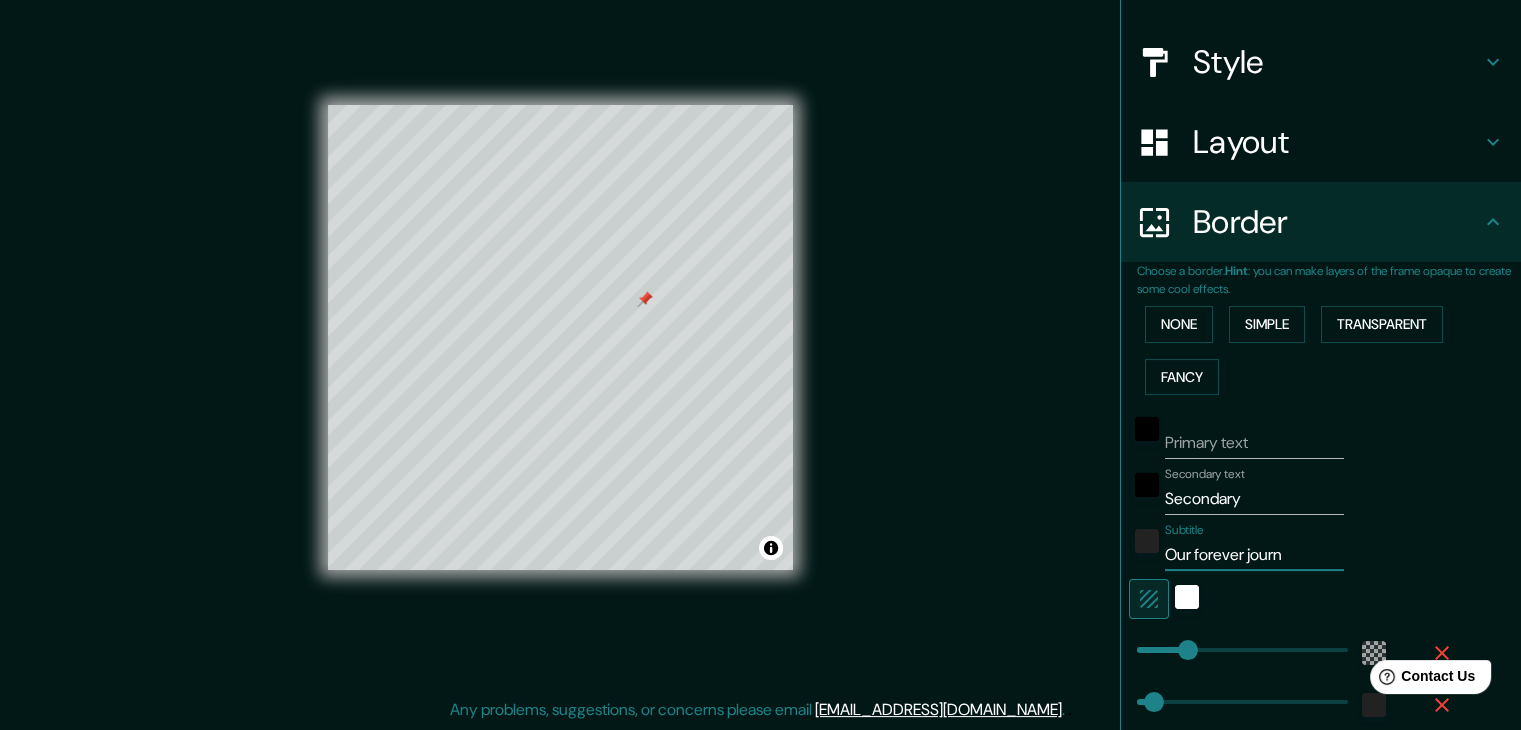 type on "Our forever journe" 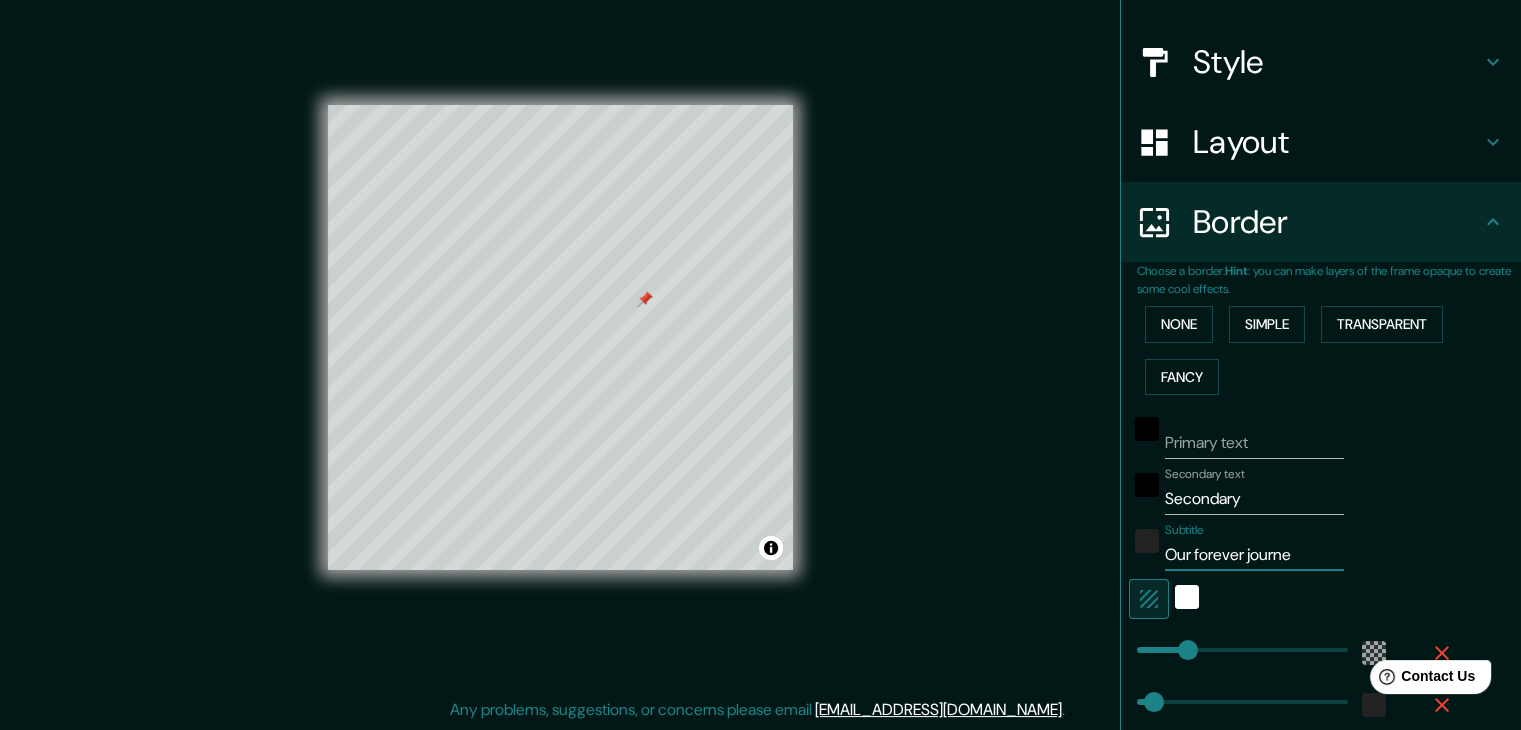 type on "Our forever journey" 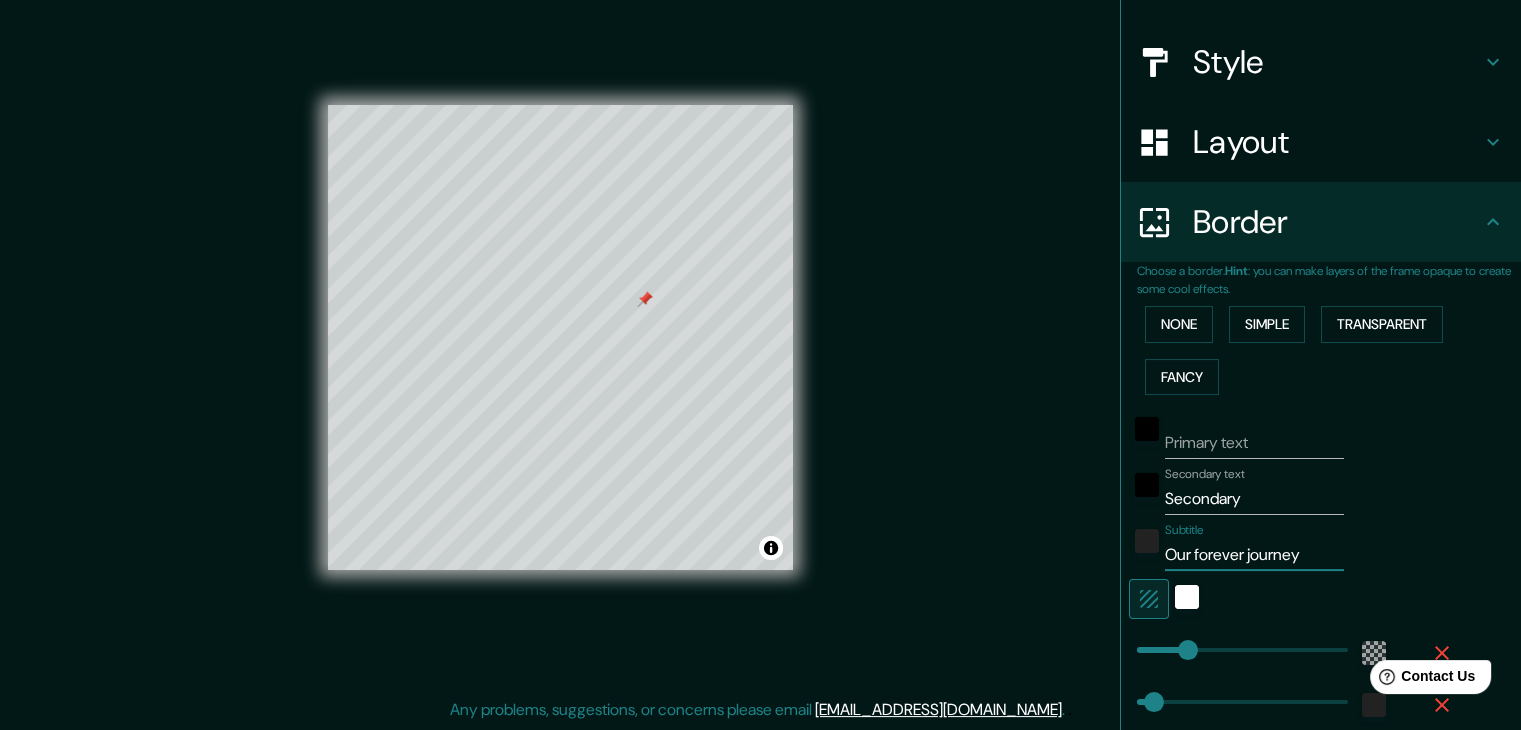 type on "Our forever journey" 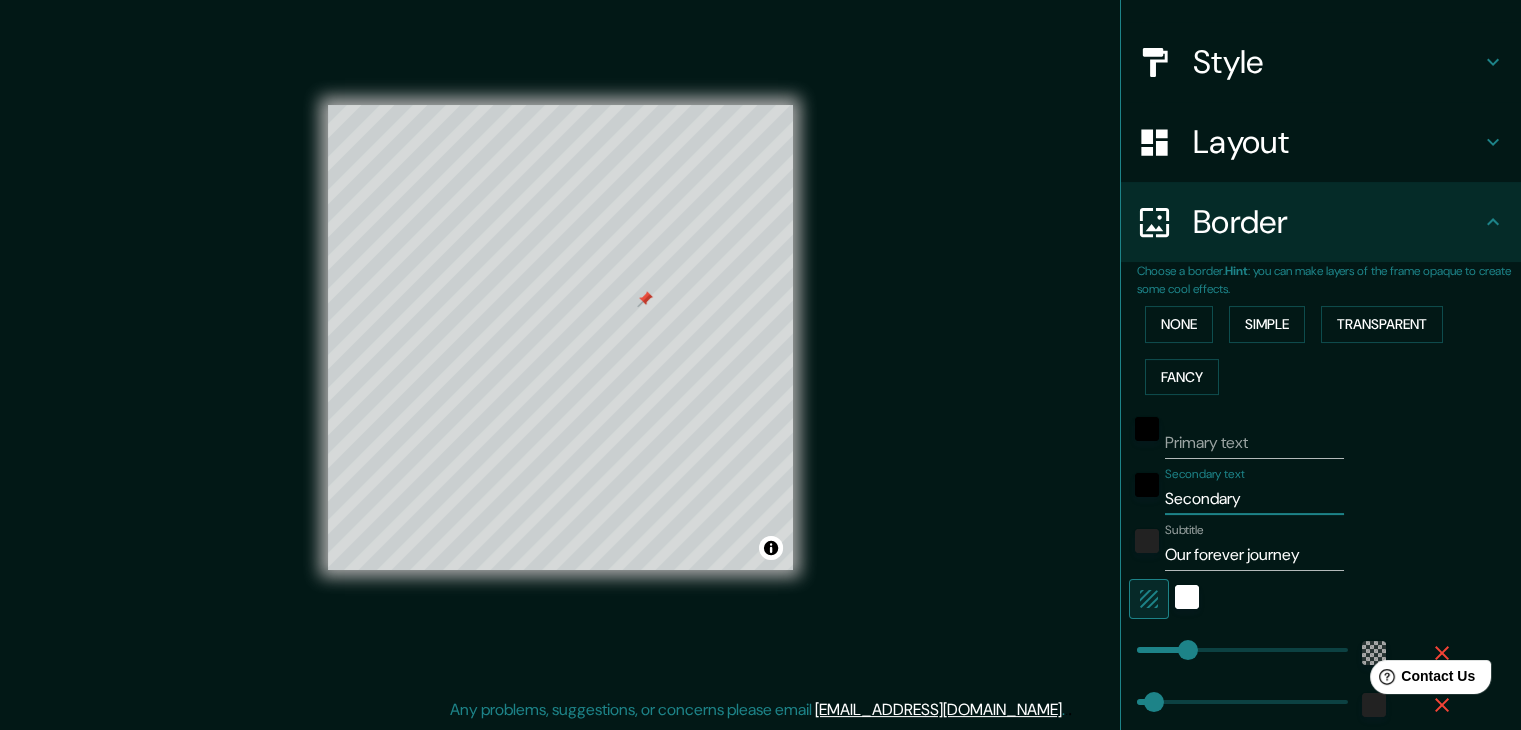 drag, startPoint x: 1243, startPoint y: 501, endPoint x: 1144, endPoint y: 517, distance: 100.28459 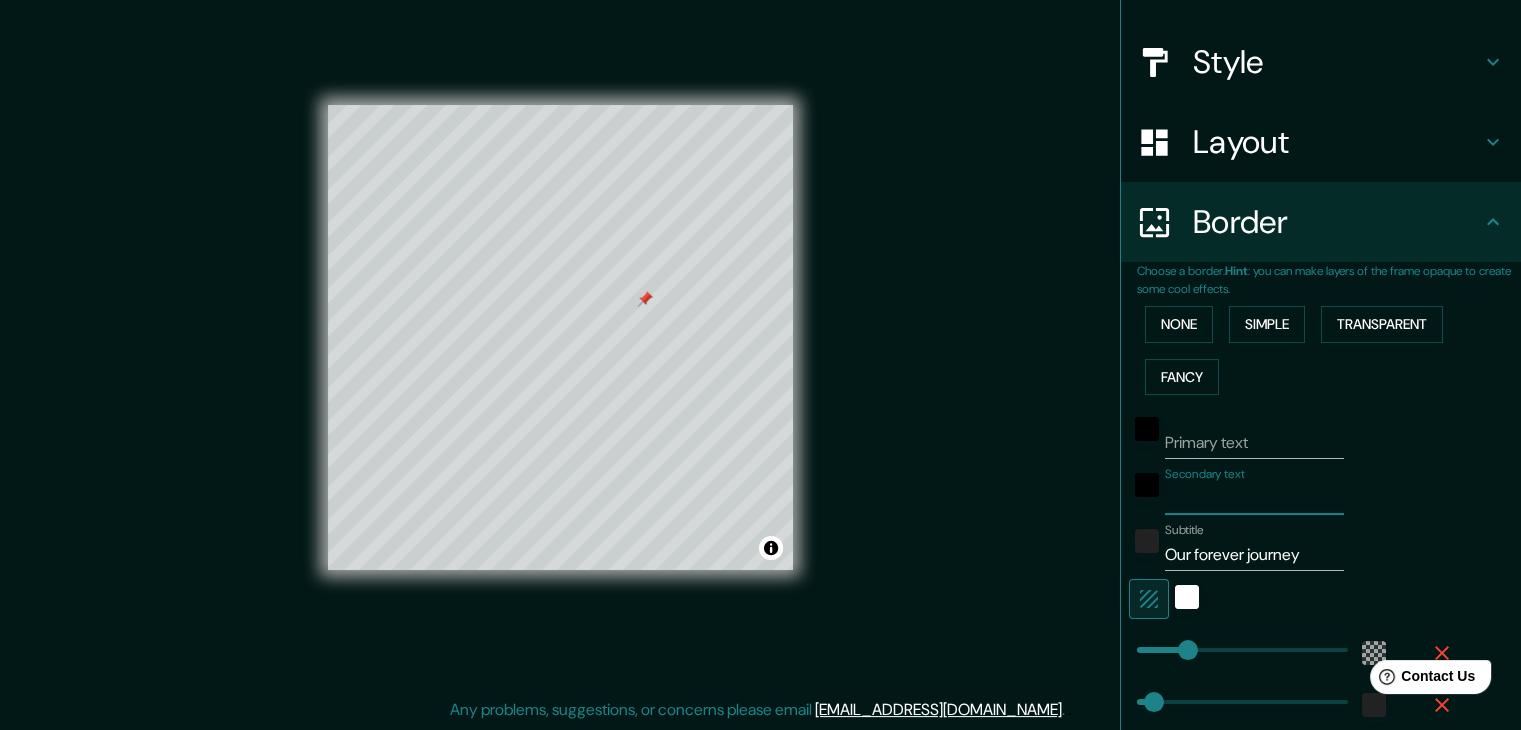 type on "37" 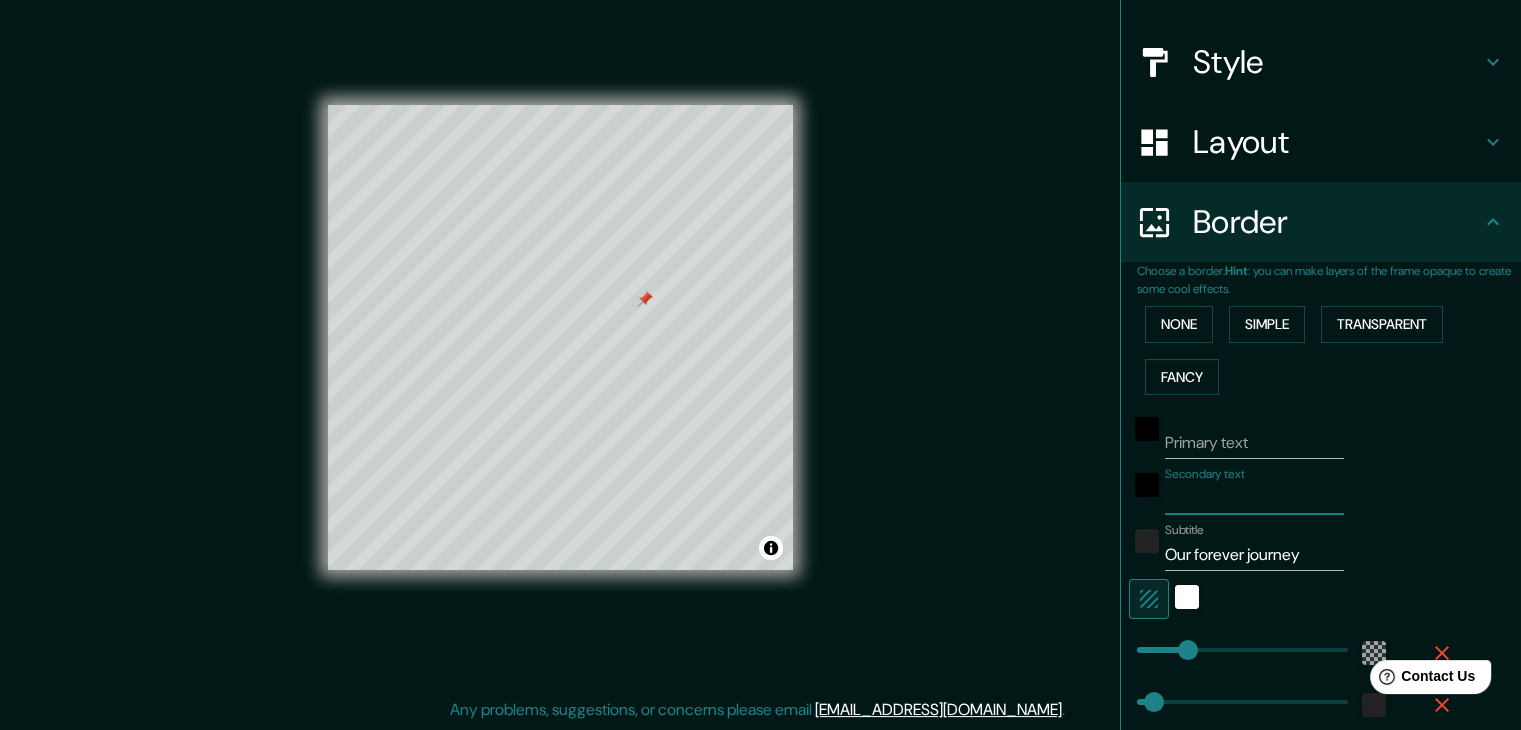 type on "R" 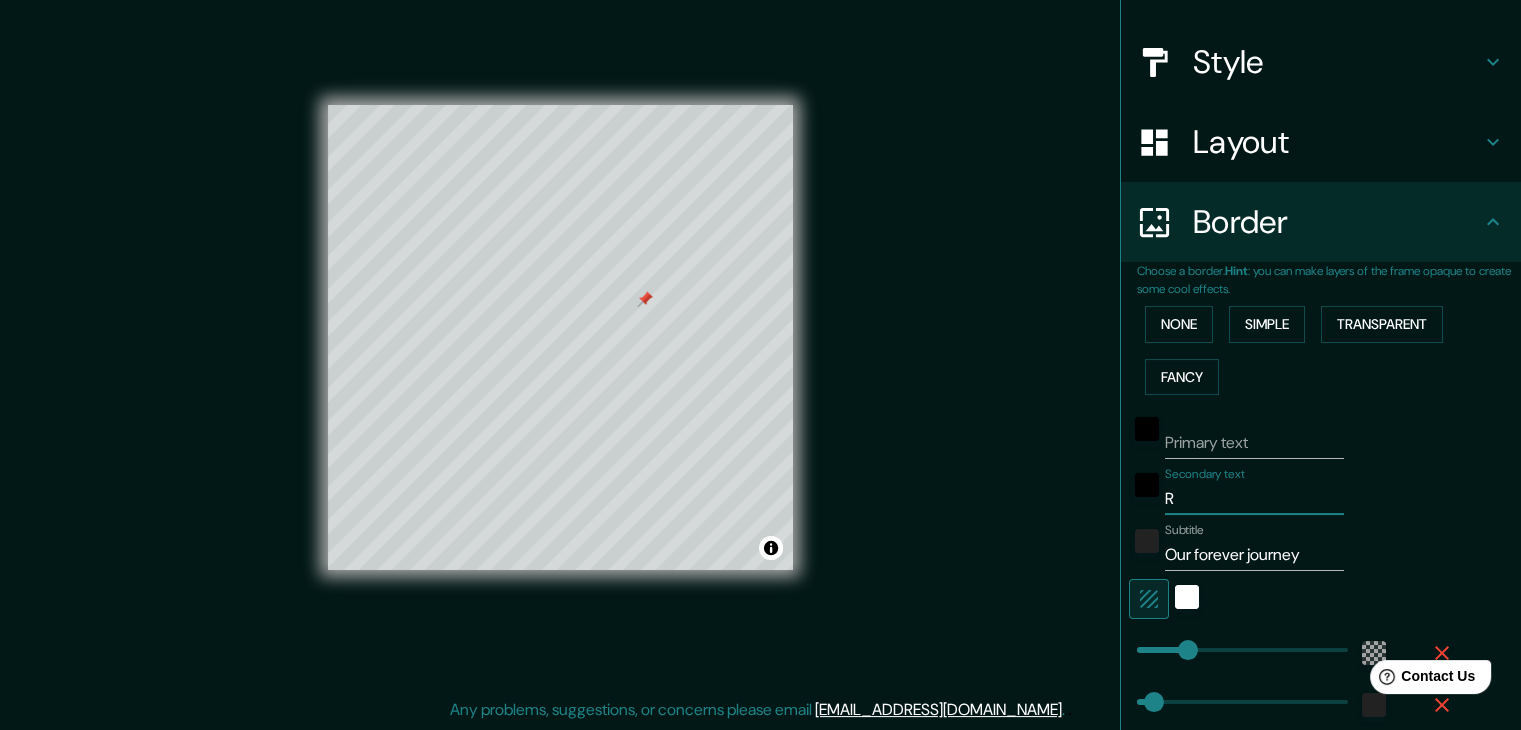 type on "Ri" 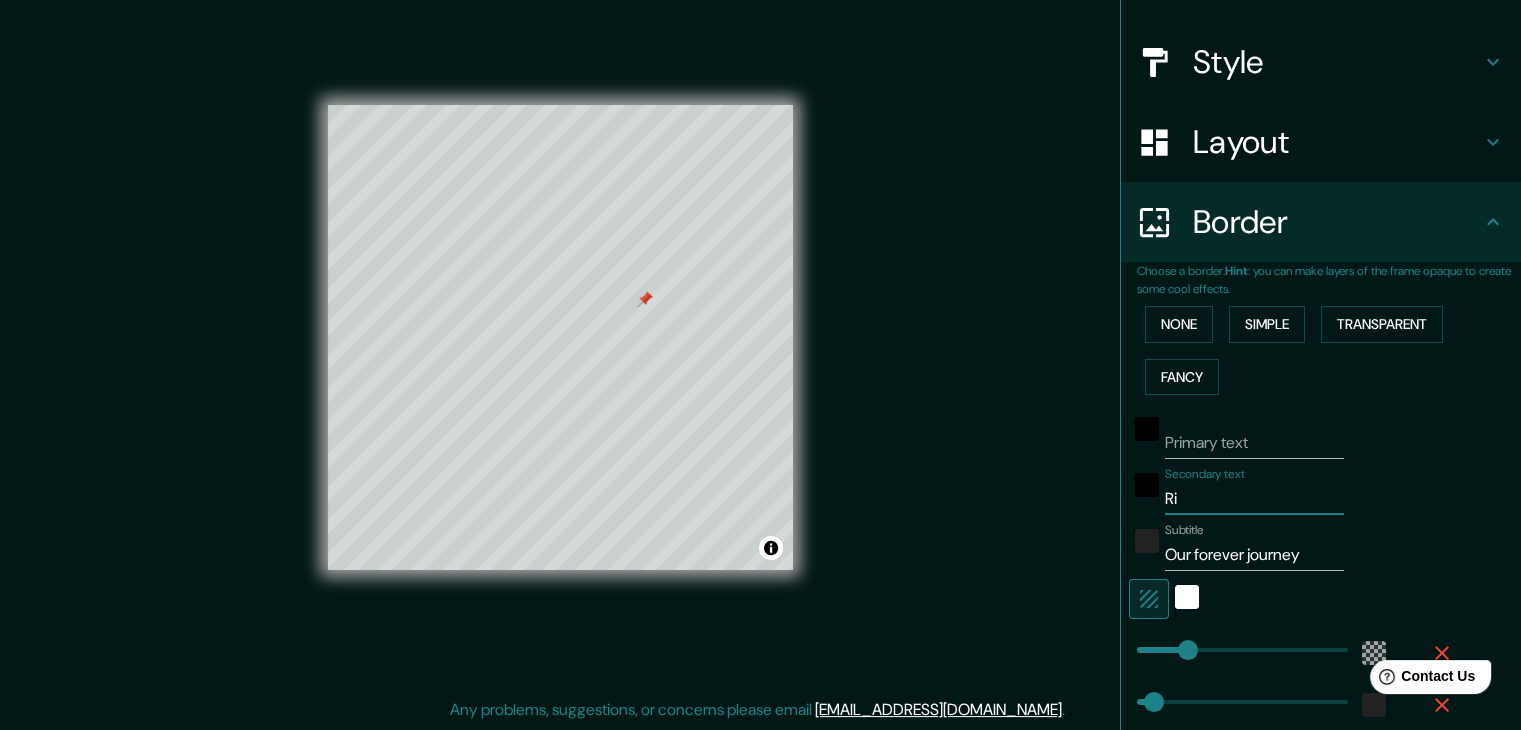 type on "37" 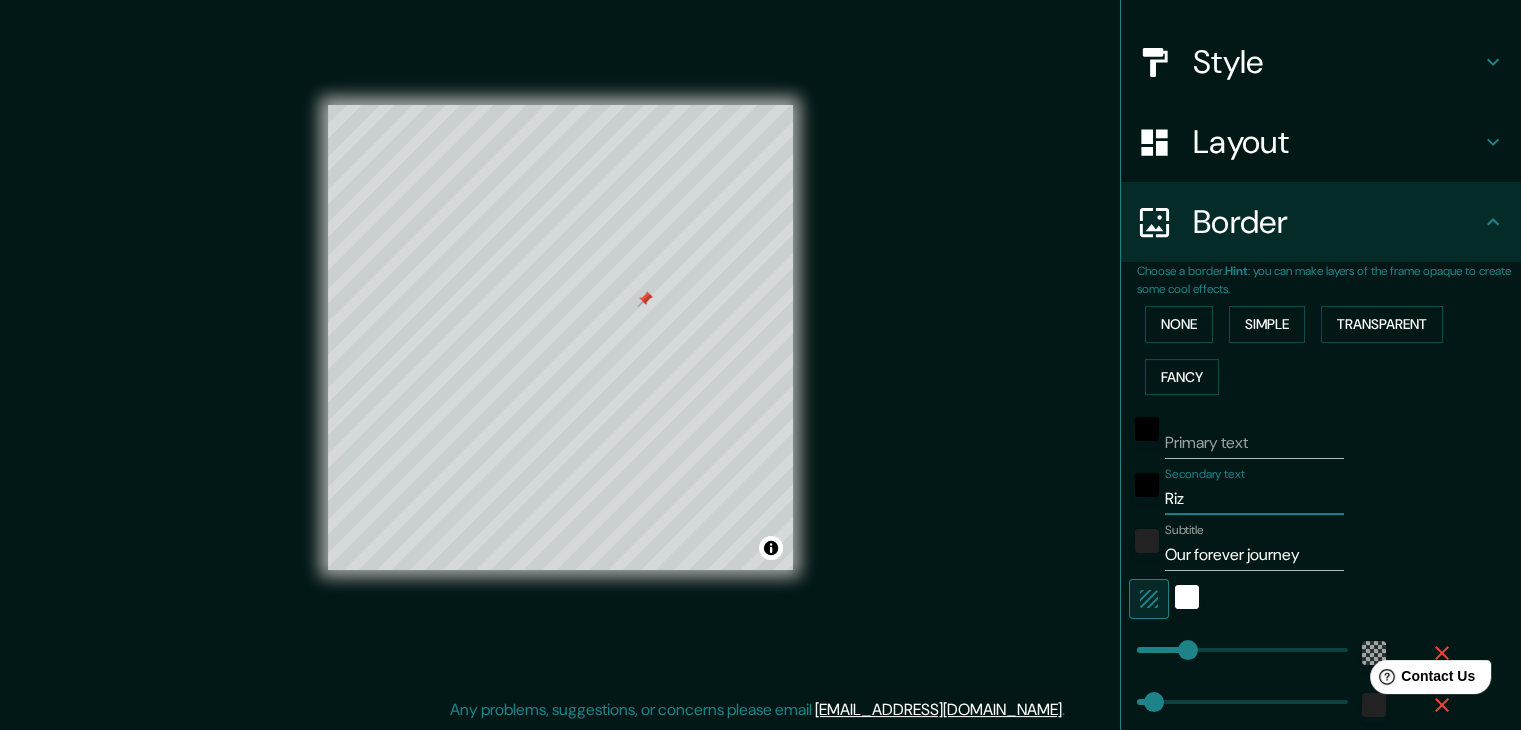 type on "Rize" 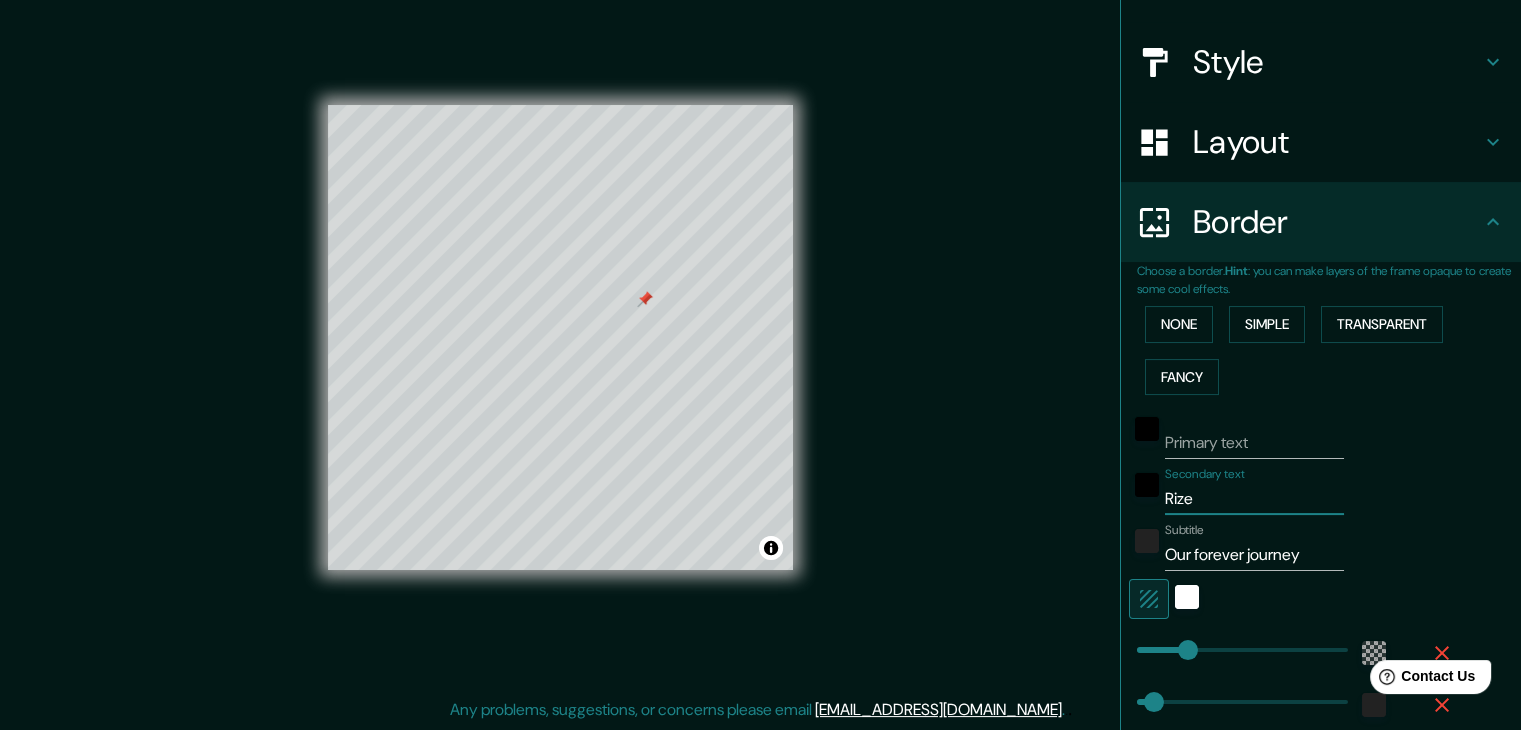 type on "37" 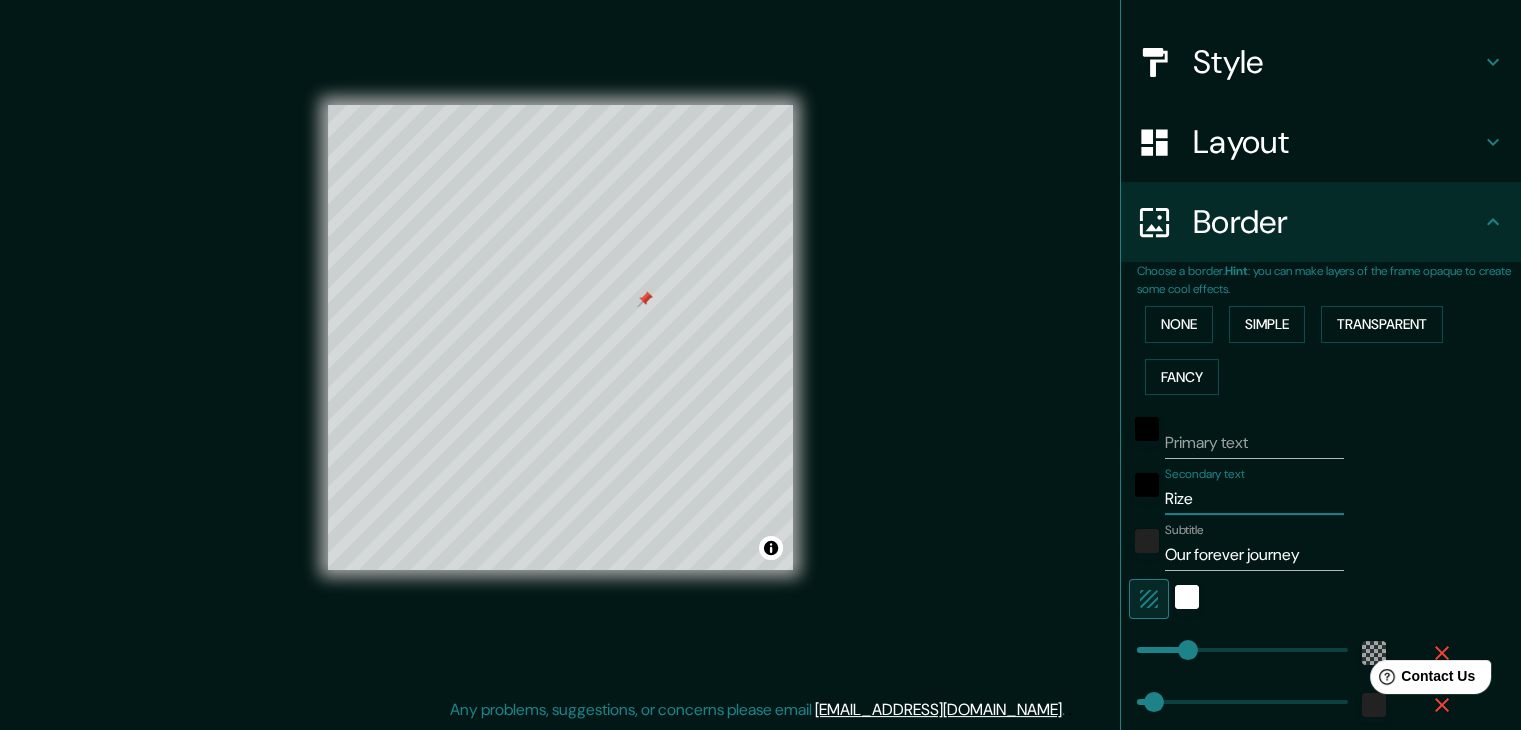 type on "Rize," 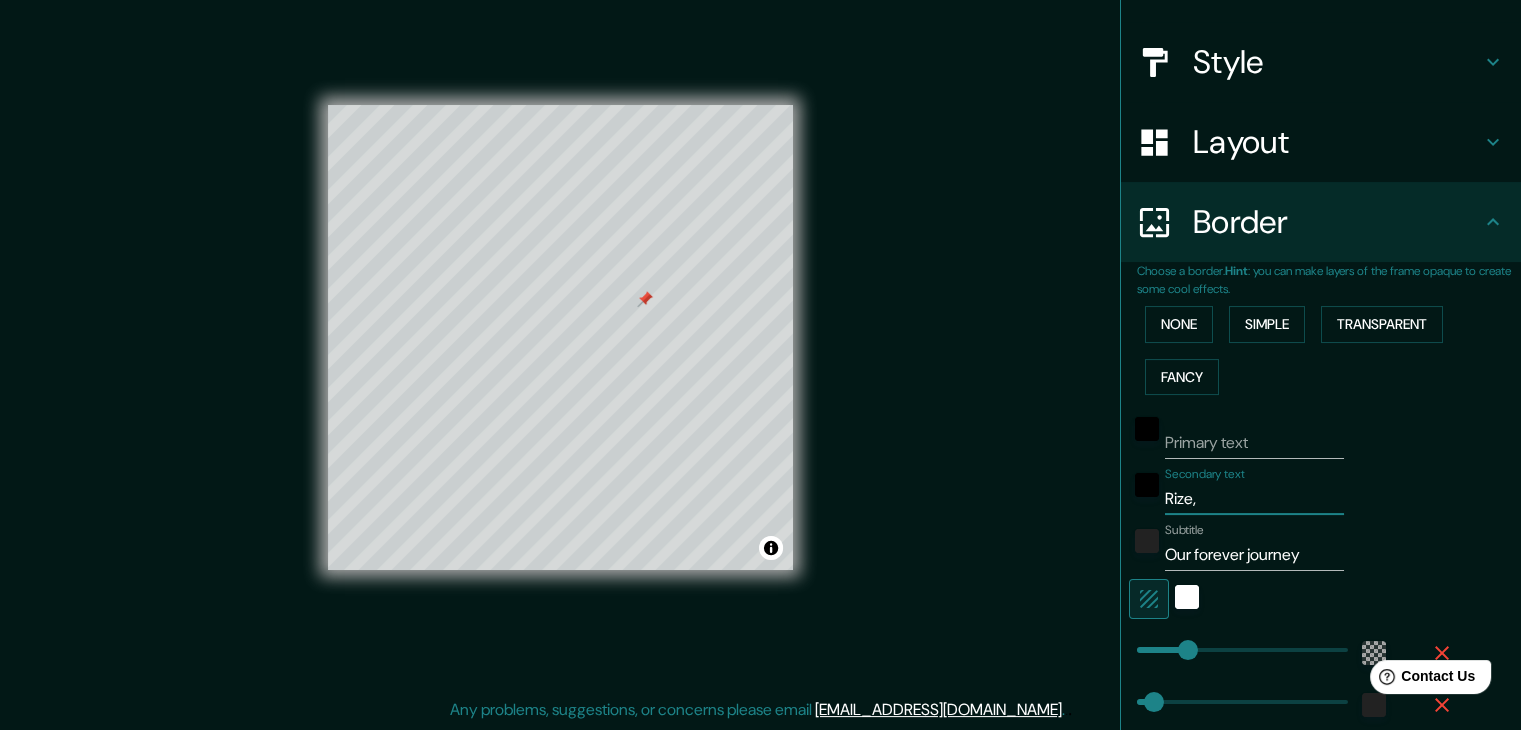 type on "37" 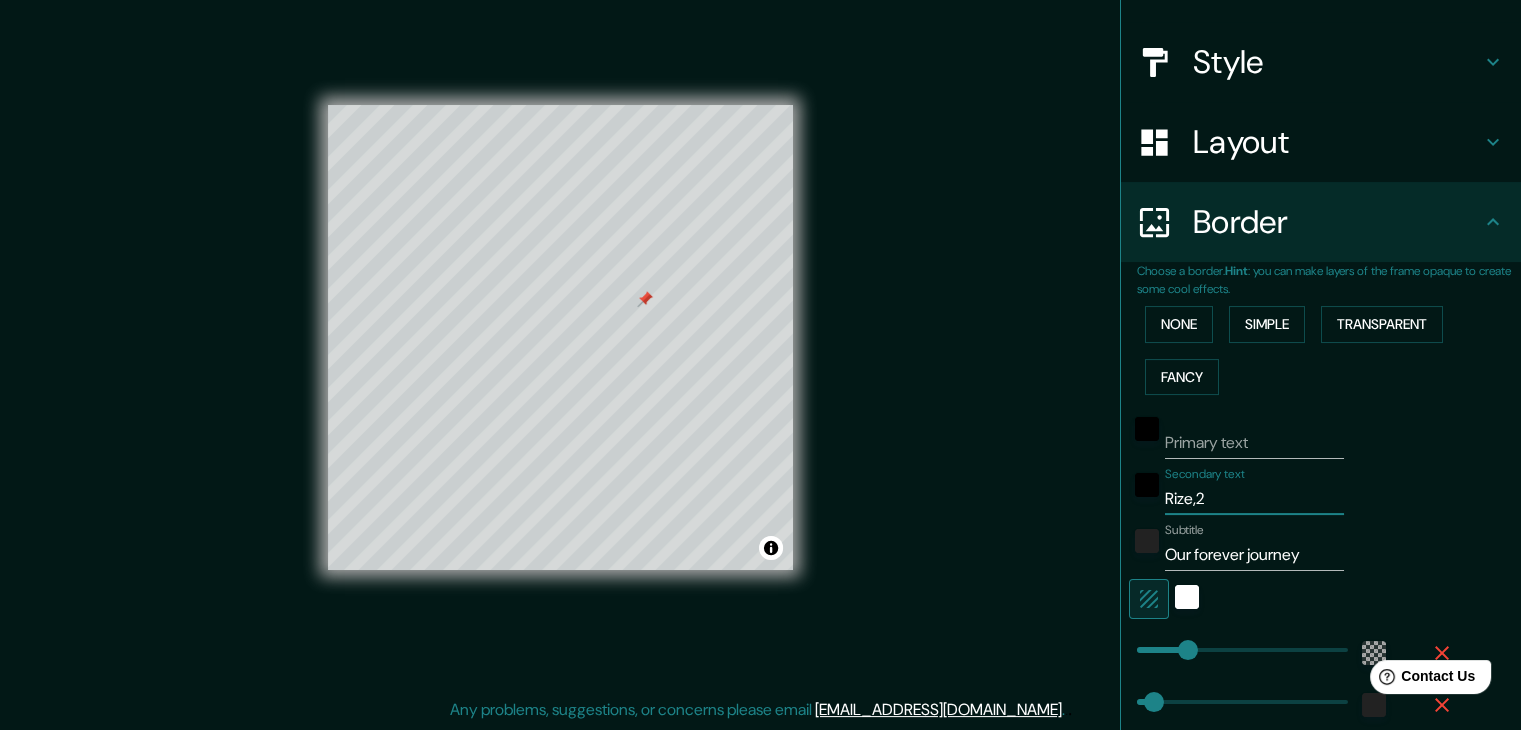type on "Rize,20" 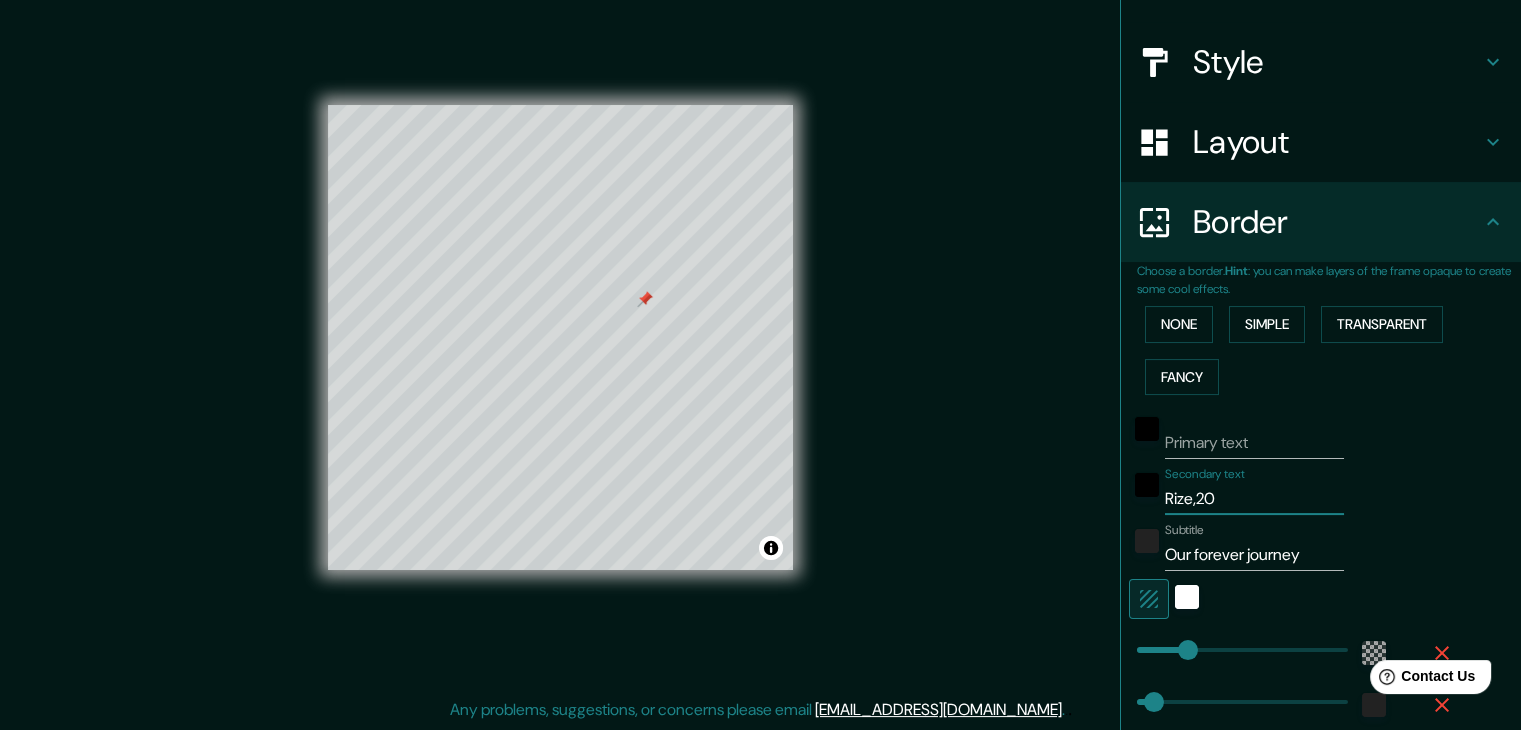type on "Rize,202" 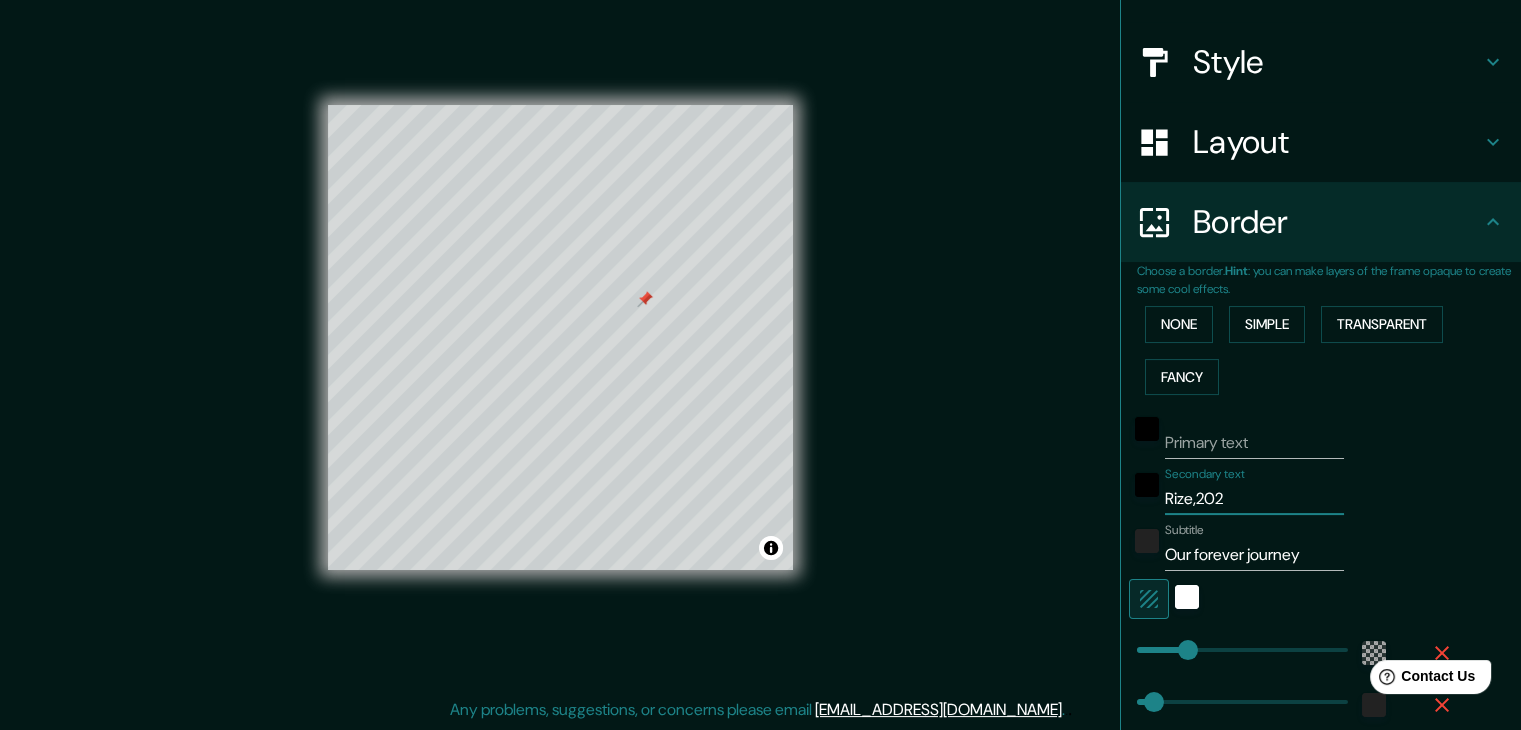 type on "Rize,2020" 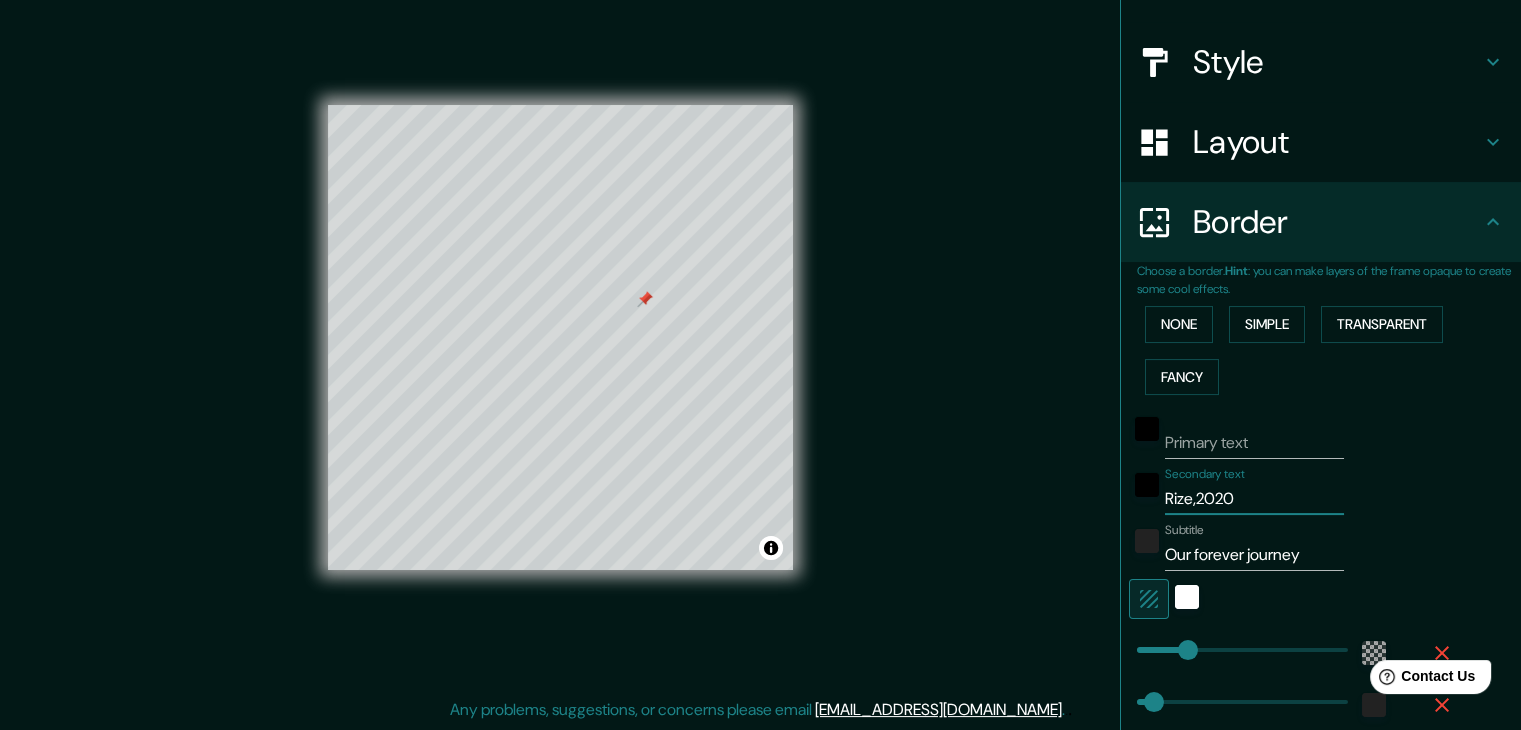 type on "Rize2020" 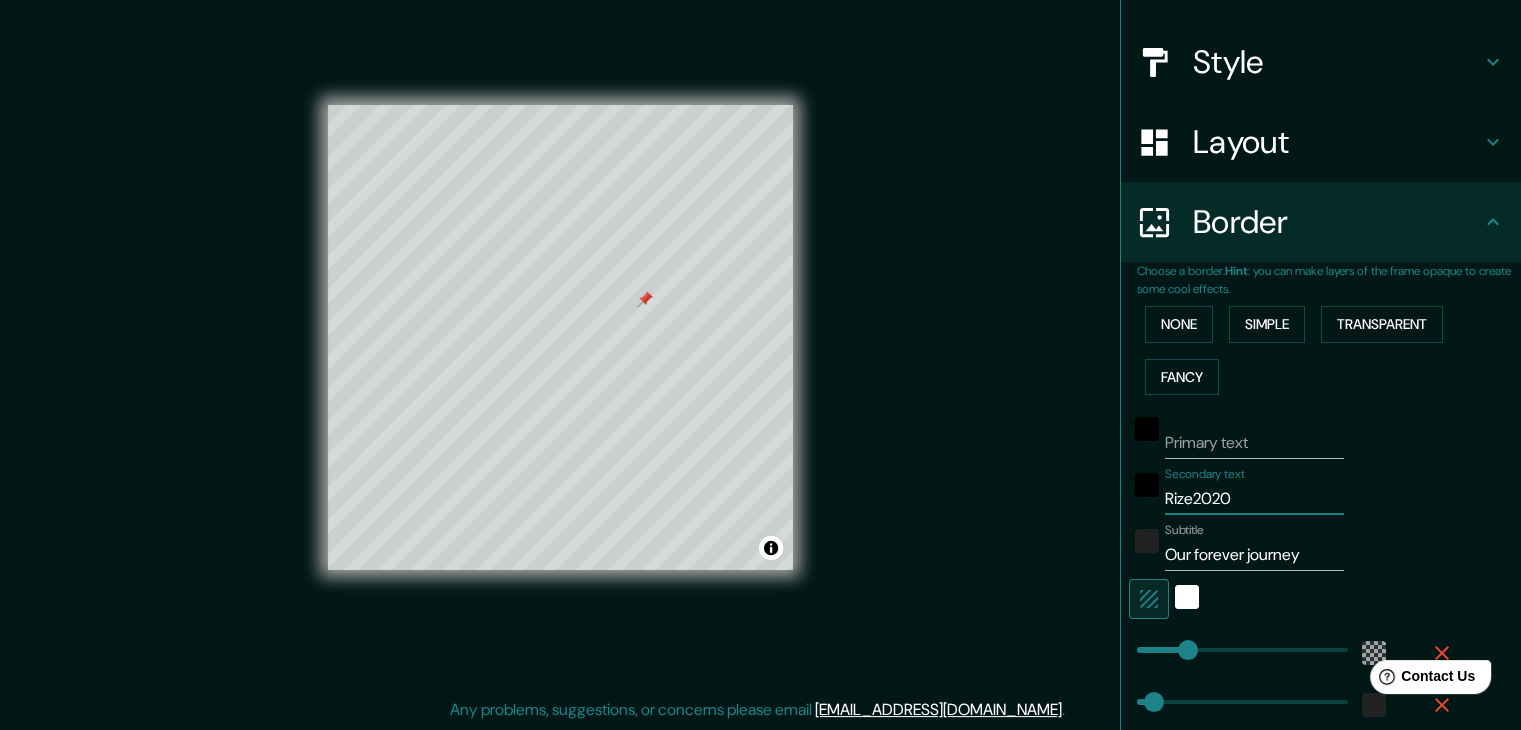 type on "Riz2020" 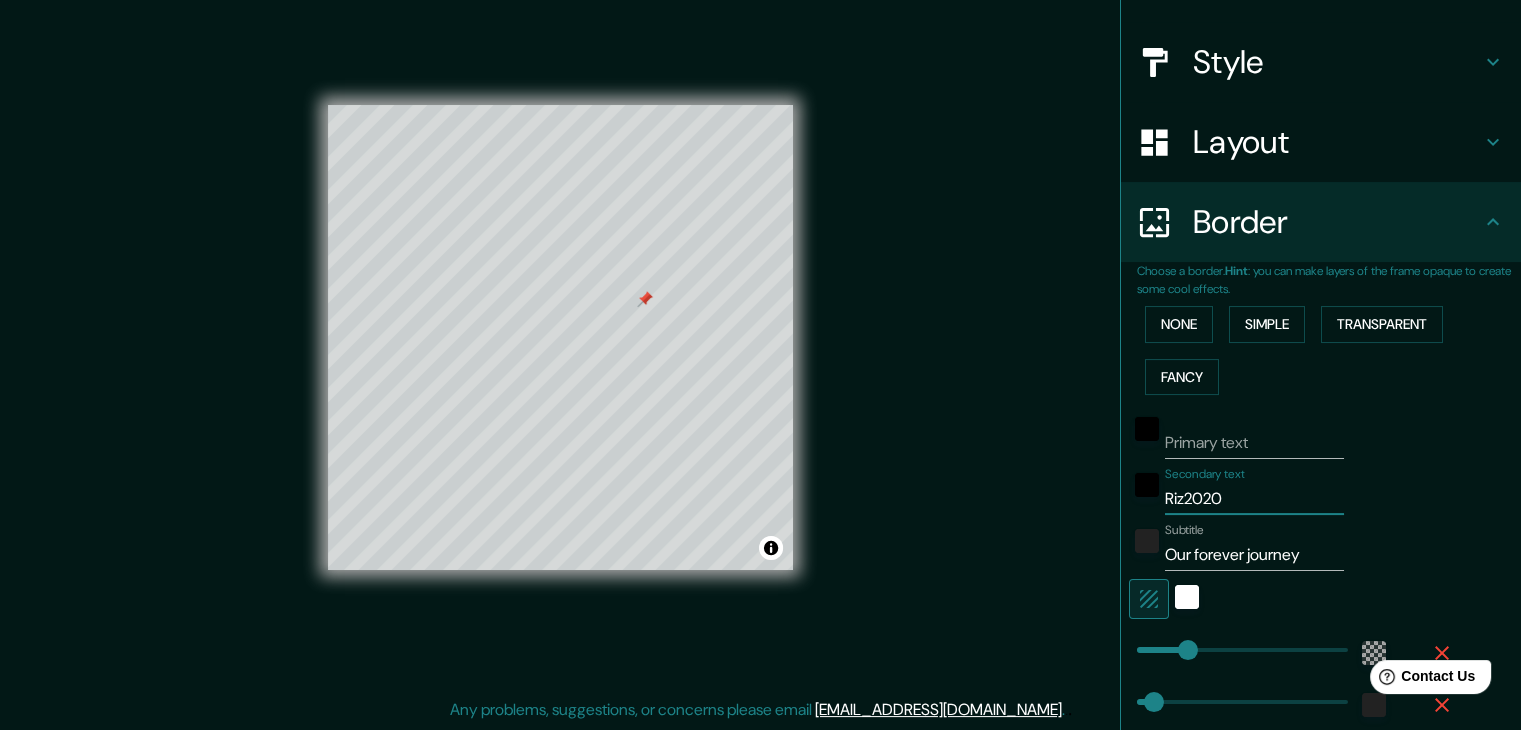 type on "37" 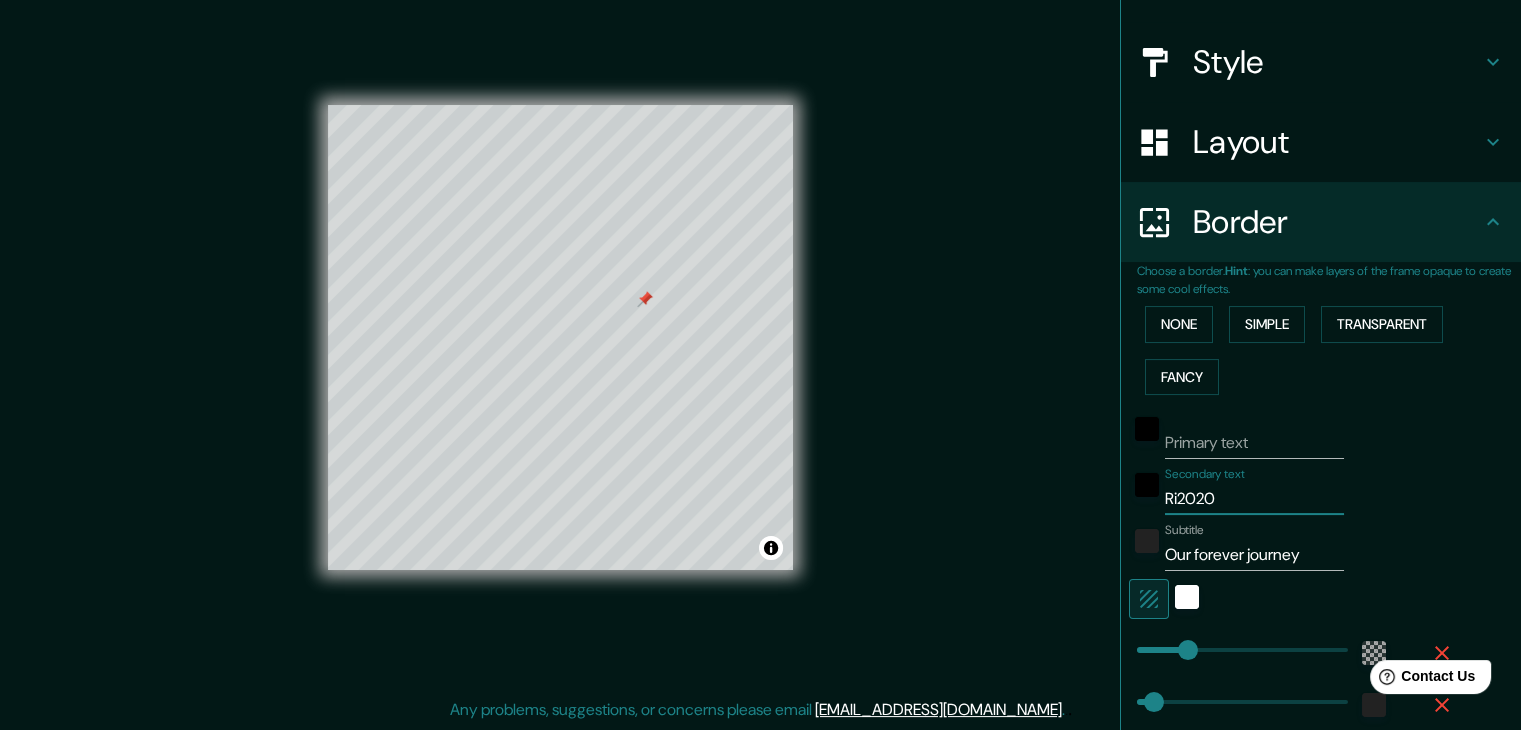 type on "37" 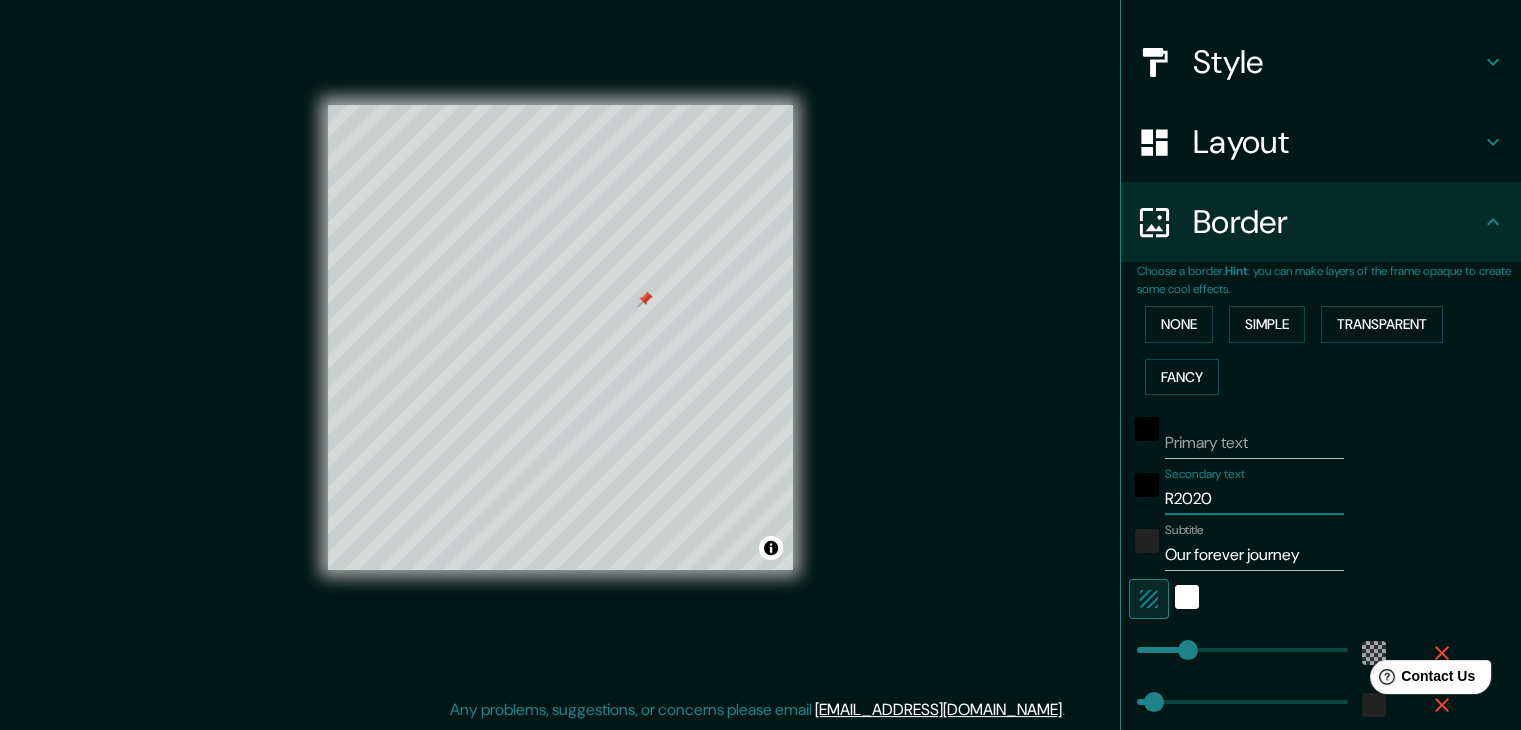 type on "37" 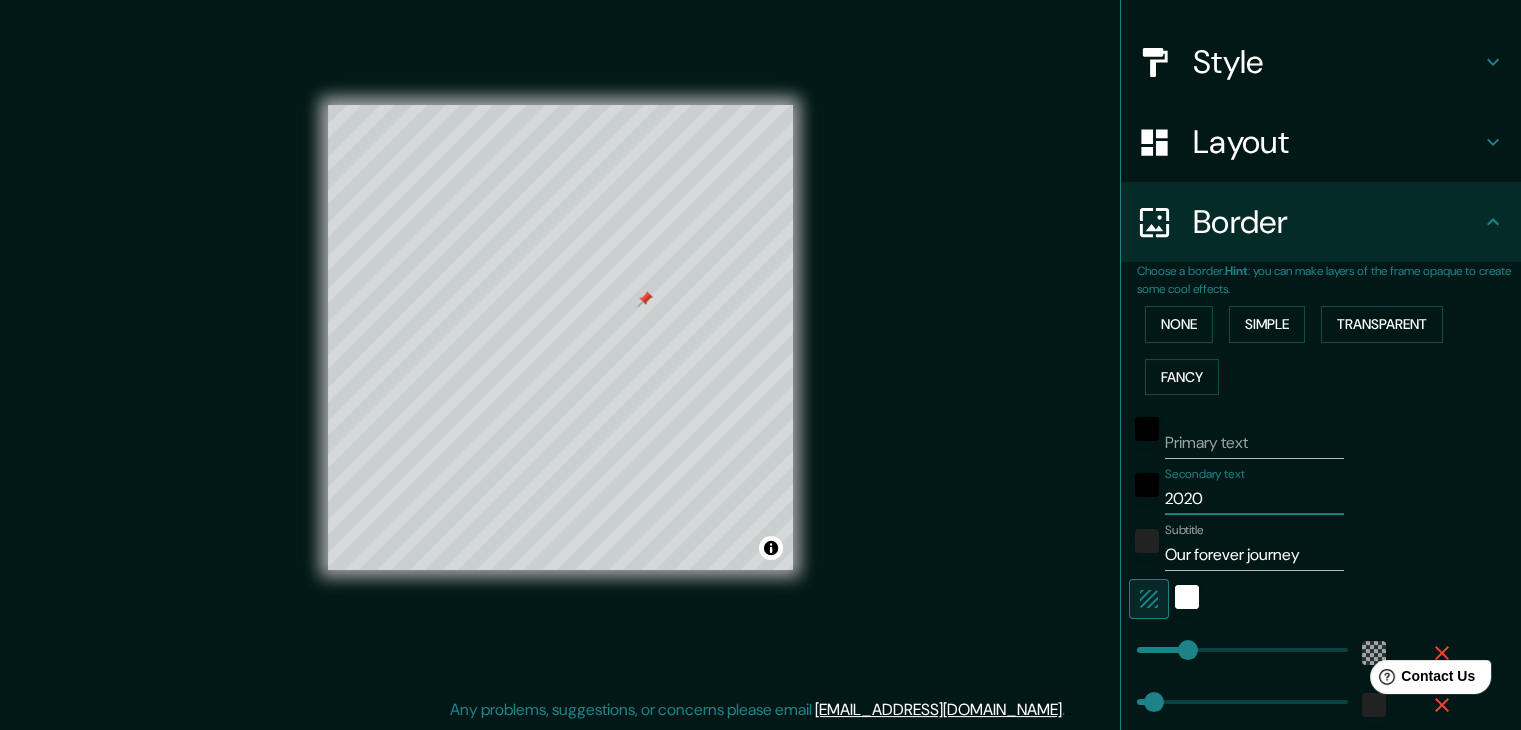 type on "37" 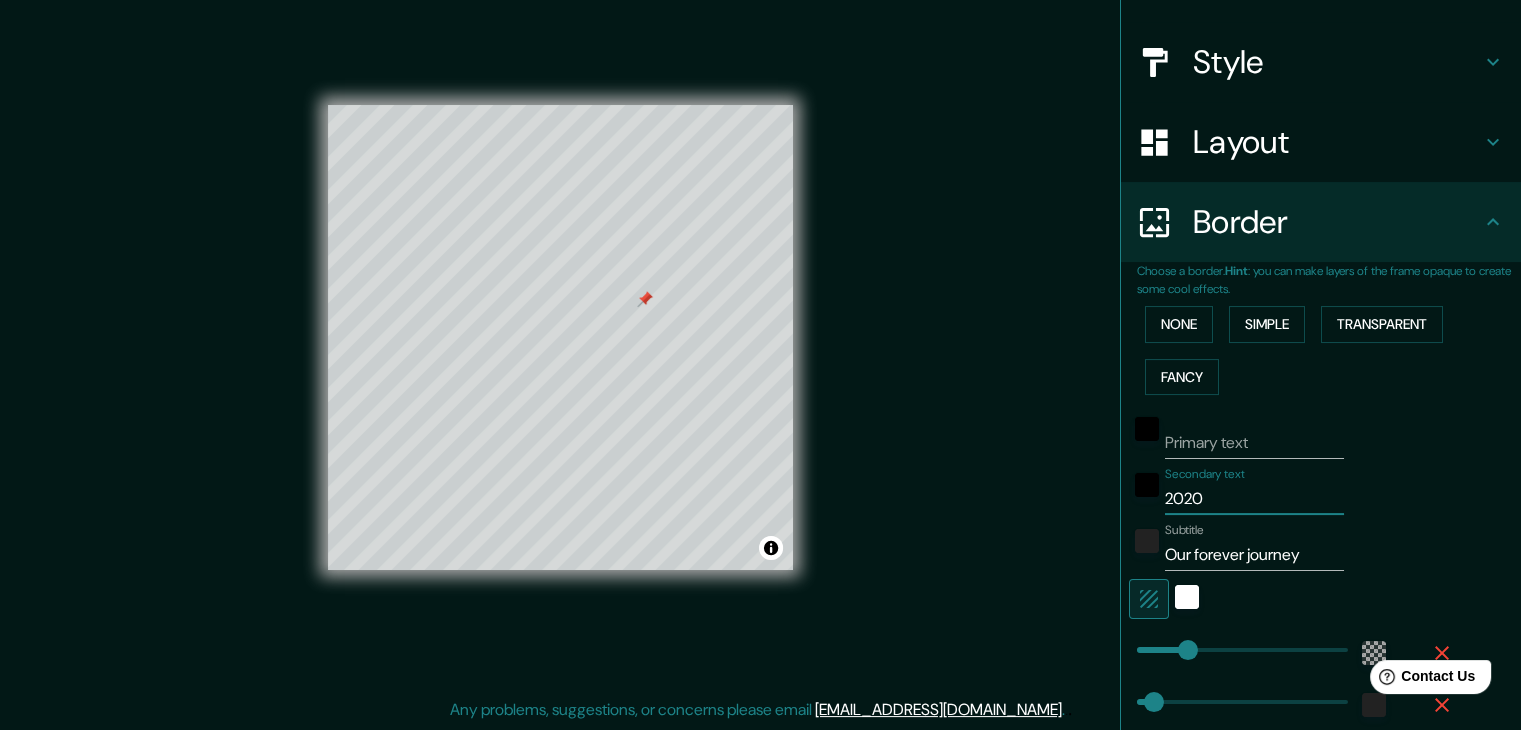 type on "22020" 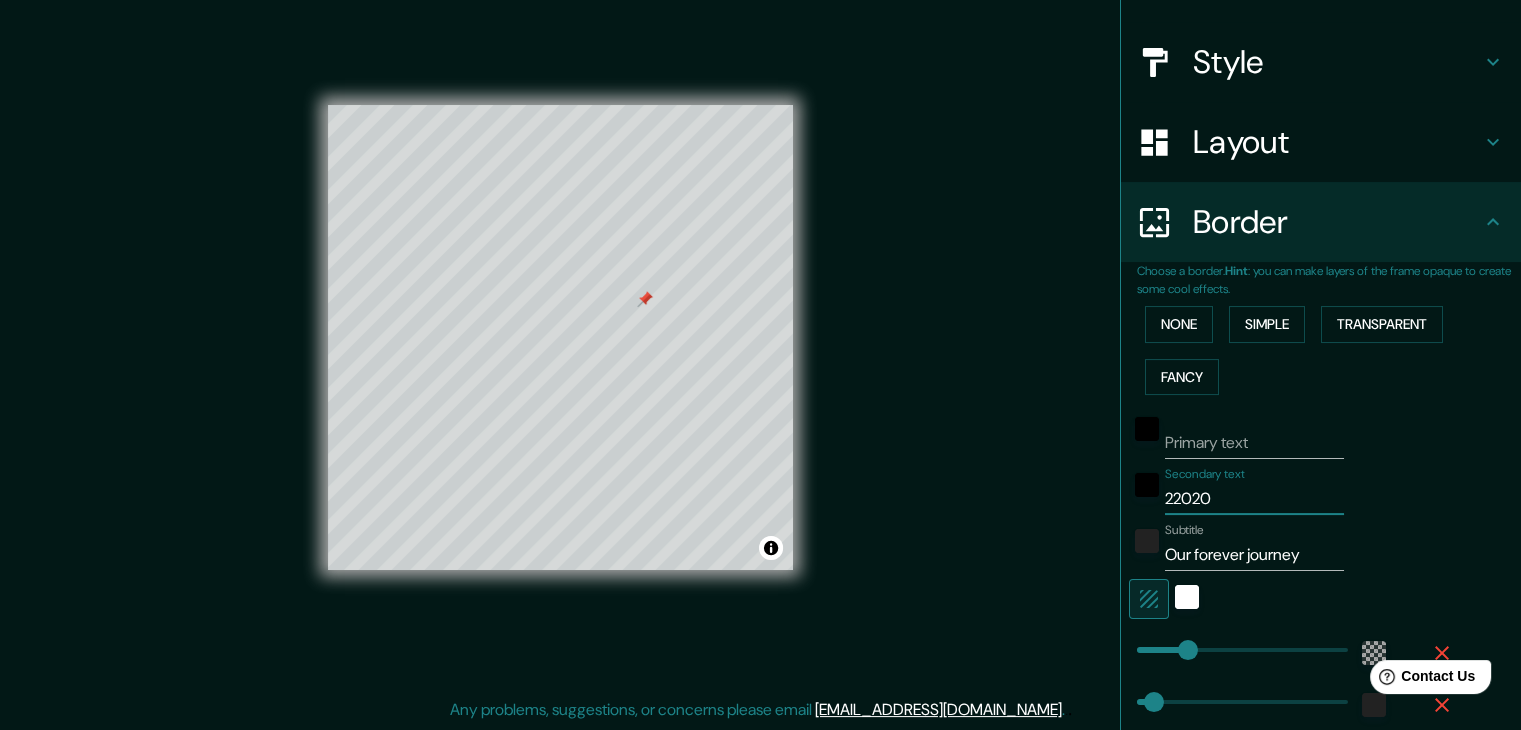 type on "282020" 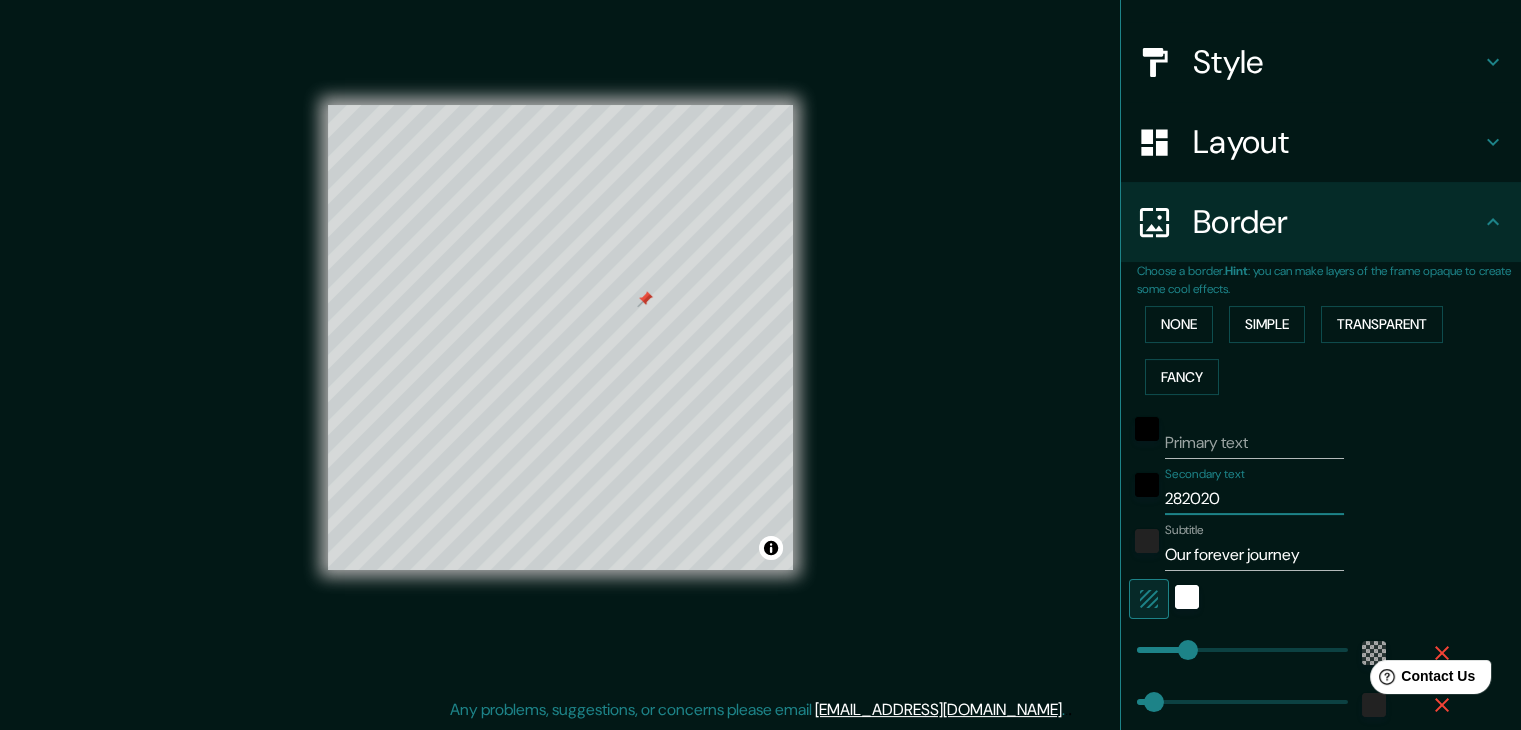 type on "37" 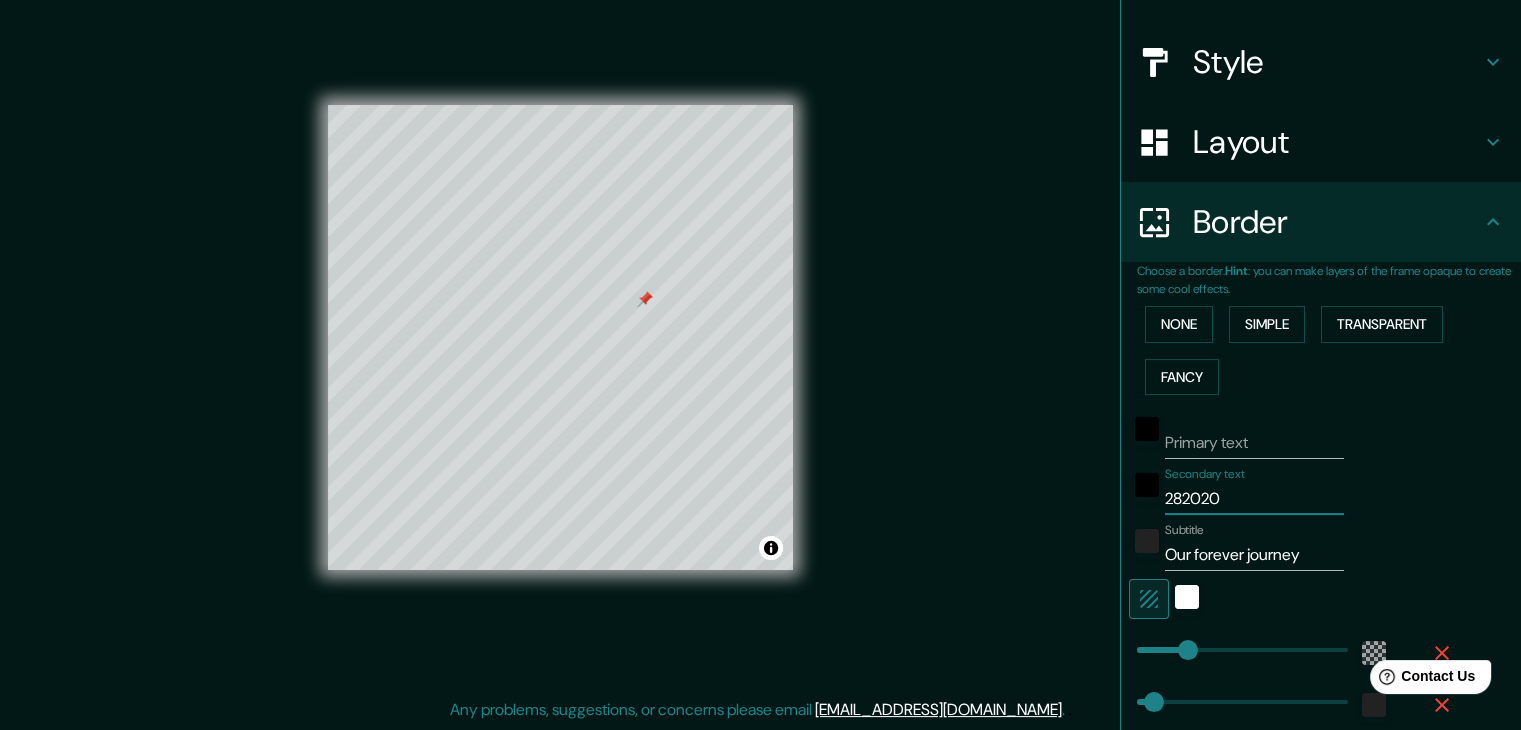 type on "28?2020" 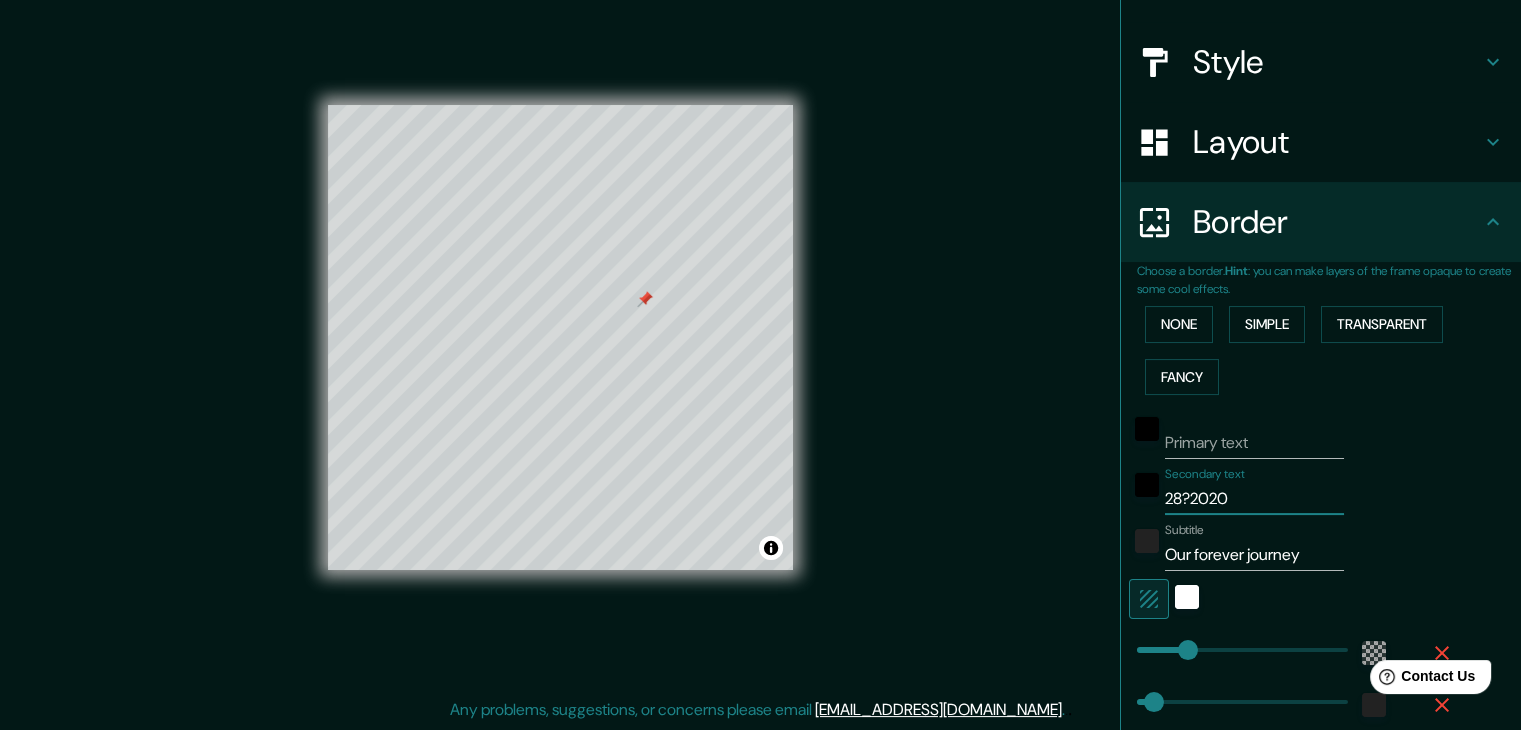 type on "282020" 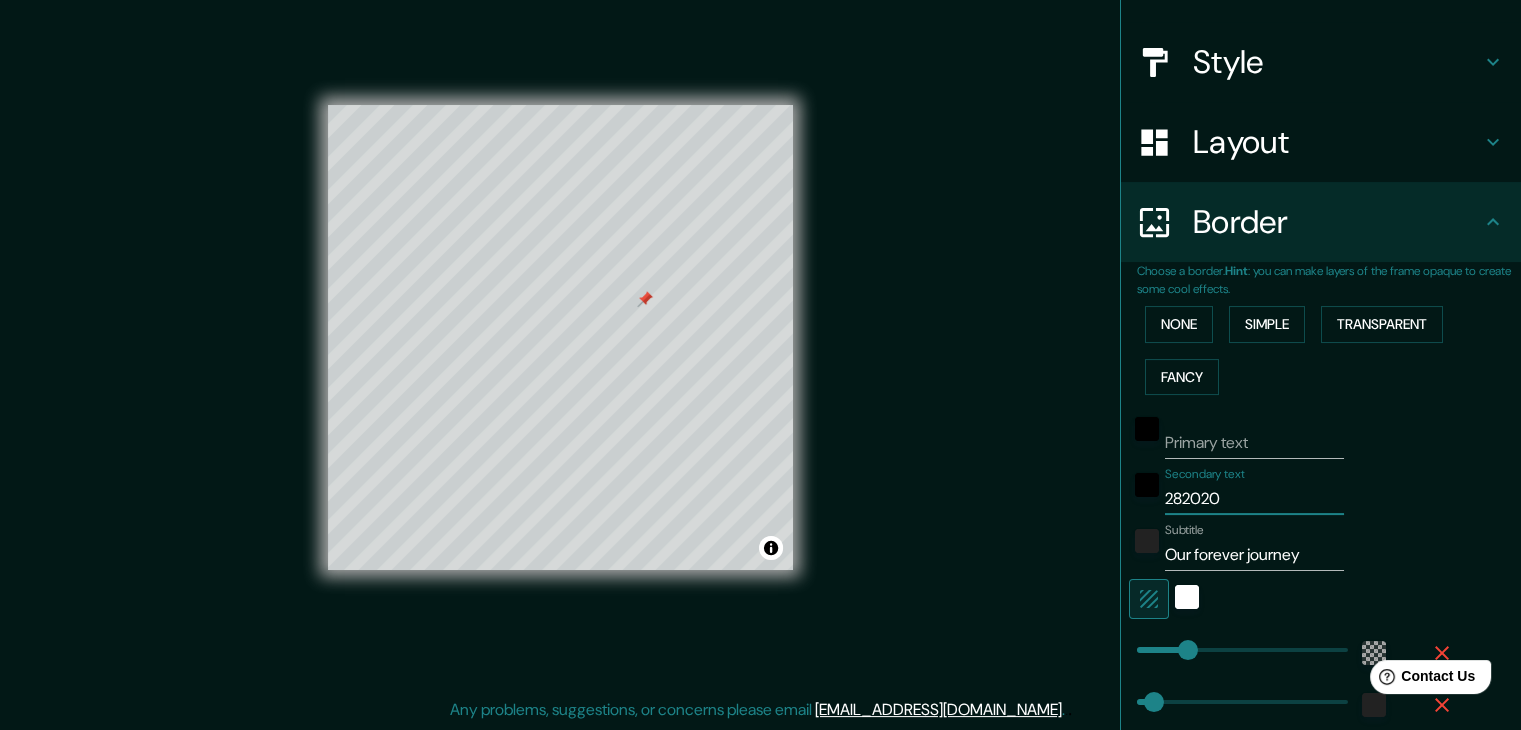 type on "37" 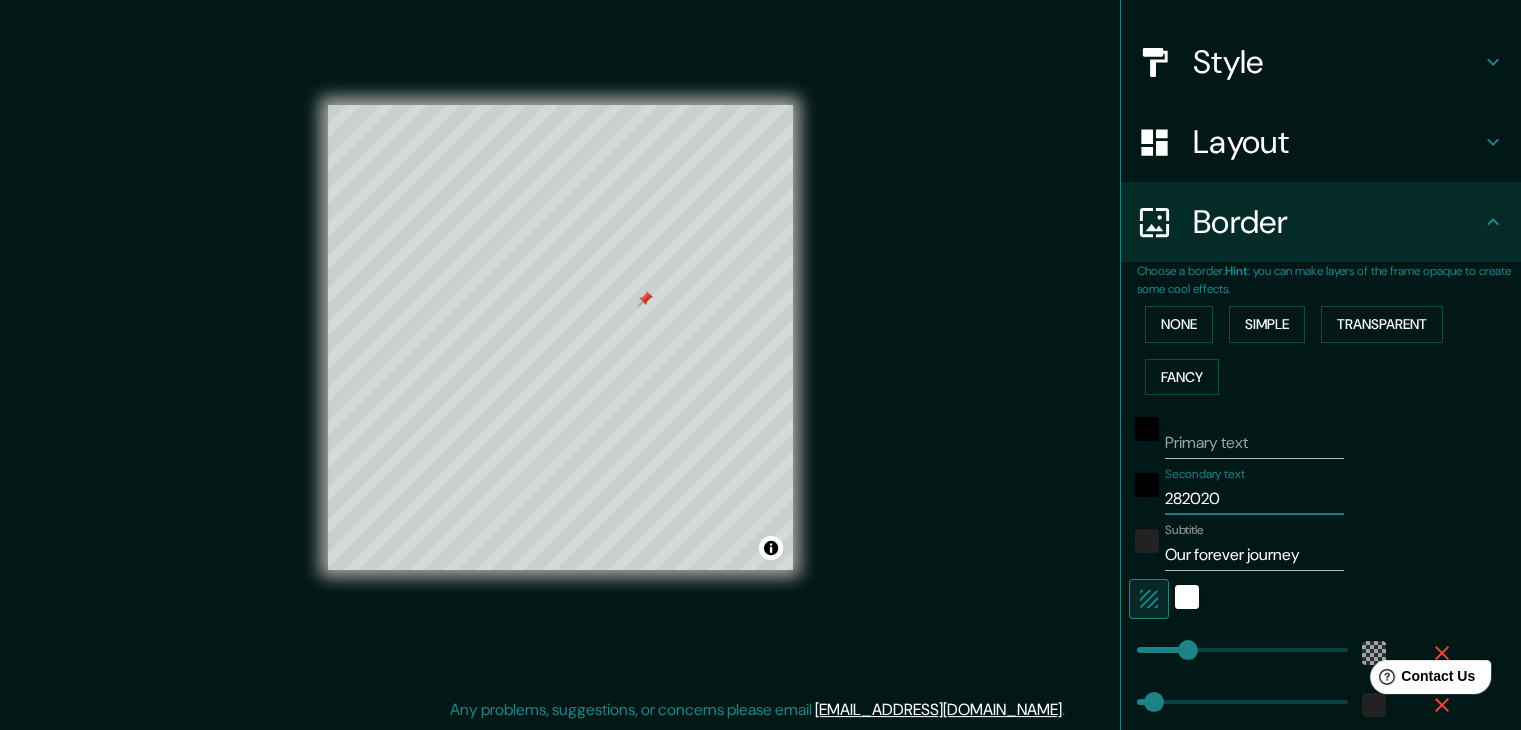 type on "28/2020" 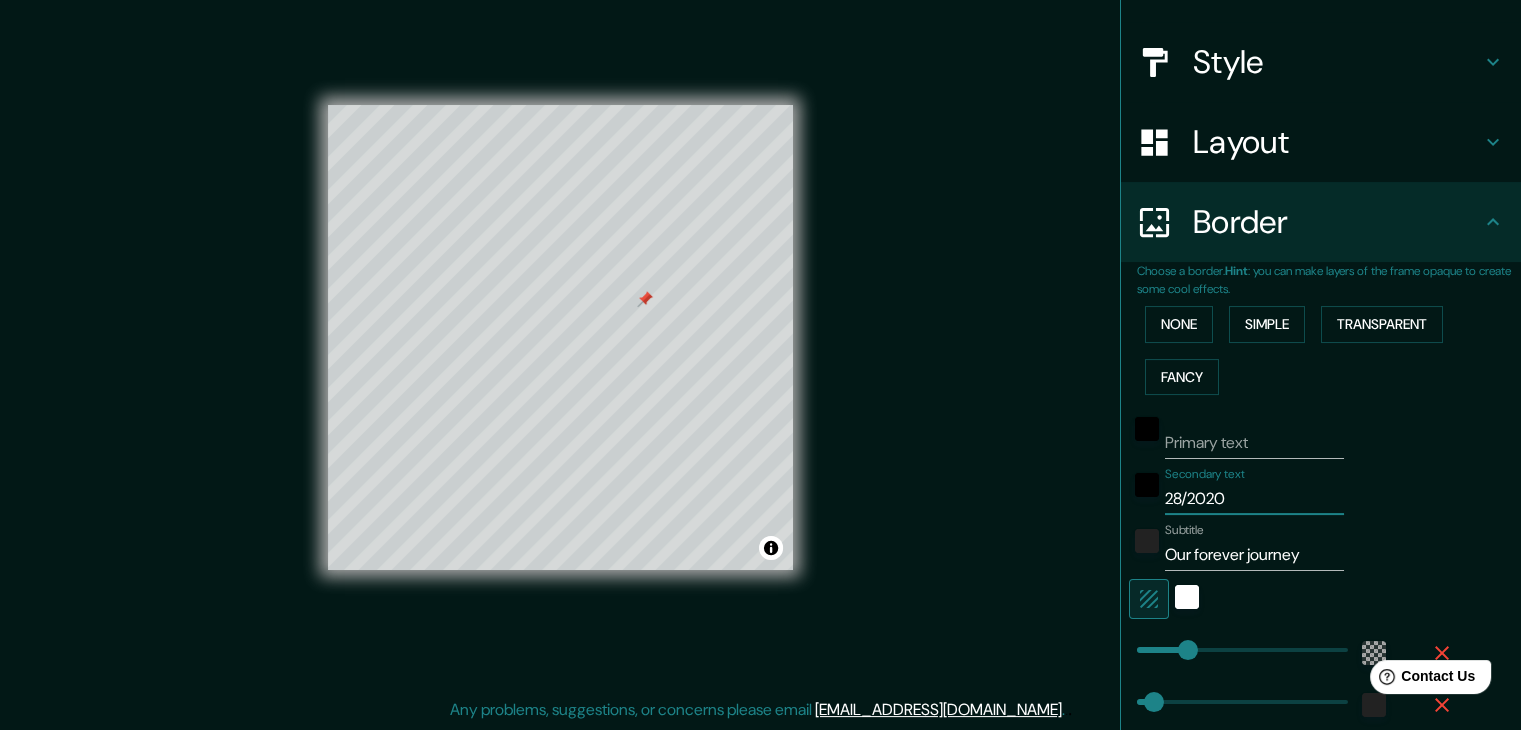 type on "37" 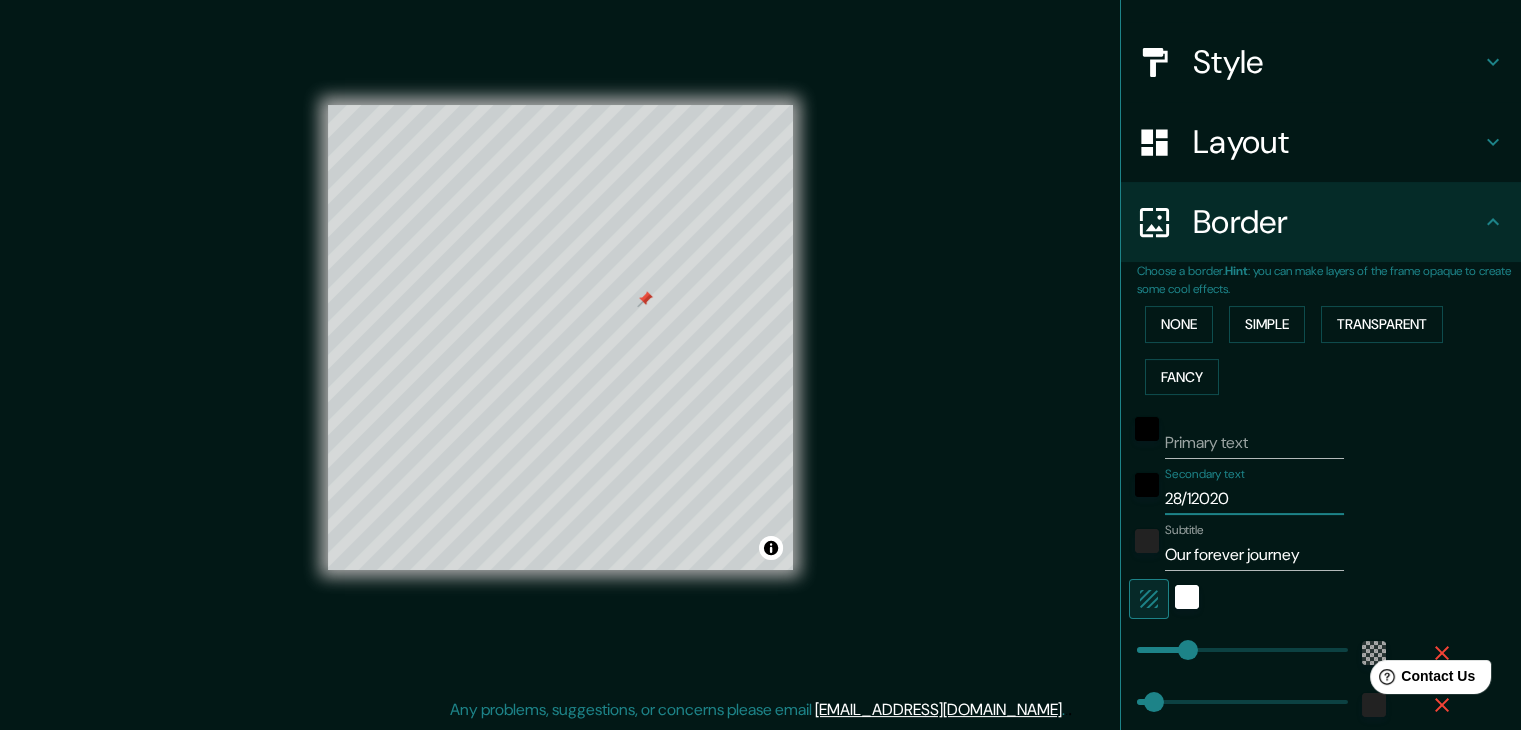 type on "37" 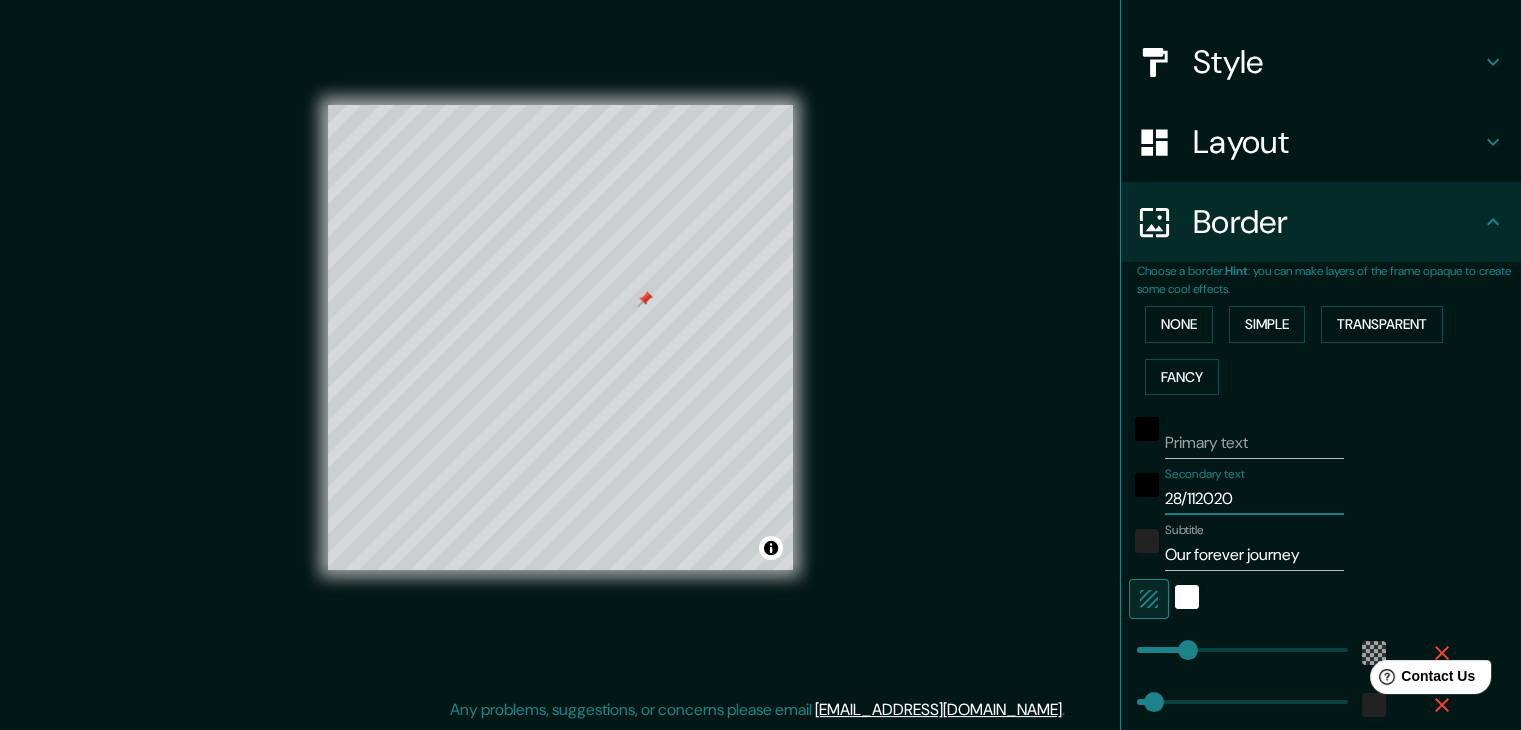 type on "28/11/2020" 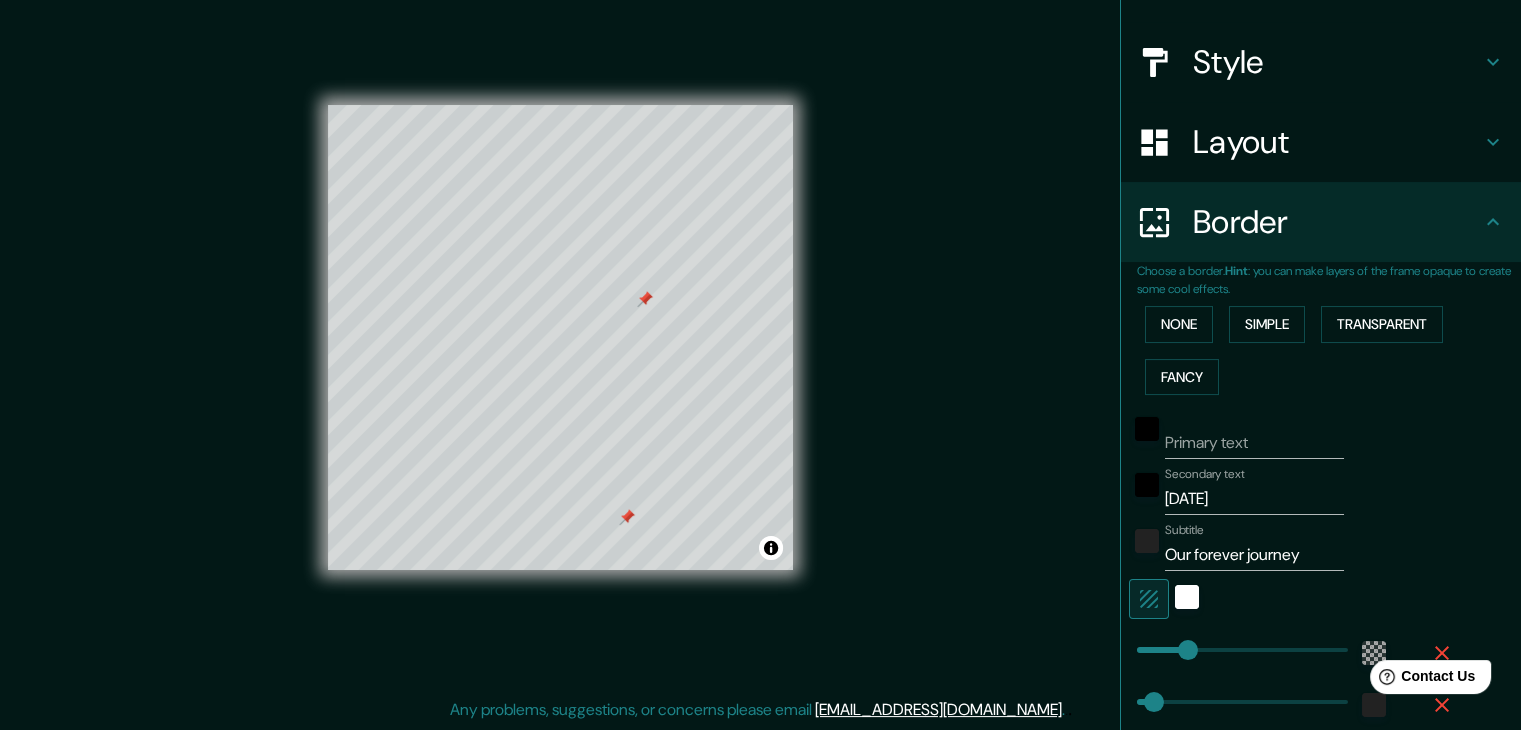 click at bounding box center (627, 517) 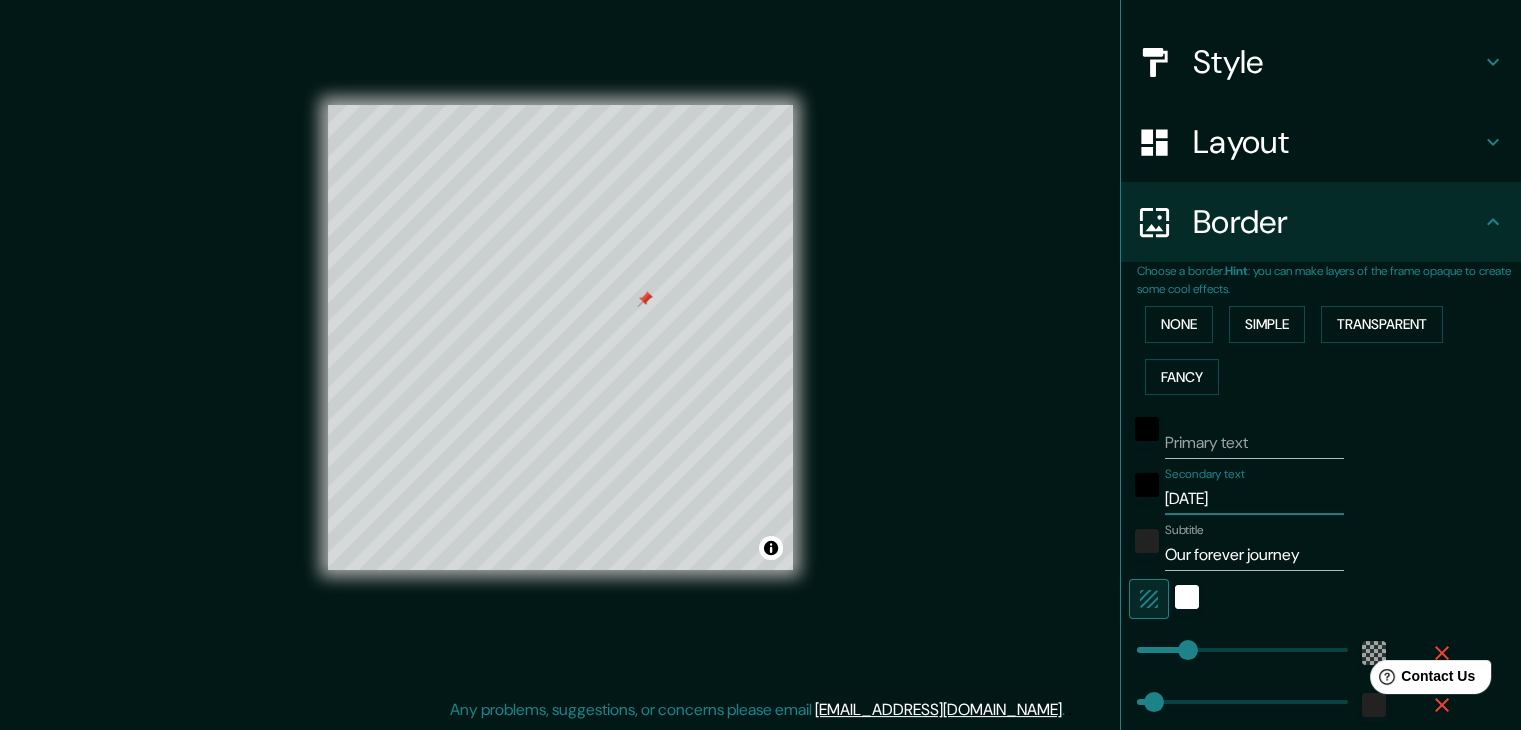 click on "28/11/2020" at bounding box center (1254, 499) 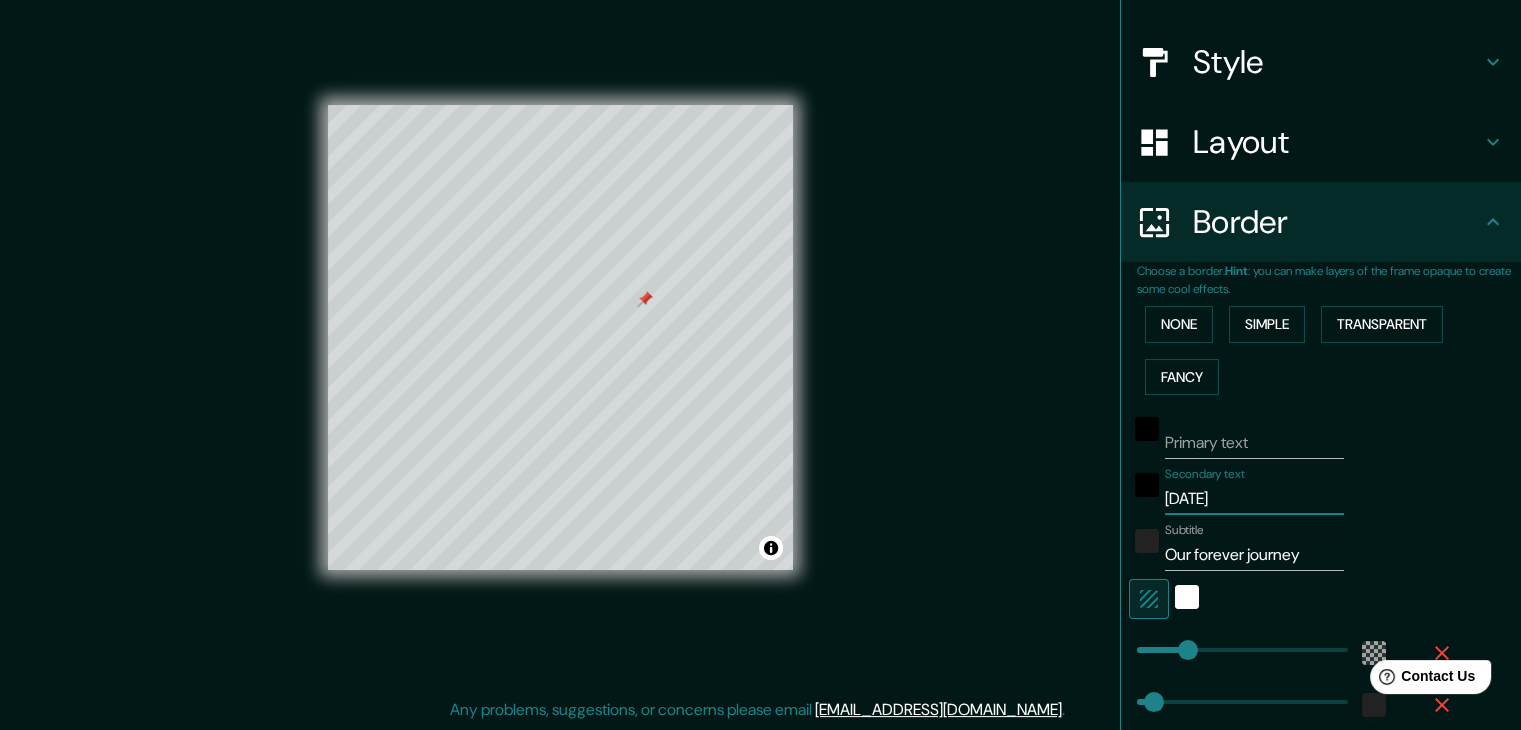 type on "28/11/2020," 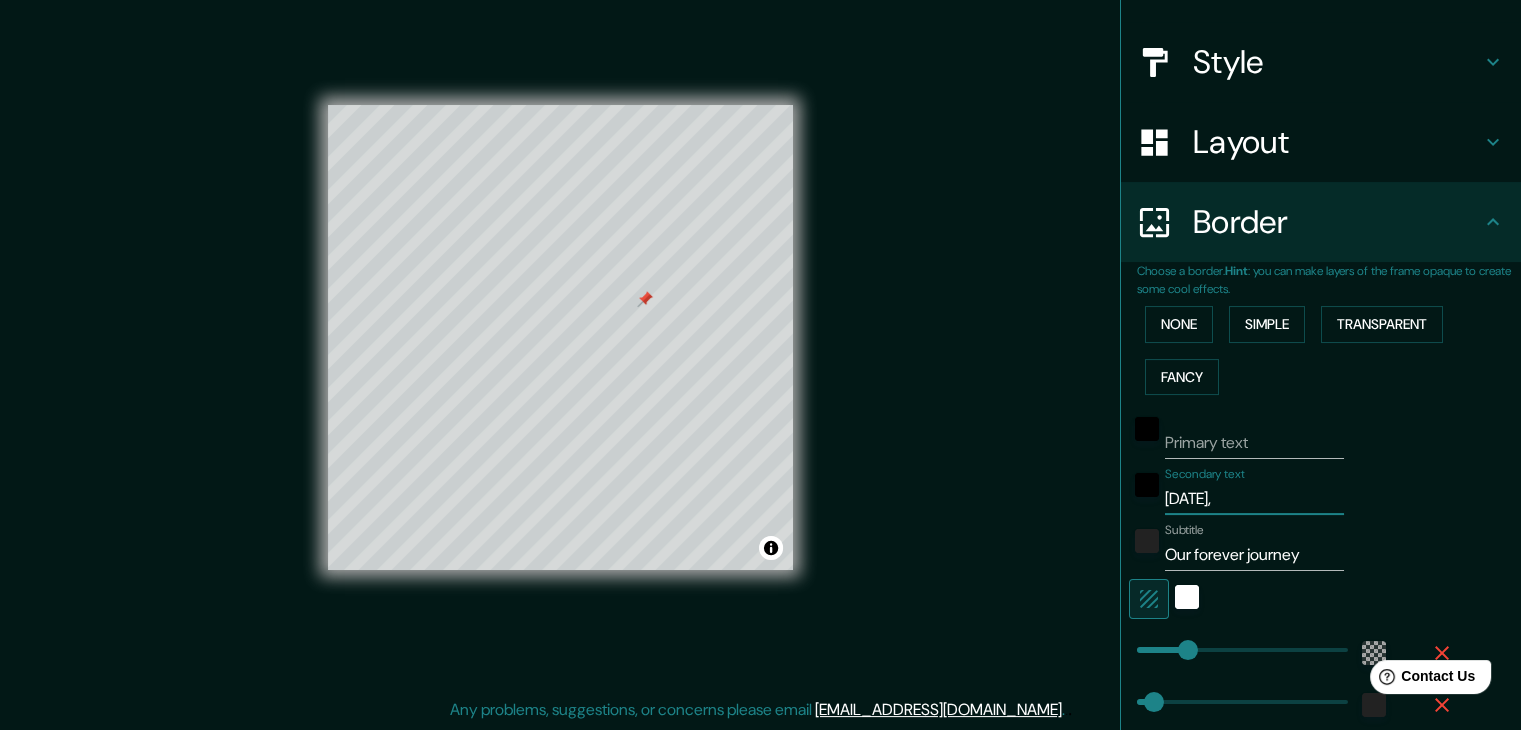type on "37" 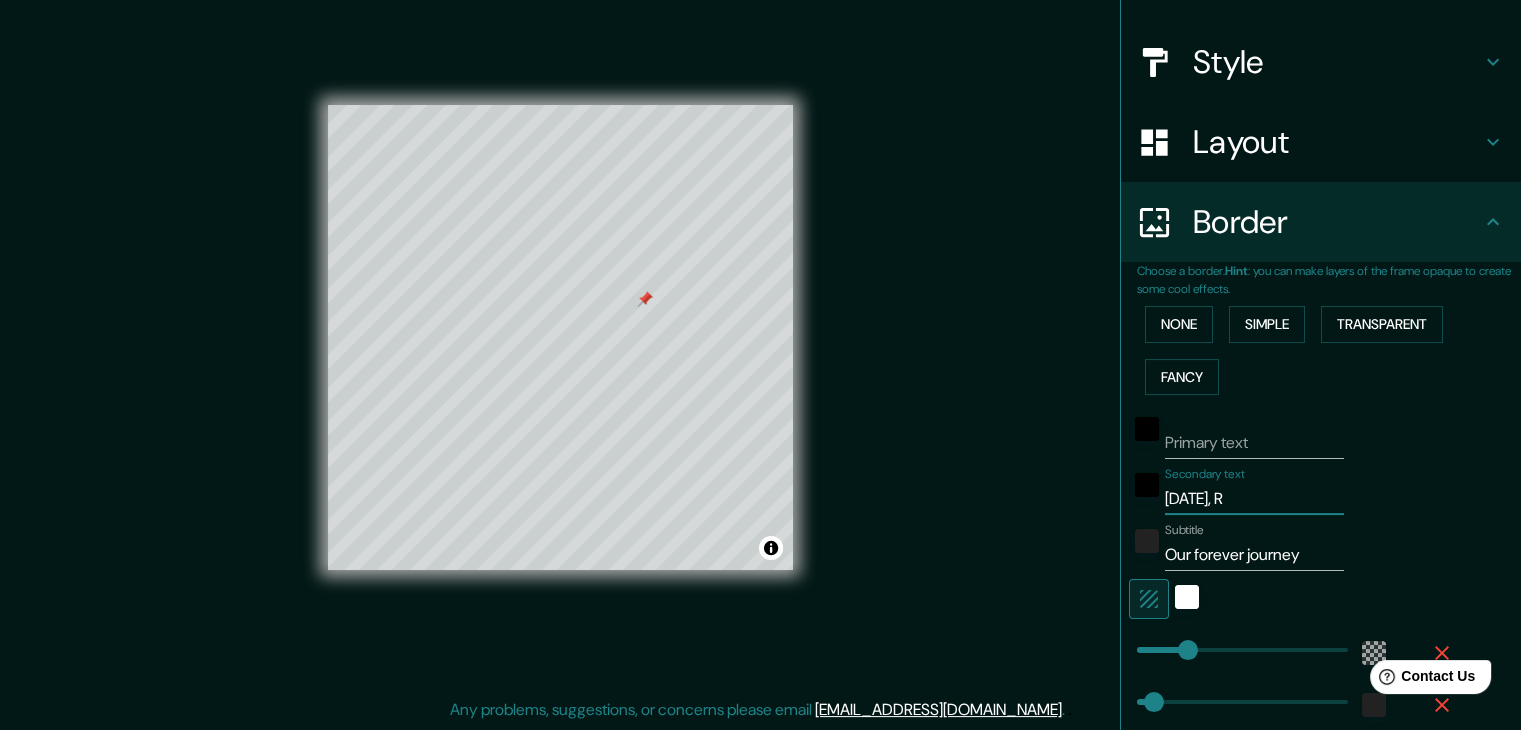 type on "28/11/2020, Ri" 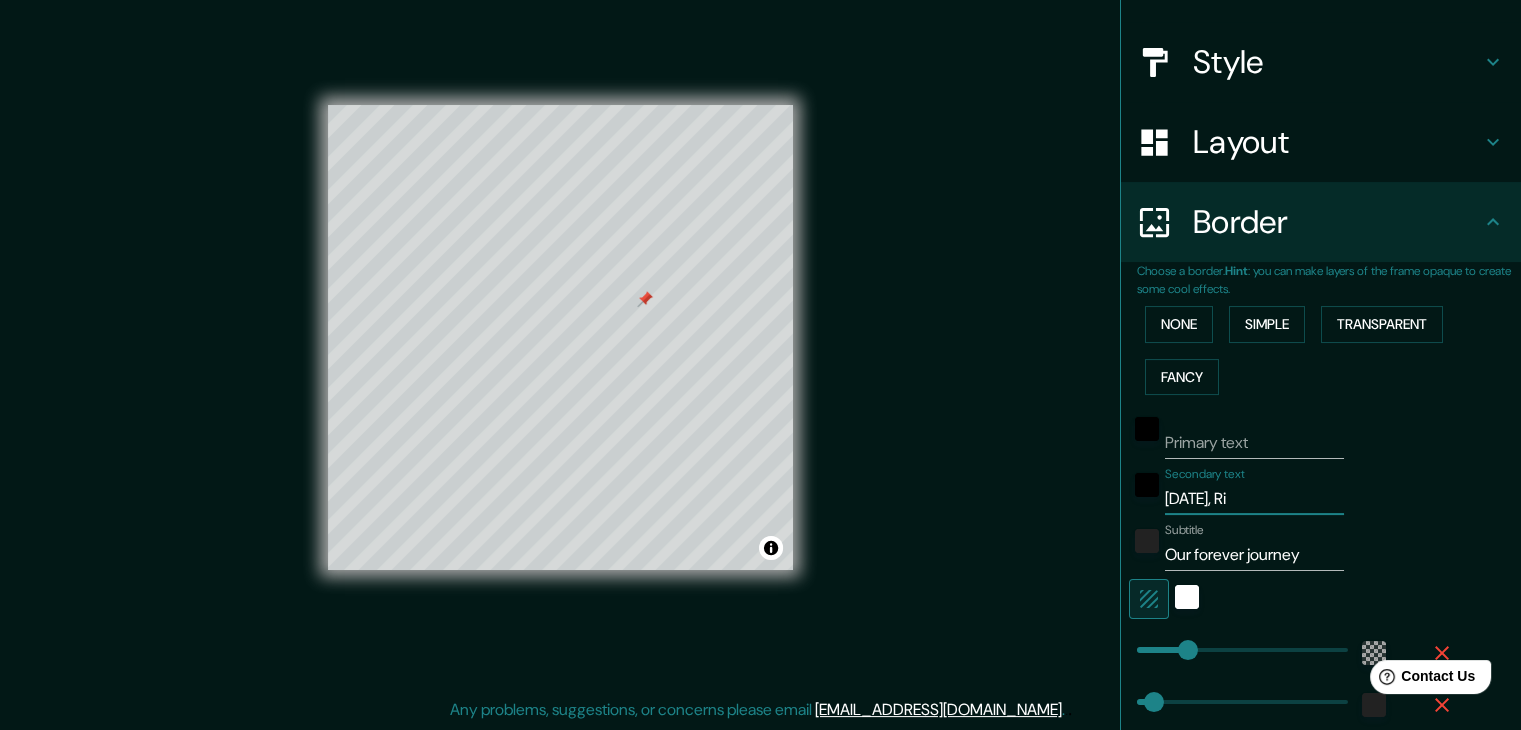 type 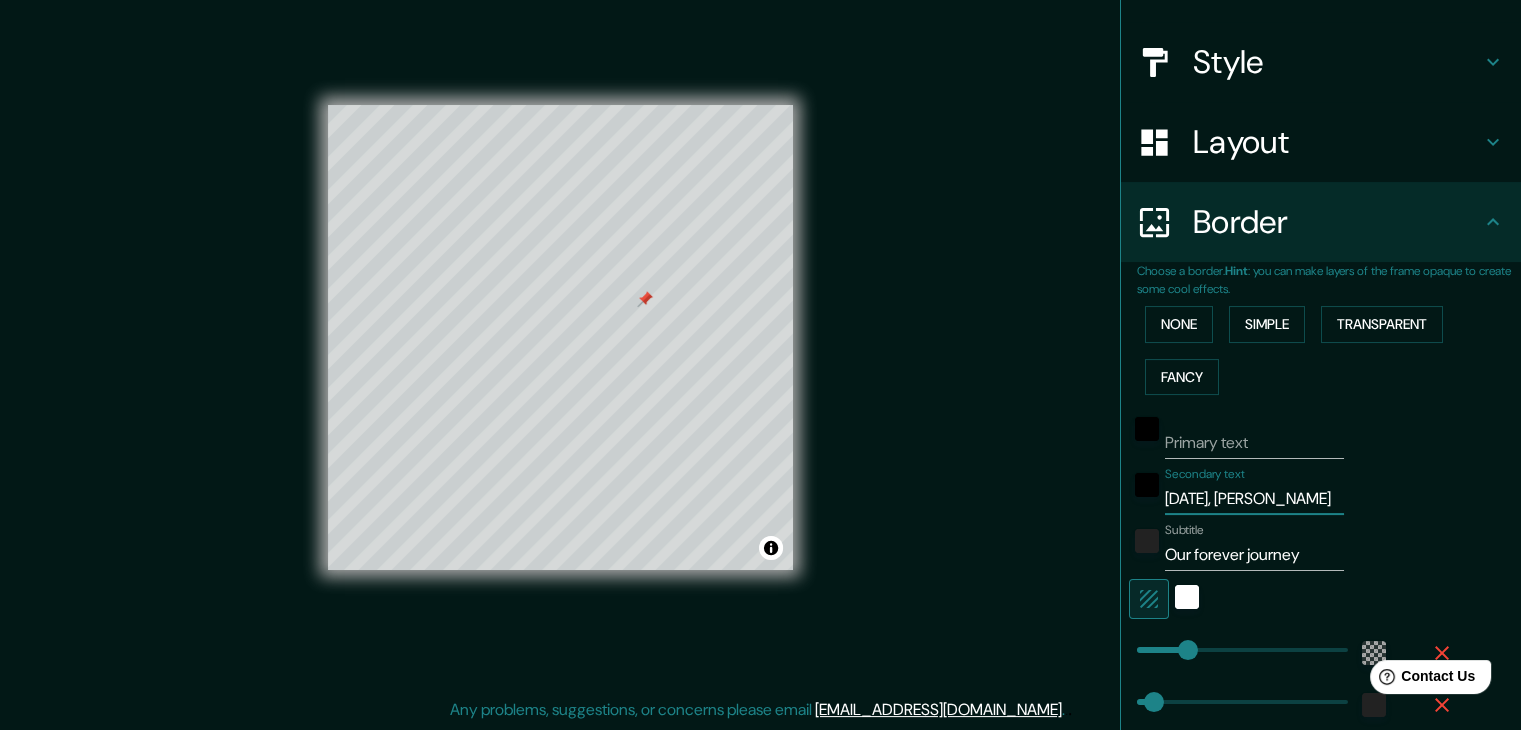 click on "Primary text" at bounding box center [1254, 443] 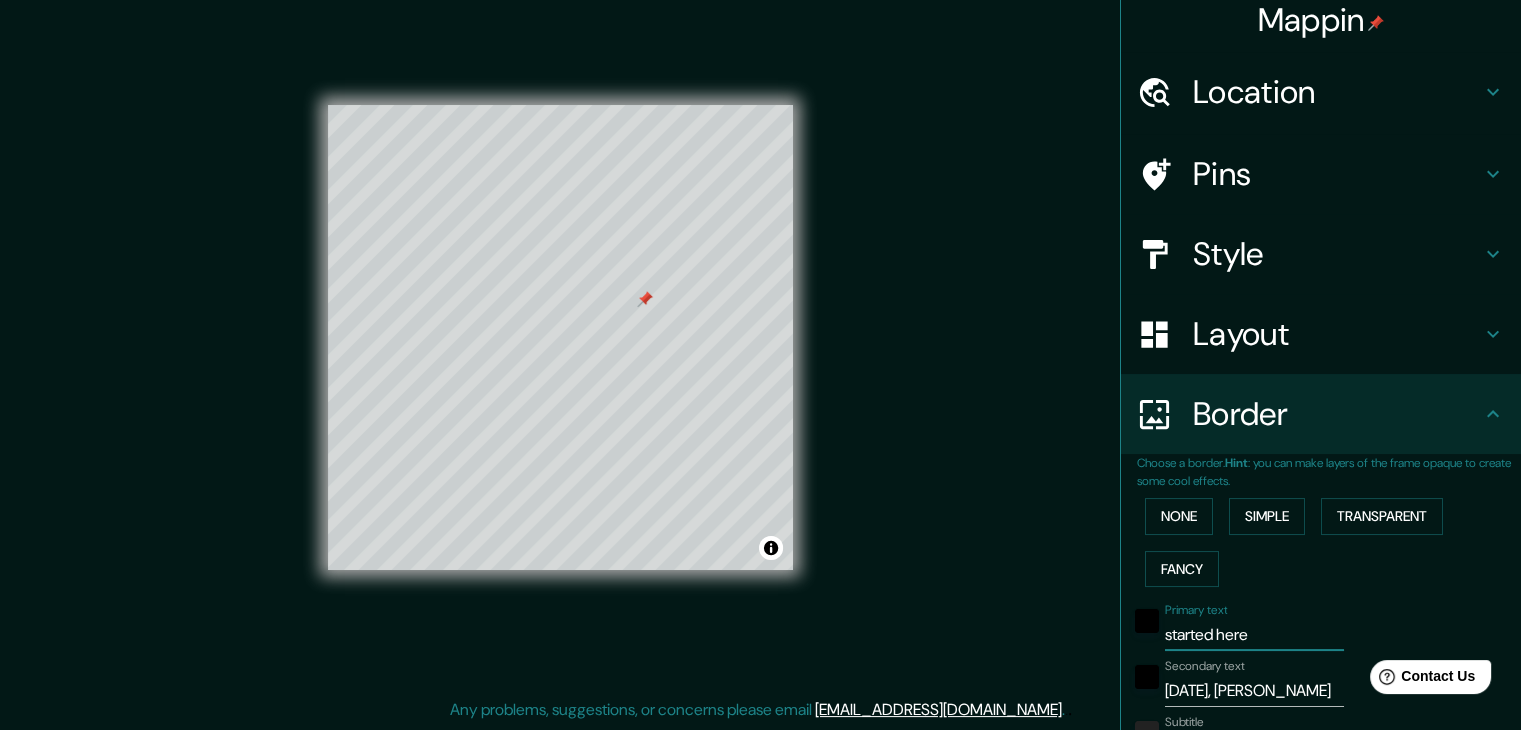 scroll, scrollTop: 0, scrollLeft: 0, axis: both 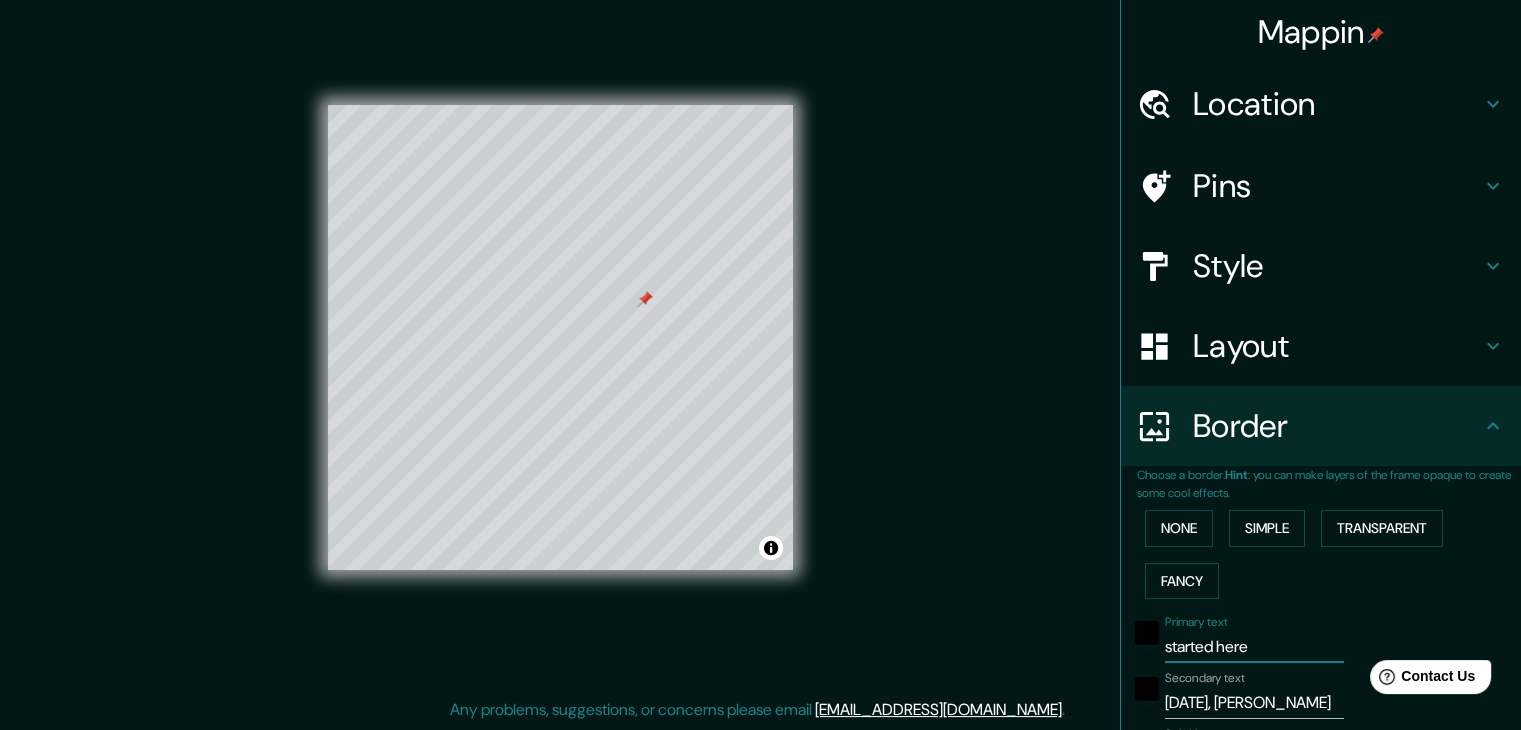 click 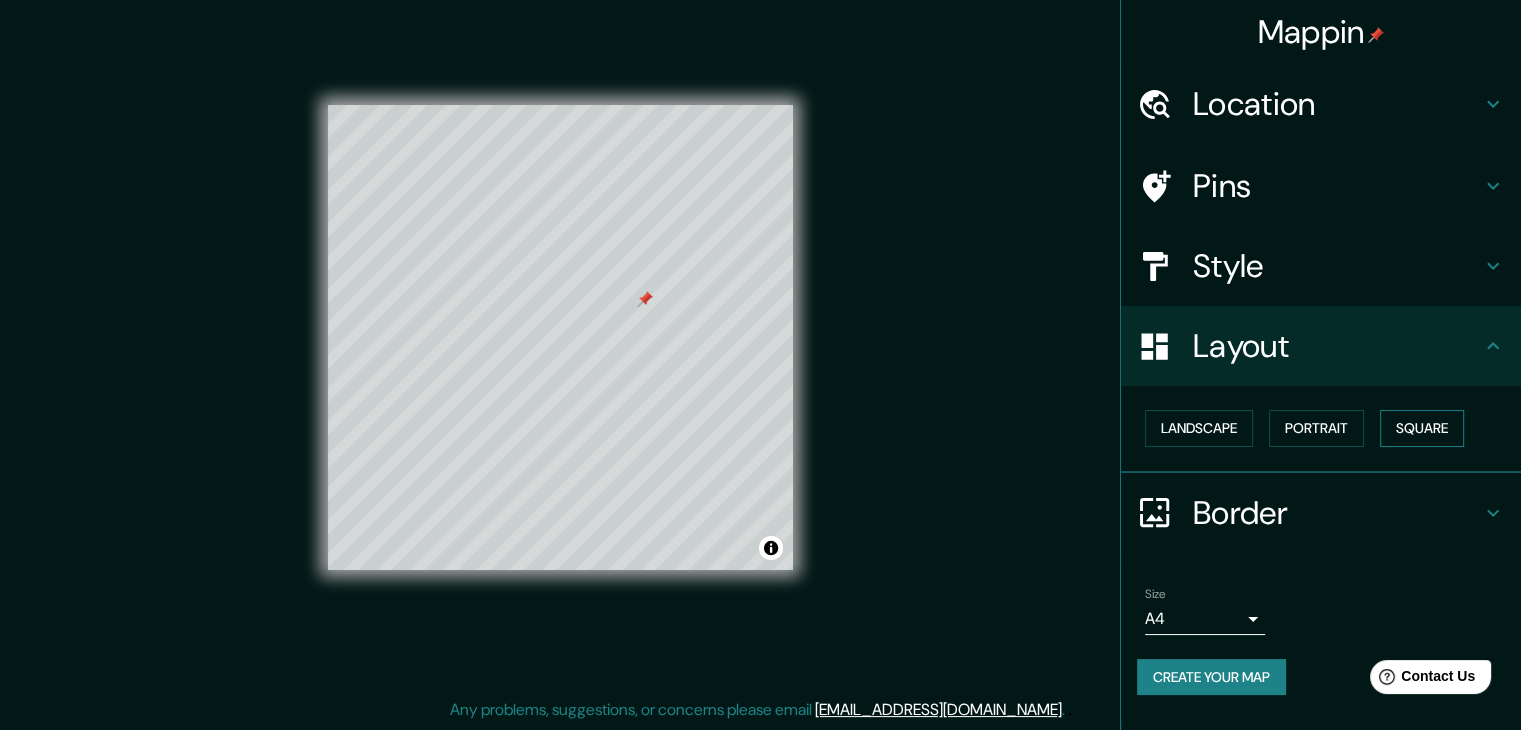 click on "Square" at bounding box center (1422, 428) 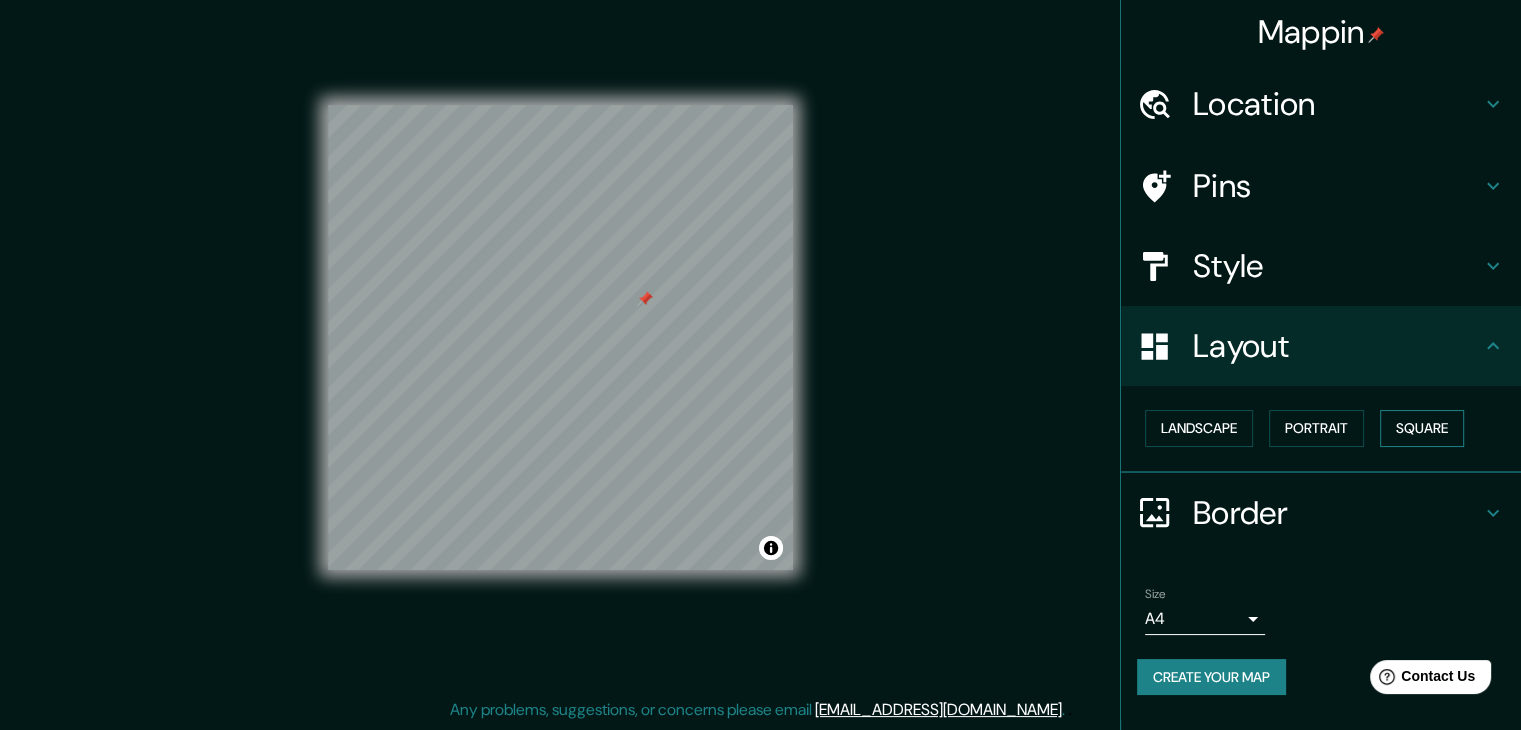 click on "Square" at bounding box center (1422, 428) 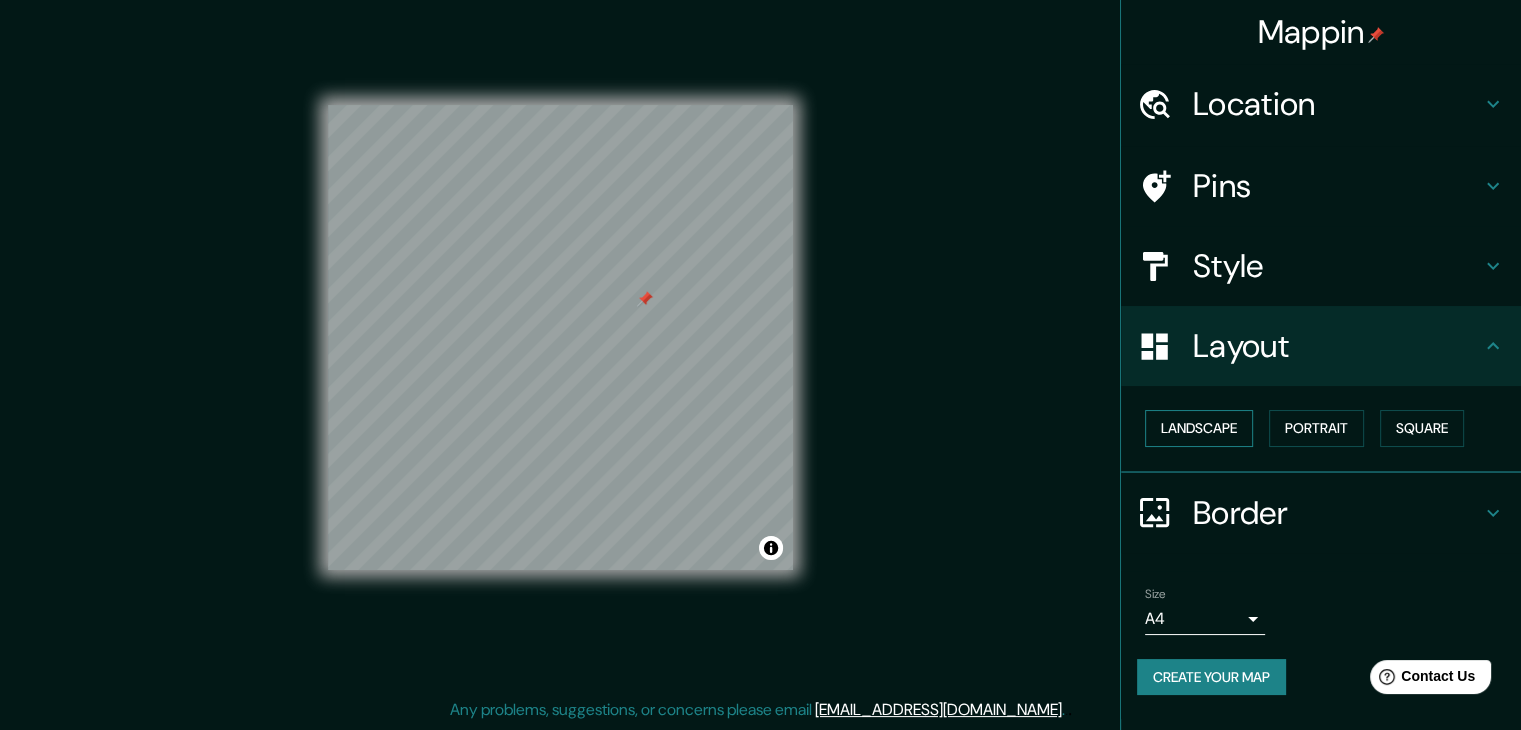 click on "Landscape" at bounding box center [1199, 428] 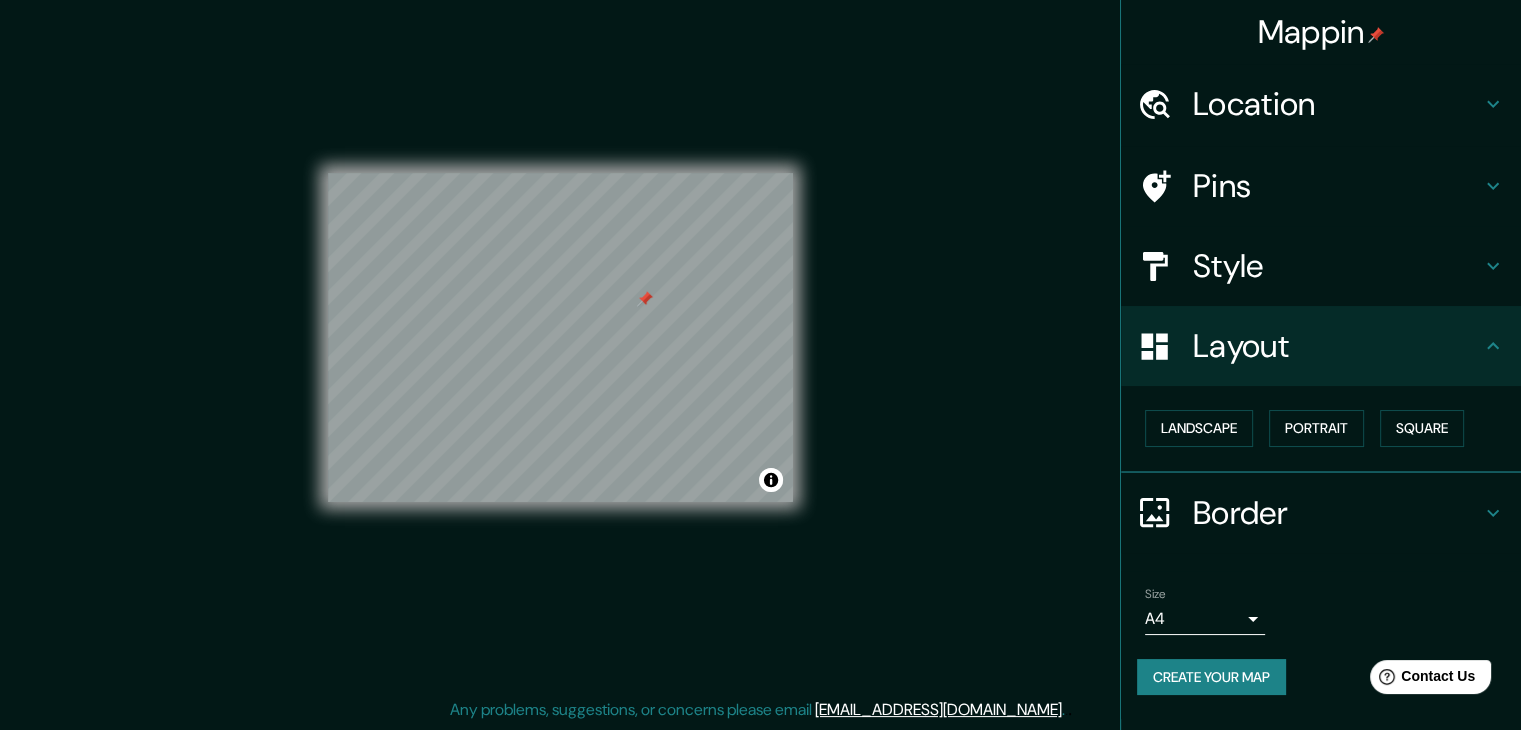 click 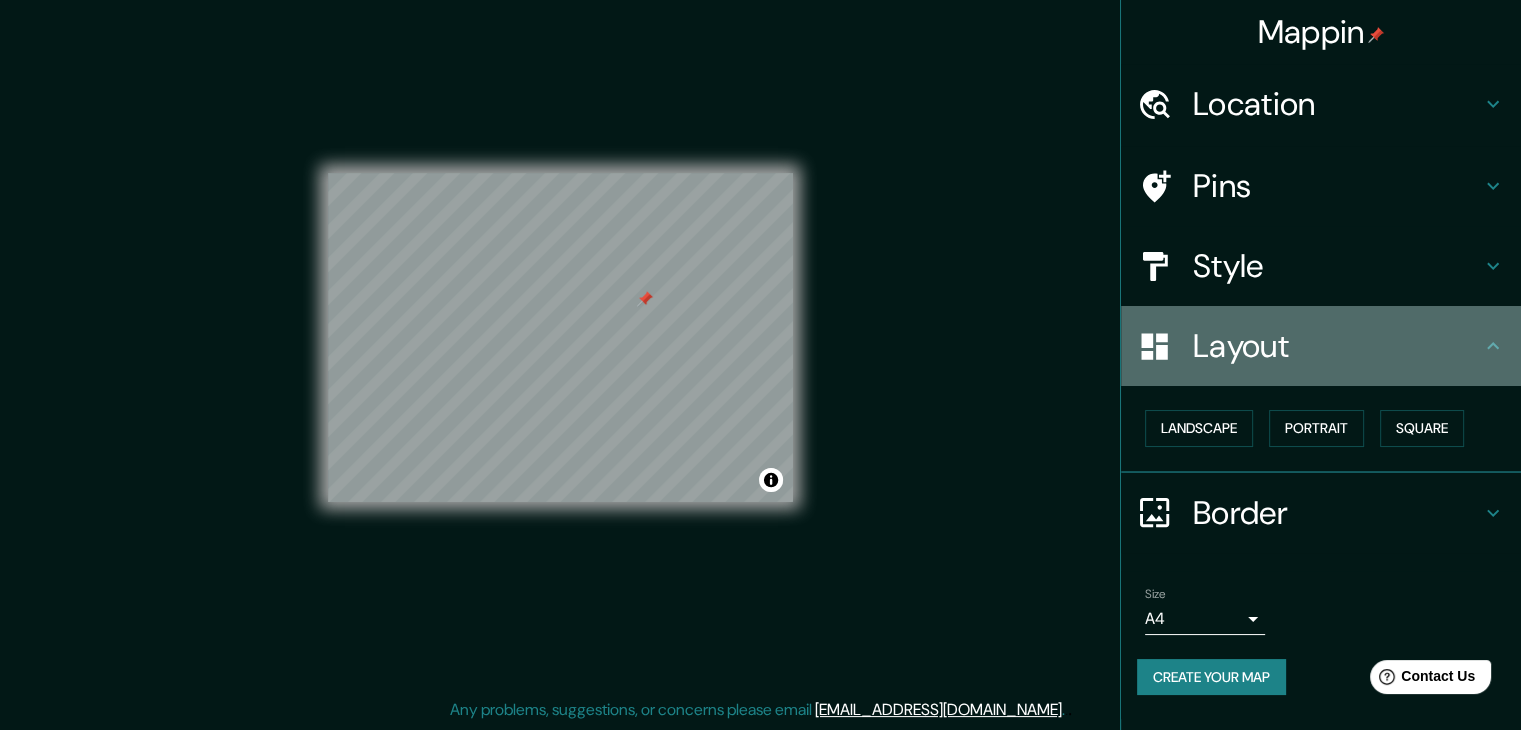 click 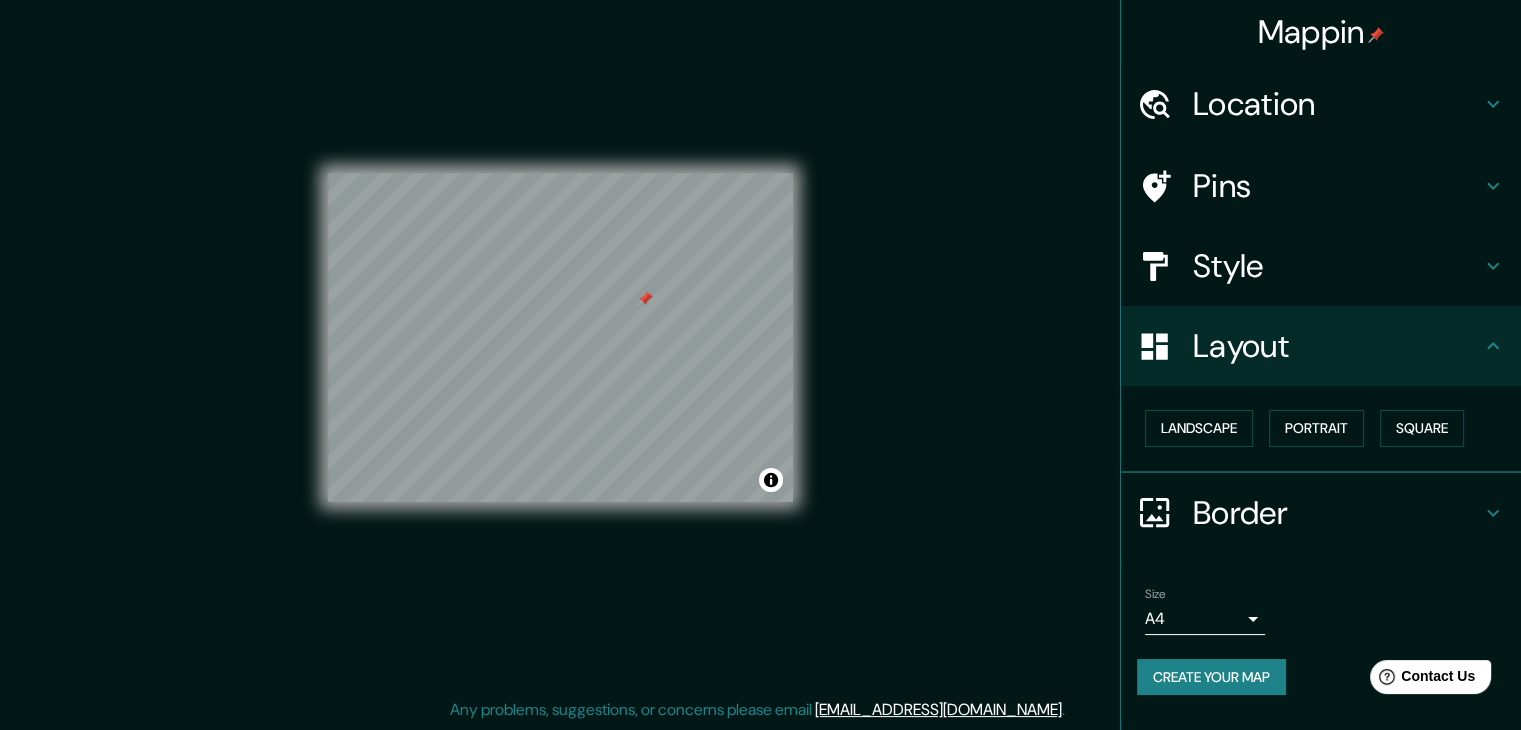 click 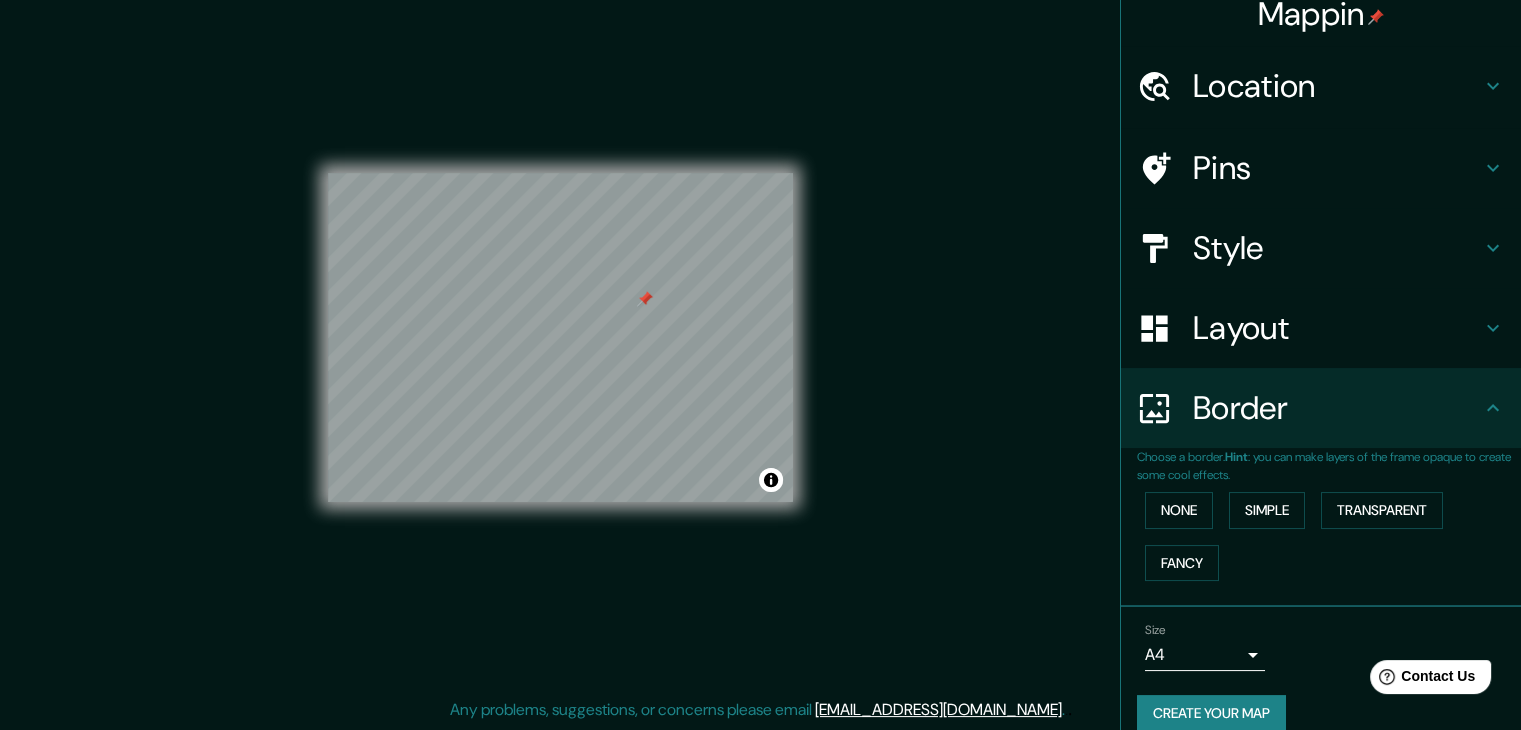 scroll, scrollTop: 42, scrollLeft: 0, axis: vertical 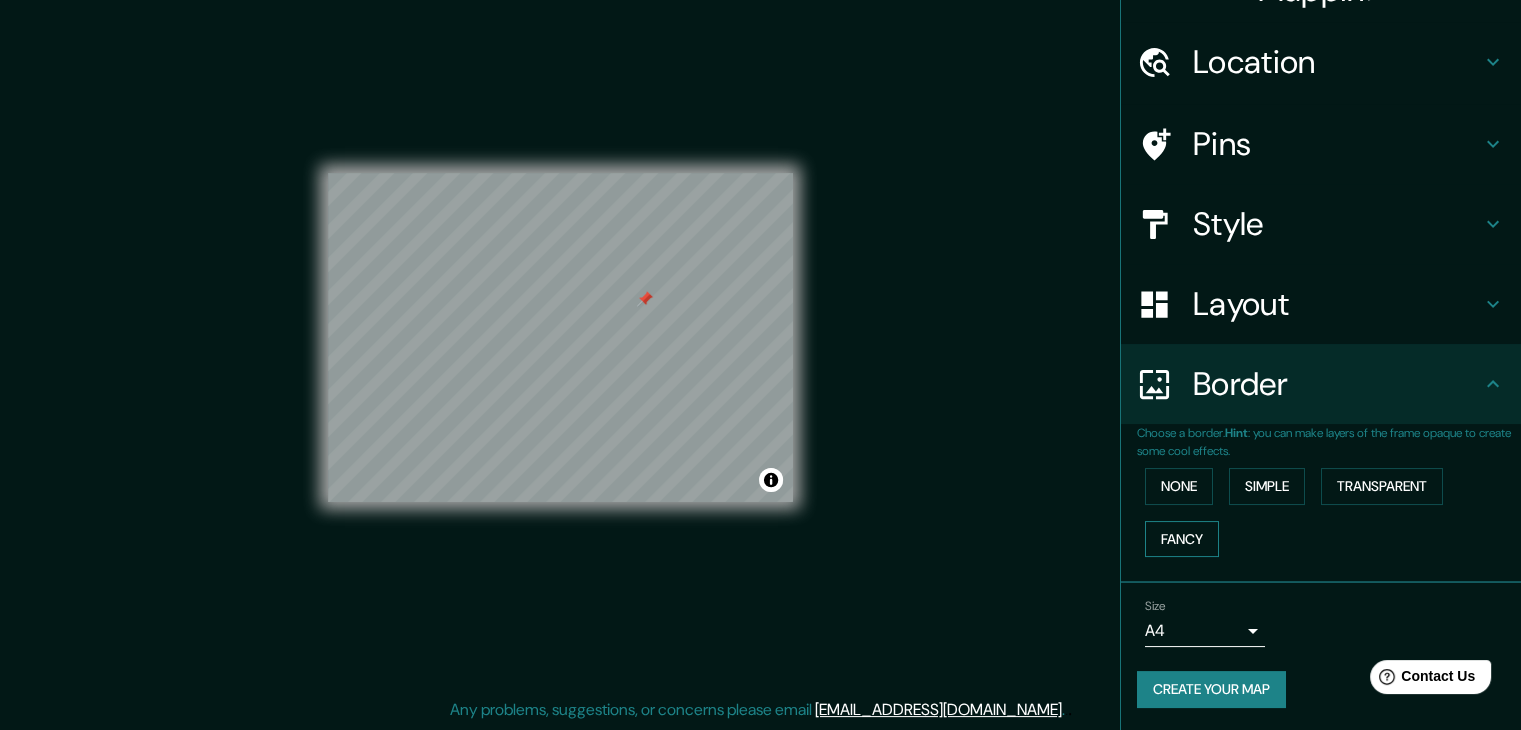 click on "Fancy" at bounding box center (1182, 539) 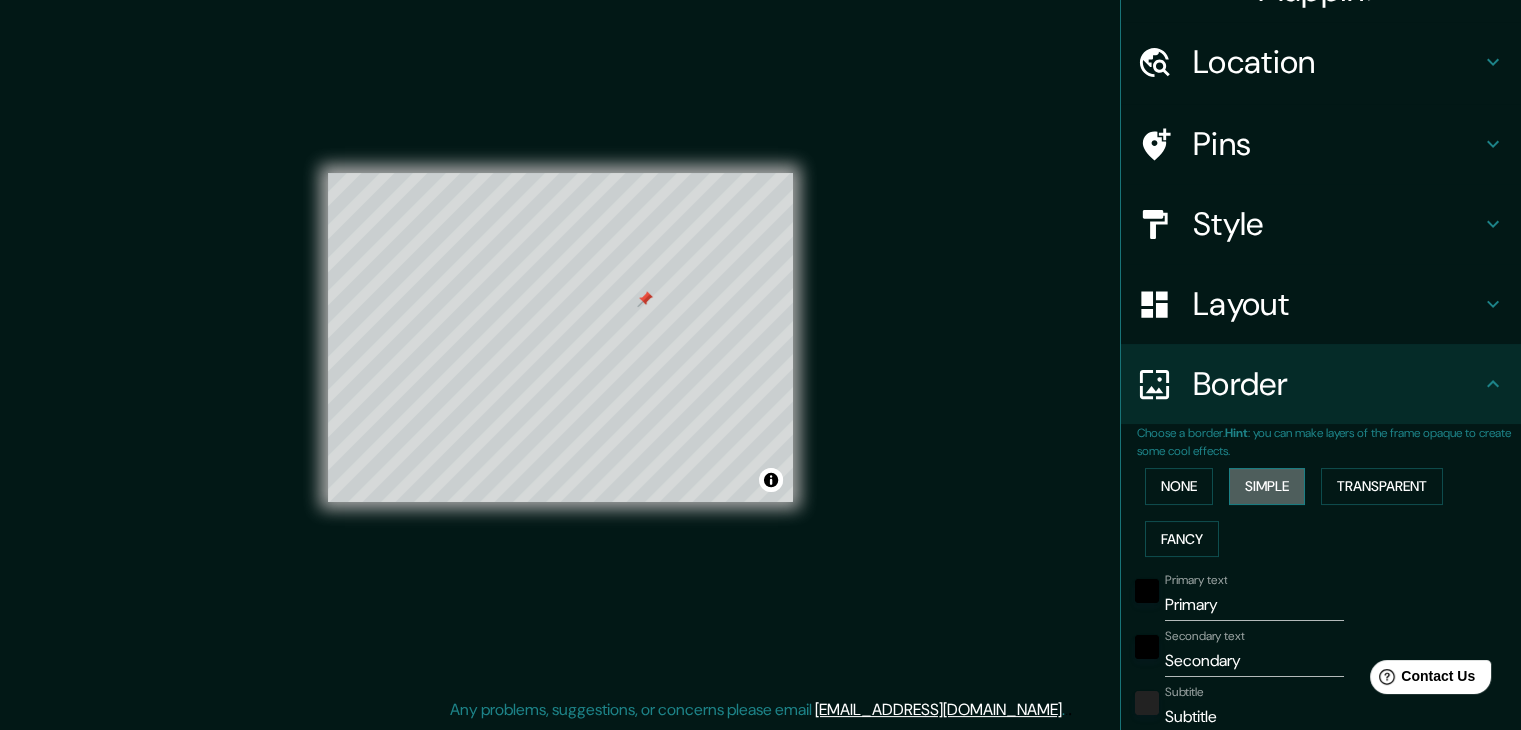 click on "Simple" at bounding box center (1267, 486) 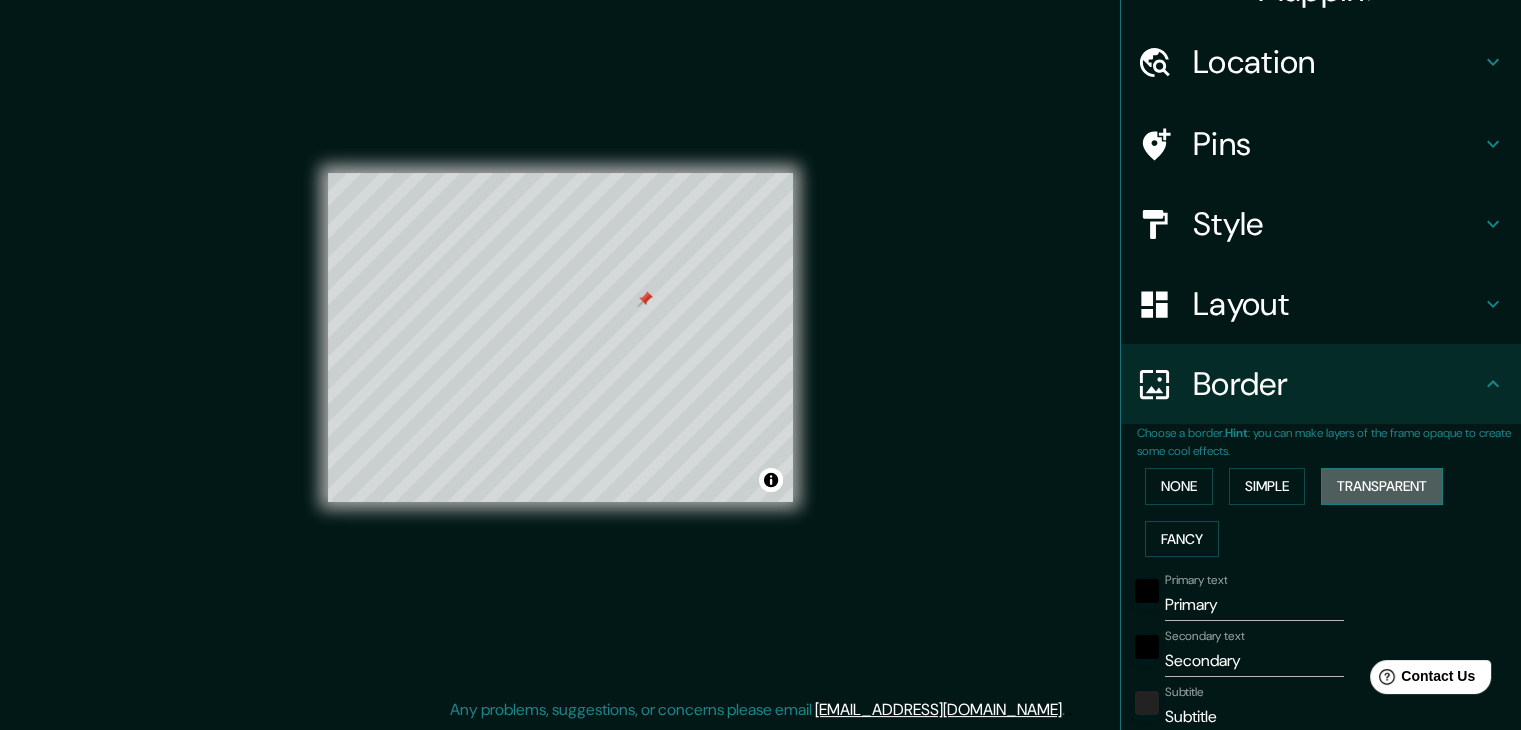 click on "Transparent" at bounding box center (1382, 486) 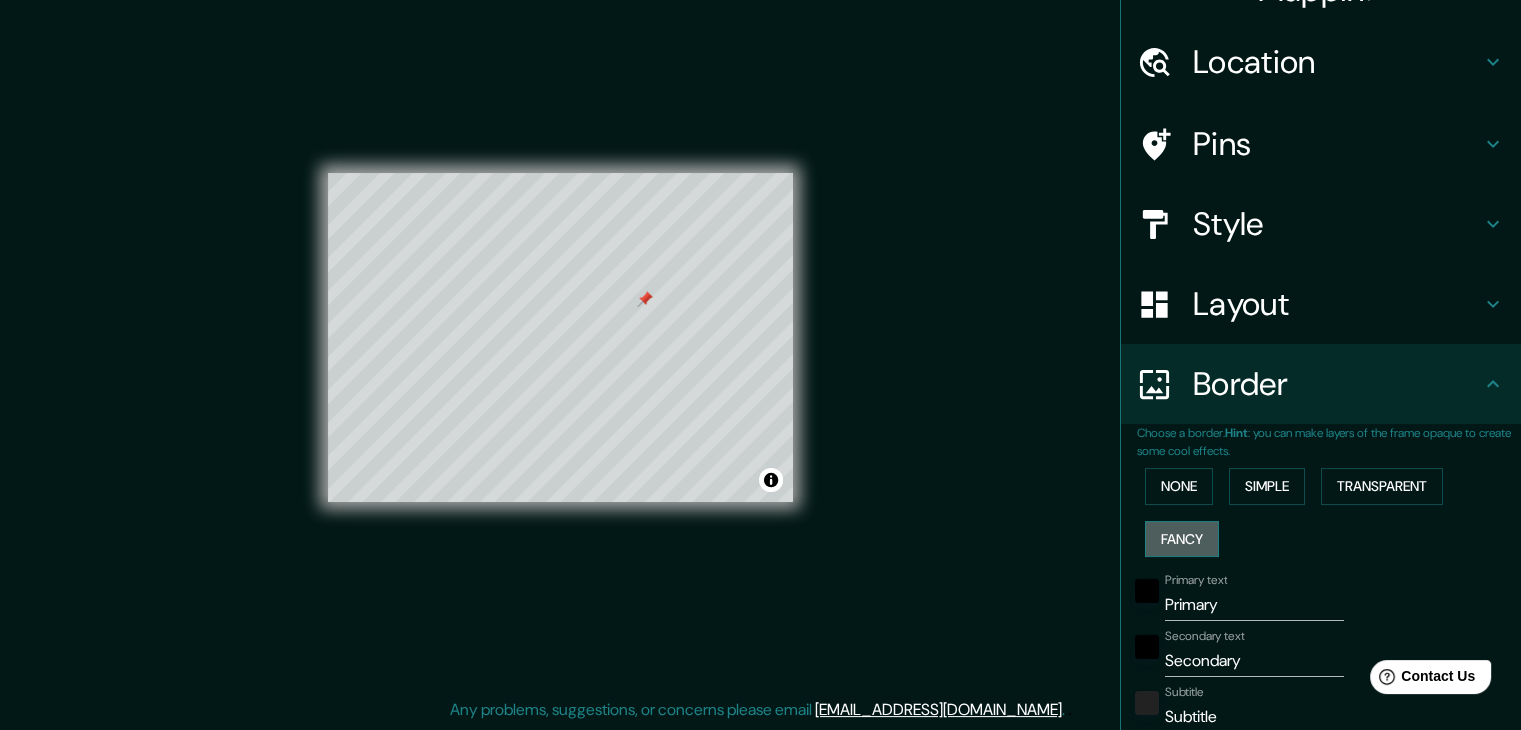 click on "Fancy" at bounding box center (1182, 539) 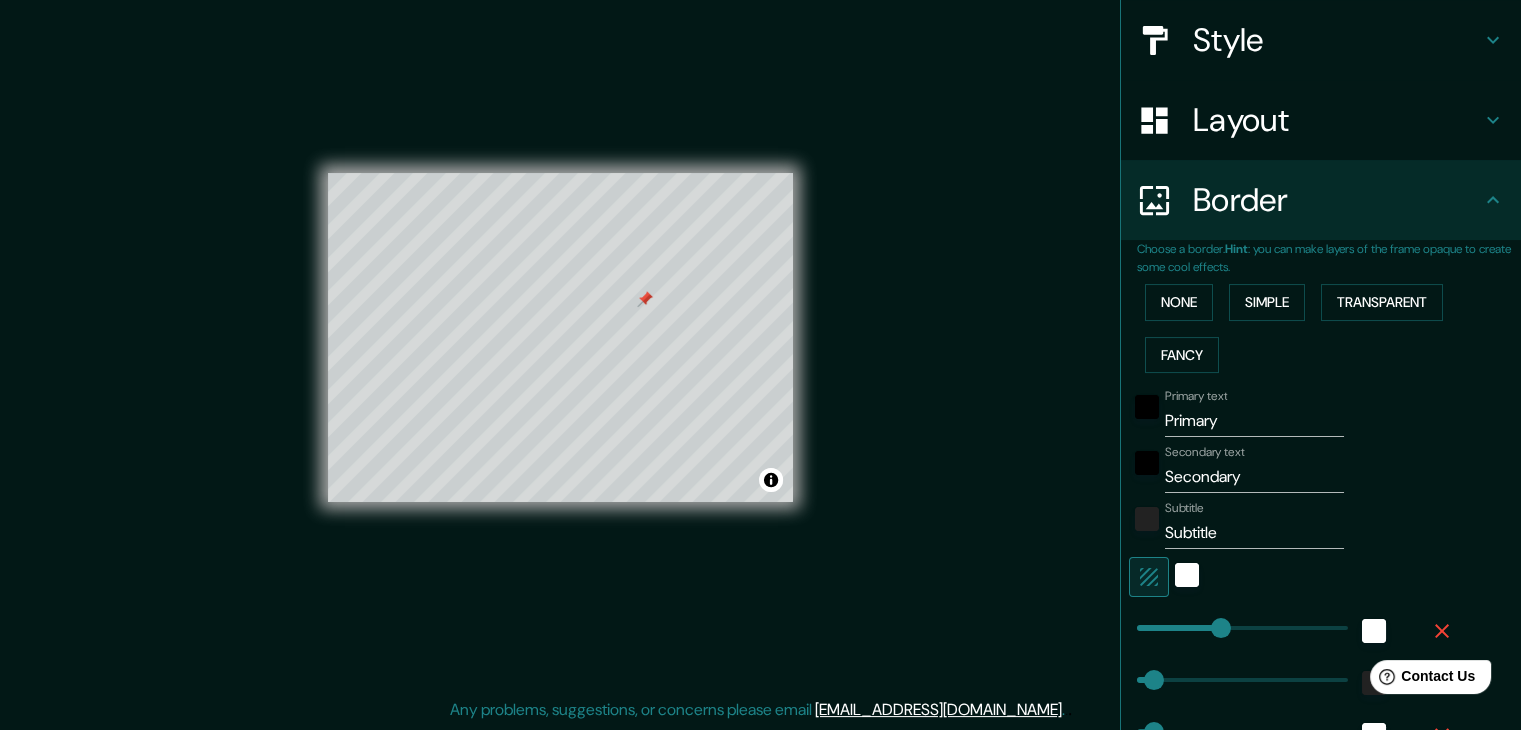 scroll, scrollTop: 242, scrollLeft: 0, axis: vertical 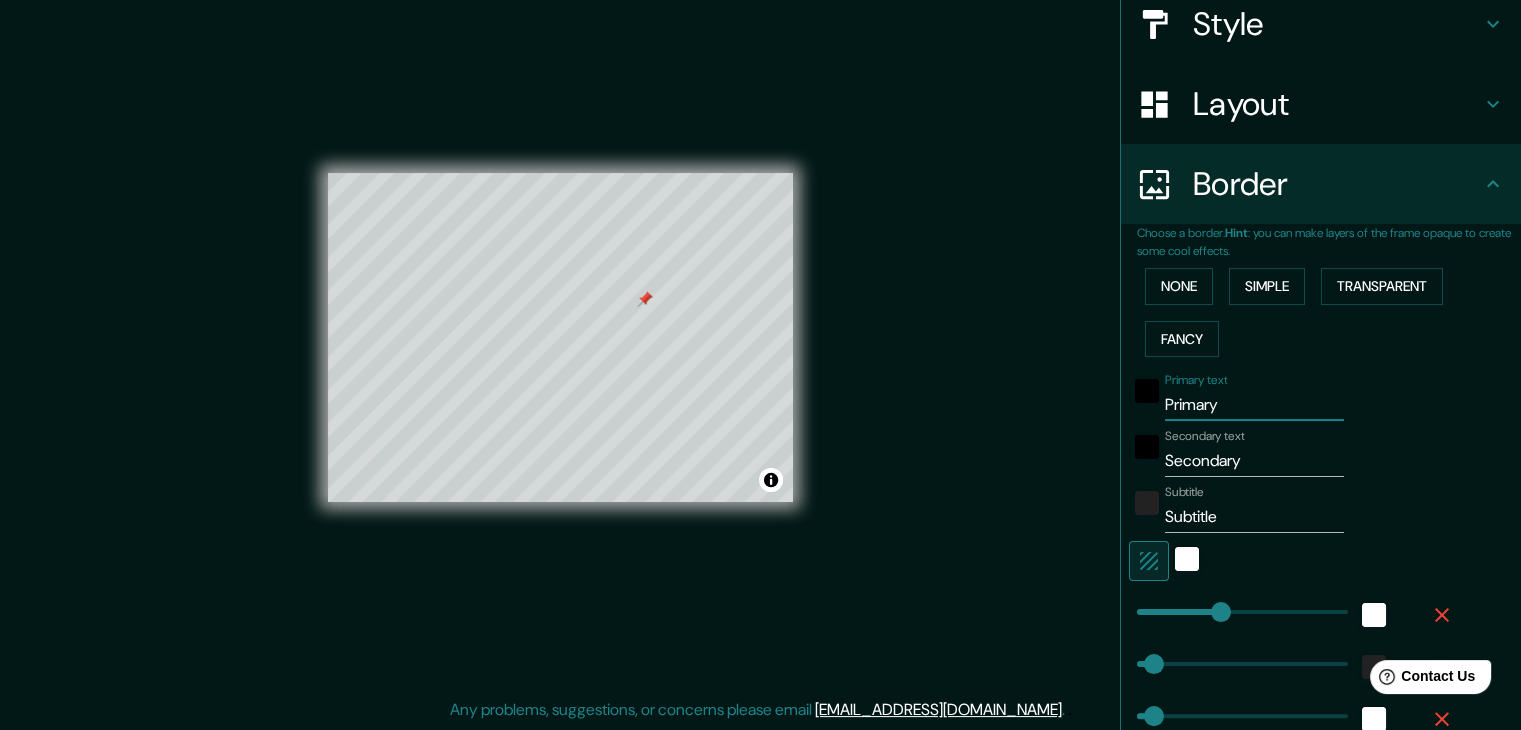 drag, startPoint x: 1251, startPoint y: 403, endPoint x: 1021, endPoint y: 421, distance: 230.70328 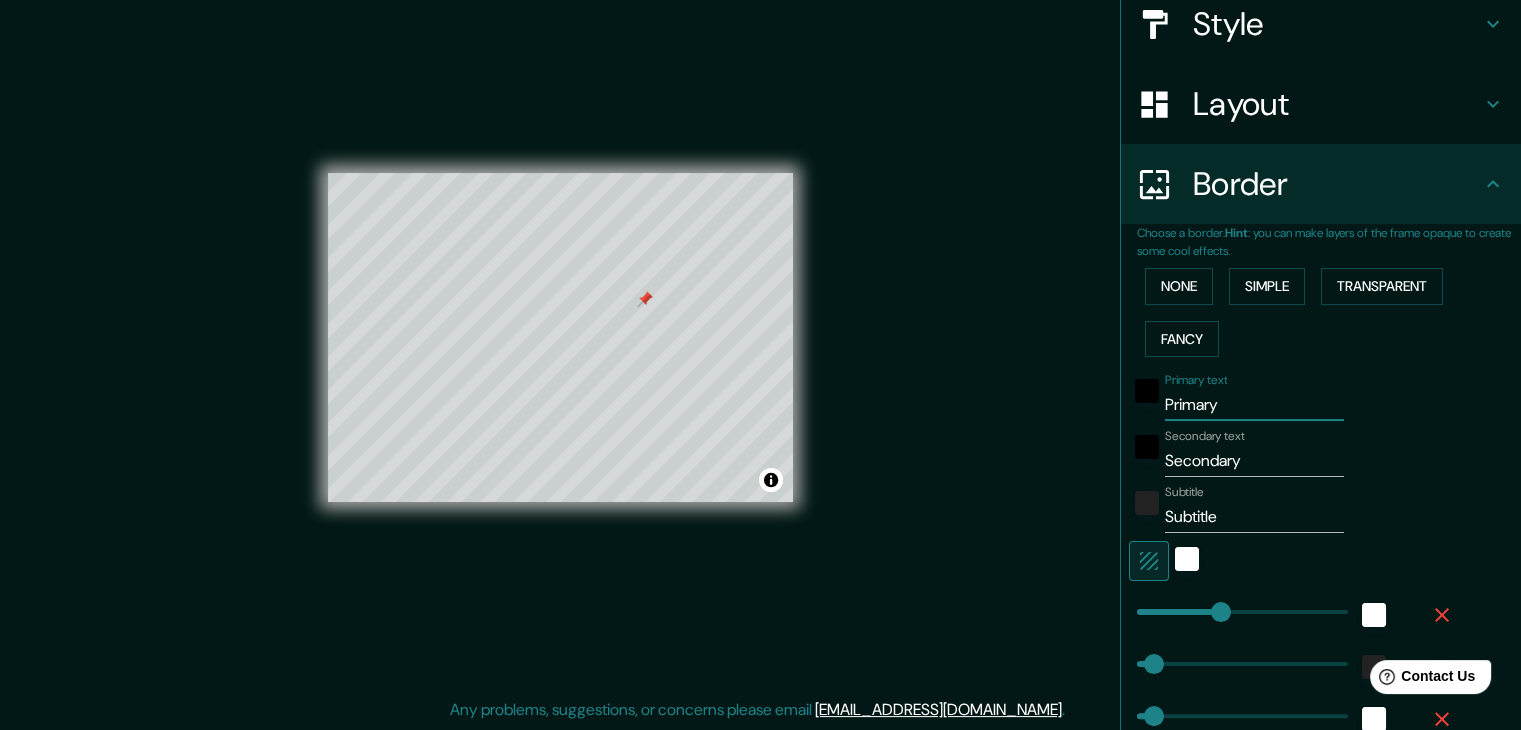 click on "Mappin Location Rize, Türkiye Pins Style Layout Border Choose a border.  Hint : you can make layers of the frame opaque to create some cool effects. None Simple Transparent Fancy Primary text Primary Secondary text Secondary Subtitle Subtitle Add frame layer Size A4 single Create your map © Mapbox   © OpenStreetMap   Improve this map Any problems, suggestions, or concerns please email    help@mappin.pro . . ." at bounding box center [760, 353] 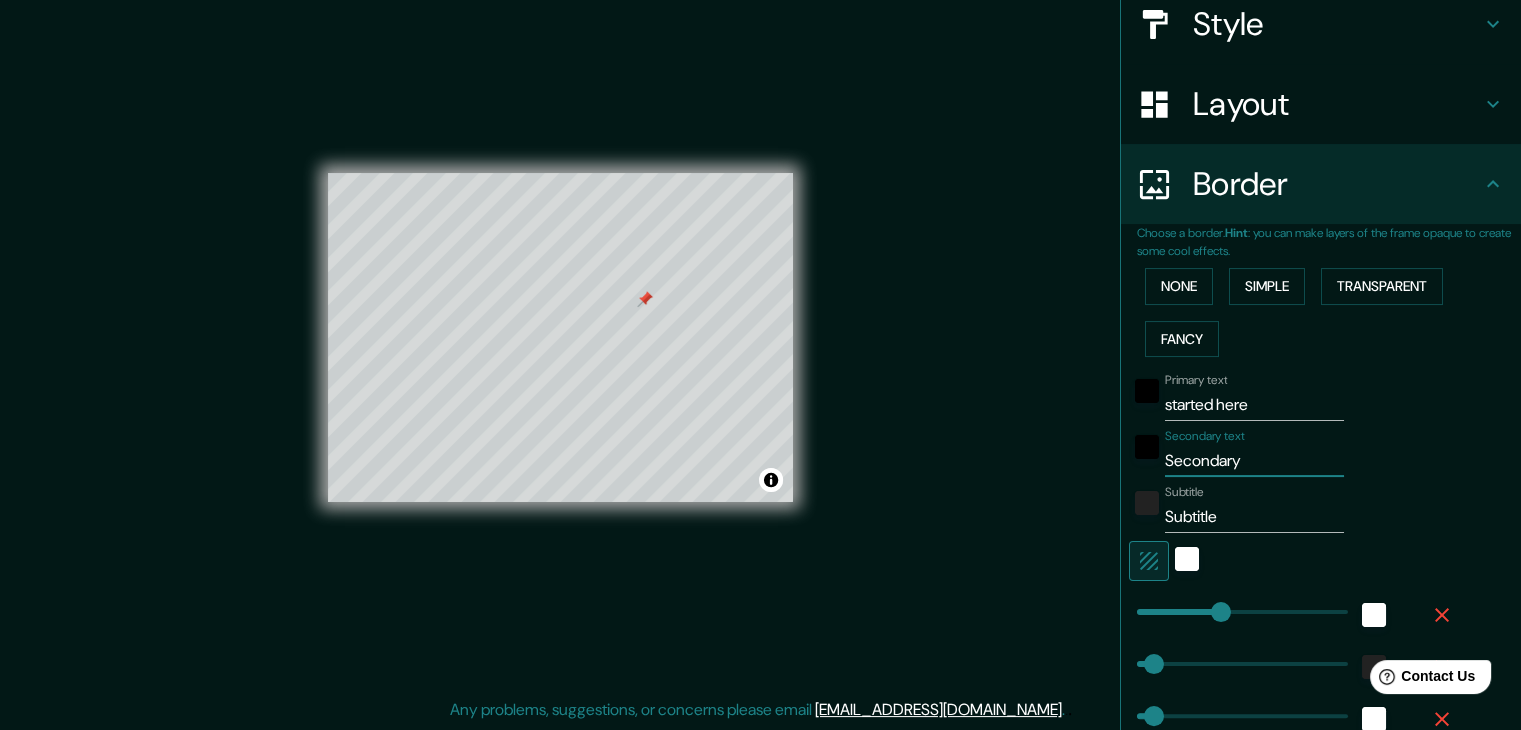 drag, startPoint x: 1235, startPoint y: 462, endPoint x: 1073, endPoint y: 453, distance: 162.2498 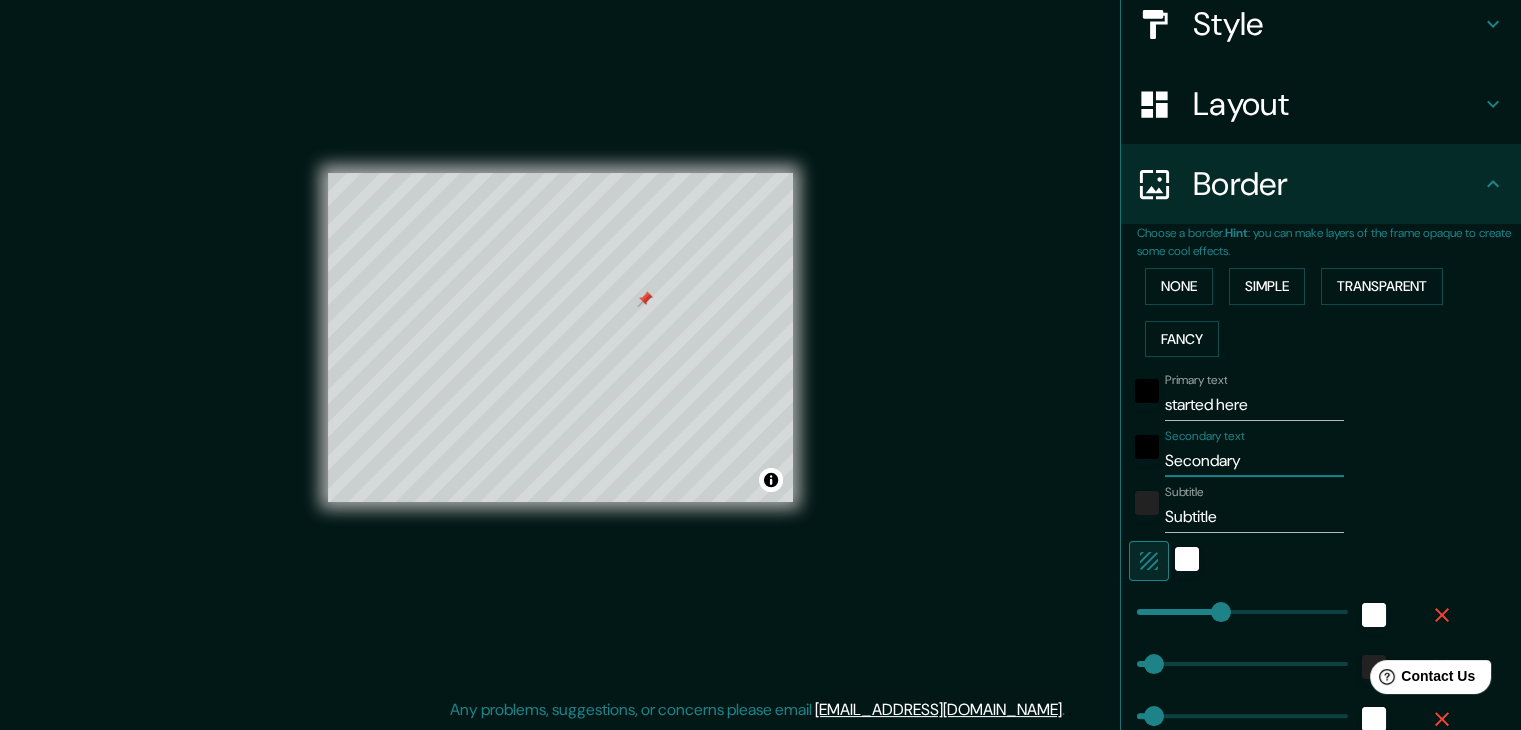 click on "Mappin Location Rize, Türkiye Pins Style Layout Border Choose a border.  Hint : you can make layers of the frame opaque to create some cool effects. None Simple Transparent Fancy Primary text started here Secondary text Secondary Subtitle Subtitle Add frame layer Size A4 single Create your map © Mapbox   © OpenStreetMap   Improve this map Any problems, suggestions, or concerns please email    help@mappin.pro . . ." at bounding box center [760, 353] 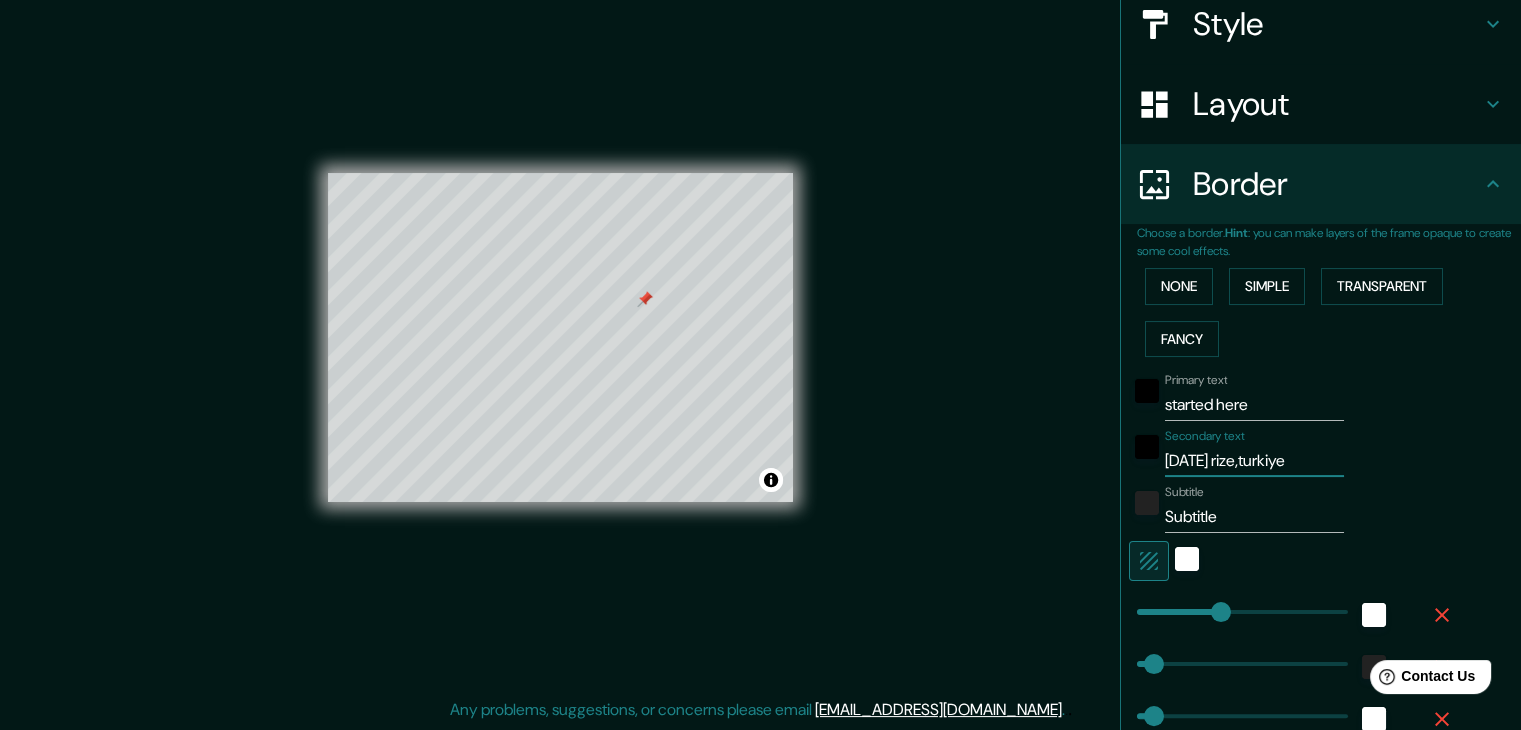 click on "Subtitle" at bounding box center (1254, 517) 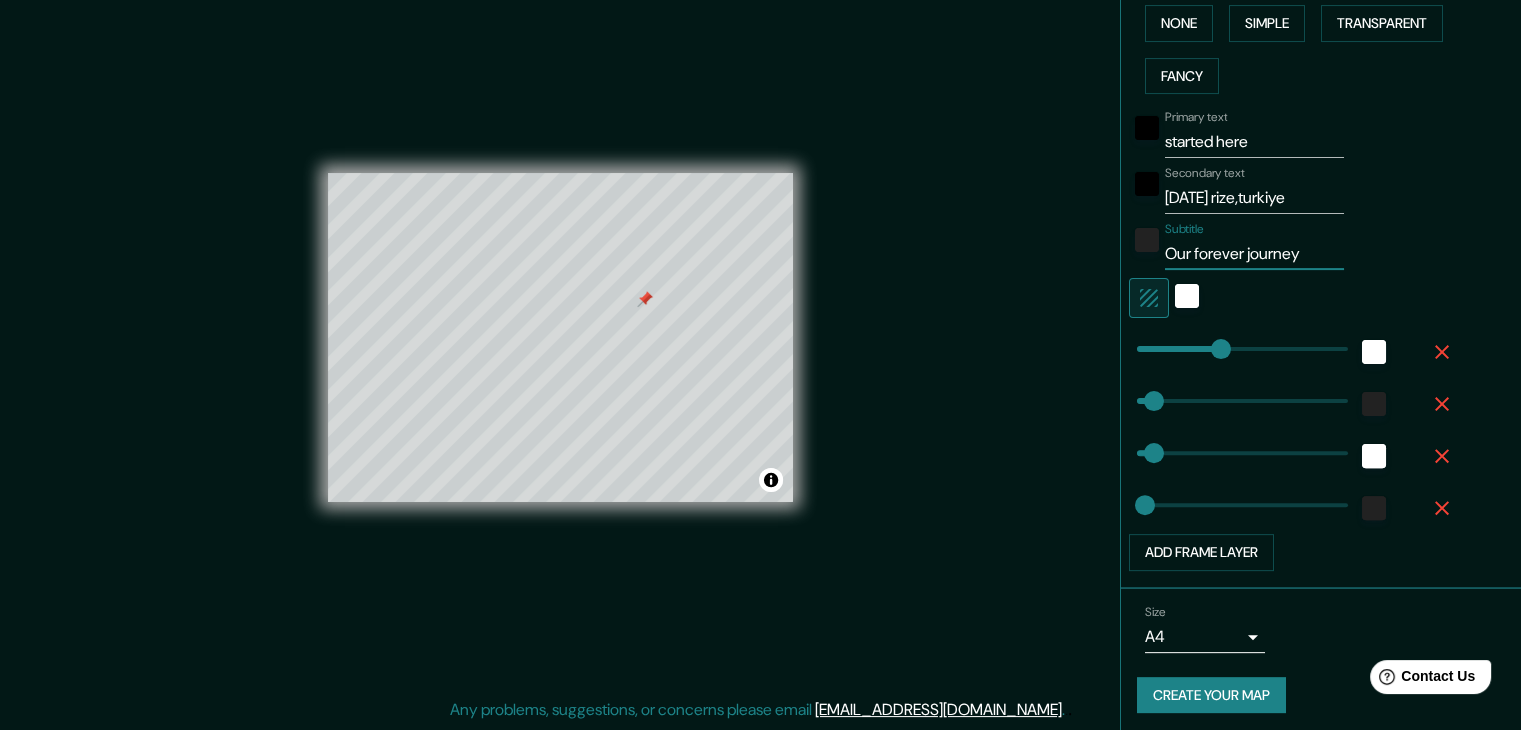 scroll, scrollTop: 509, scrollLeft: 0, axis: vertical 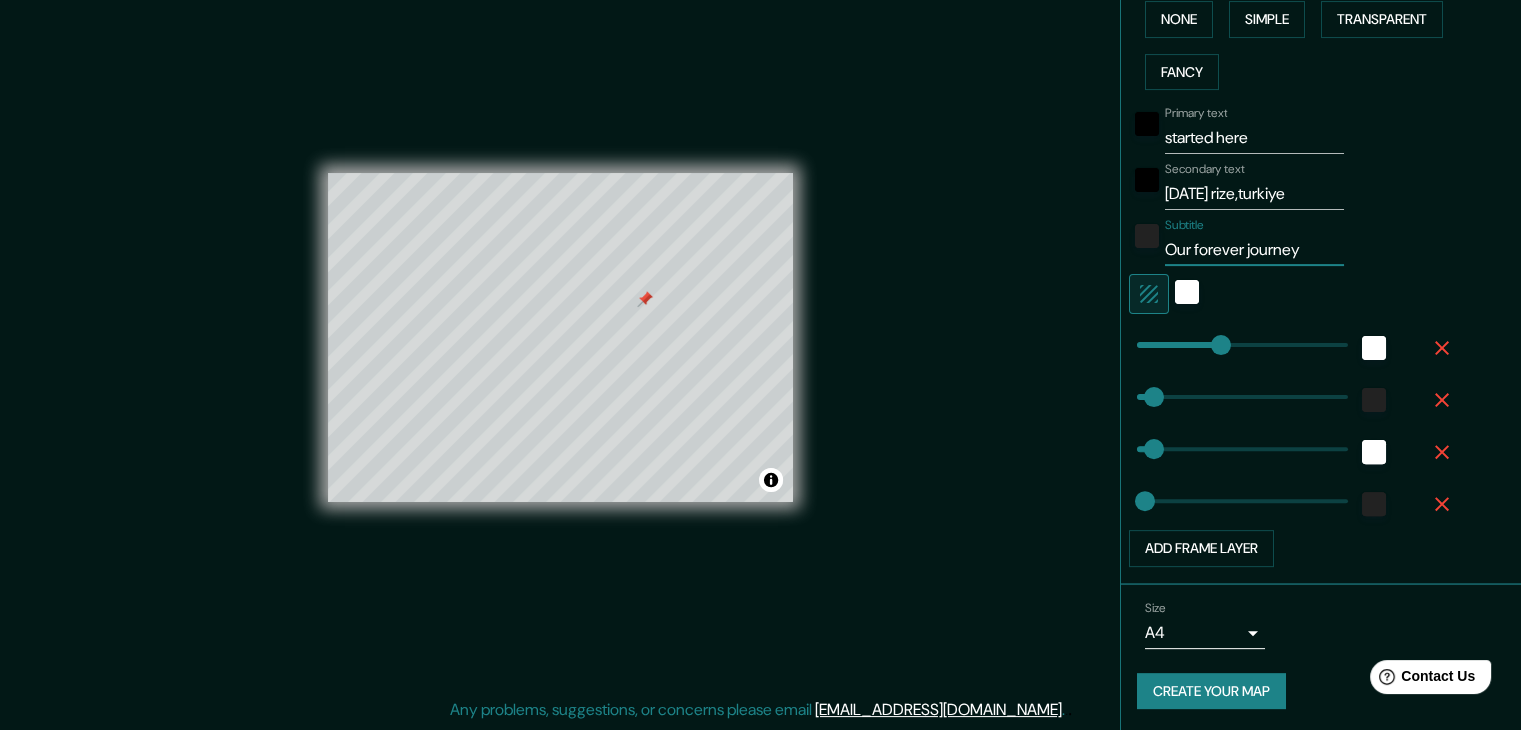click on "Mappin Location Rize, Türkiye Pins Style Layout Border Choose a border.  Hint : you can make layers of the frame opaque to create some cool effects. None Simple Transparent Fancy Primary text started here Secondary text 28/11/2020 rize,turkiye Subtitle Our forever journey Add frame layer Size A4 single Create your map © Mapbox   © OpenStreetMap   Improve this map Any problems, suggestions, or concerns please email    help@mappin.pro . . ." at bounding box center [760, 342] 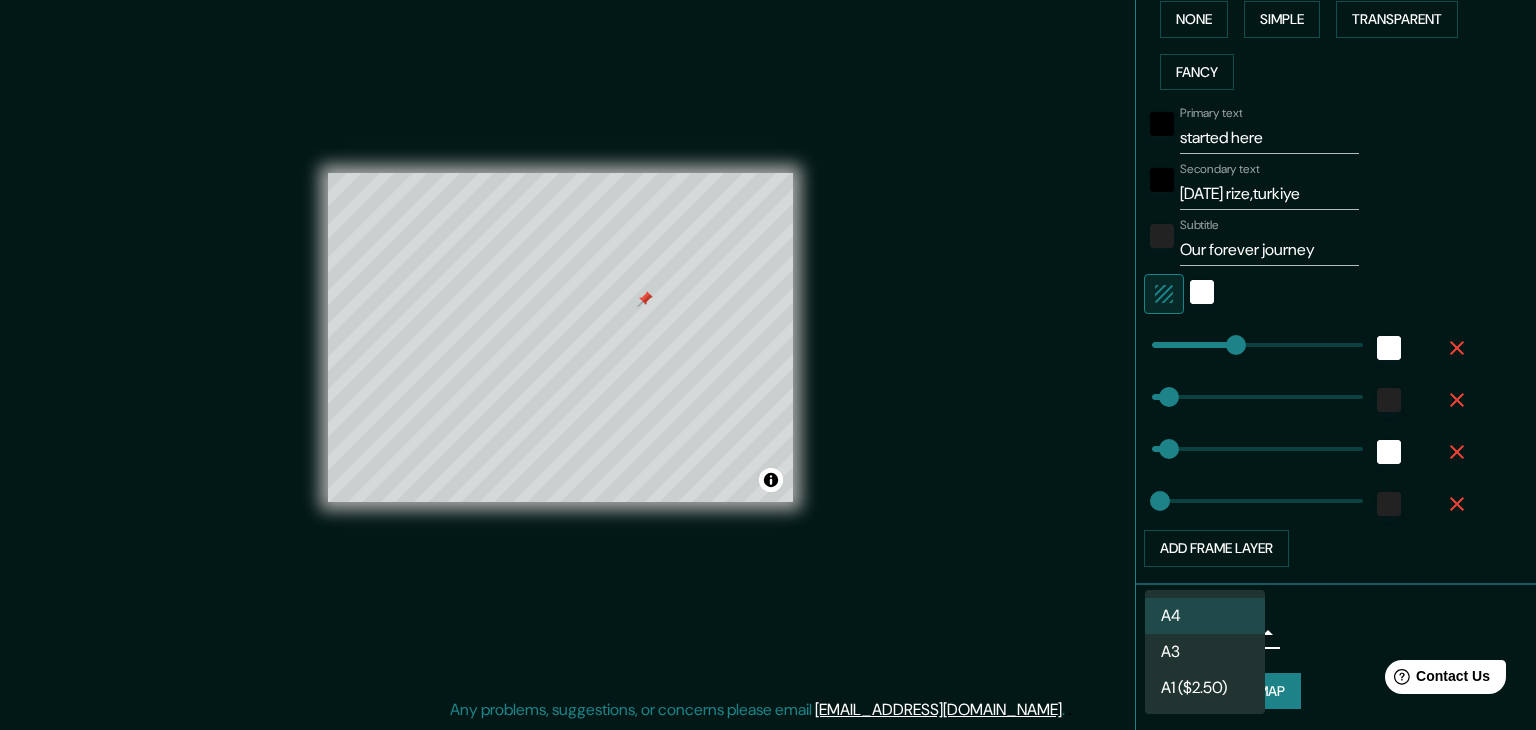 click at bounding box center (768, 365) 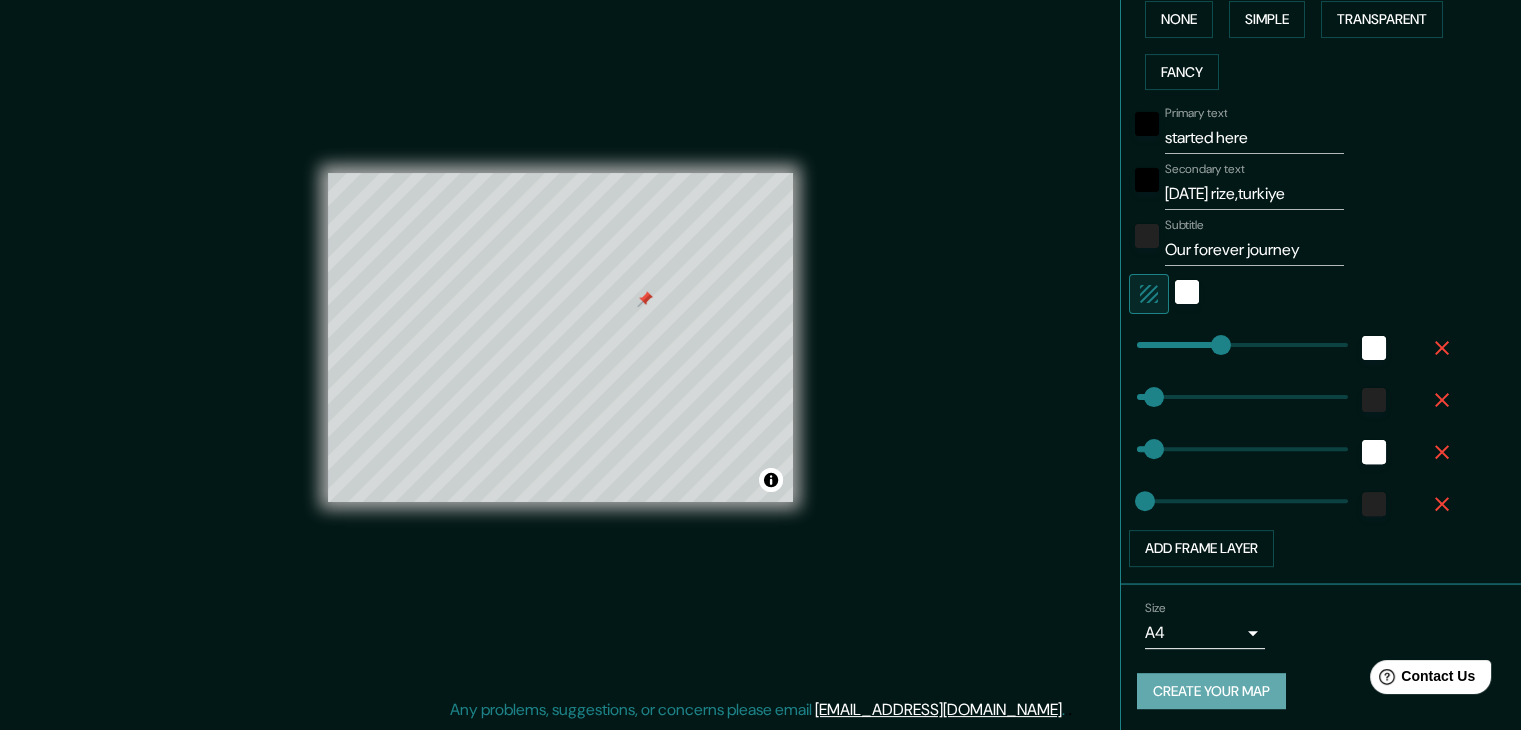 click on "Create your map" at bounding box center (1211, 691) 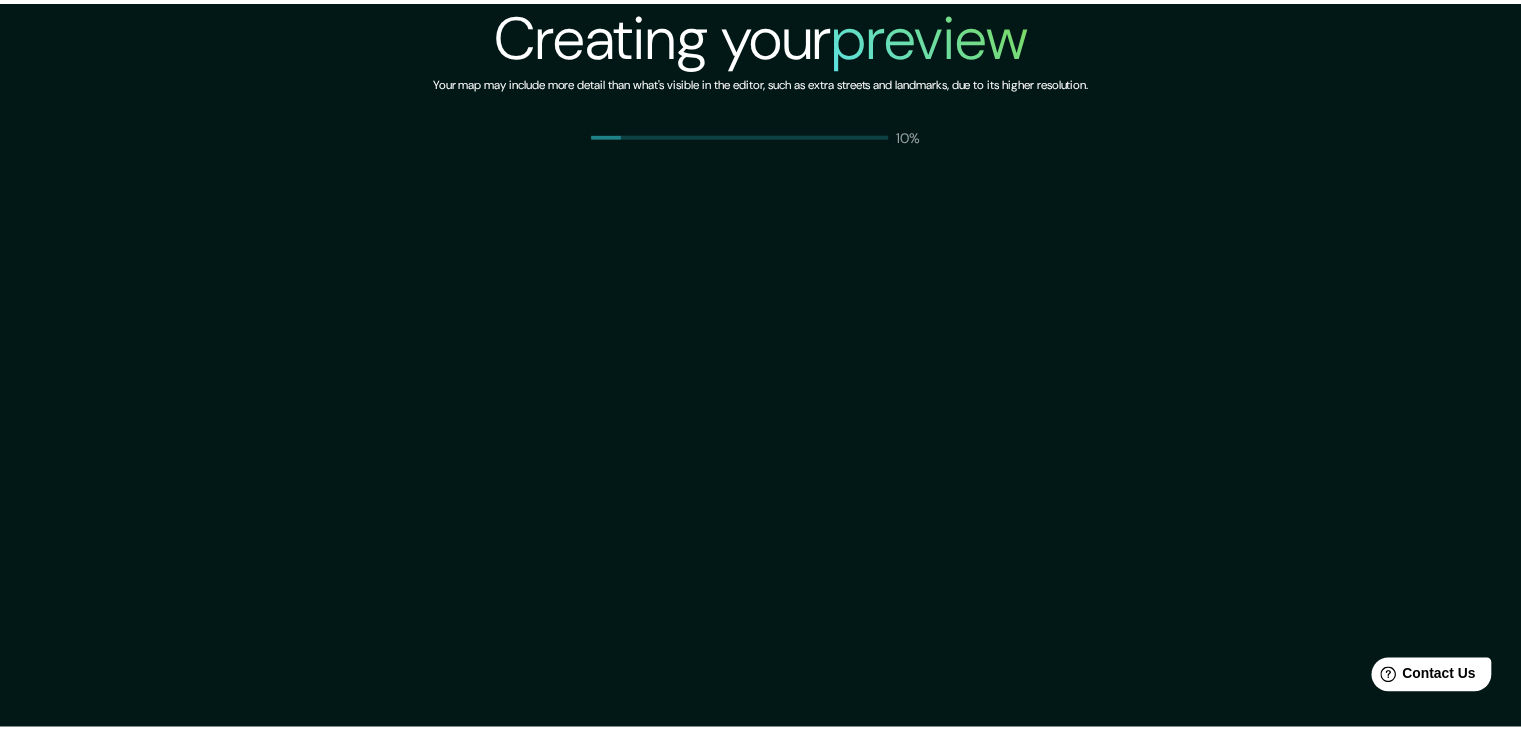 scroll, scrollTop: 0, scrollLeft: 0, axis: both 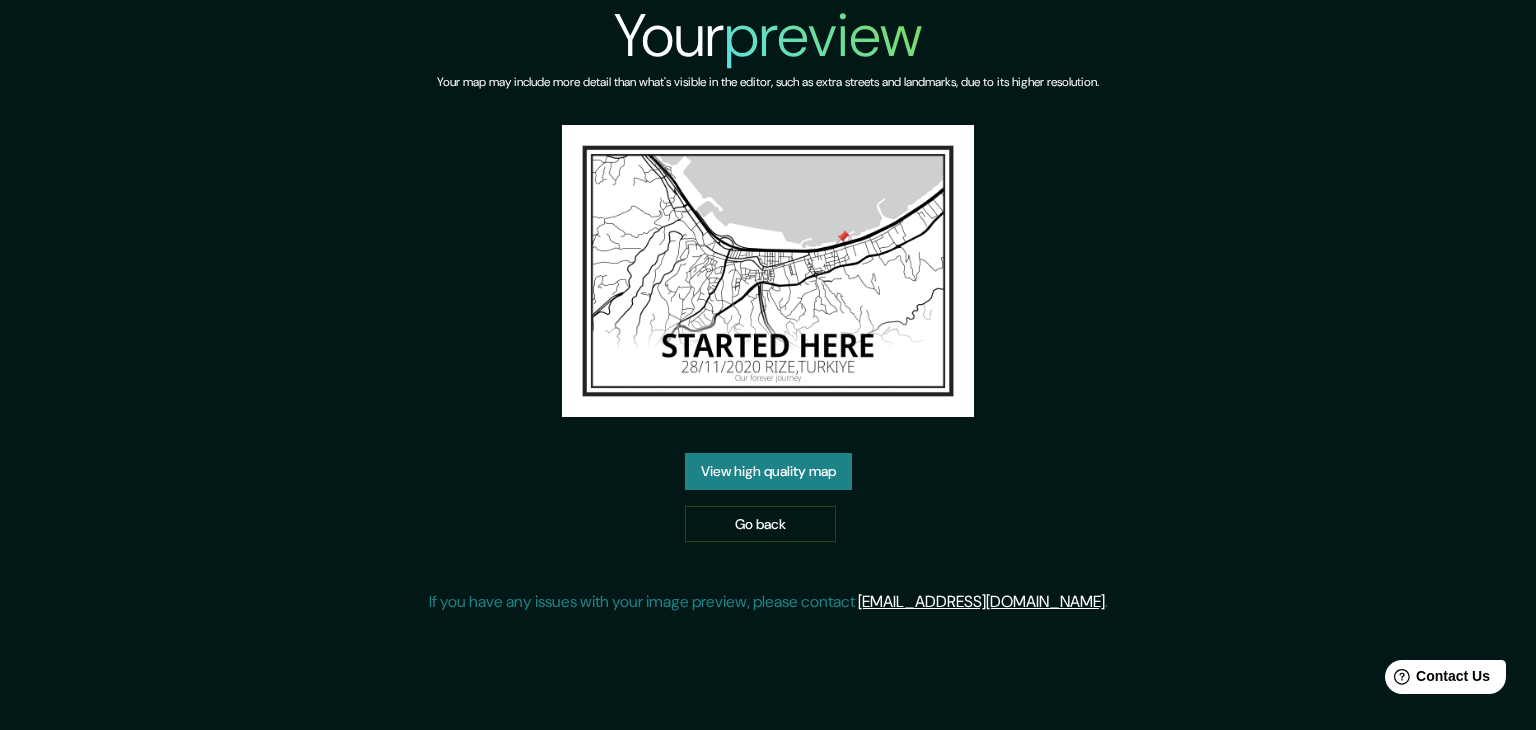 click on "View high quality map" at bounding box center (768, 471) 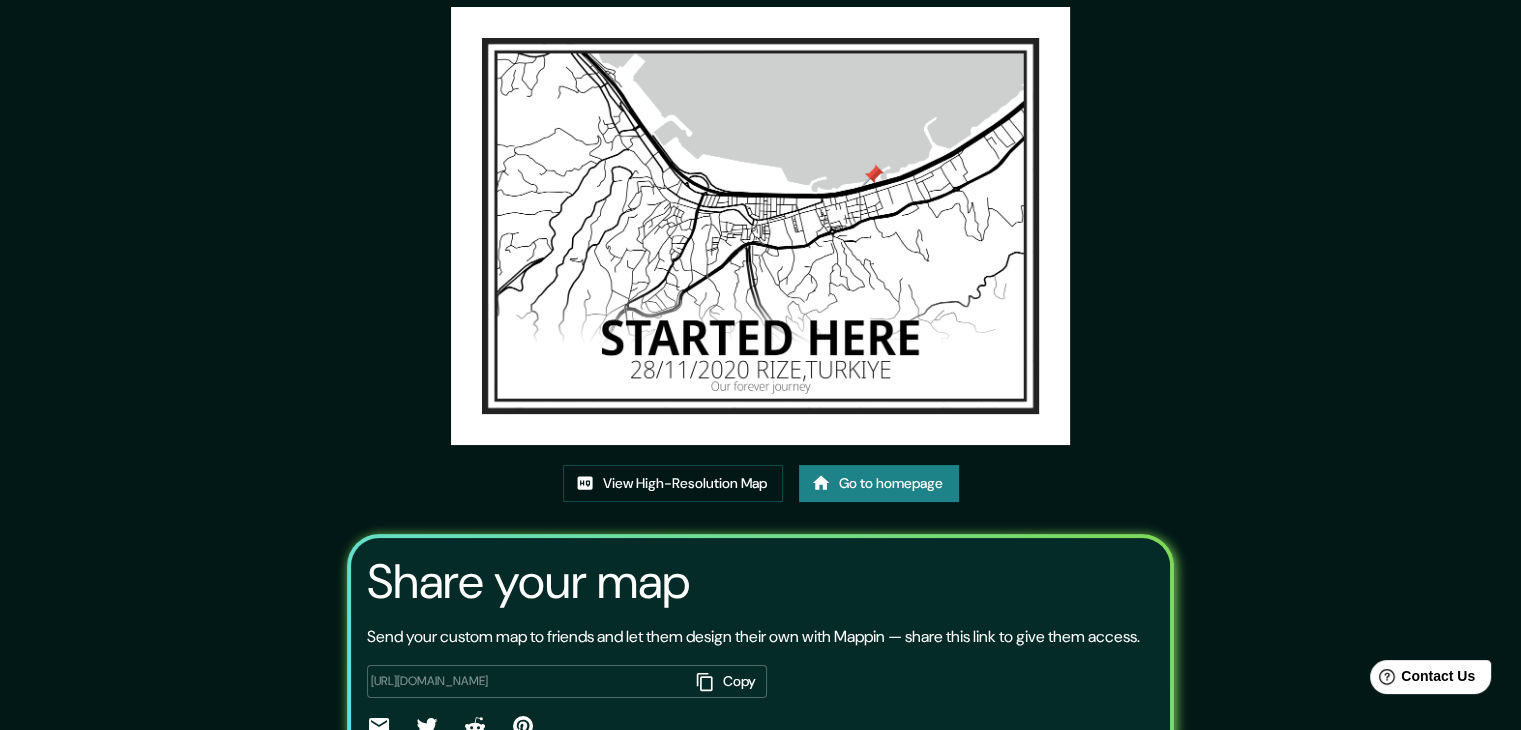 scroll, scrollTop: 208, scrollLeft: 0, axis: vertical 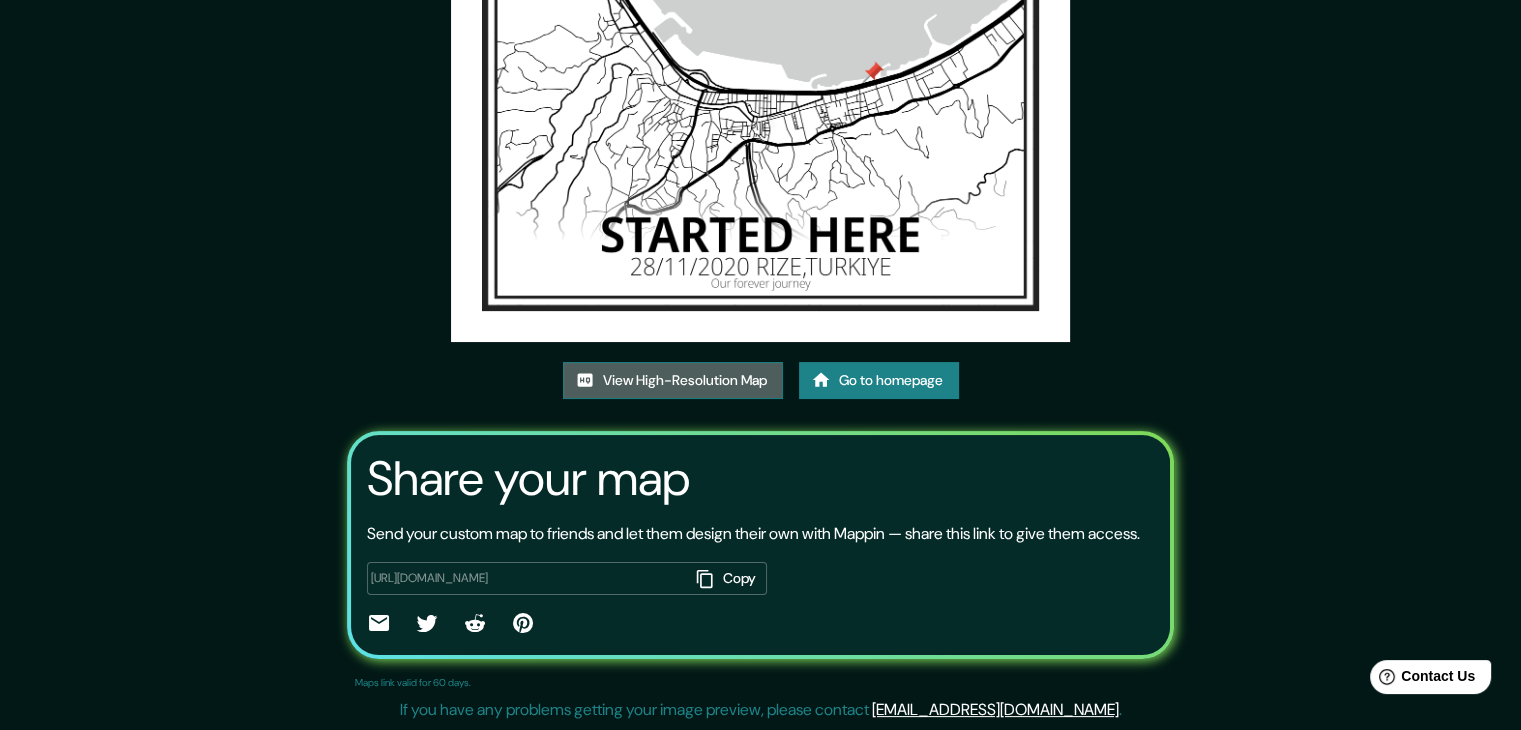 click on "View High-Resolution Map" at bounding box center [673, 380] 